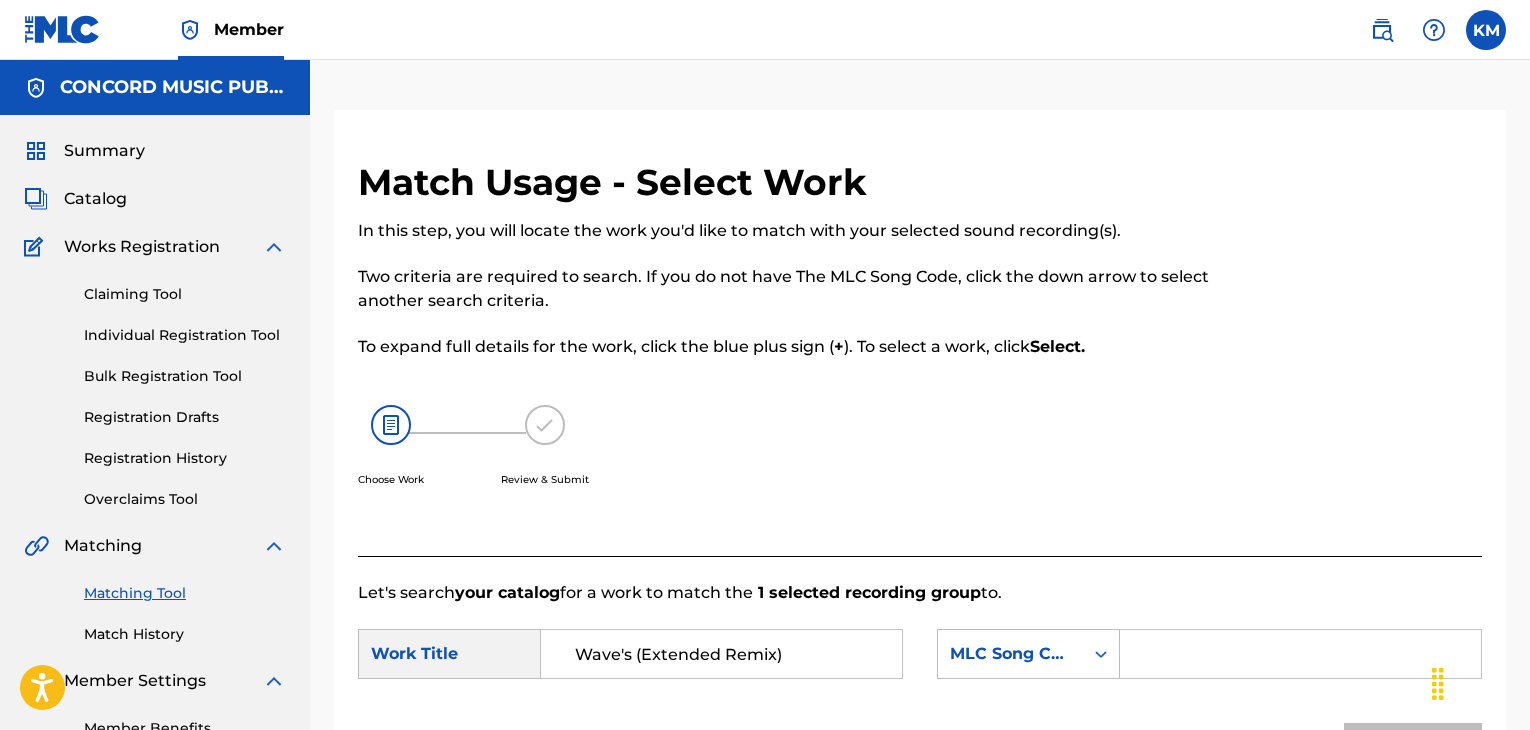 scroll, scrollTop: 356, scrollLeft: 0, axis: vertical 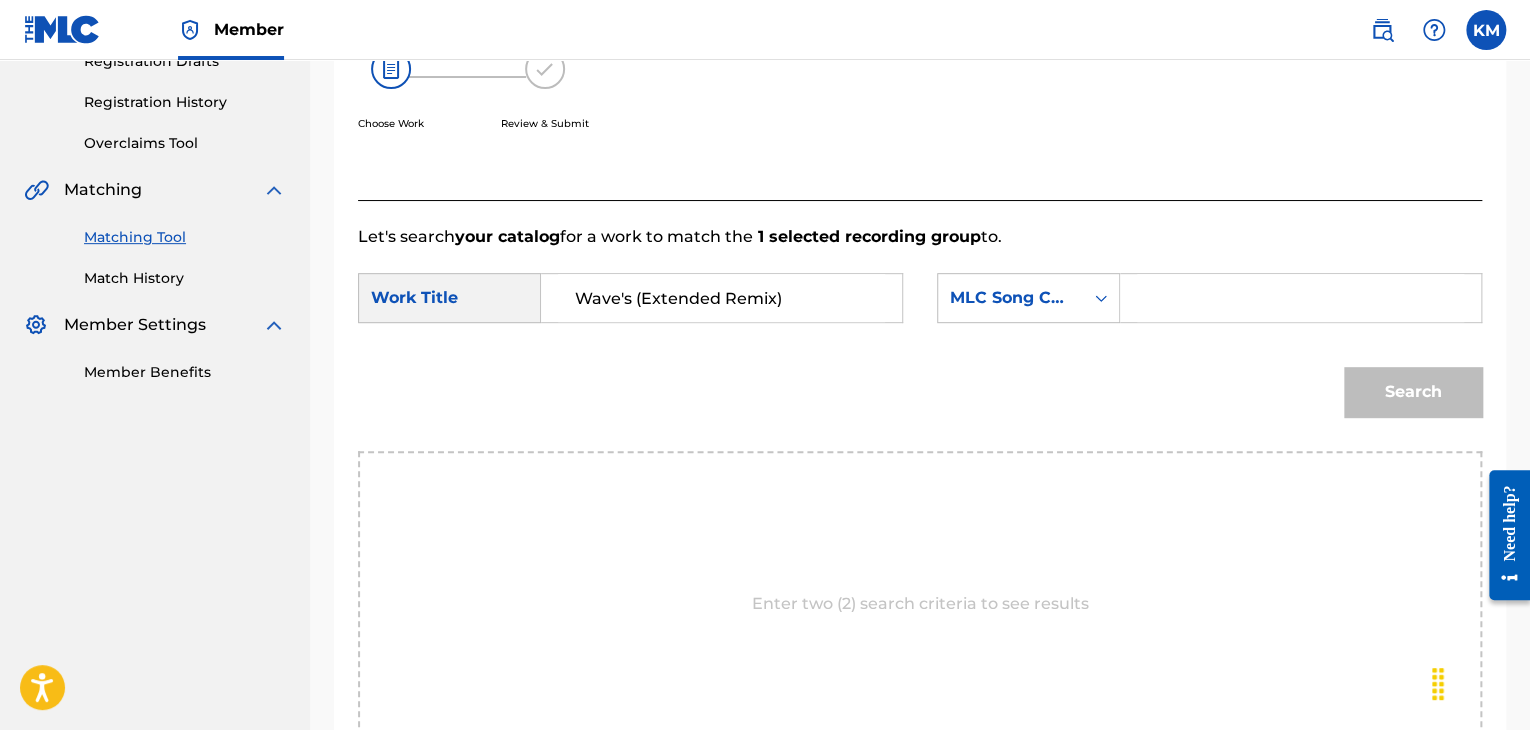 click on "Match History" at bounding box center (185, 278) 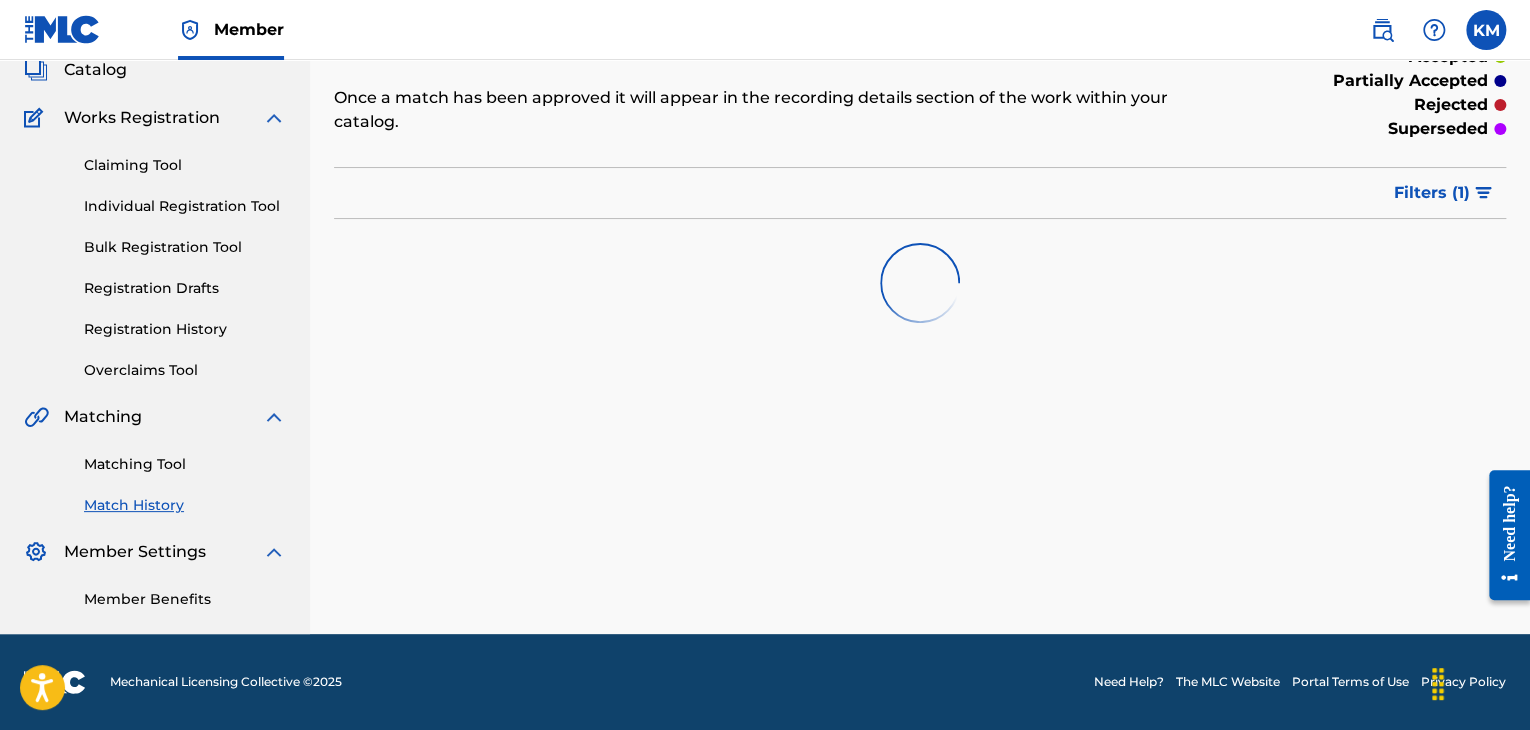 scroll, scrollTop: 0, scrollLeft: 0, axis: both 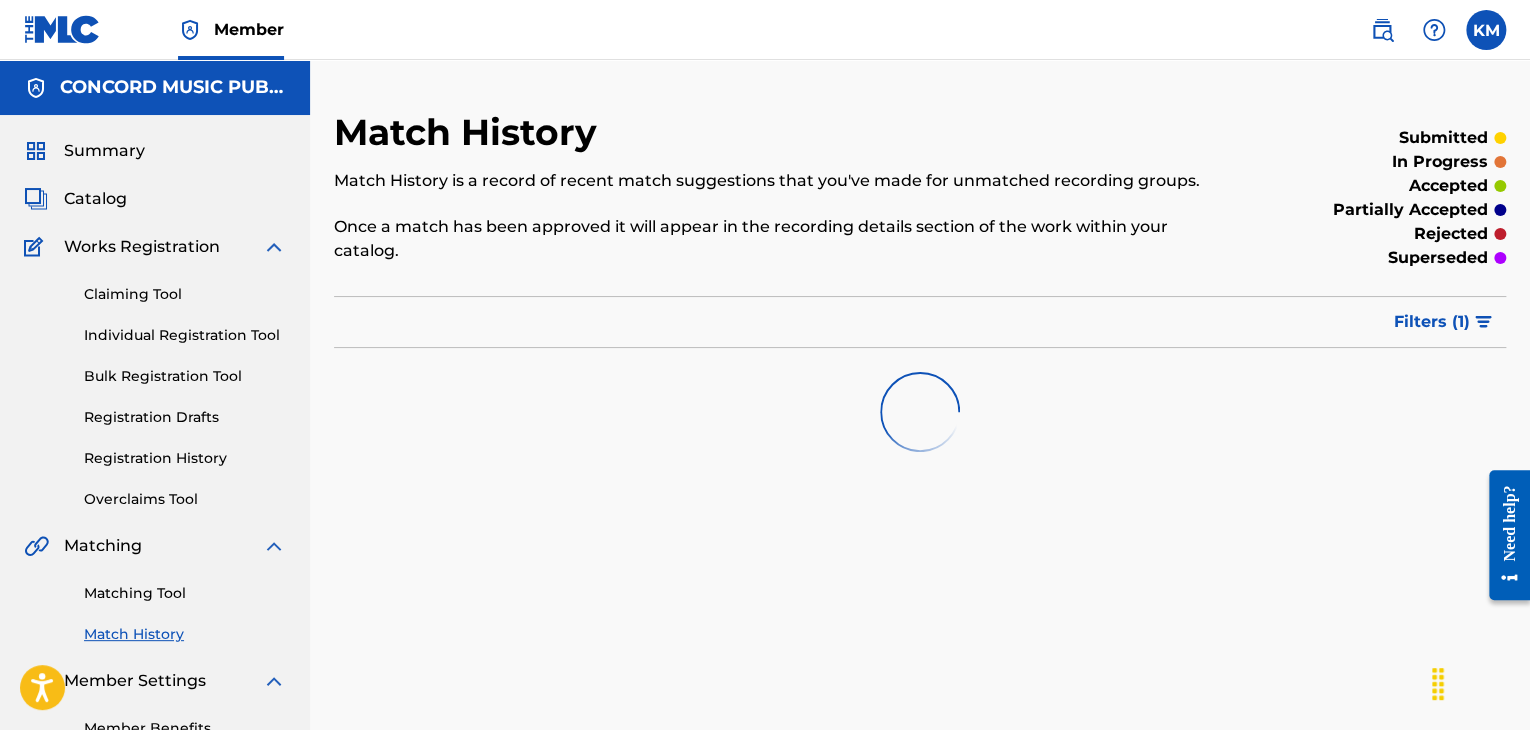 click on "Matching Tool" at bounding box center [185, 593] 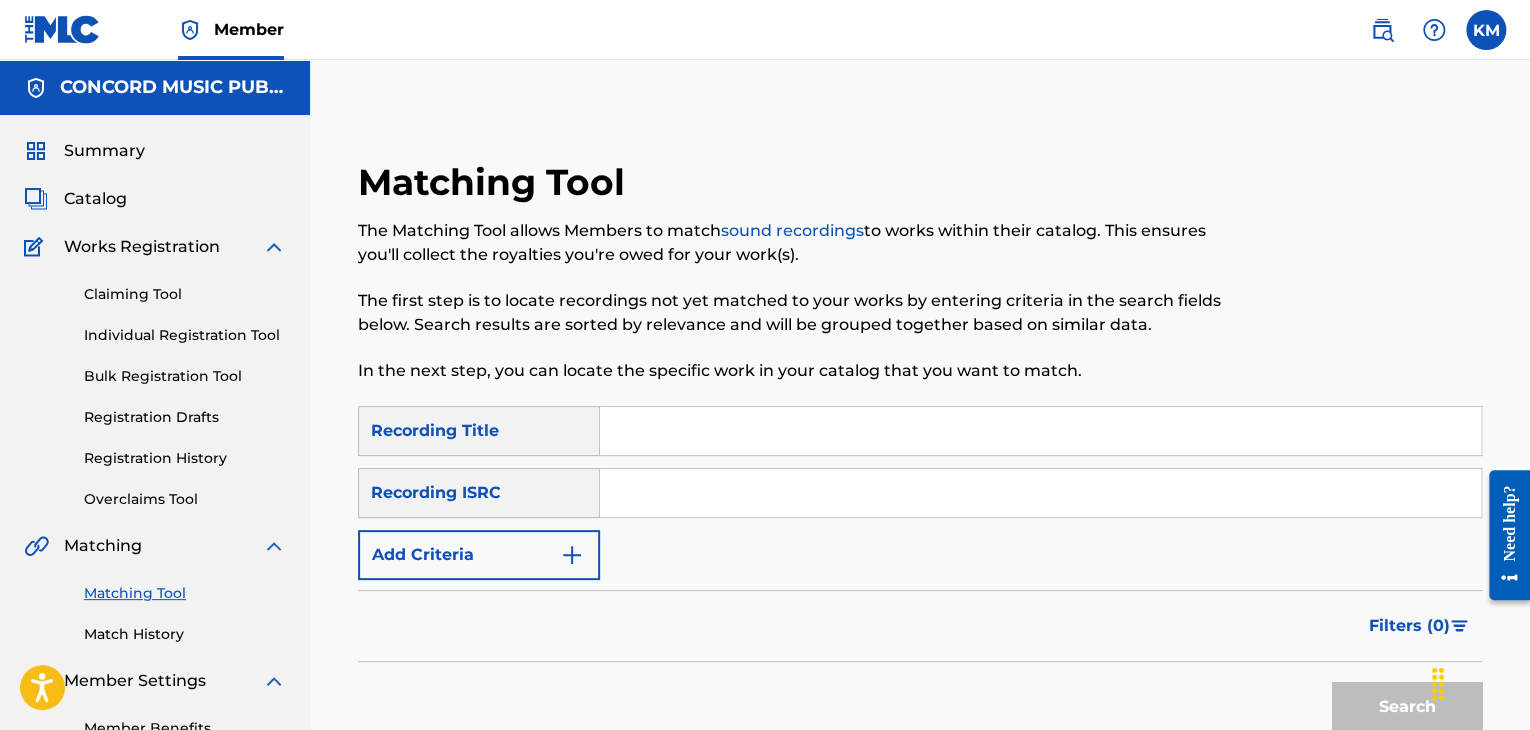 click at bounding box center (1040, 493) 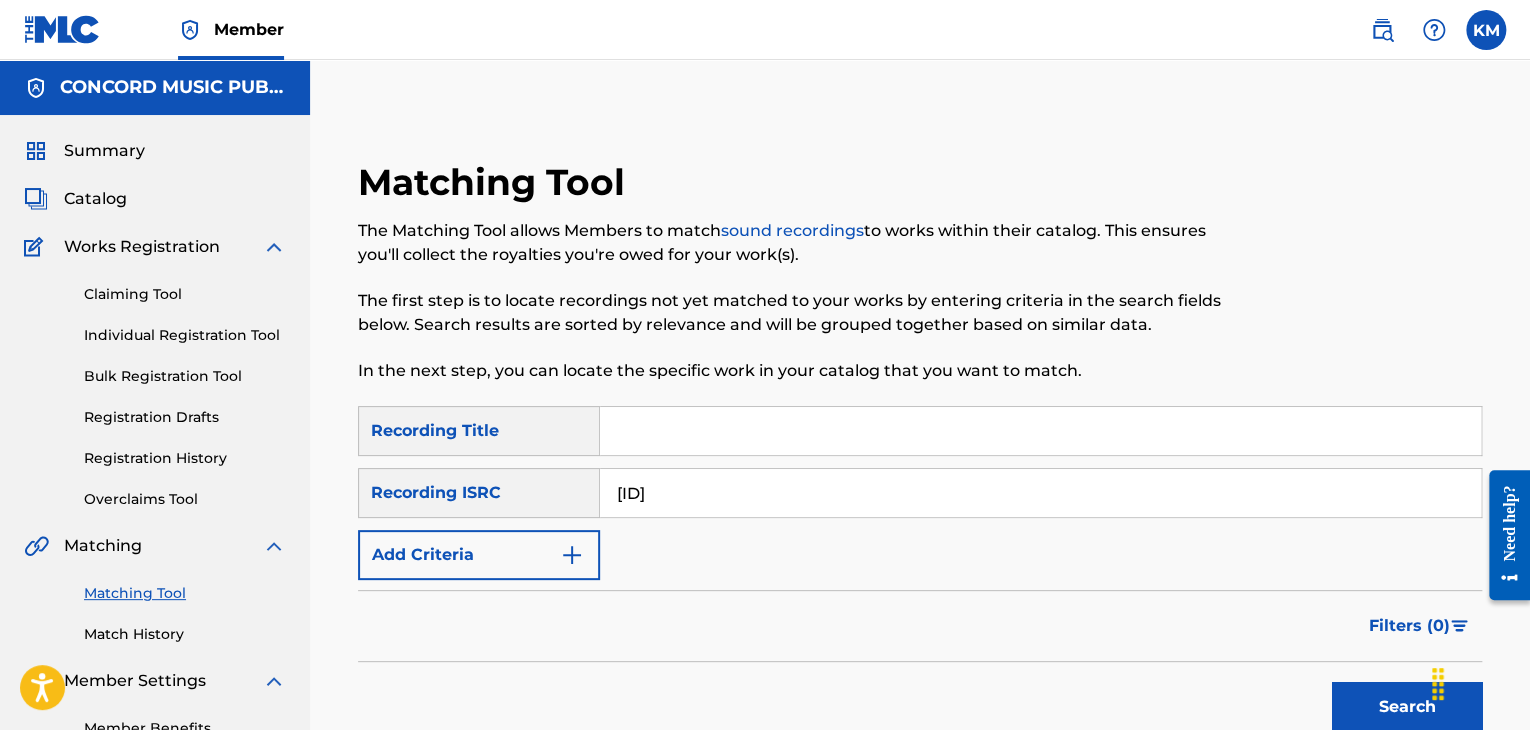 type on "[ID]" 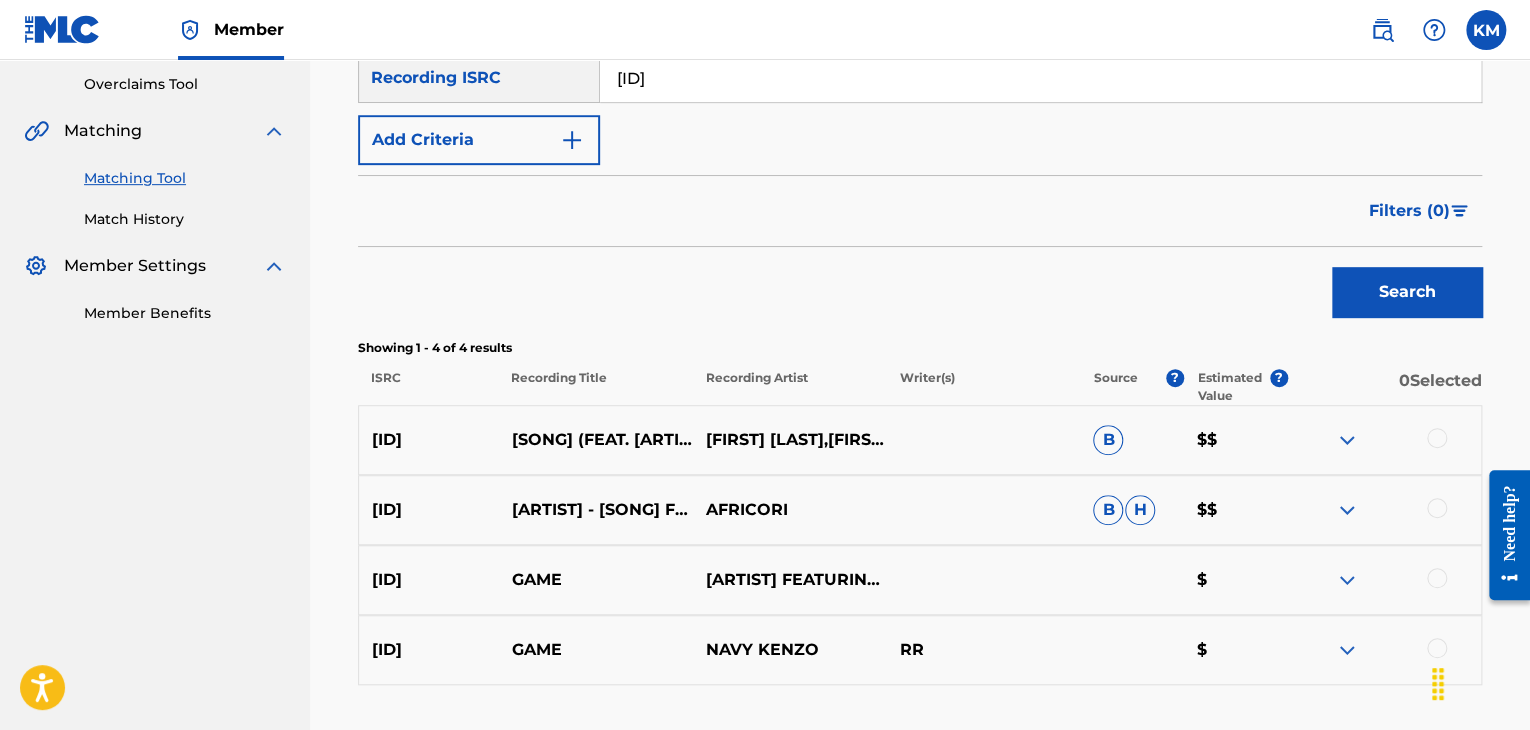scroll, scrollTop: 500, scrollLeft: 0, axis: vertical 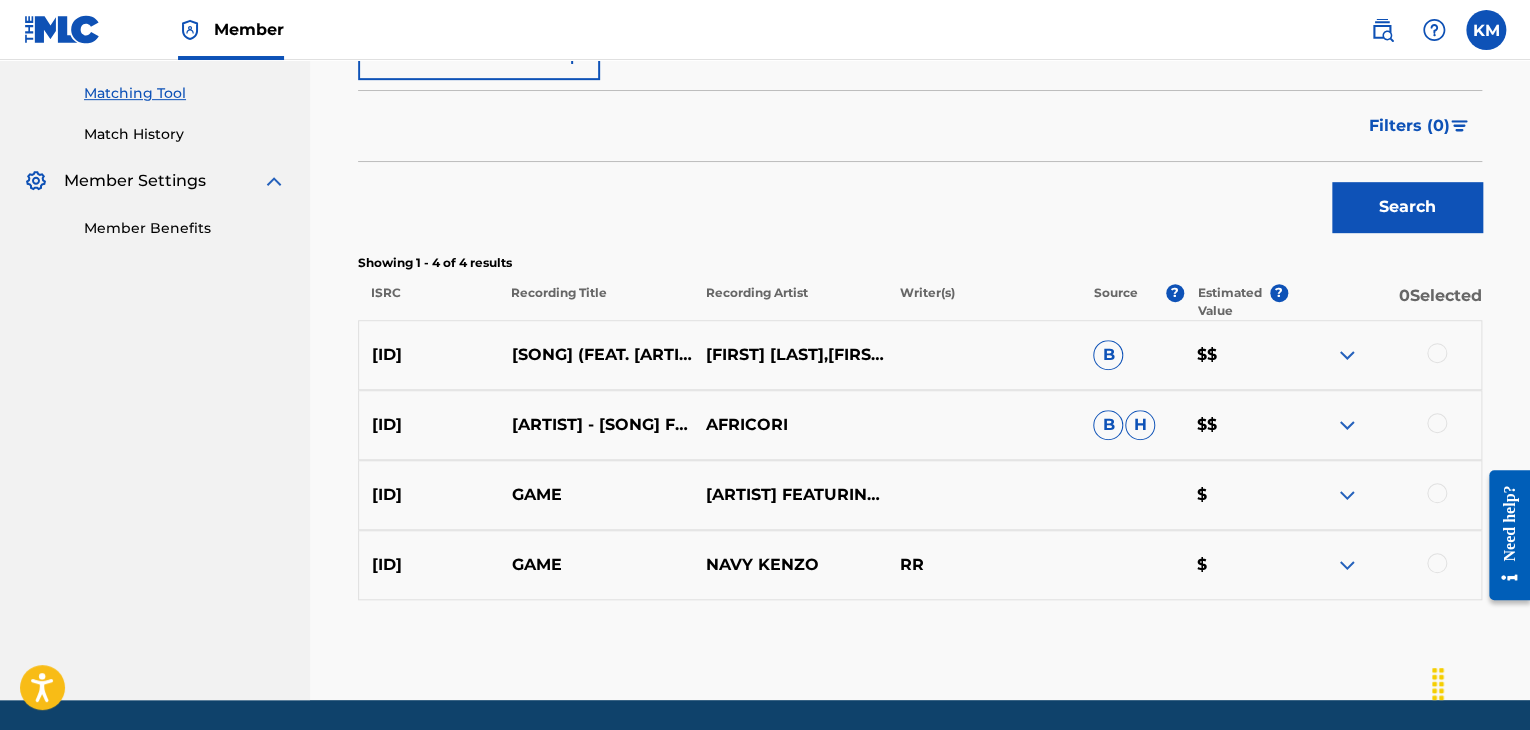 click at bounding box center (1437, 353) 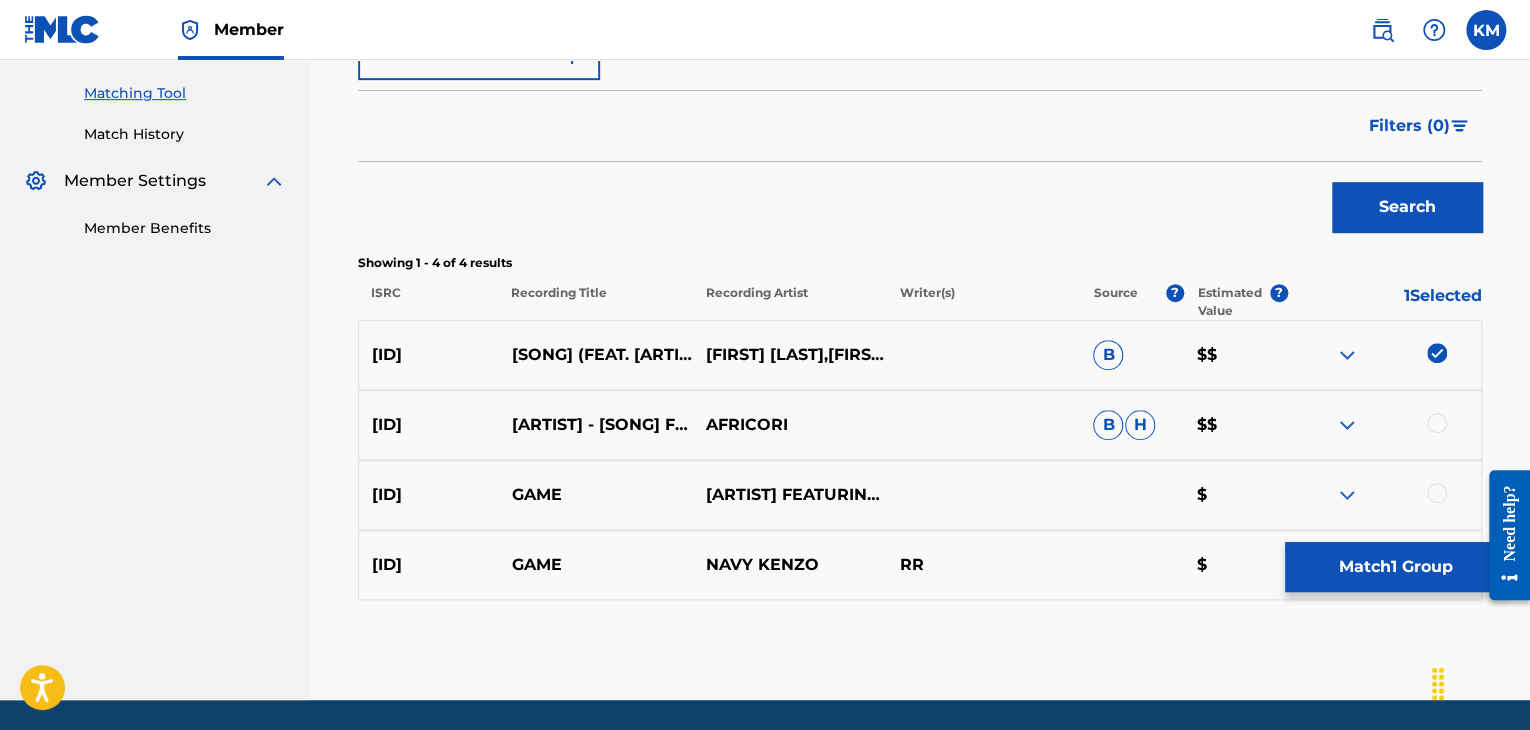 click at bounding box center (1437, 423) 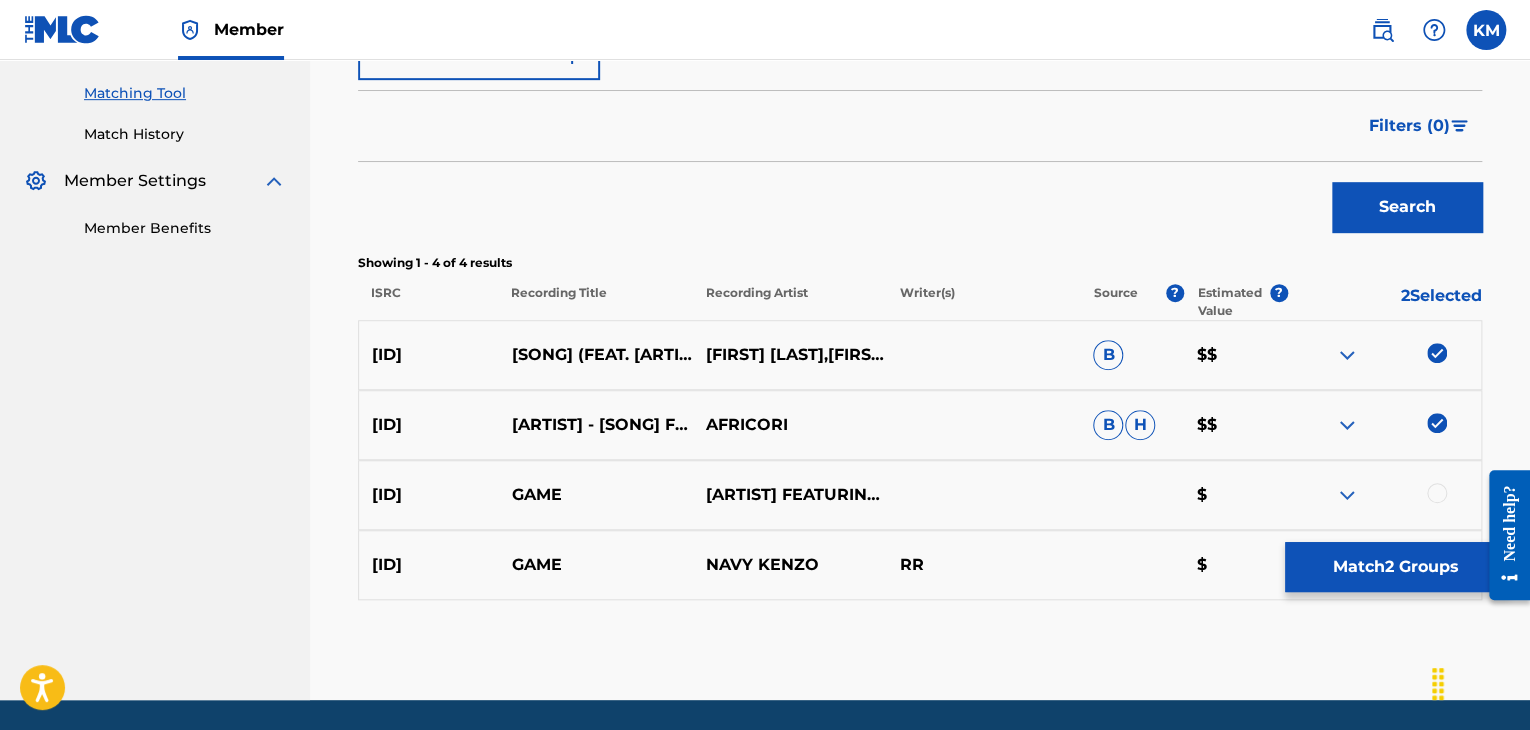 click at bounding box center [1437, 493] 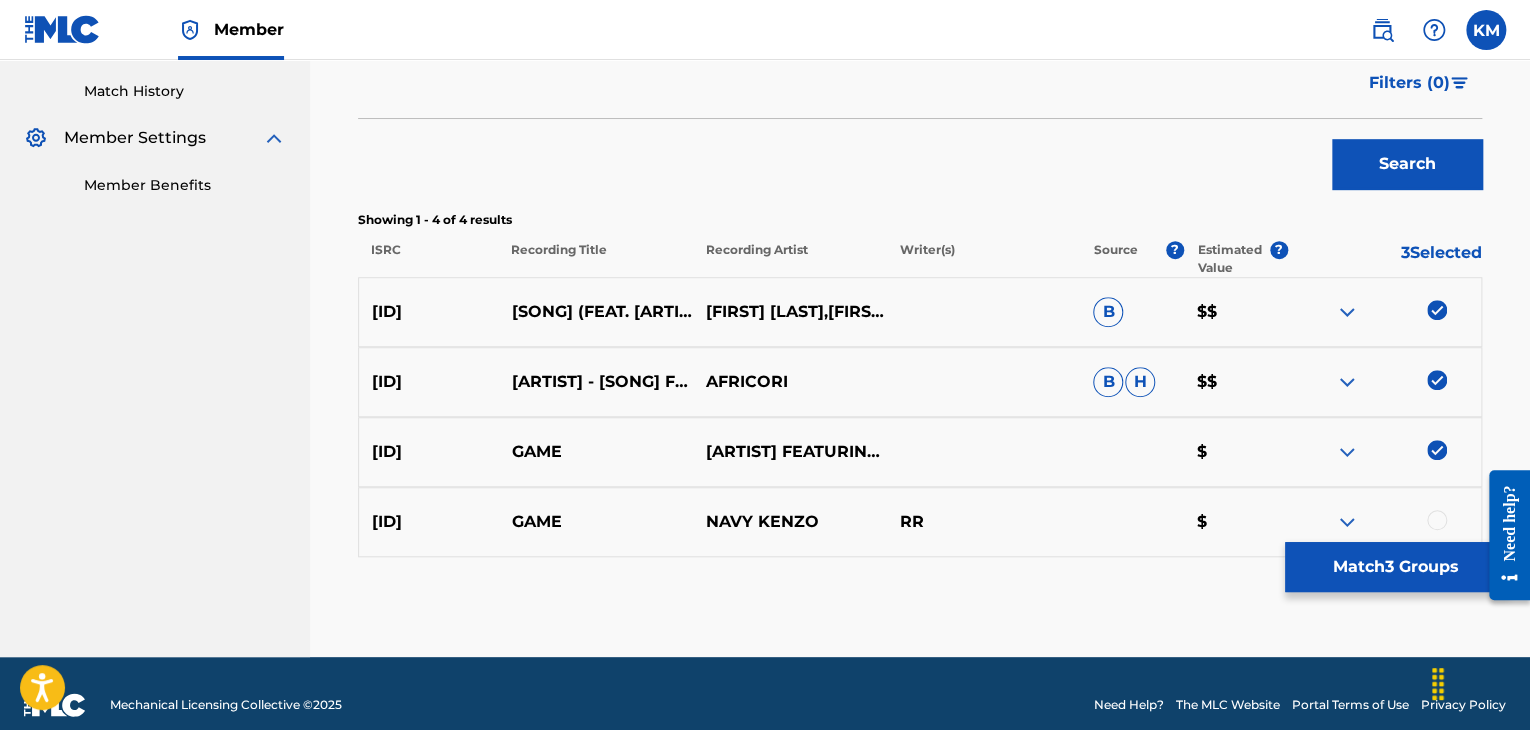 scroll, scrollTop: 566, scrollLeft: 0, axis: vertical 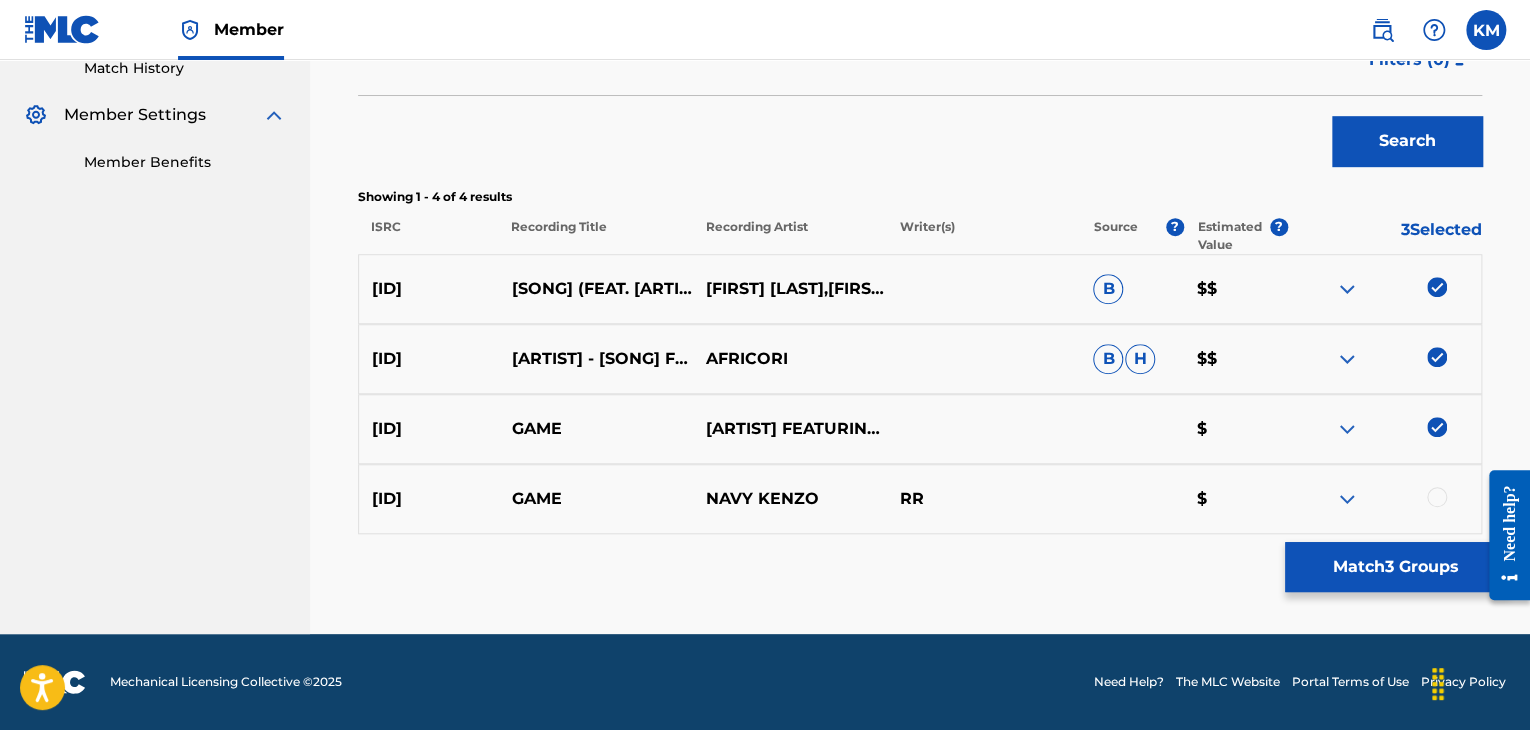click at bounding box center (1437, 497) 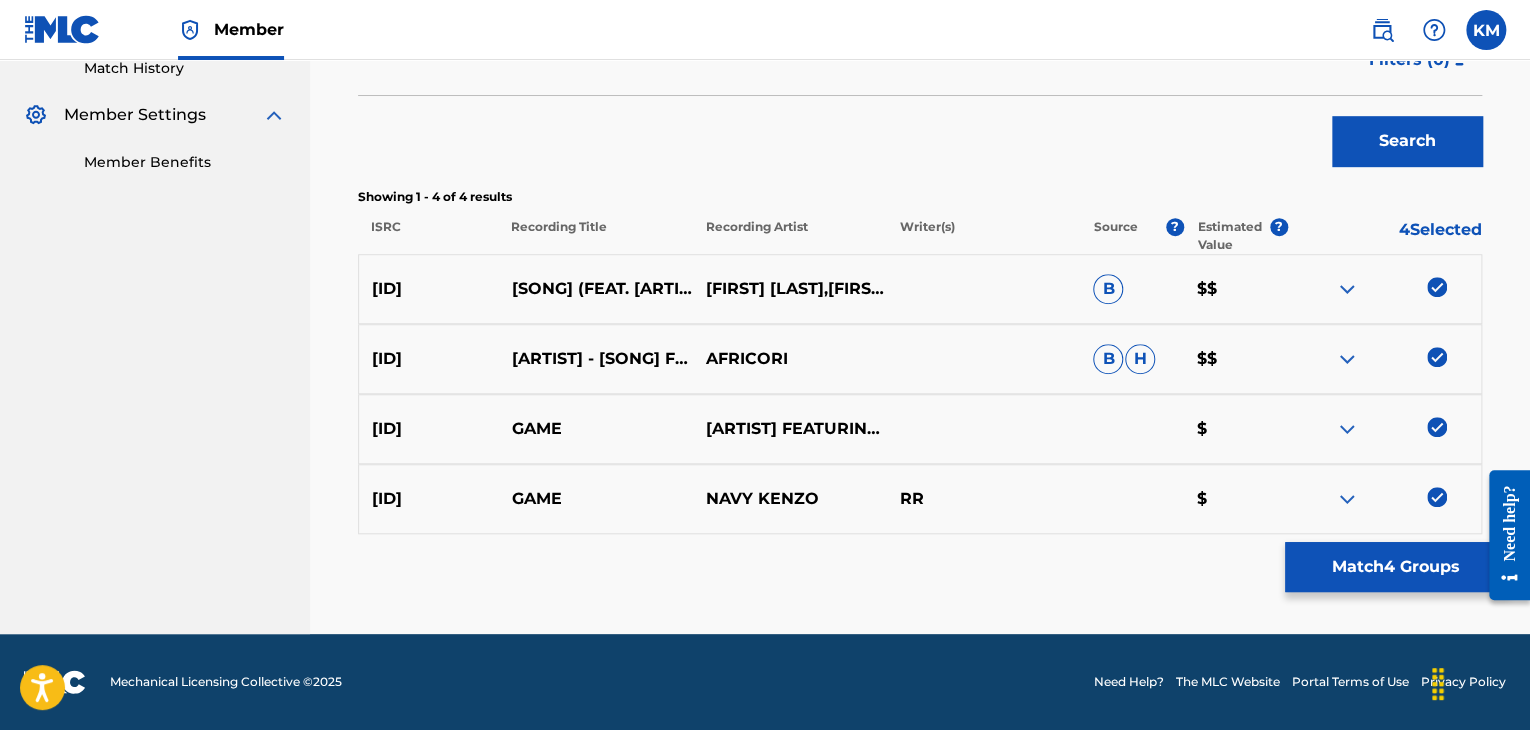 click on "Match  4 Groups" at bounding box center (1395, 567) 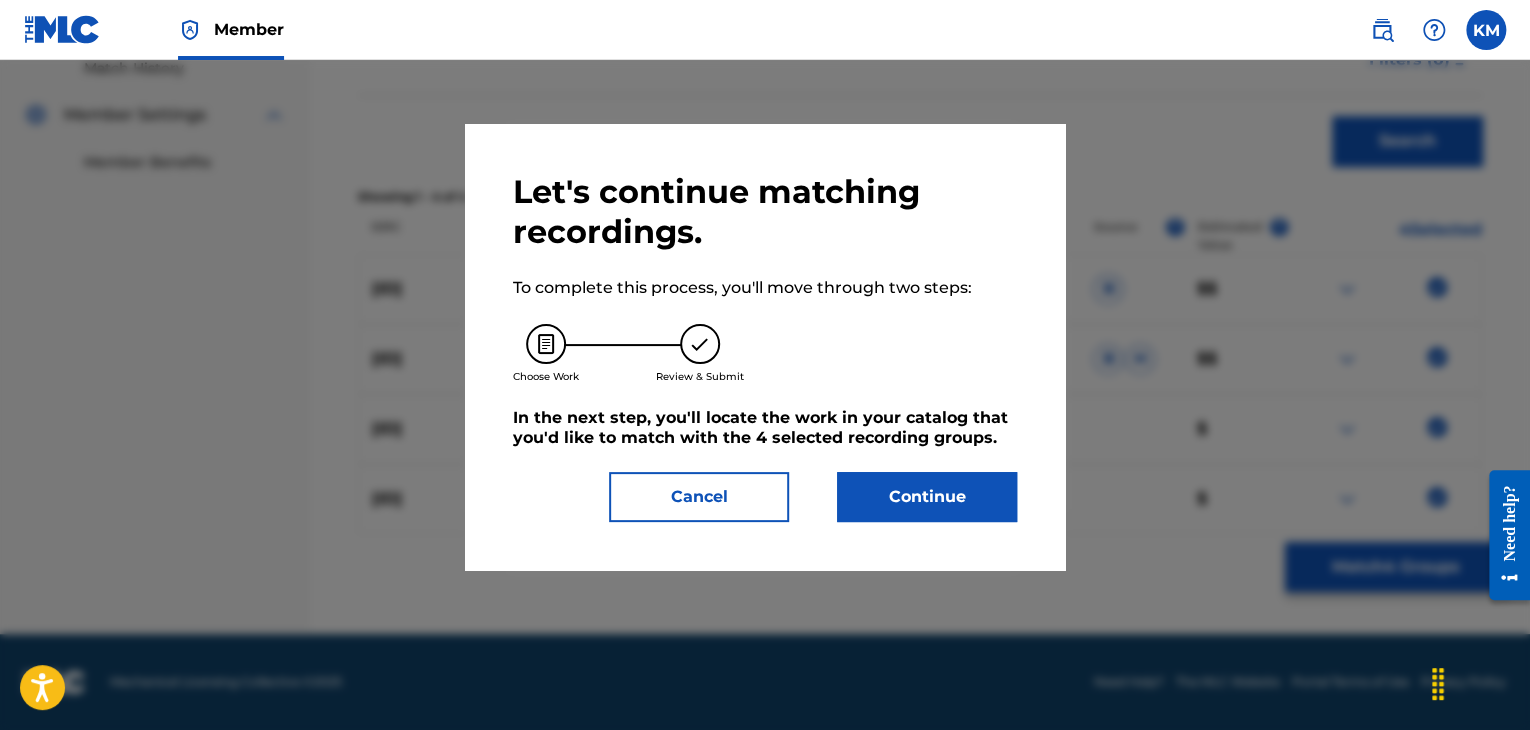 click on "Continue" at bounding box center (927, 497) 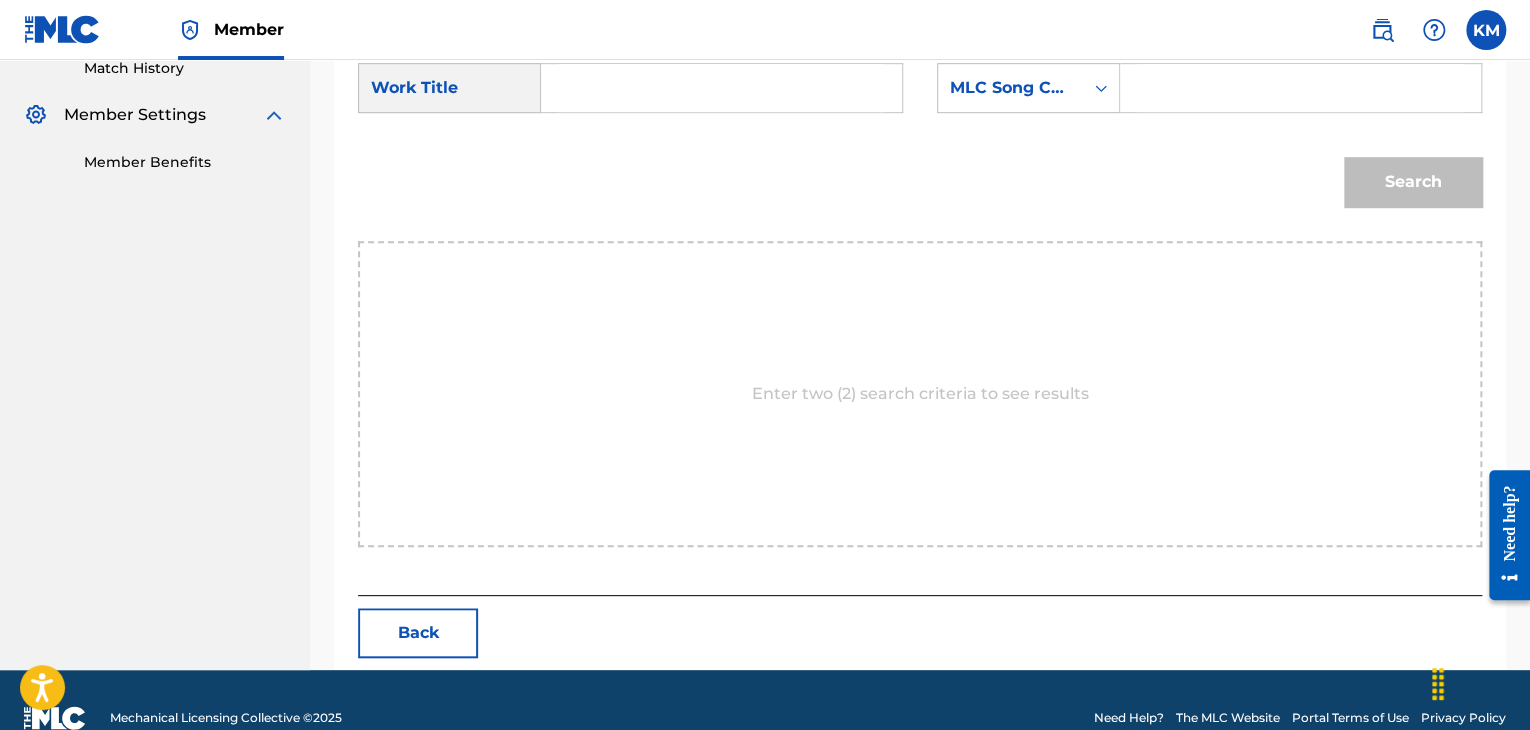click at bounding box center (721, 88) 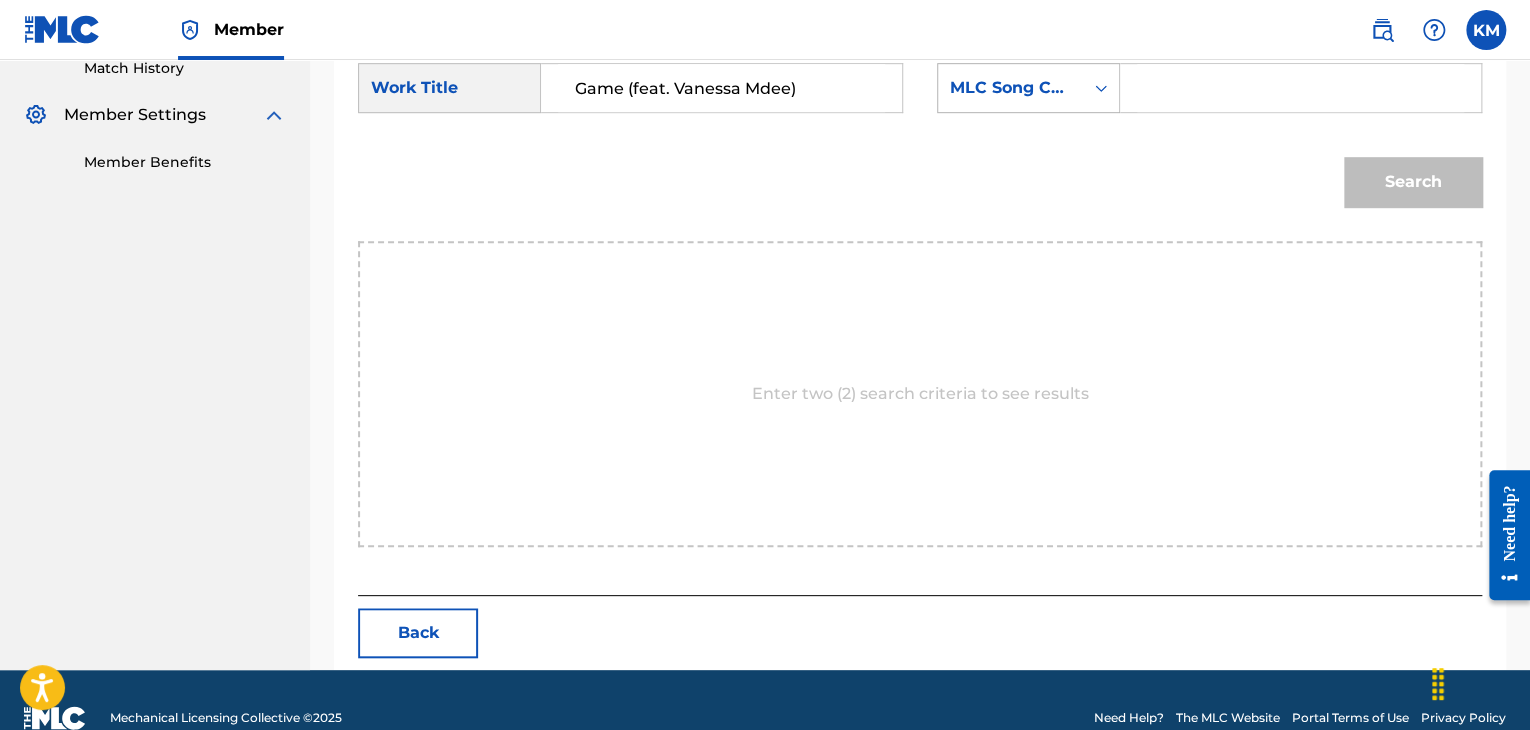 type on "Game (feat. Vanessa Mdee)" 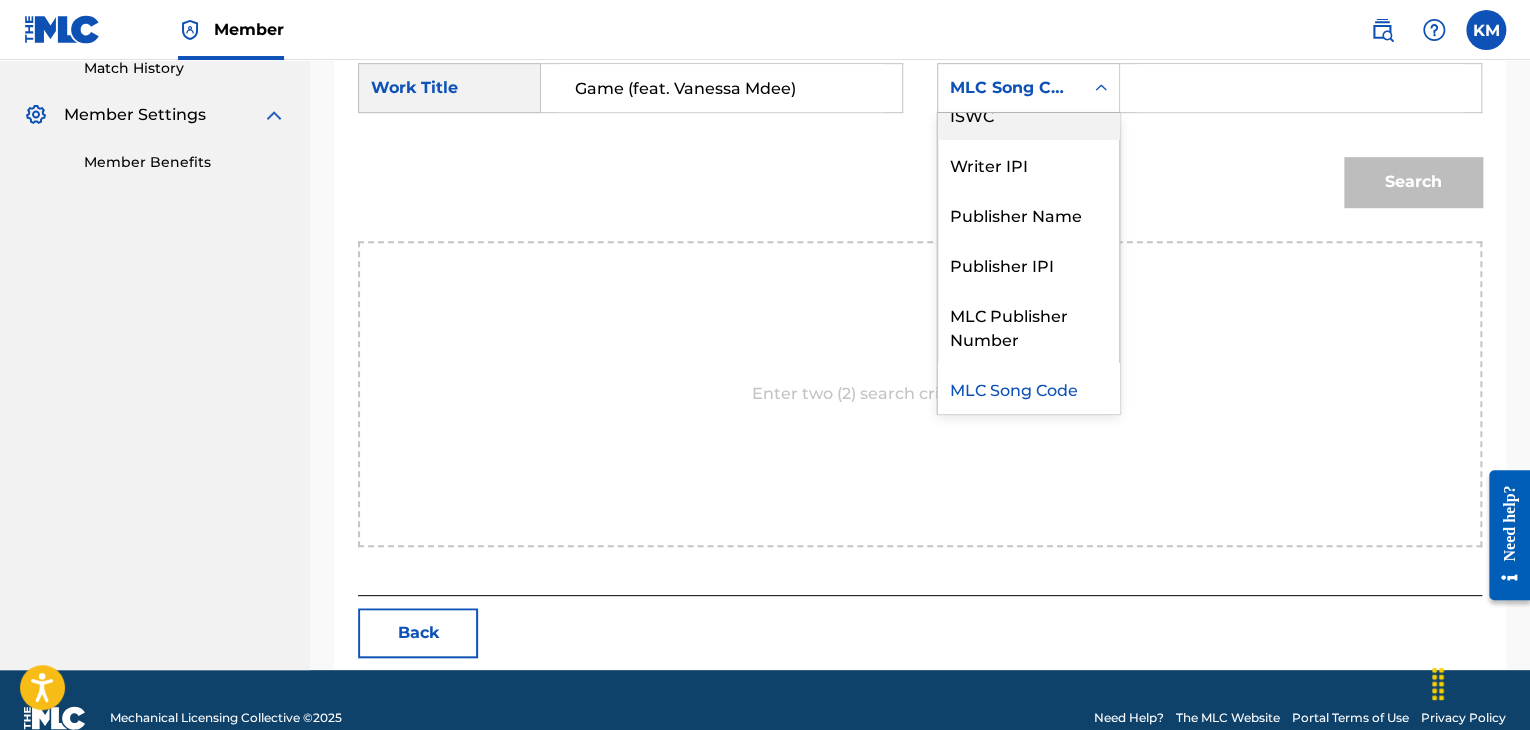 scroll, scrollTop: 0, scrollLeft: 0, axis: both 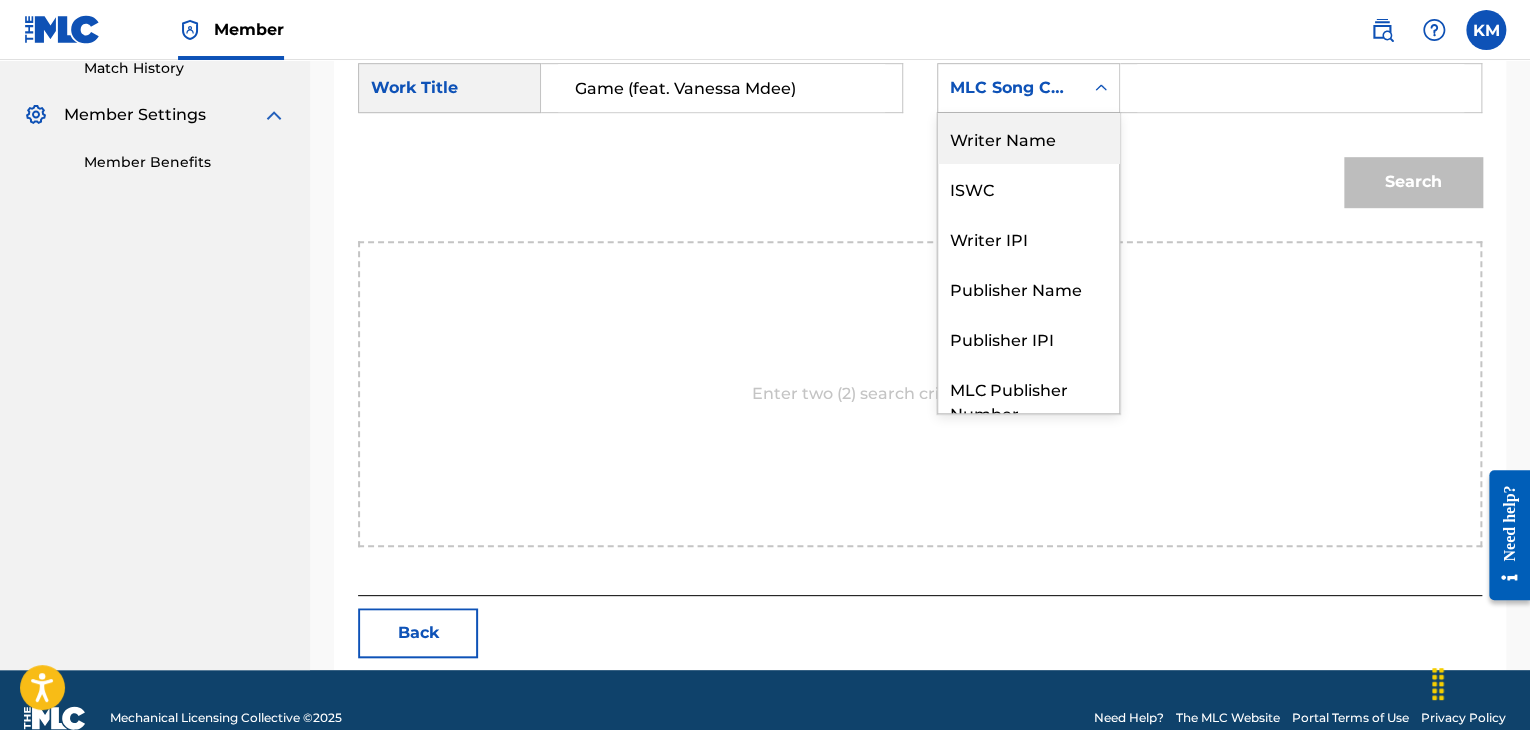 click on "Writer Name" at bounding box center (1028, 138) 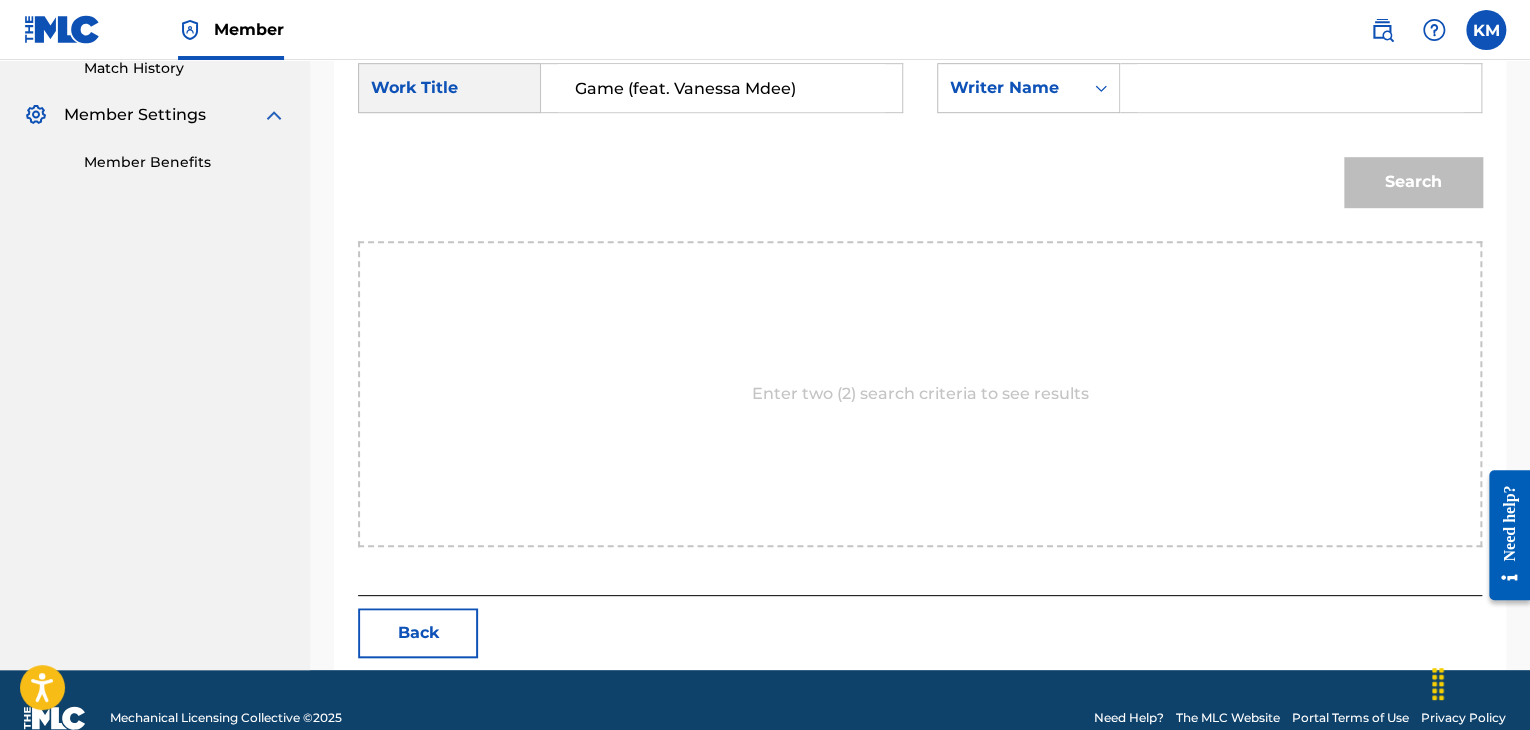 click at bounding box center (1300, 88) 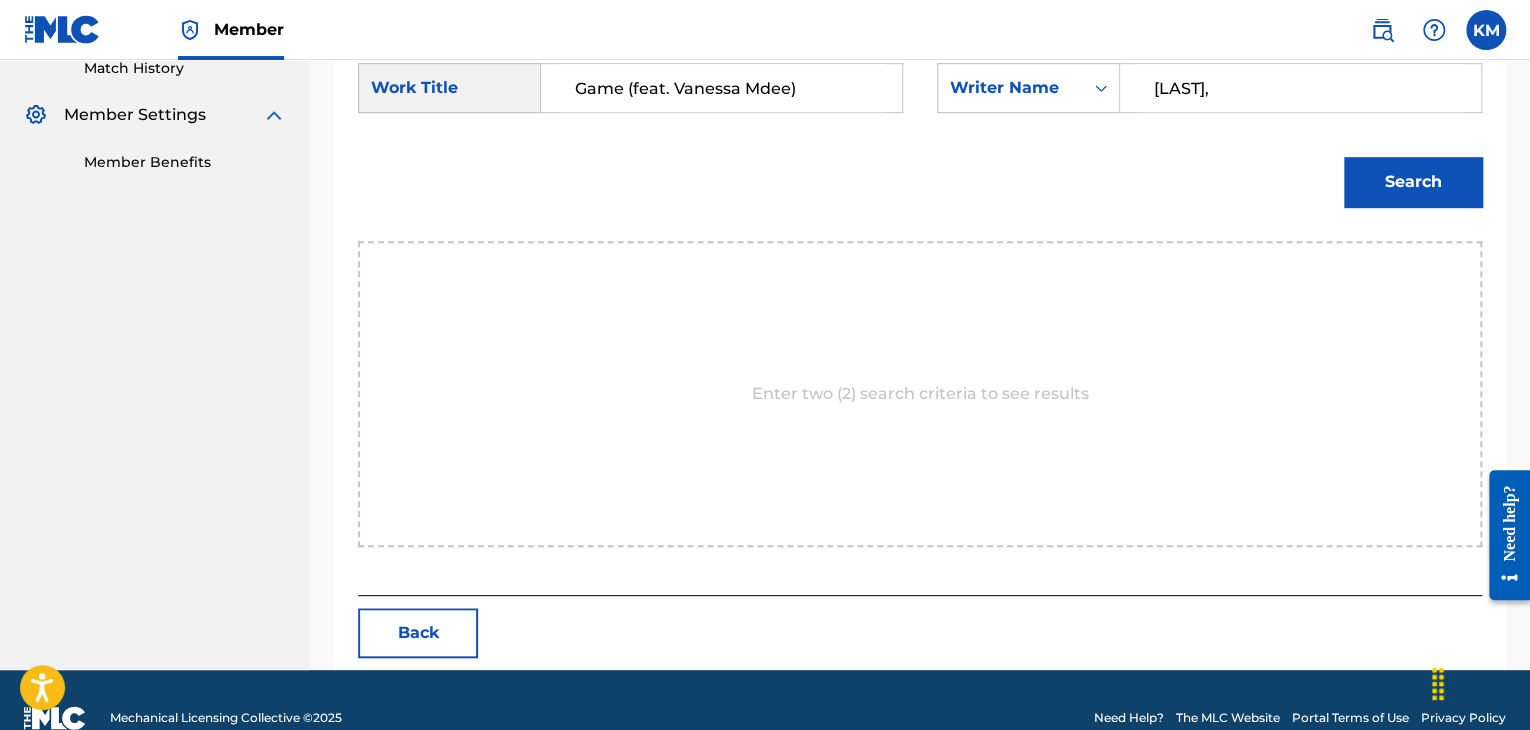 click on "[LAST]," at bounding box center (1300, 88) 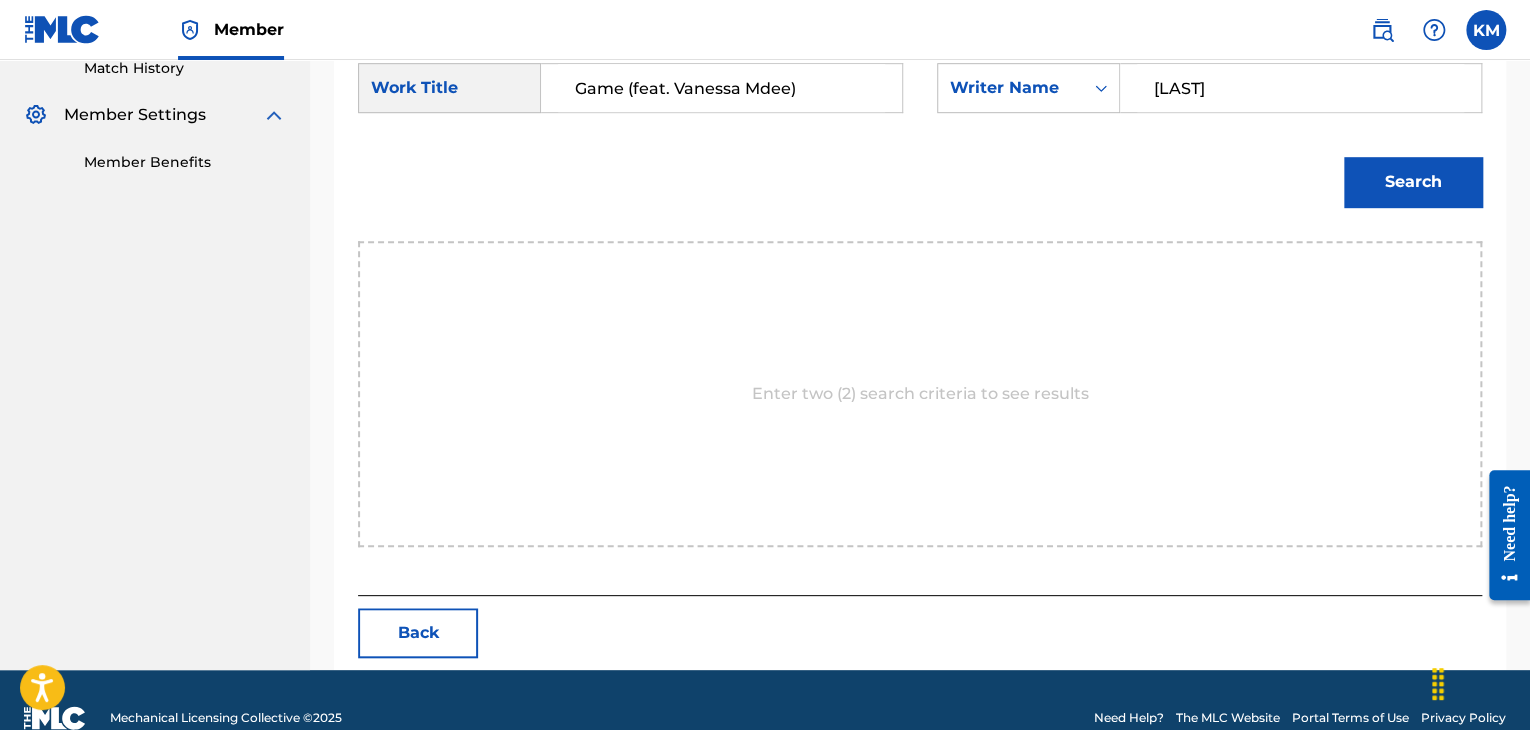 click on "Search" at bounding box center (1413, 182) 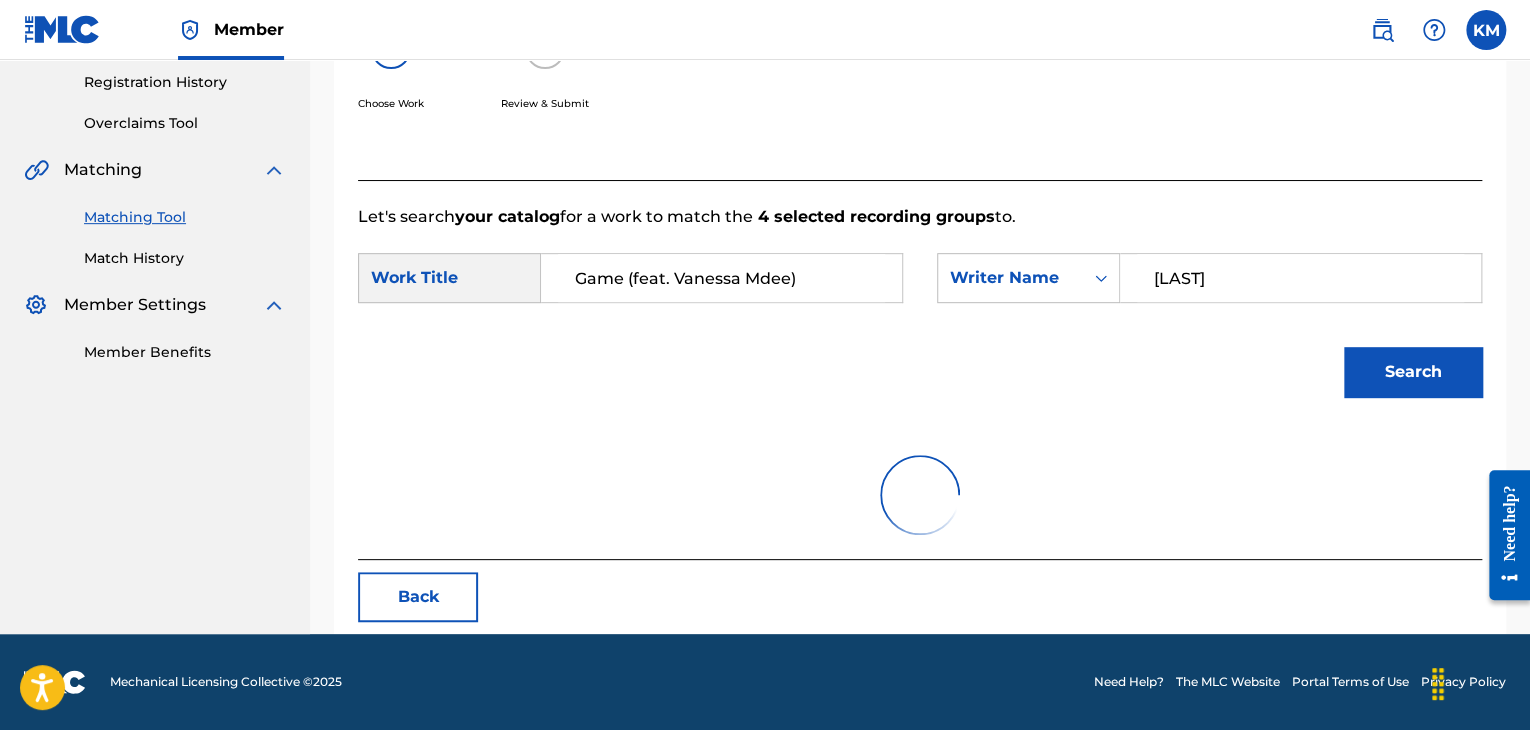 scroll, scrollTop: 542, scrollLeft: 0, axis: vertical 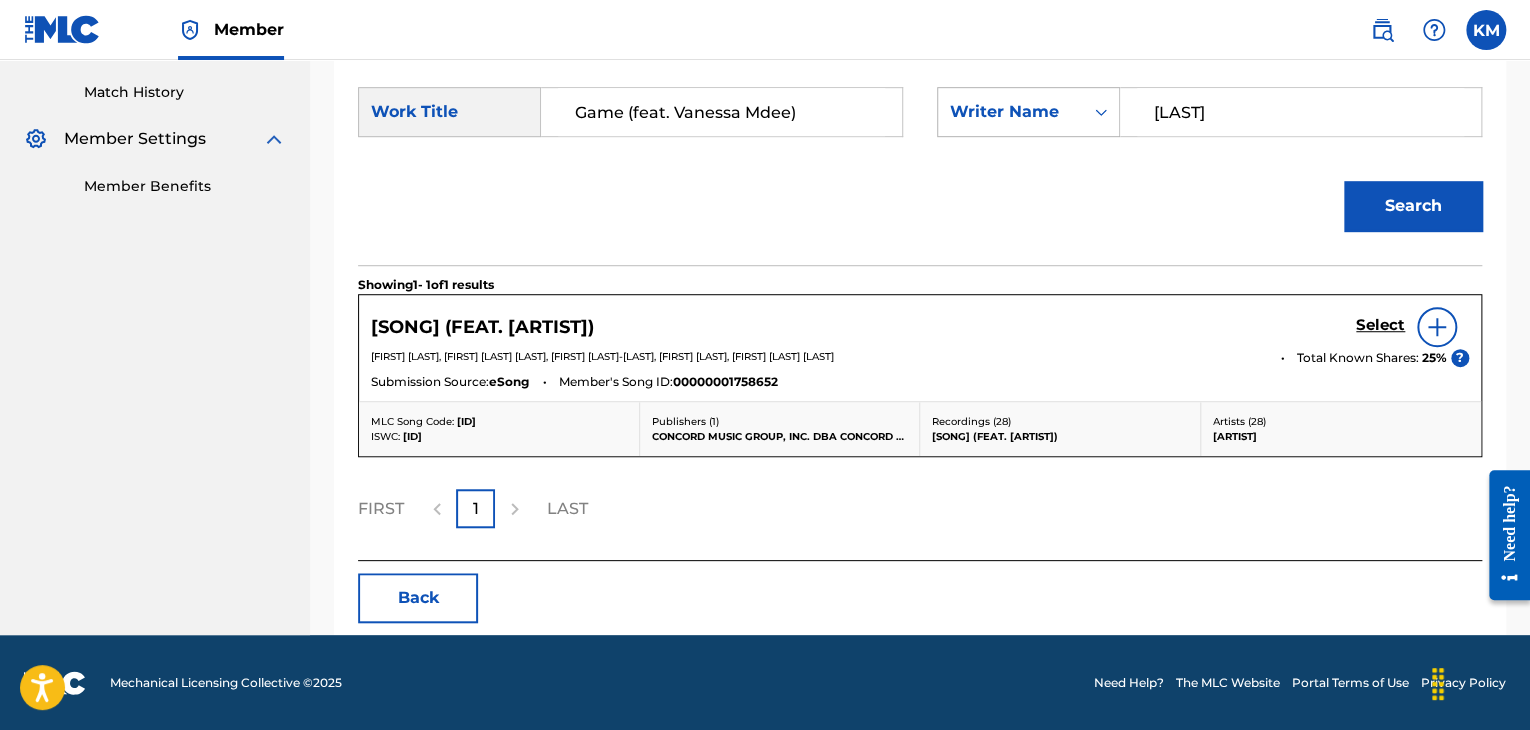 paste on "[ARTIST]" 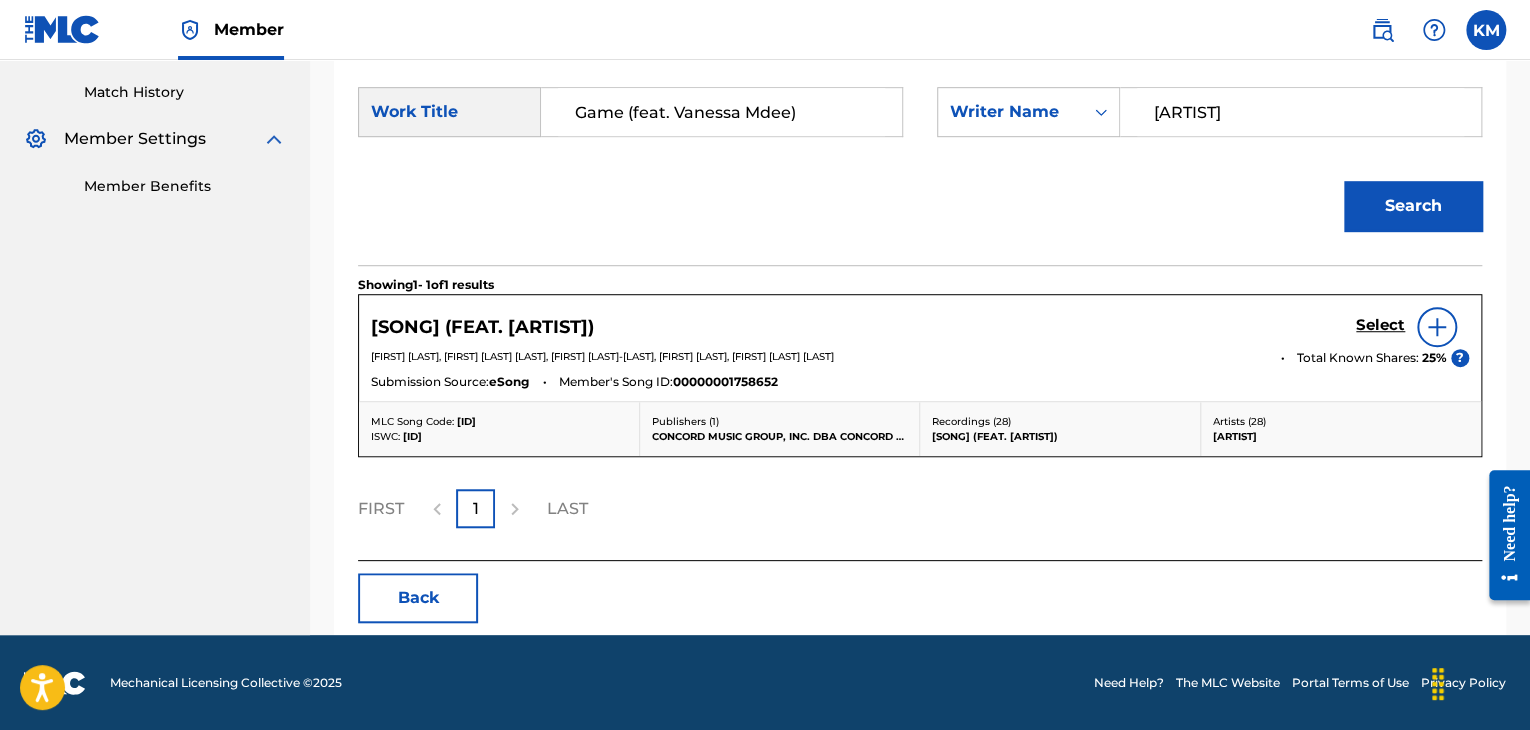 click on "Search" at bounding box center (1413, 206) 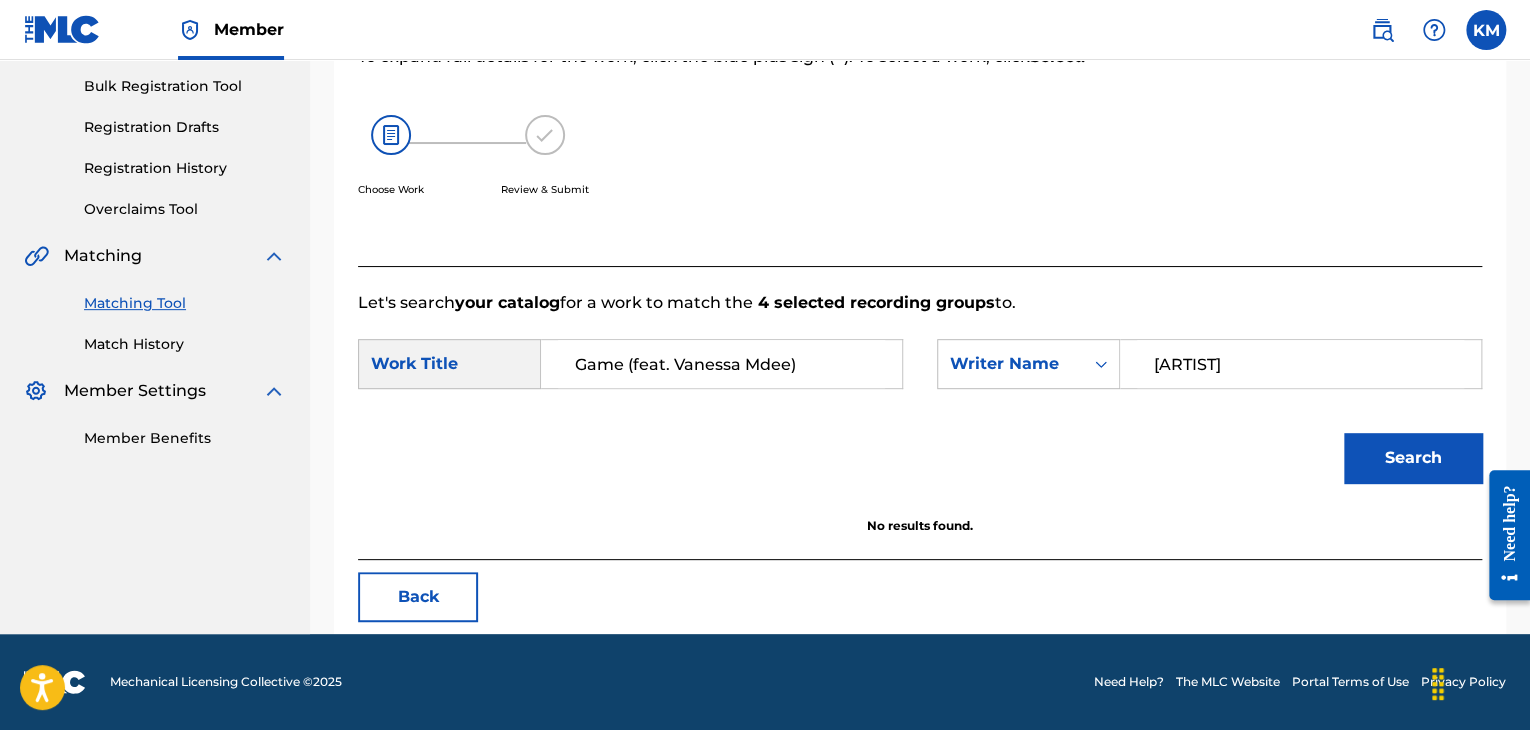 scroll, scrollTop: 290, scrollLeft: 0, axis: vertical 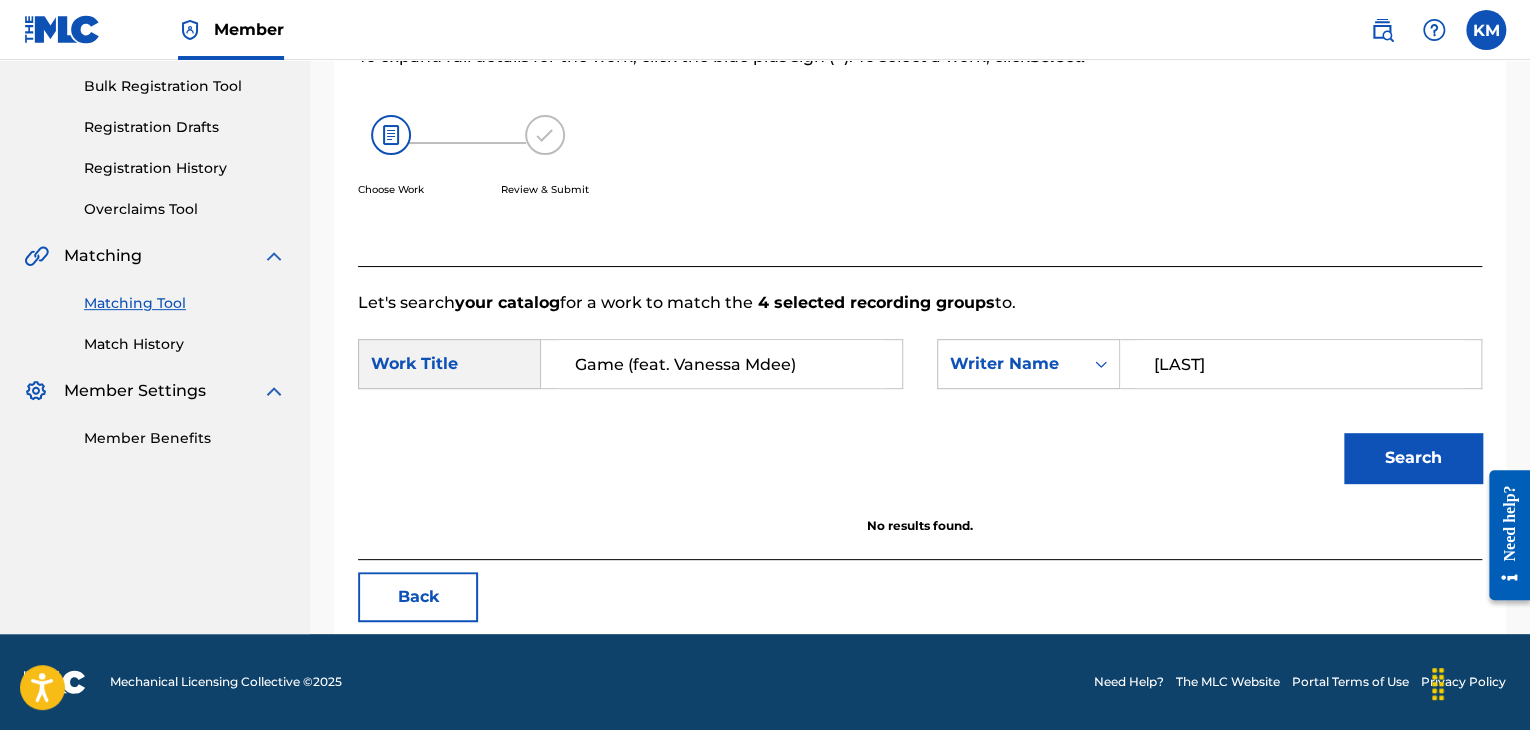 type on "[LAST]" 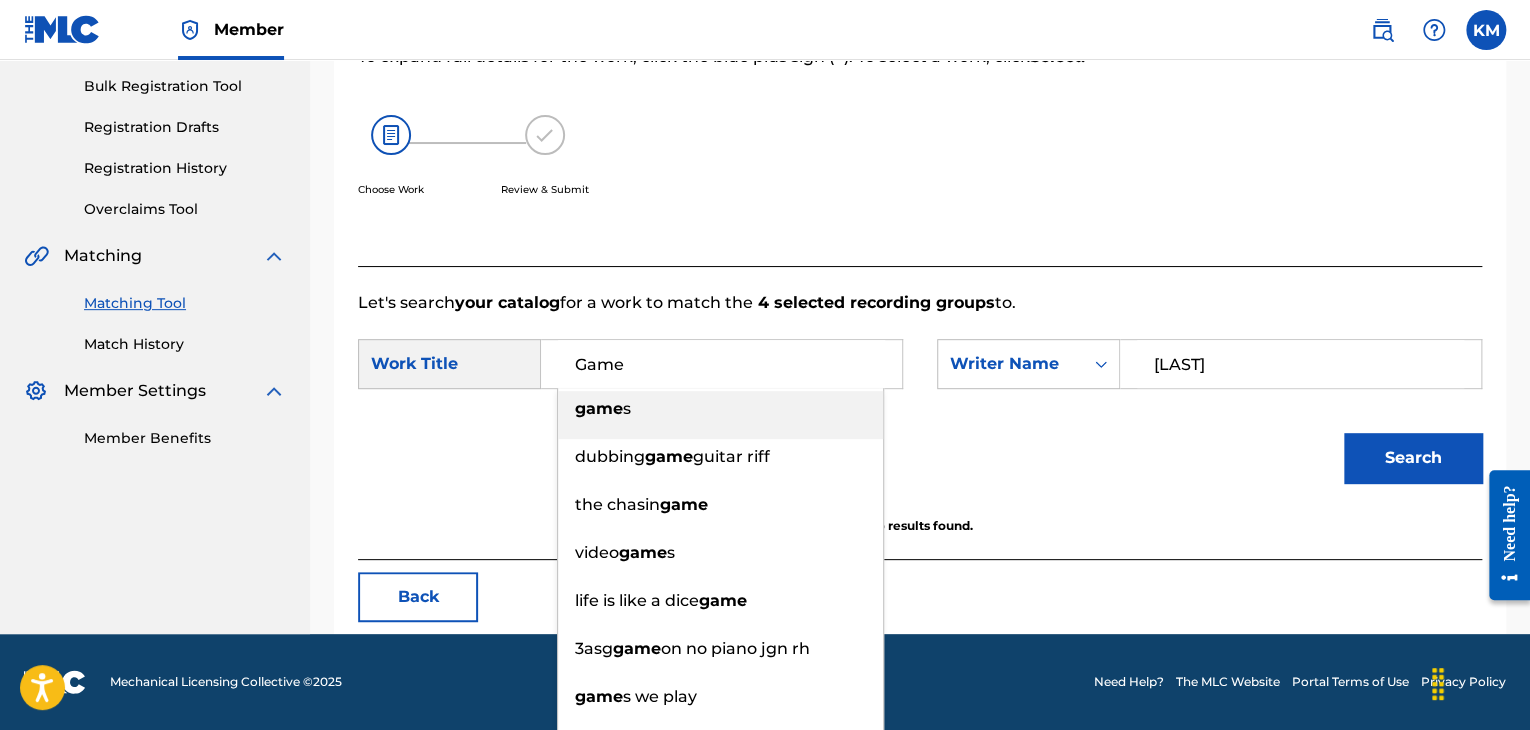 type on "Game" 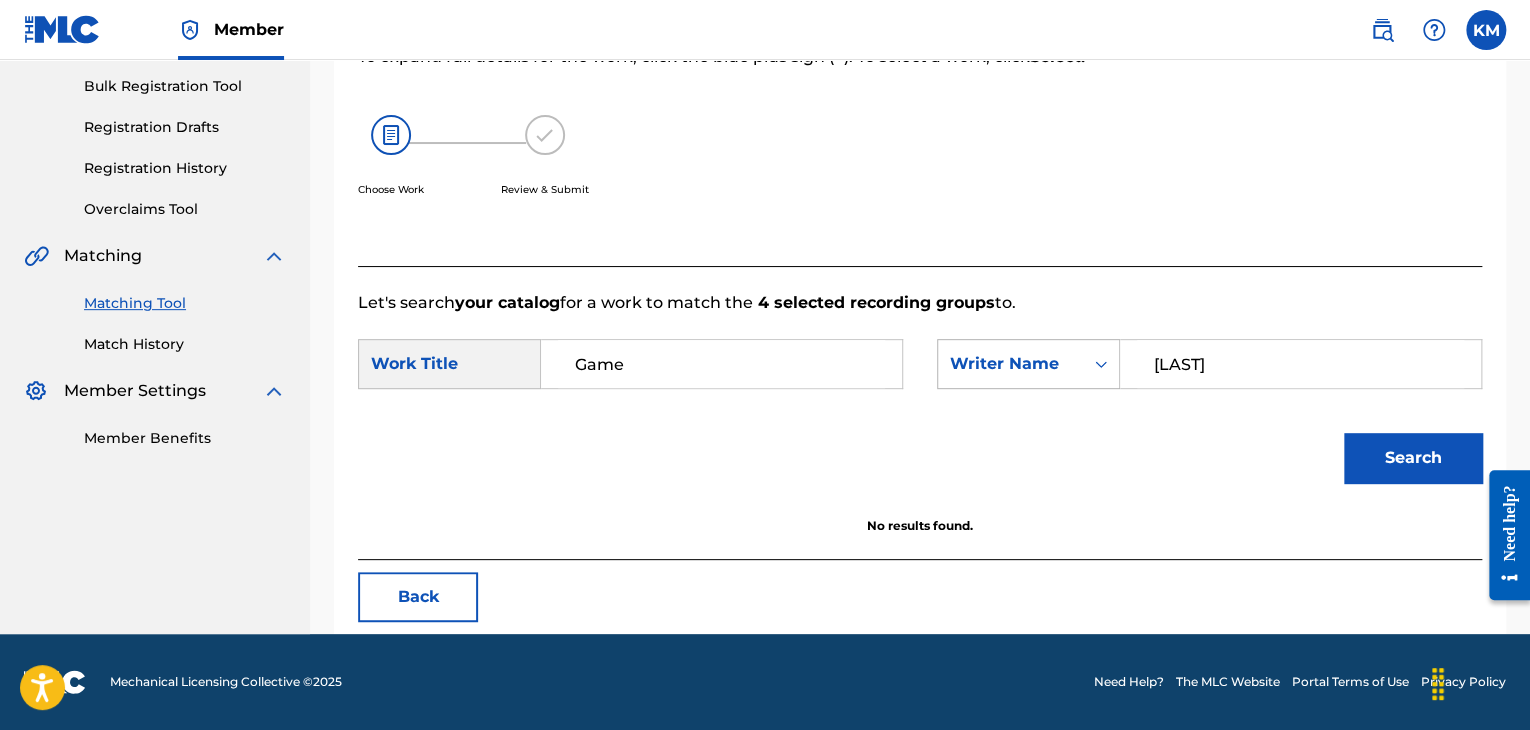 paste on "kono," 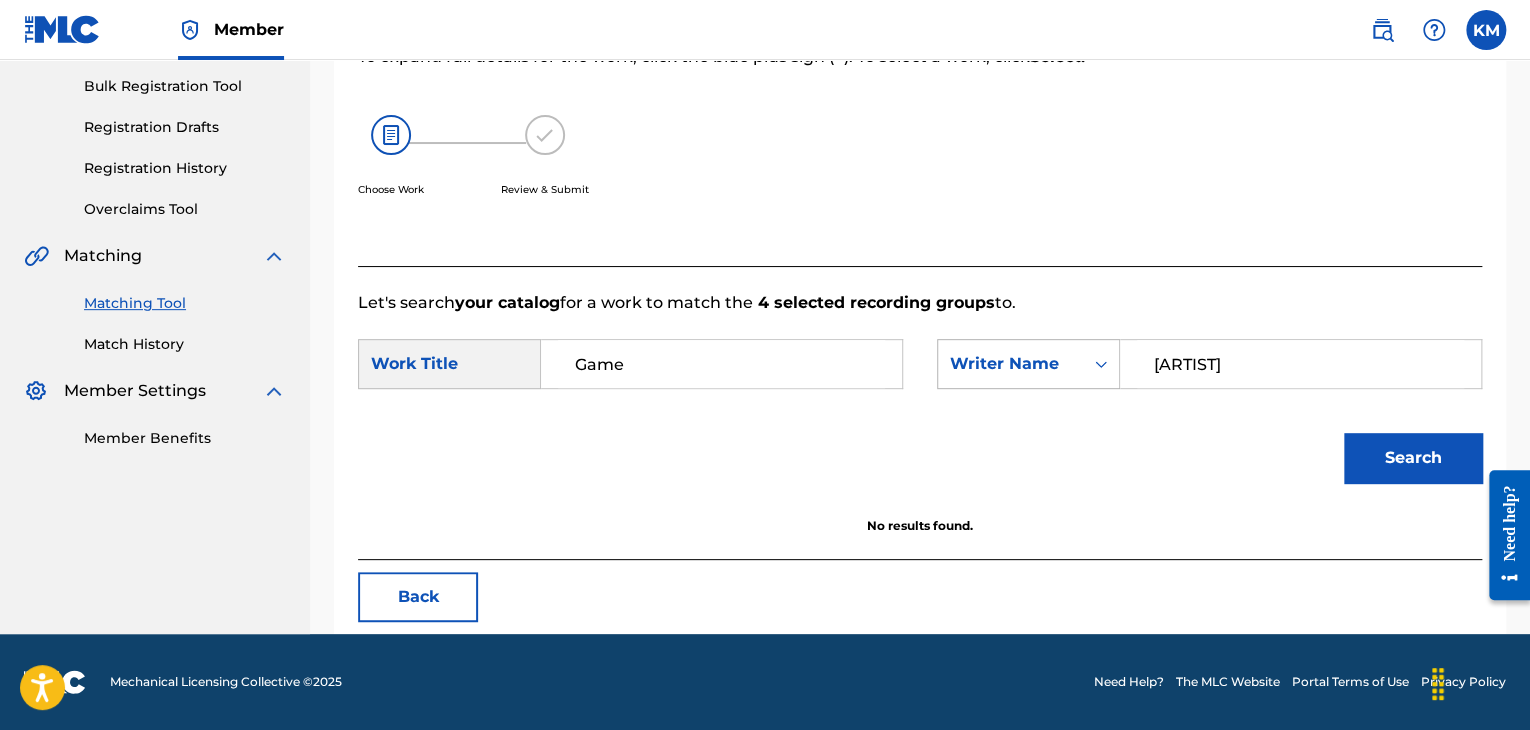 drag, startPoint x: 1234, startPoint y: 364, endPoint x: 959, endPoint y: 367, distance: 275.01636 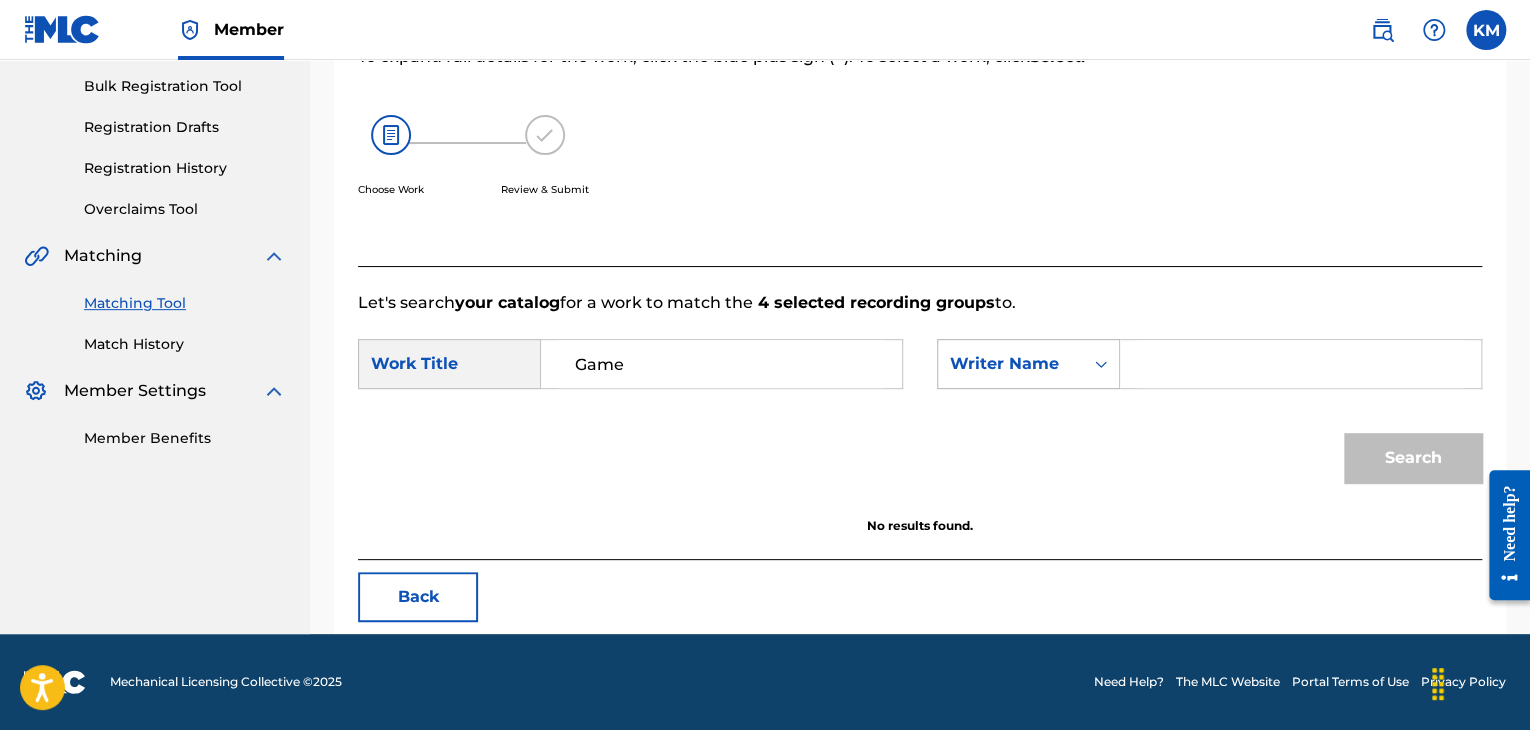 paste on "[ARTIST]" 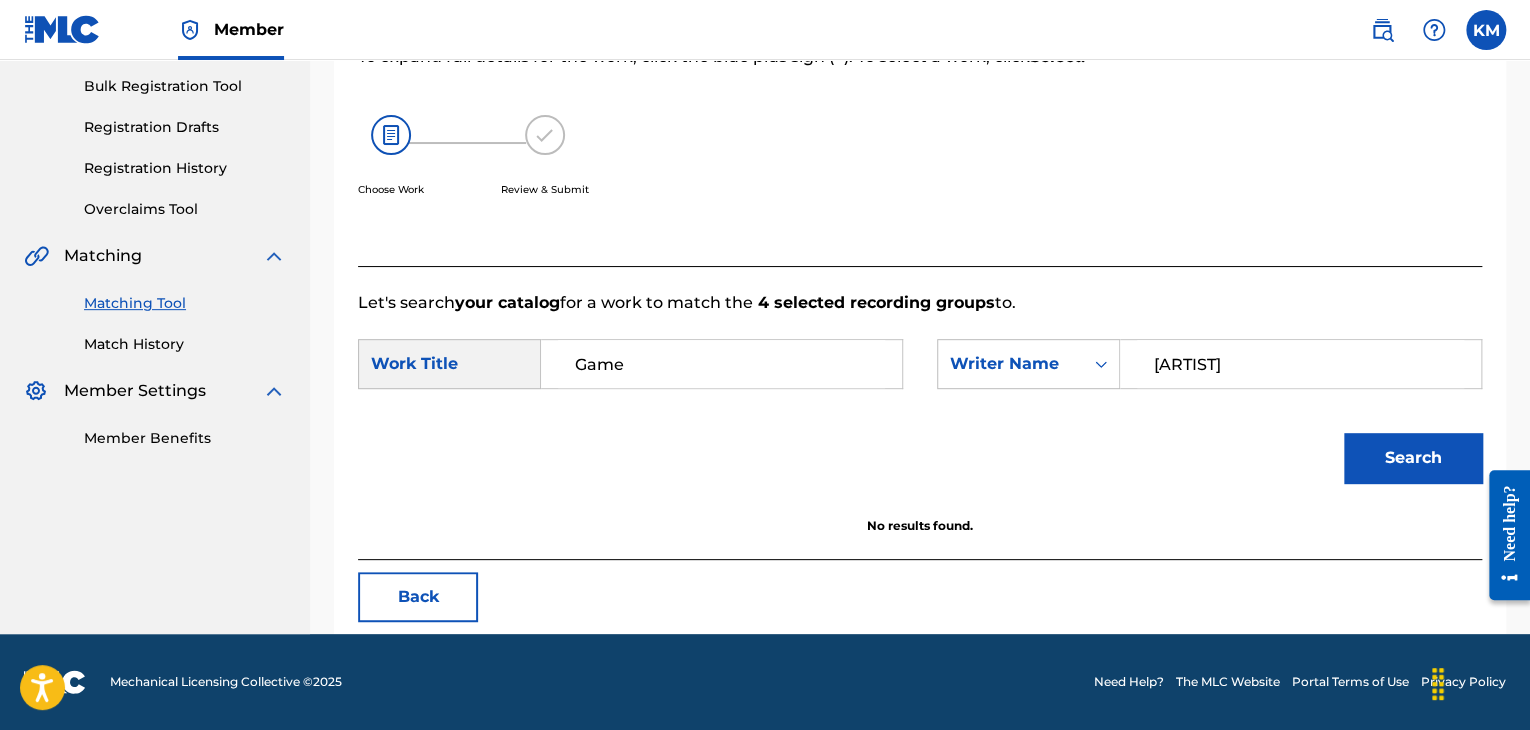 click on "Search" at bounding box center (1413, 458) 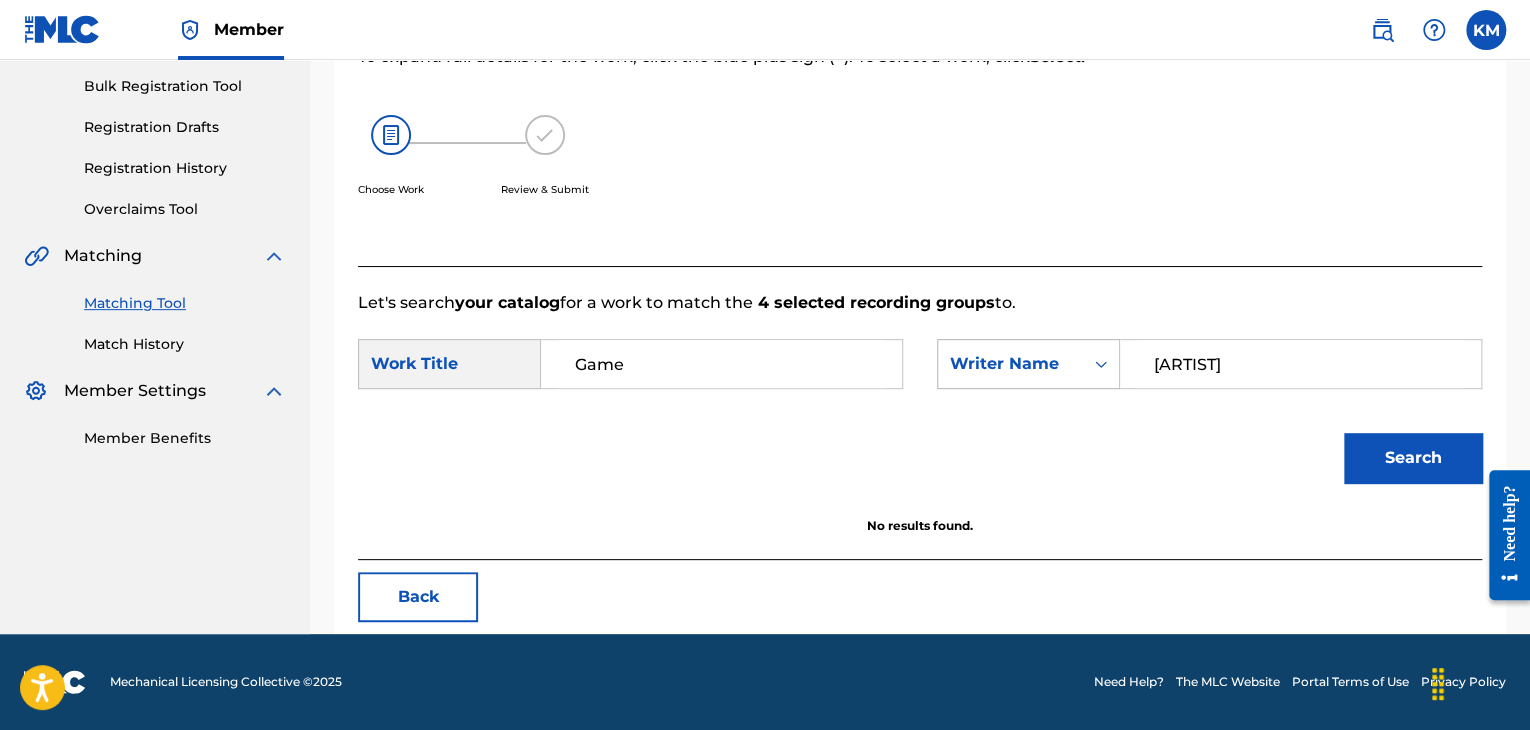 paste on "dee" 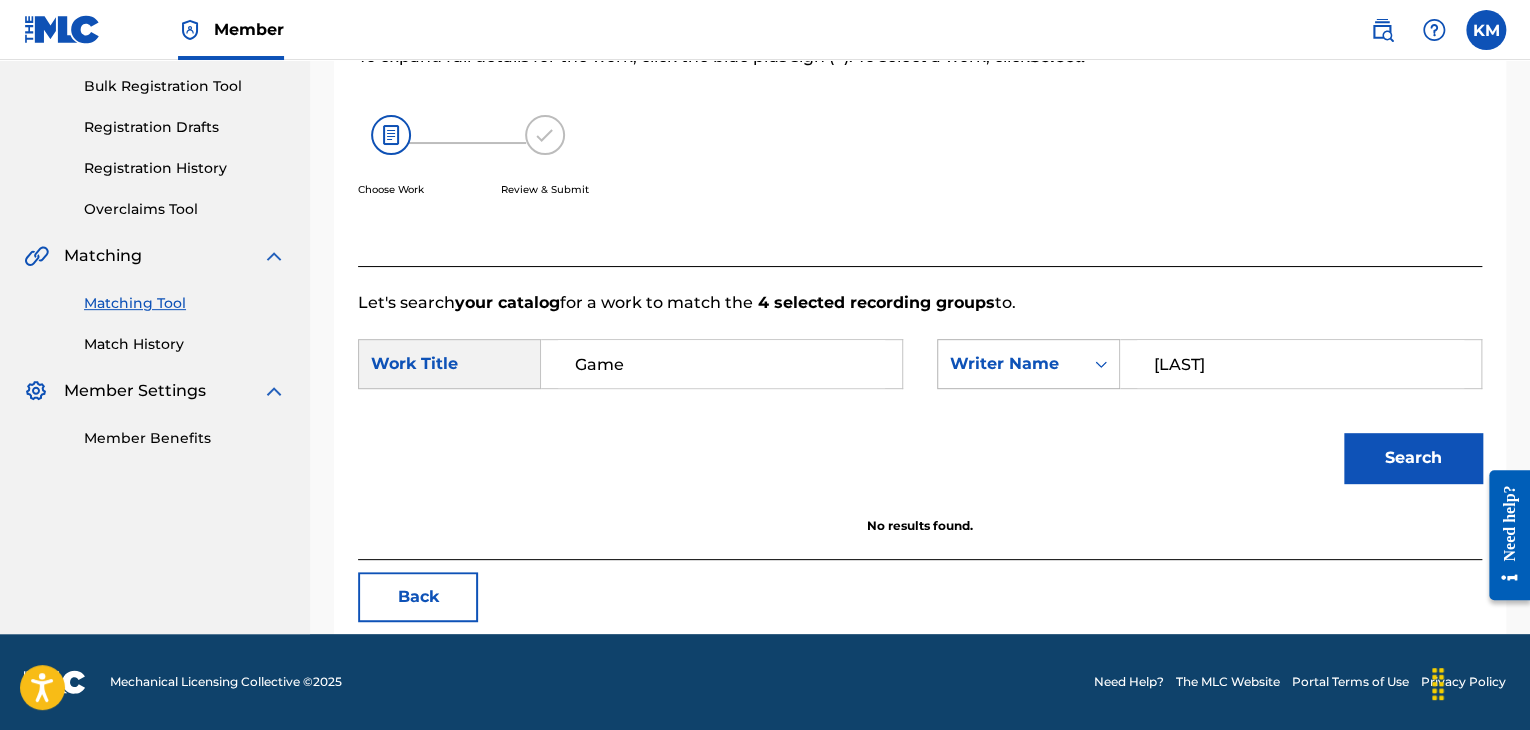 drag, startPoint x: 1213, startPoint y: 362, endPoint x: 948, endPoint y: 377, distance: 265.4242 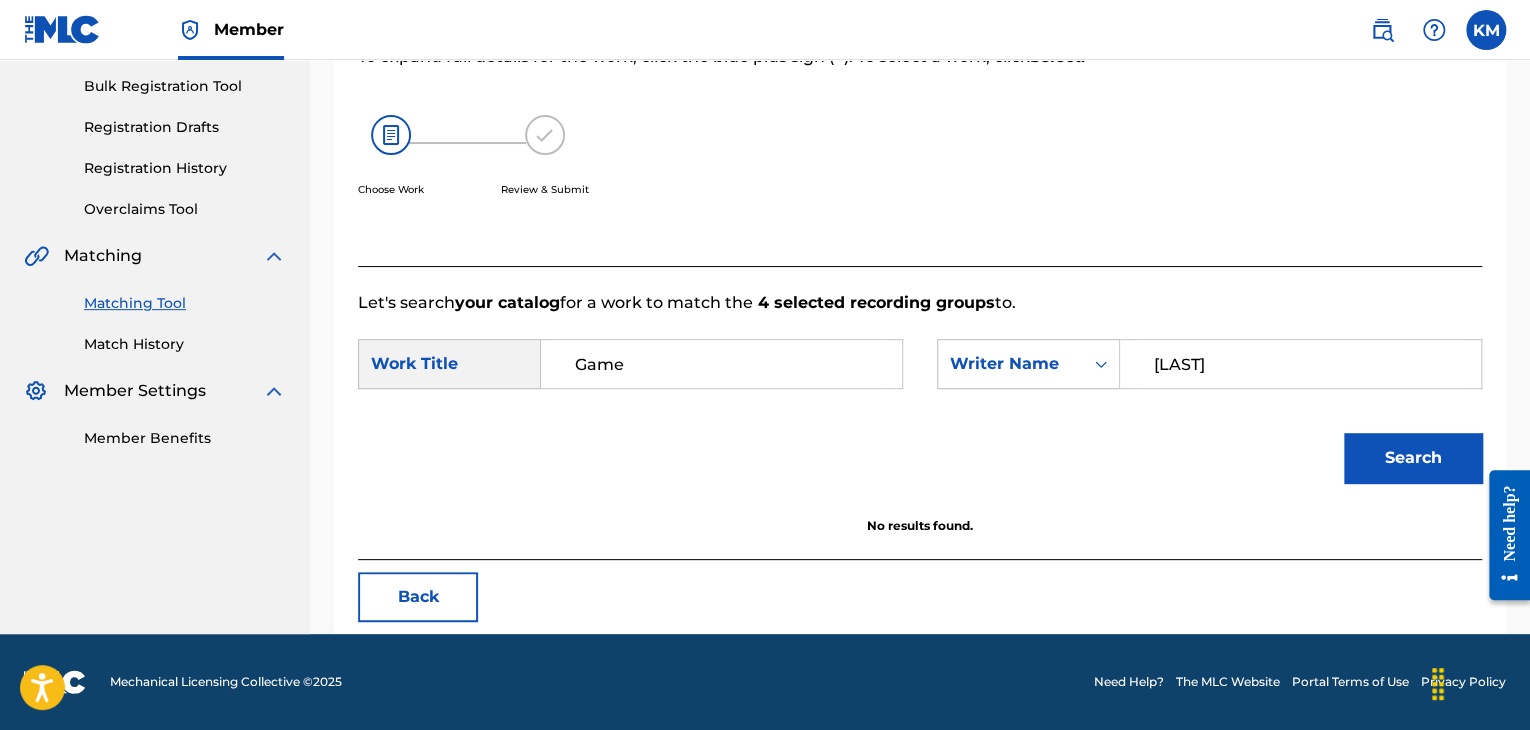 click on "Search" at bounding box center [1413, 458] 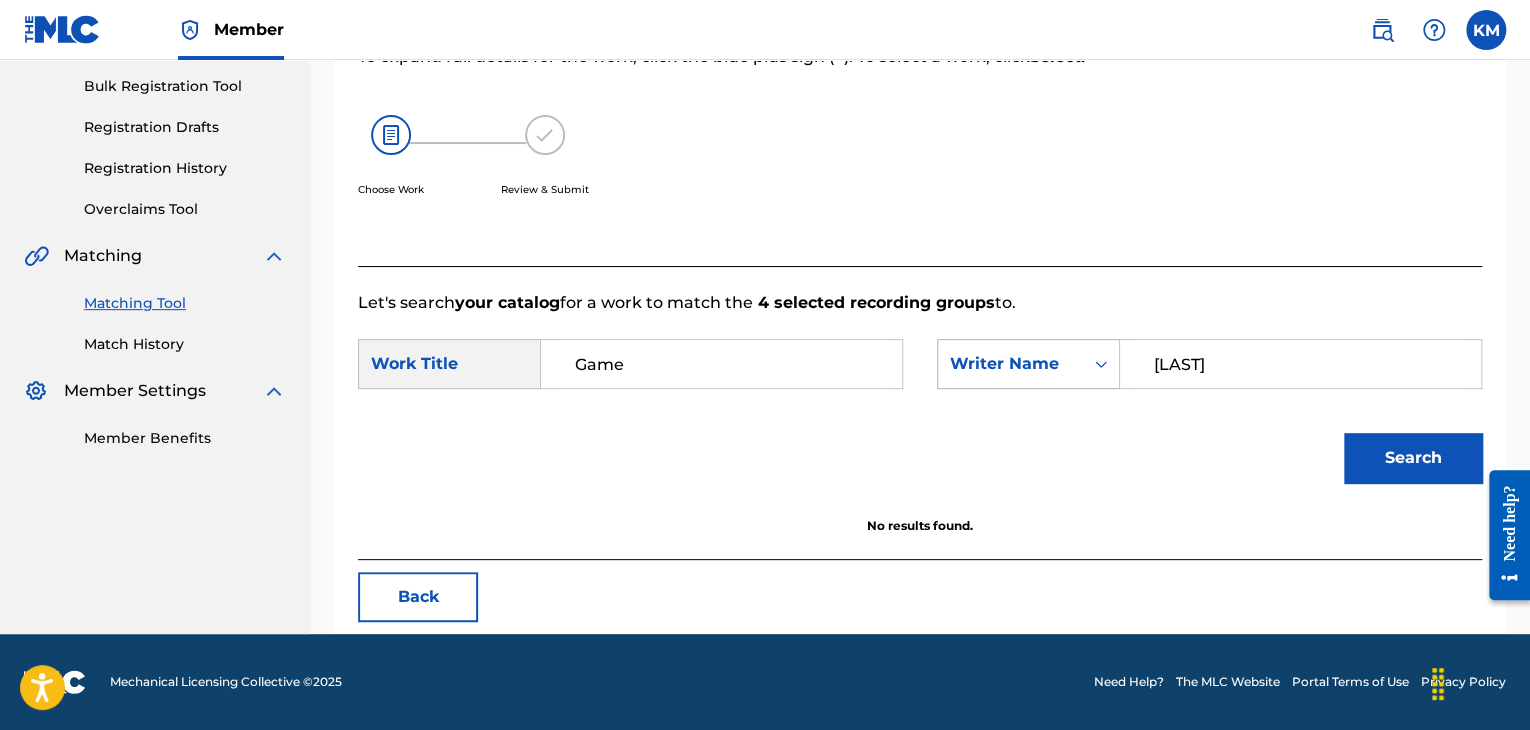 click 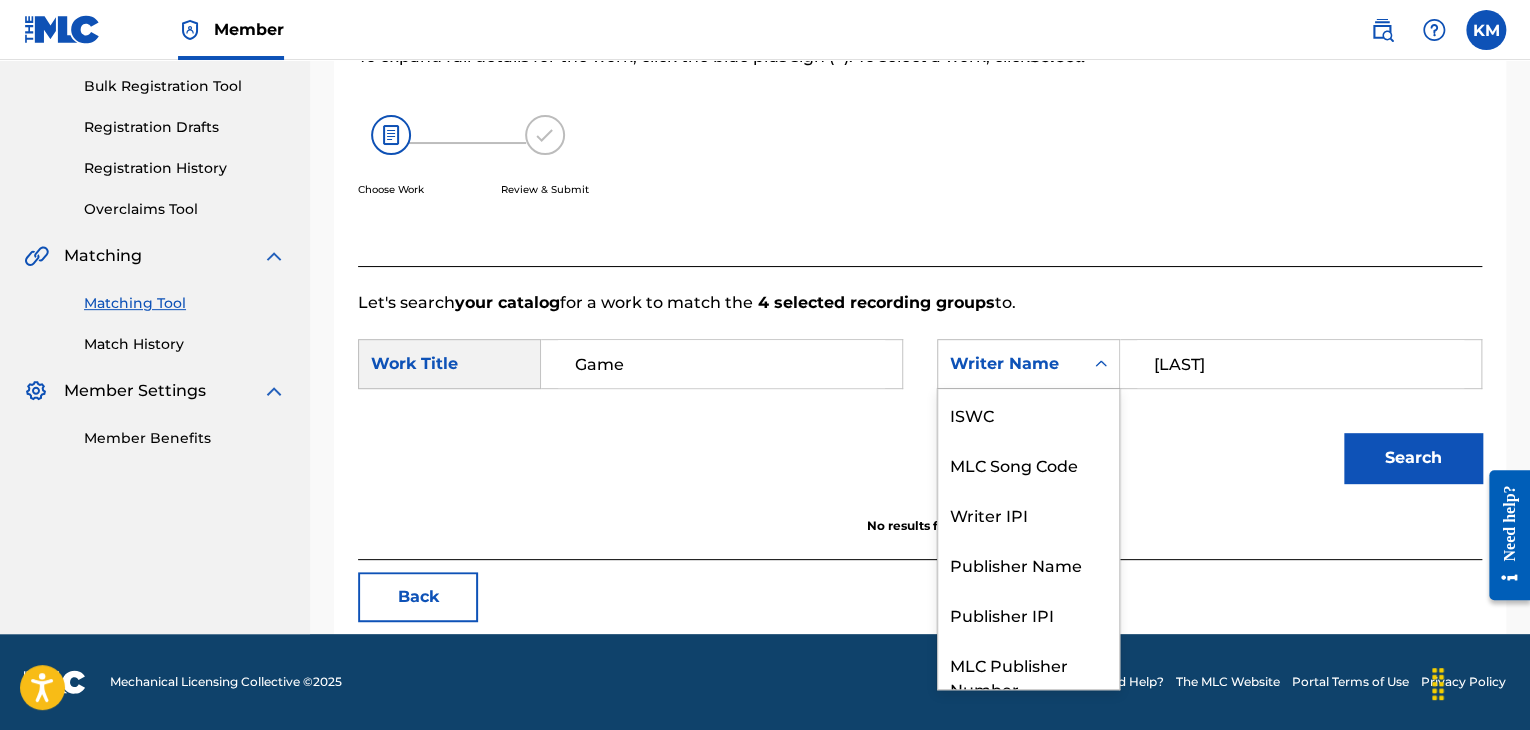 scroll, scrollTop: 74, scrollLeft: 0, axis: vertical 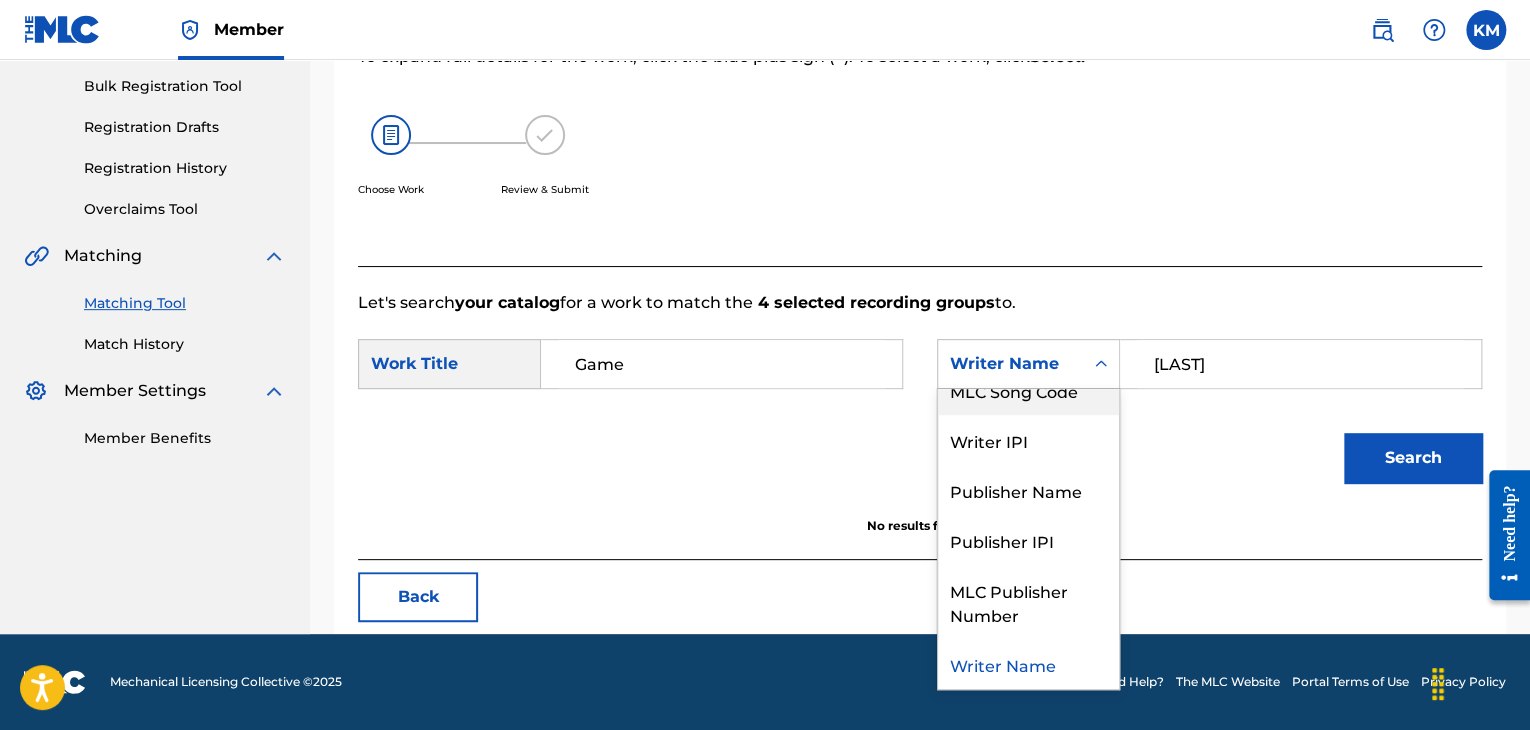 click on "MLC Song Code" at bounding box center [1028, 390] 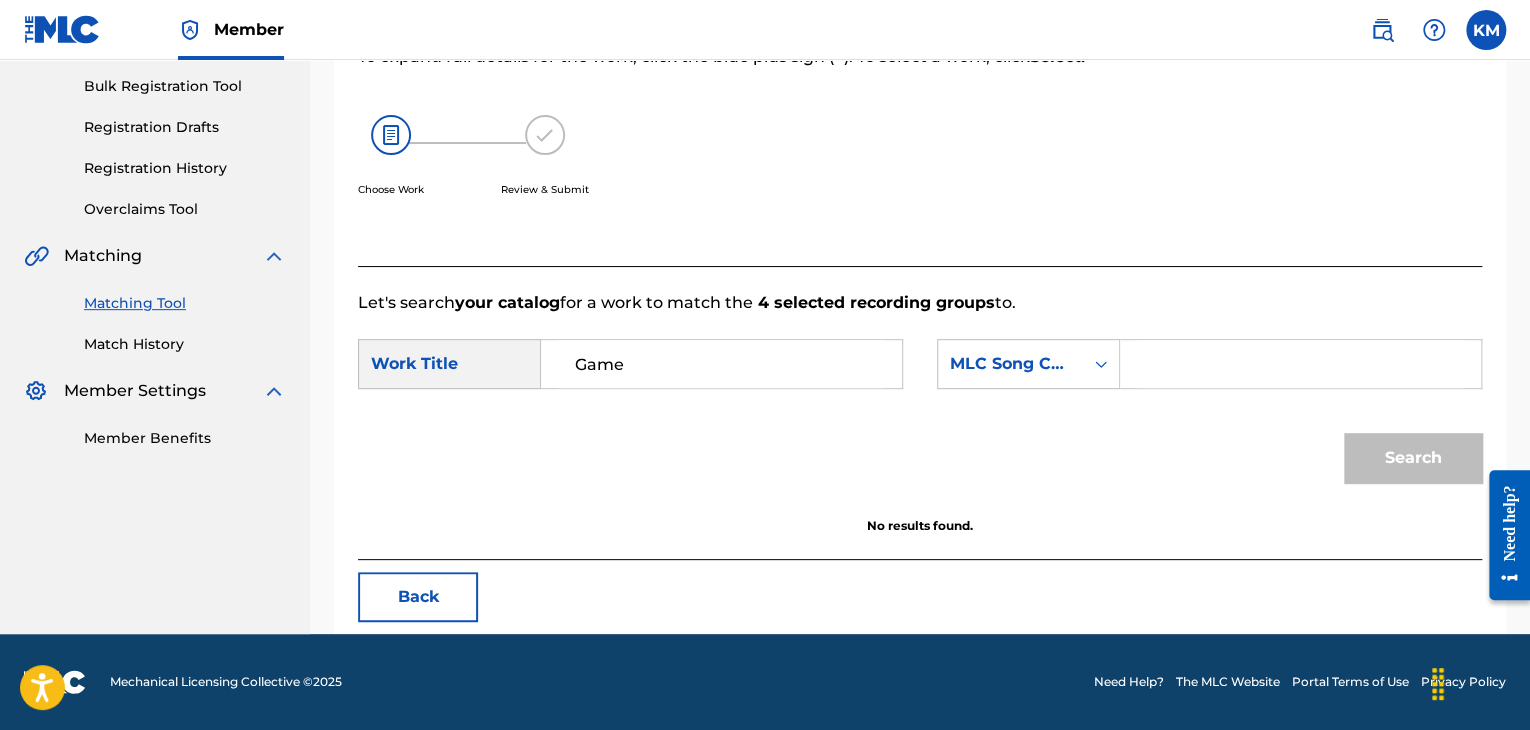 click at bounding box center (1300, 364) 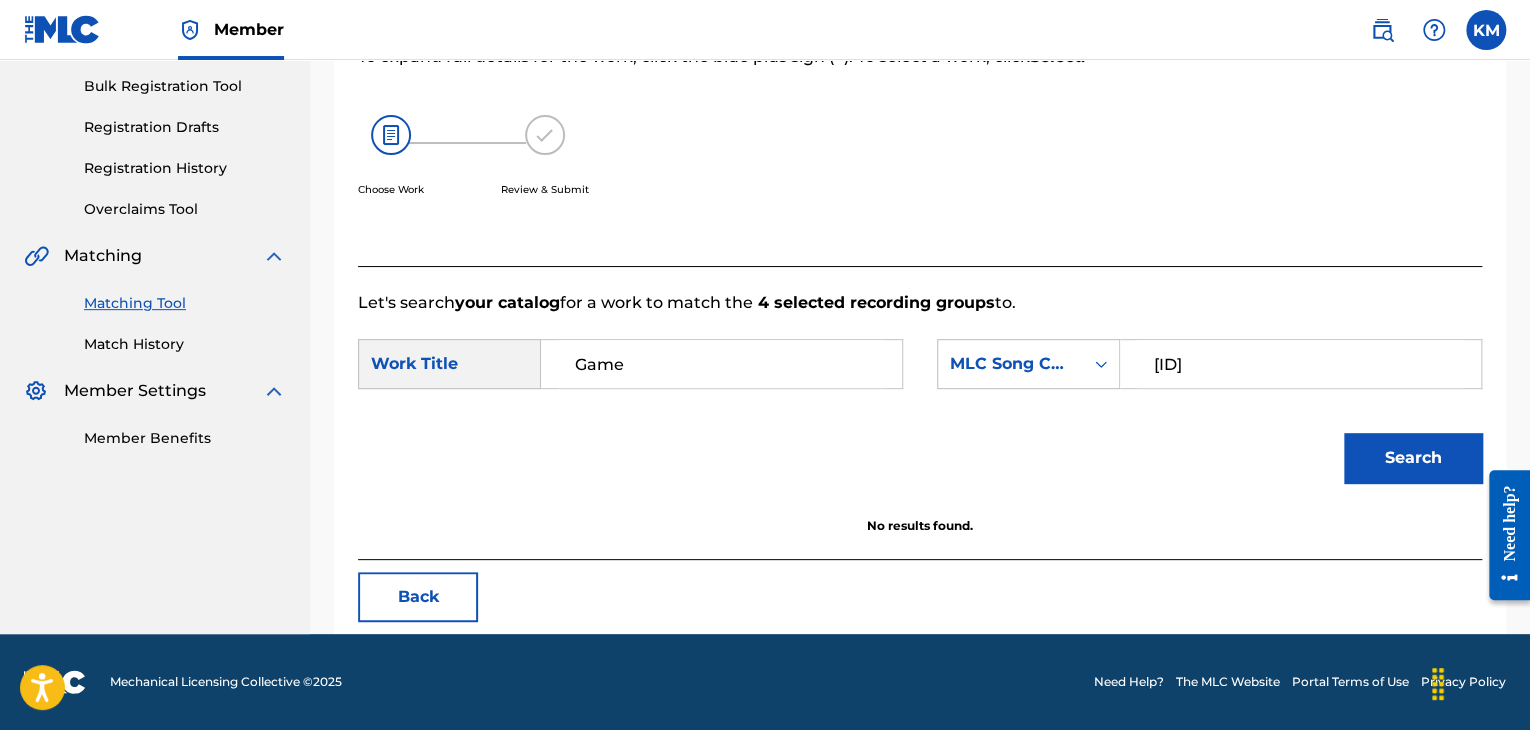 type on "[ID]" 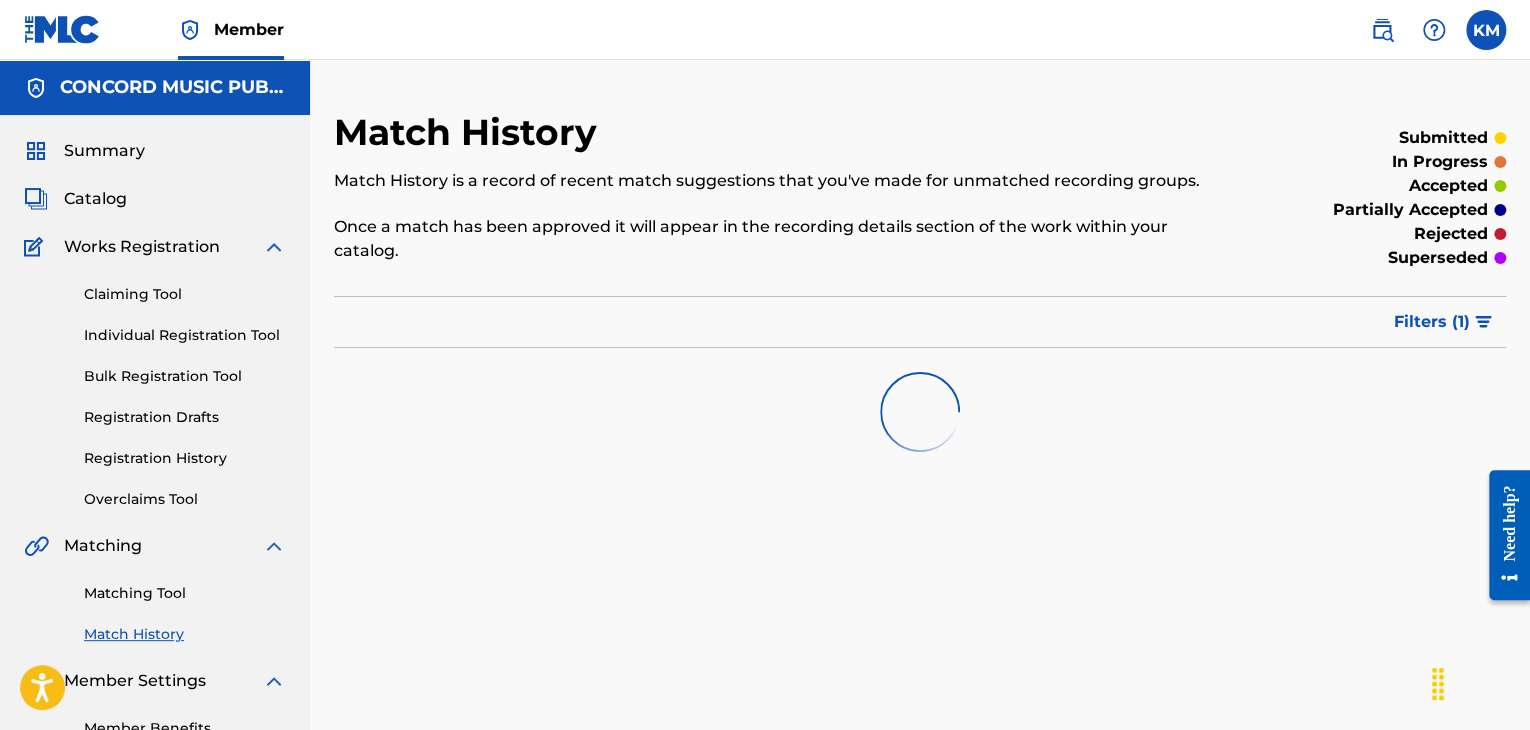 click on "Matching Tool" at bounding box center (185, 593) 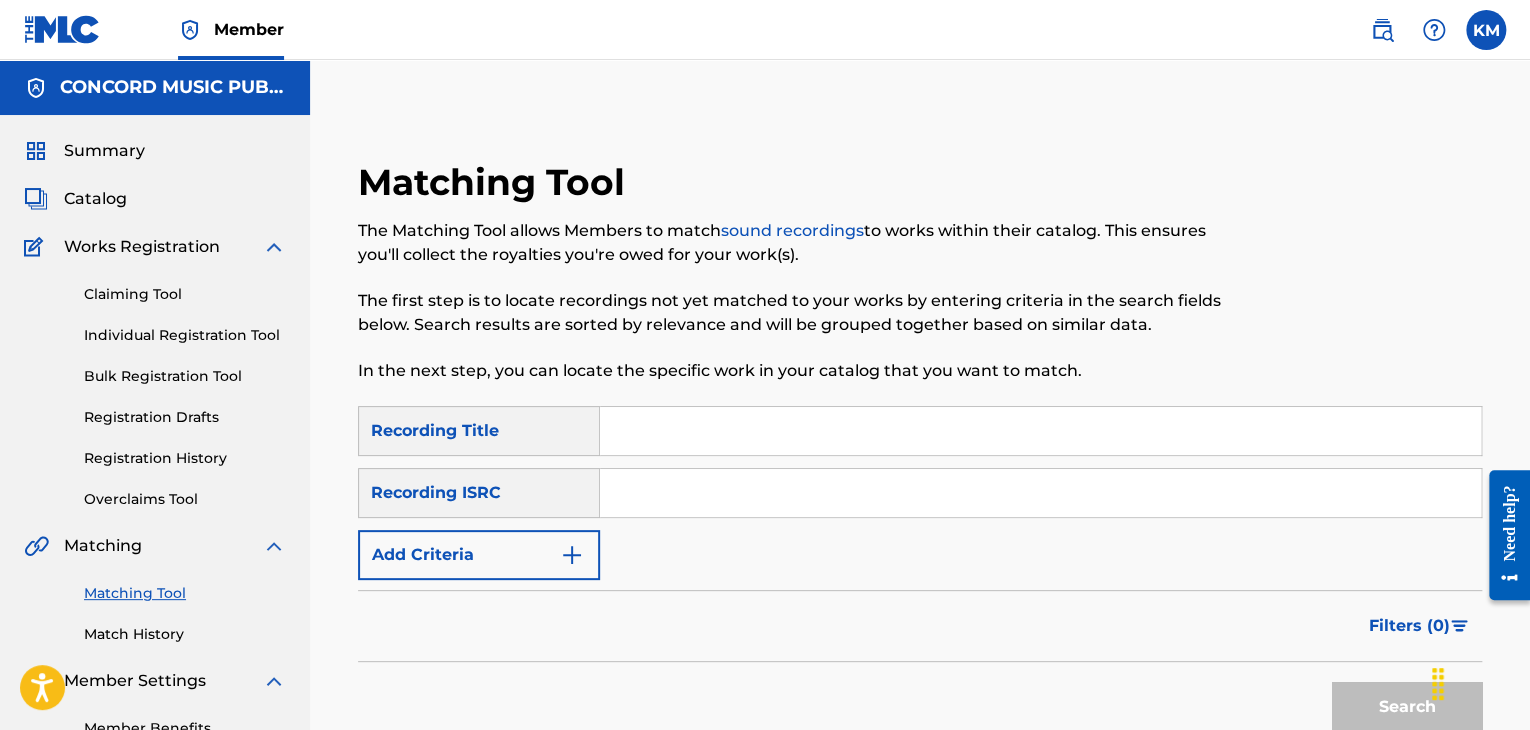 click at bounding box center [1040, 493] 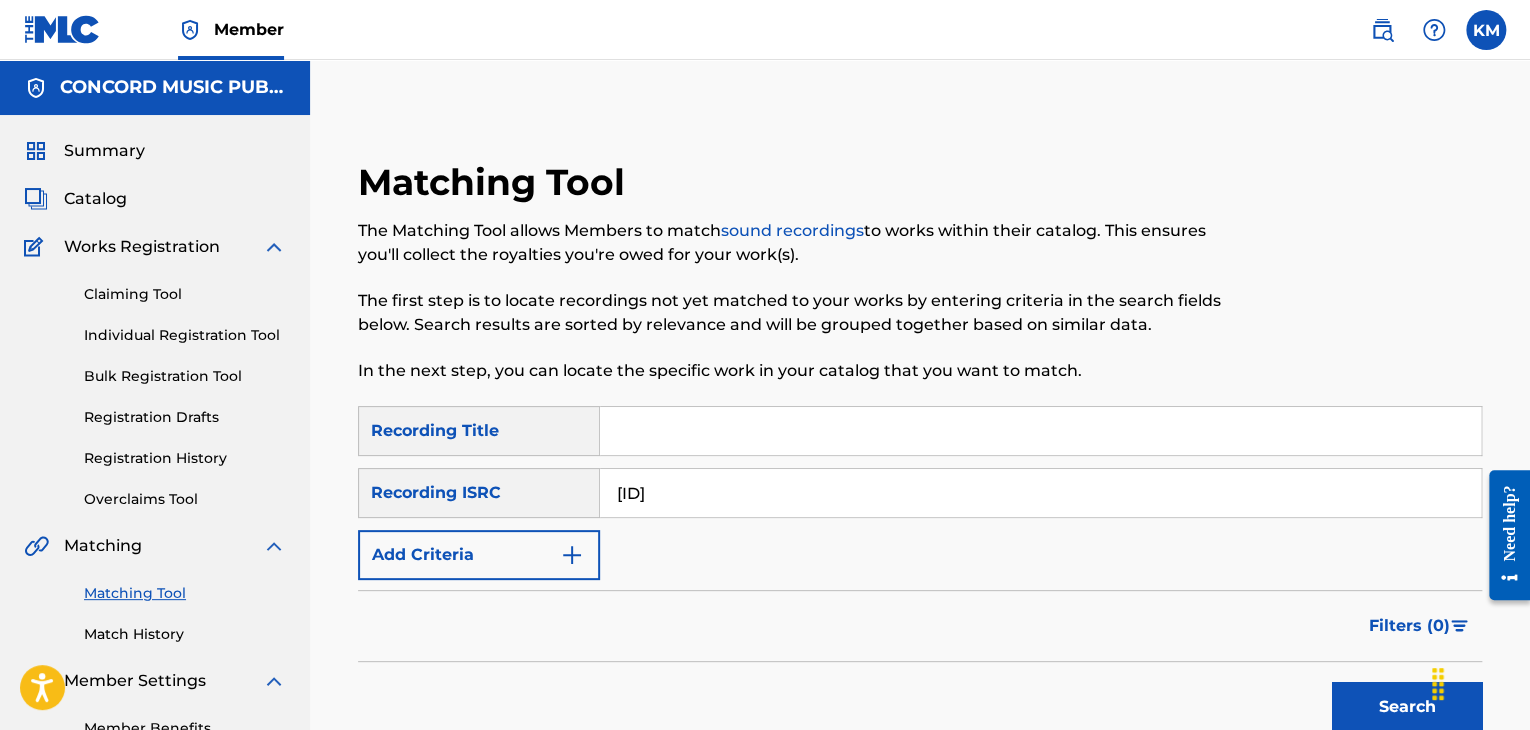 type on "[ID]" 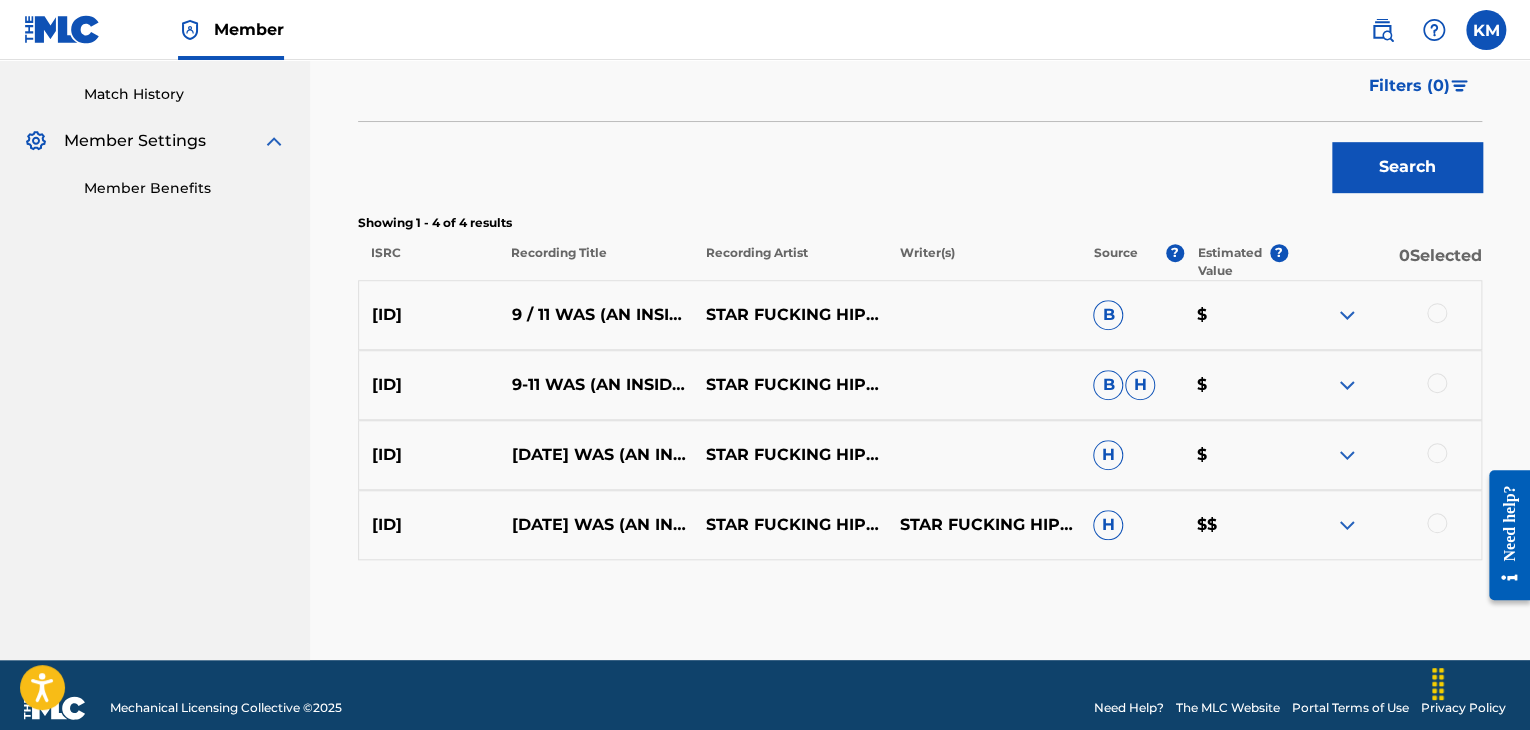 scroll, scrollTop: 566, scrollLeft: 0, axis: vertical 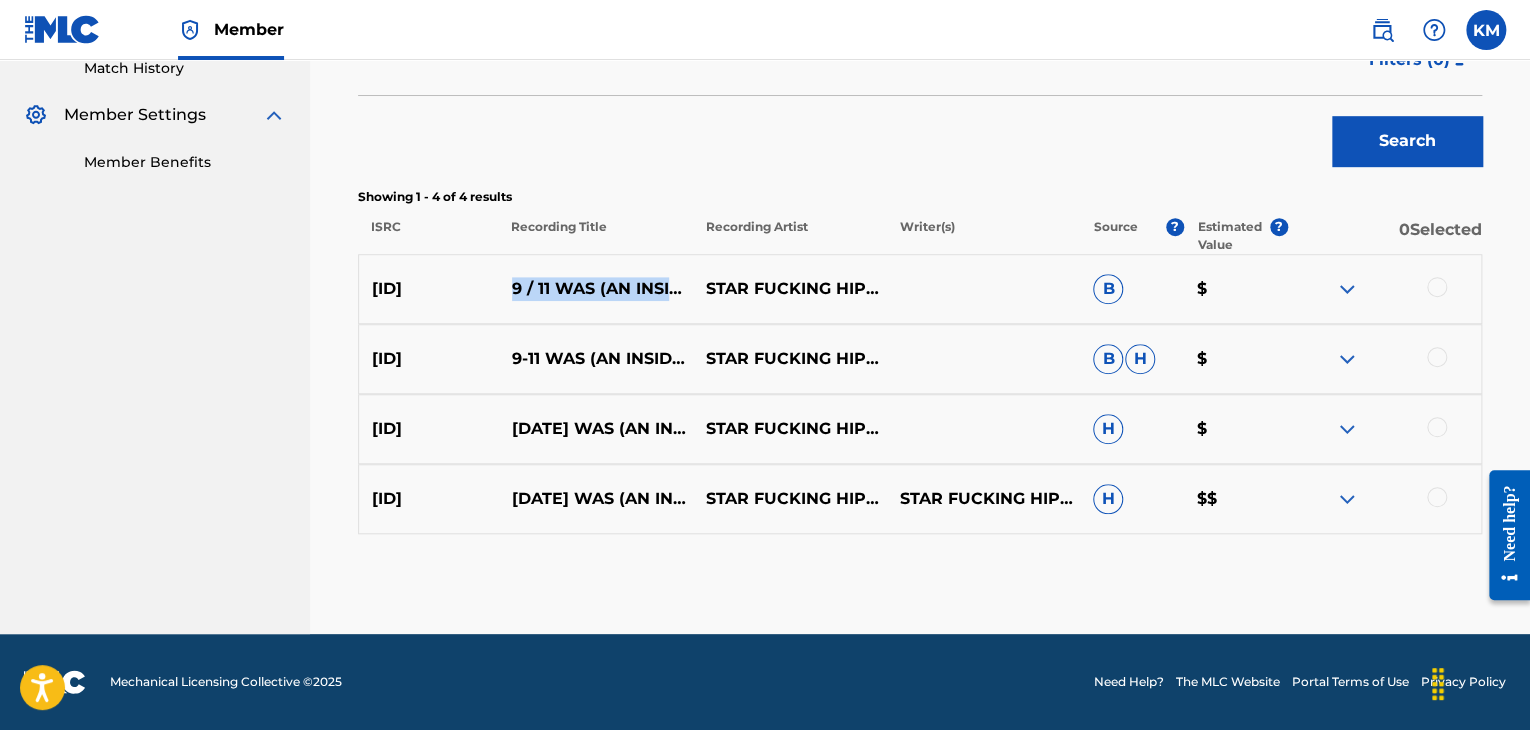 drag, startPoint x: 511, startPoint y: 272, endPoint x: 628, endPoint y: 297, distance: 119.64113 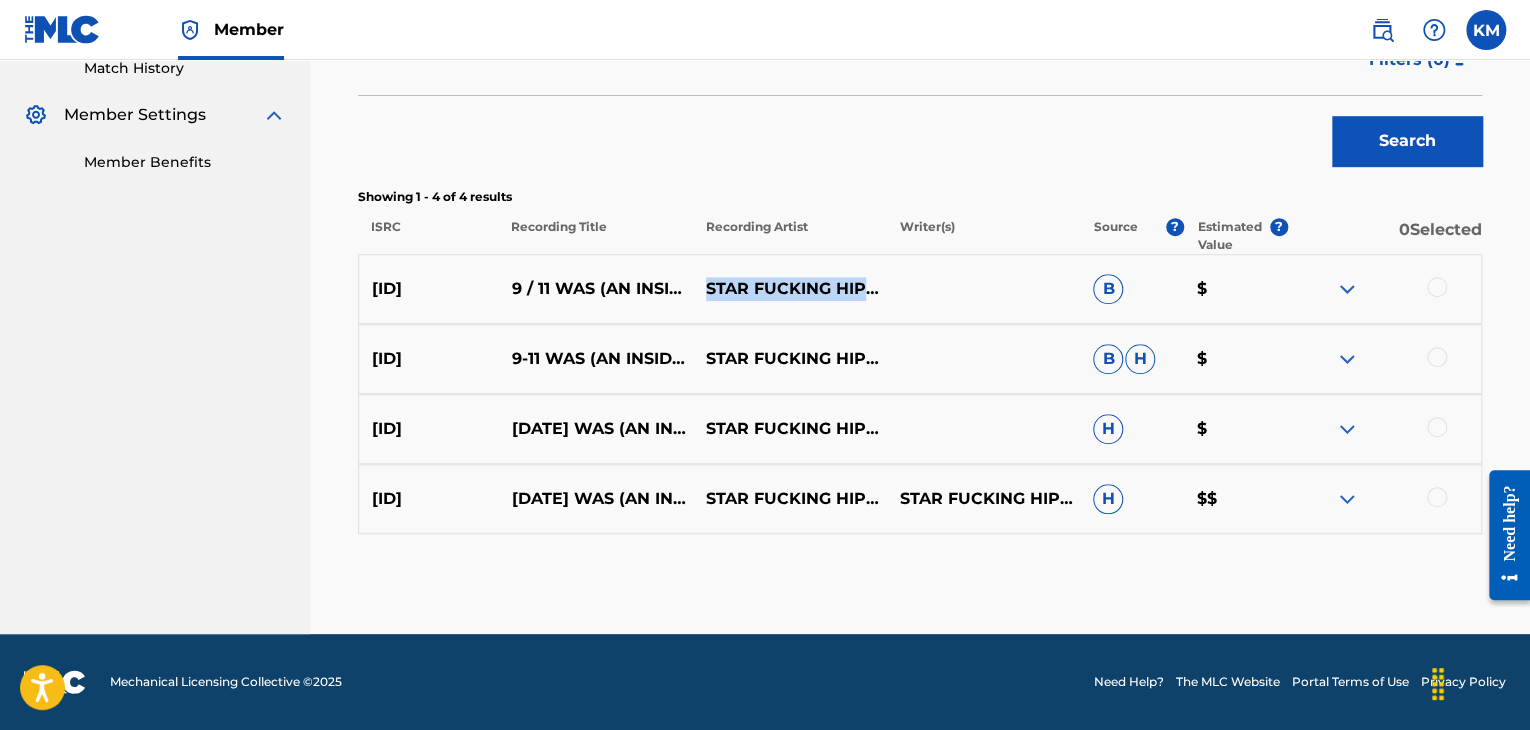 drag, startPoint x: 708, startPoint y: 273, endPoint x: 788, endPoint y: 299, distance: 84.118965 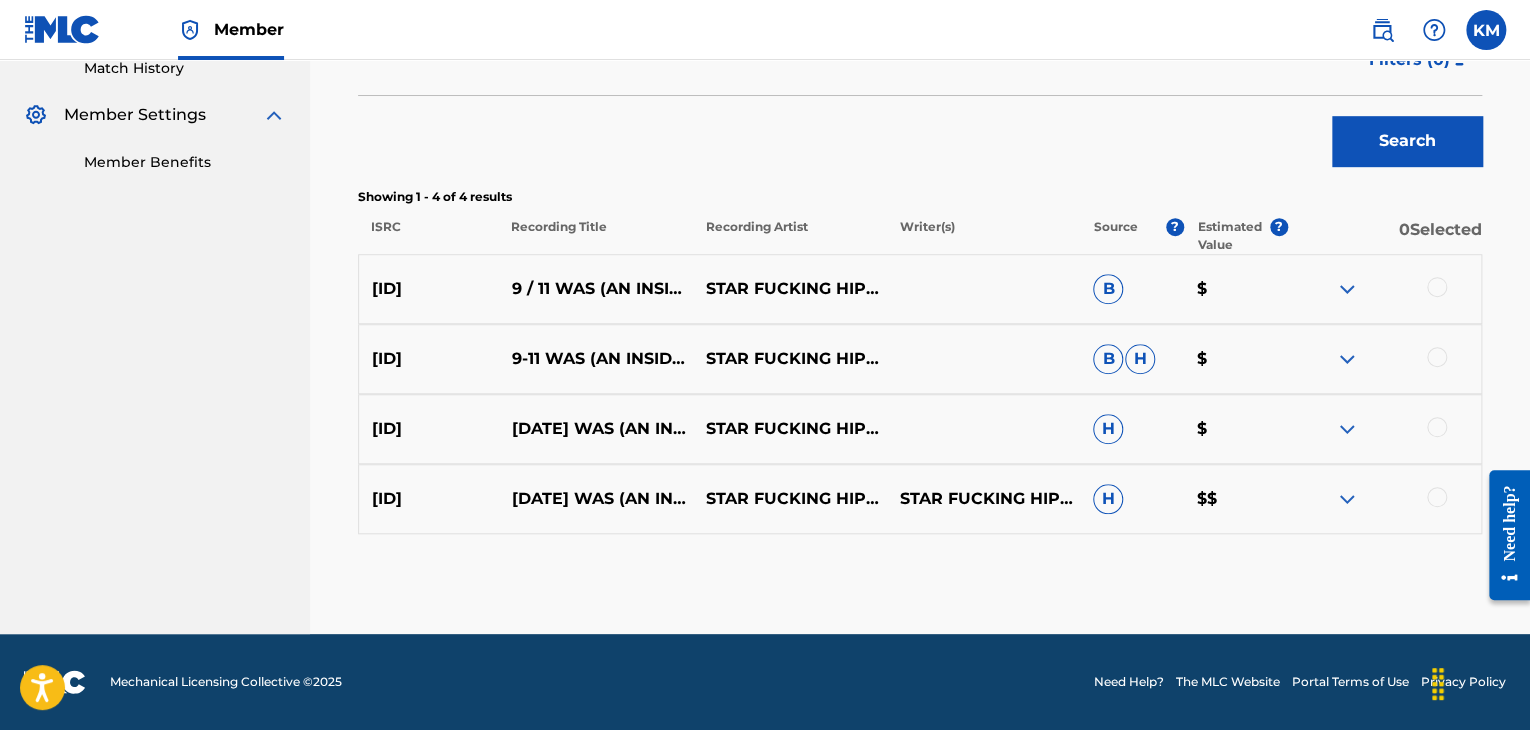 click at bounding box center [1437, 287] 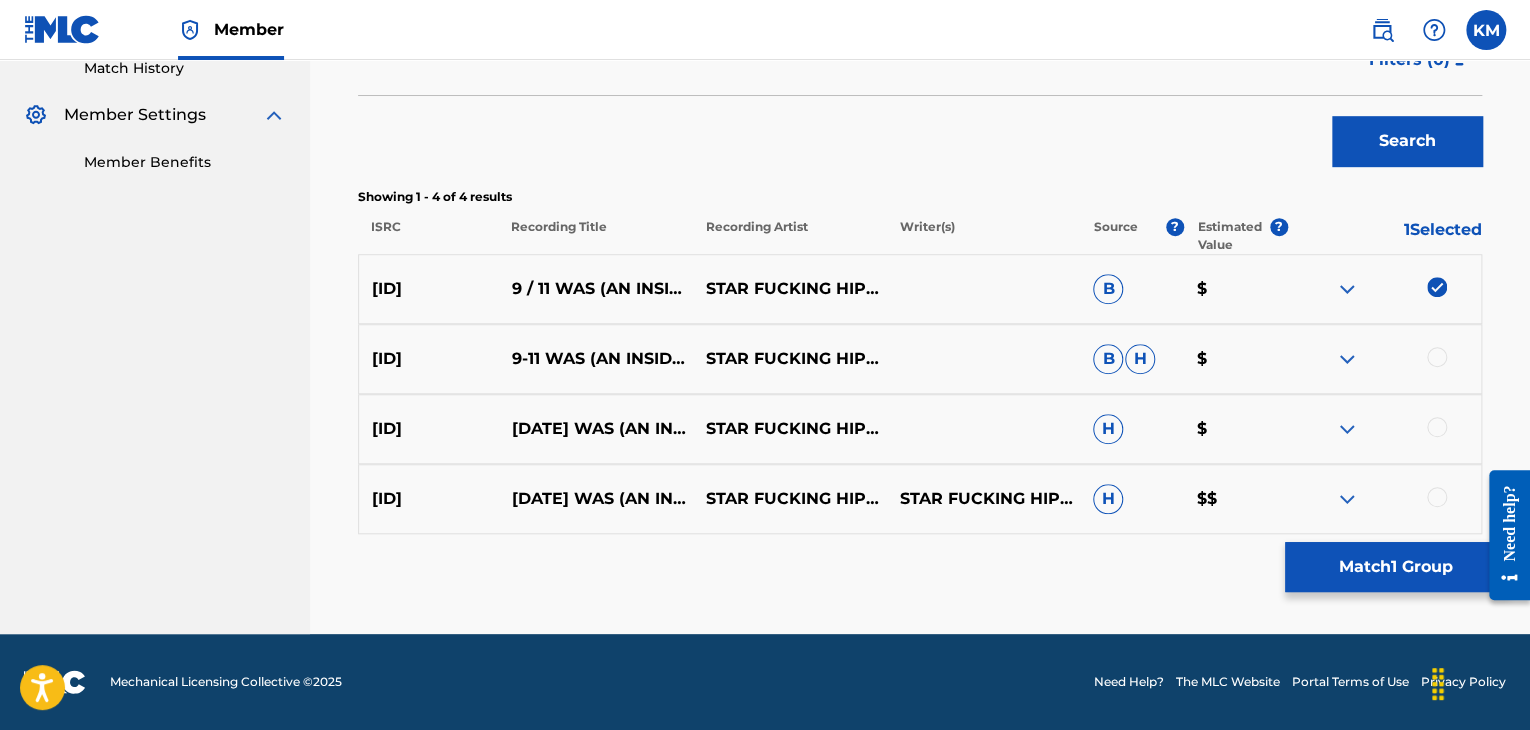click at bounding box center (1437, 357) 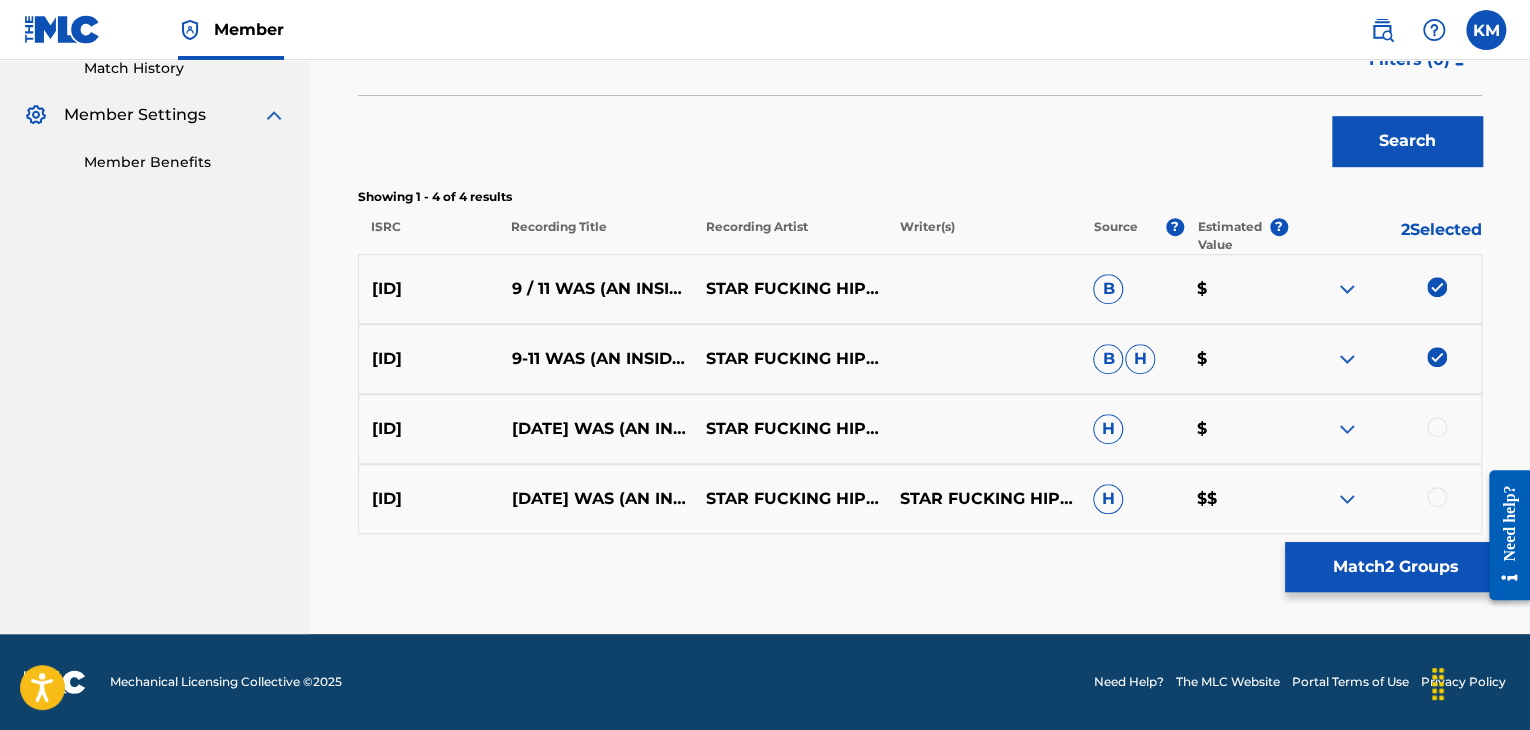 click at bounding box center [1437, 427] 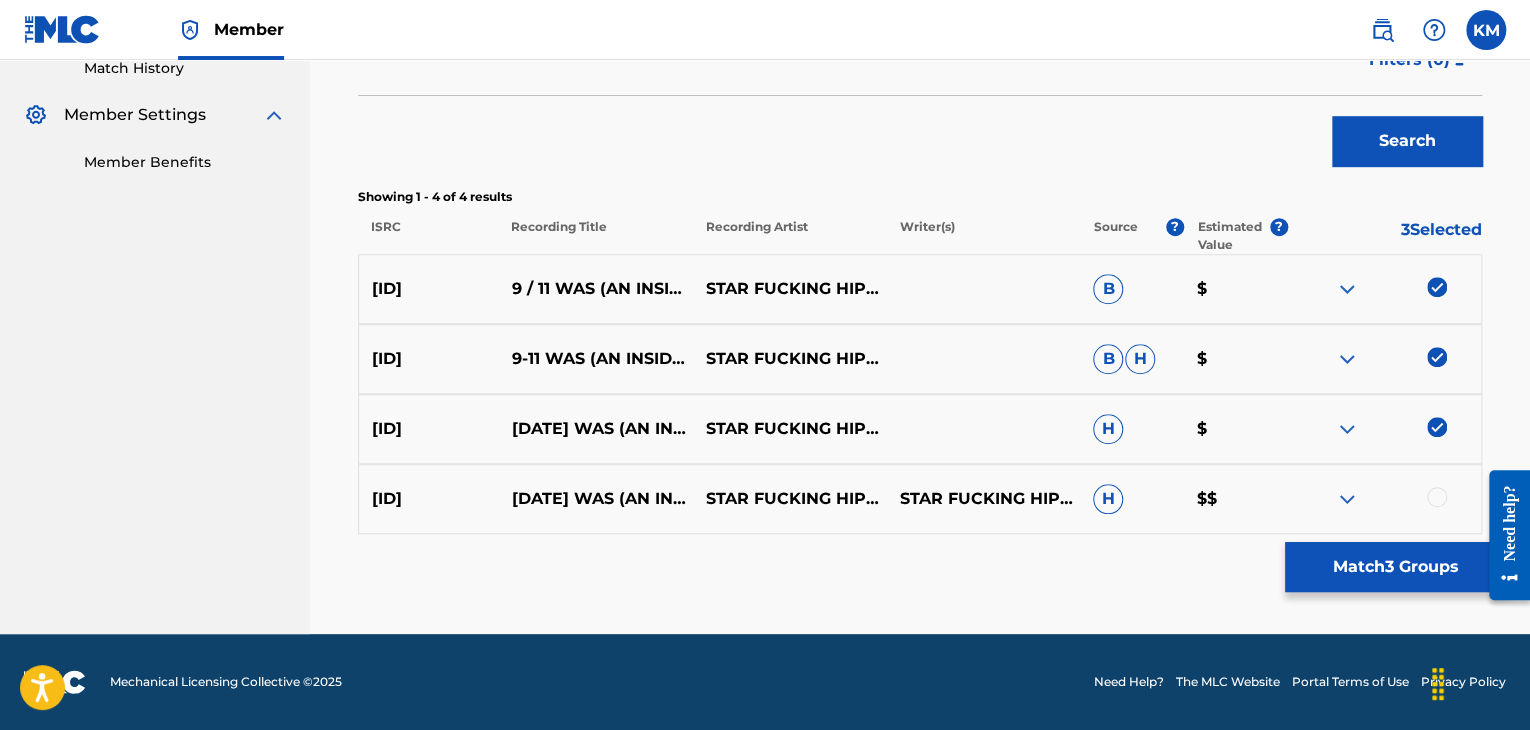 click at bounding box center (1437, 497) 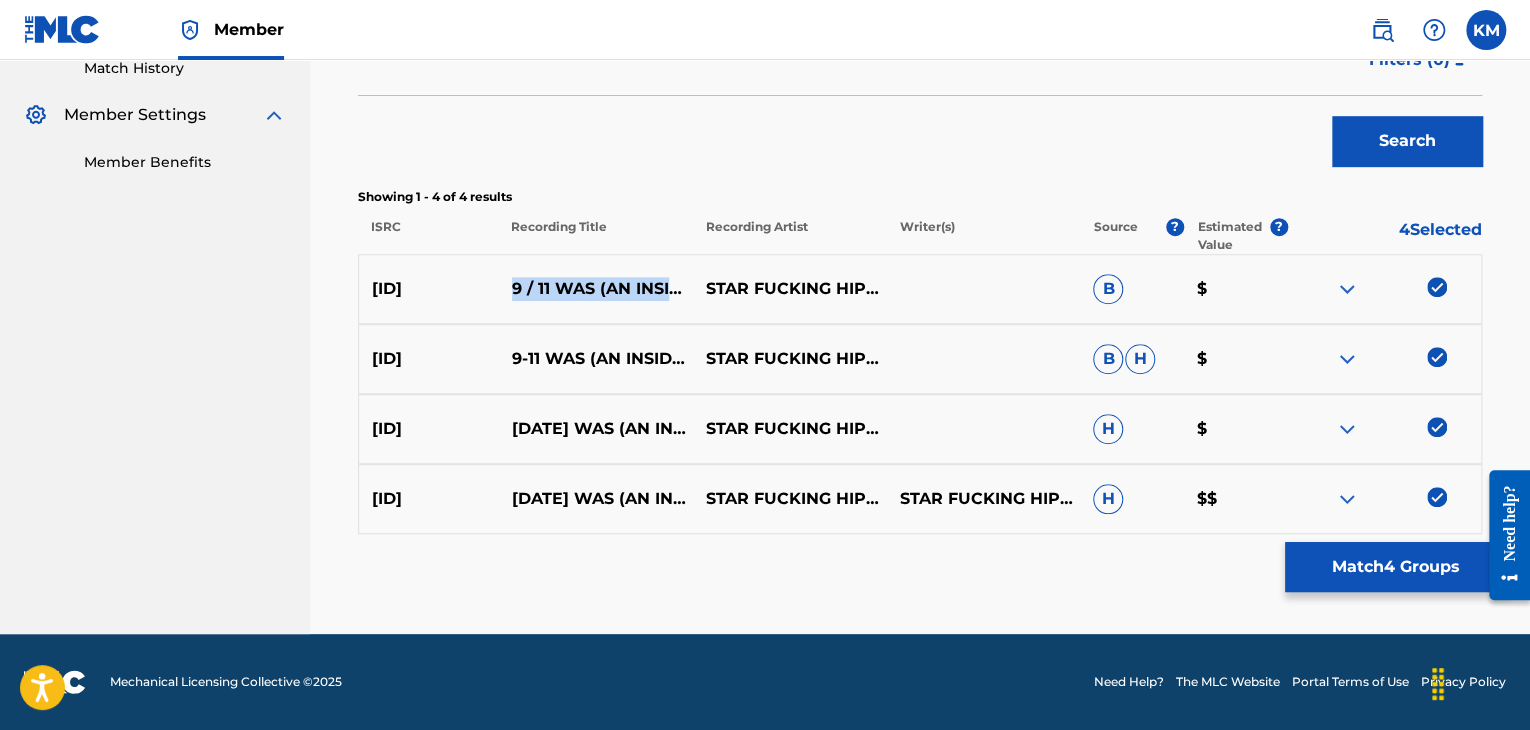 drag, startPoint x: 504, startPoint y: 273, endPoint x: 632, endPoint y: 301, distance: 131.02672 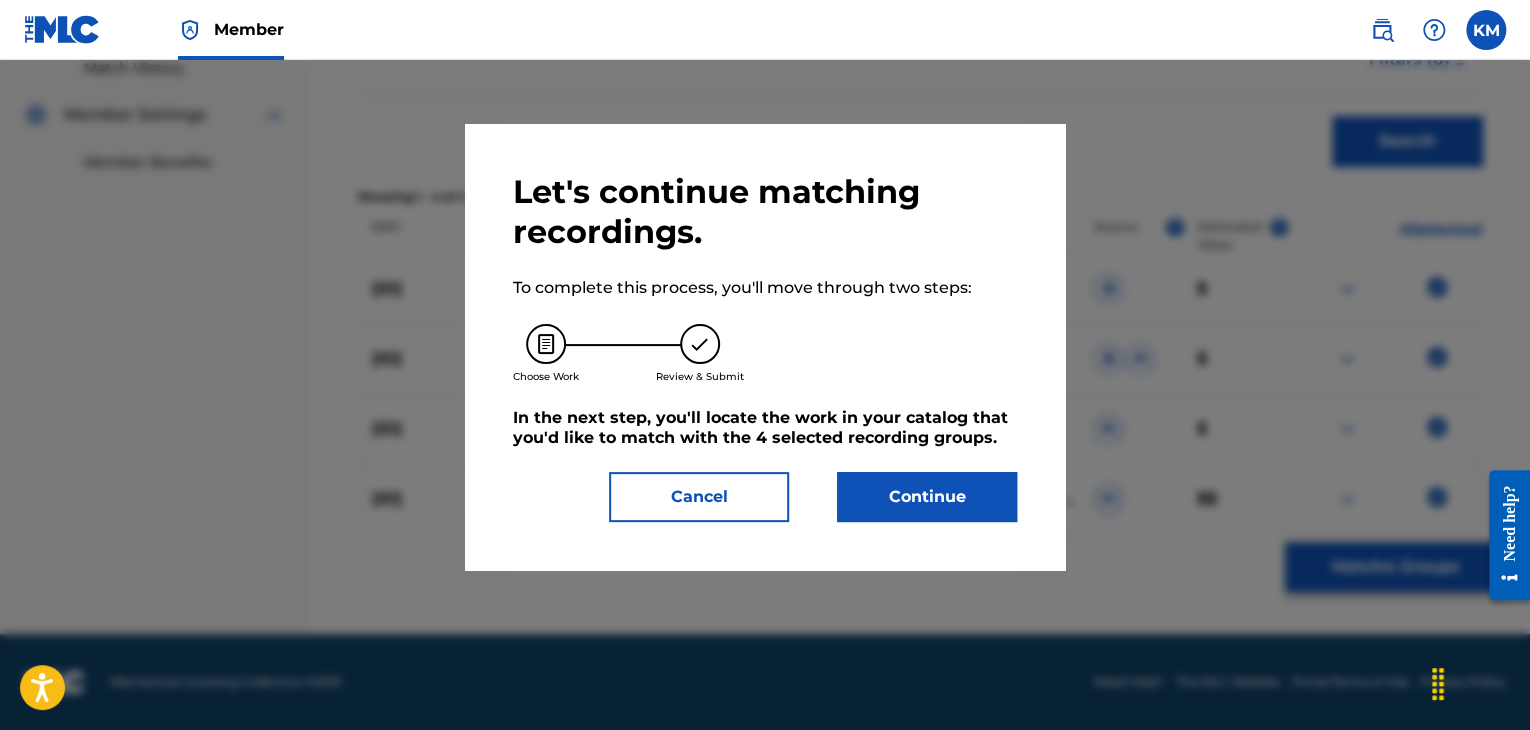 click on "Continue" at bounding box center (927, 497) 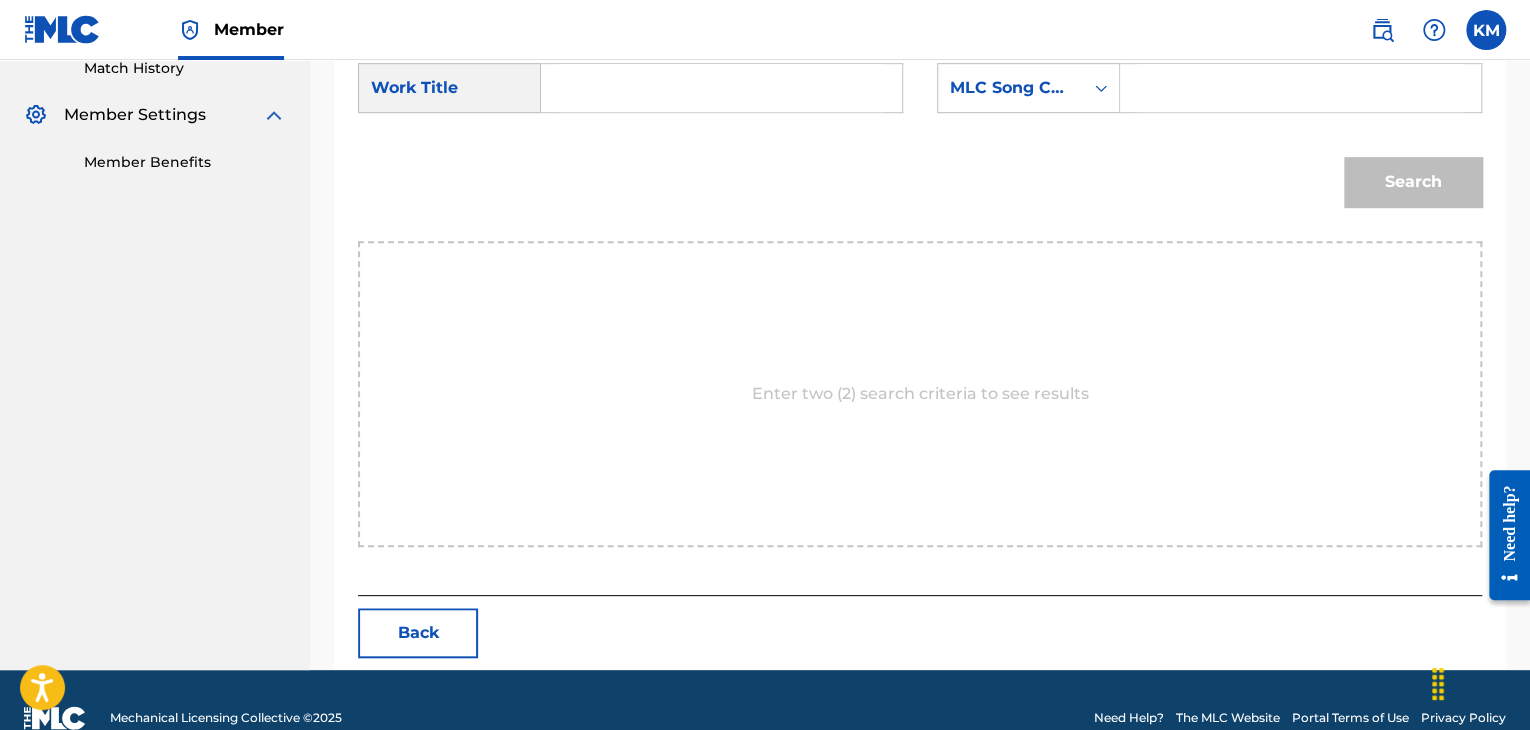paste on "9 / 11 WAS (AN INSIDE JOKE)" 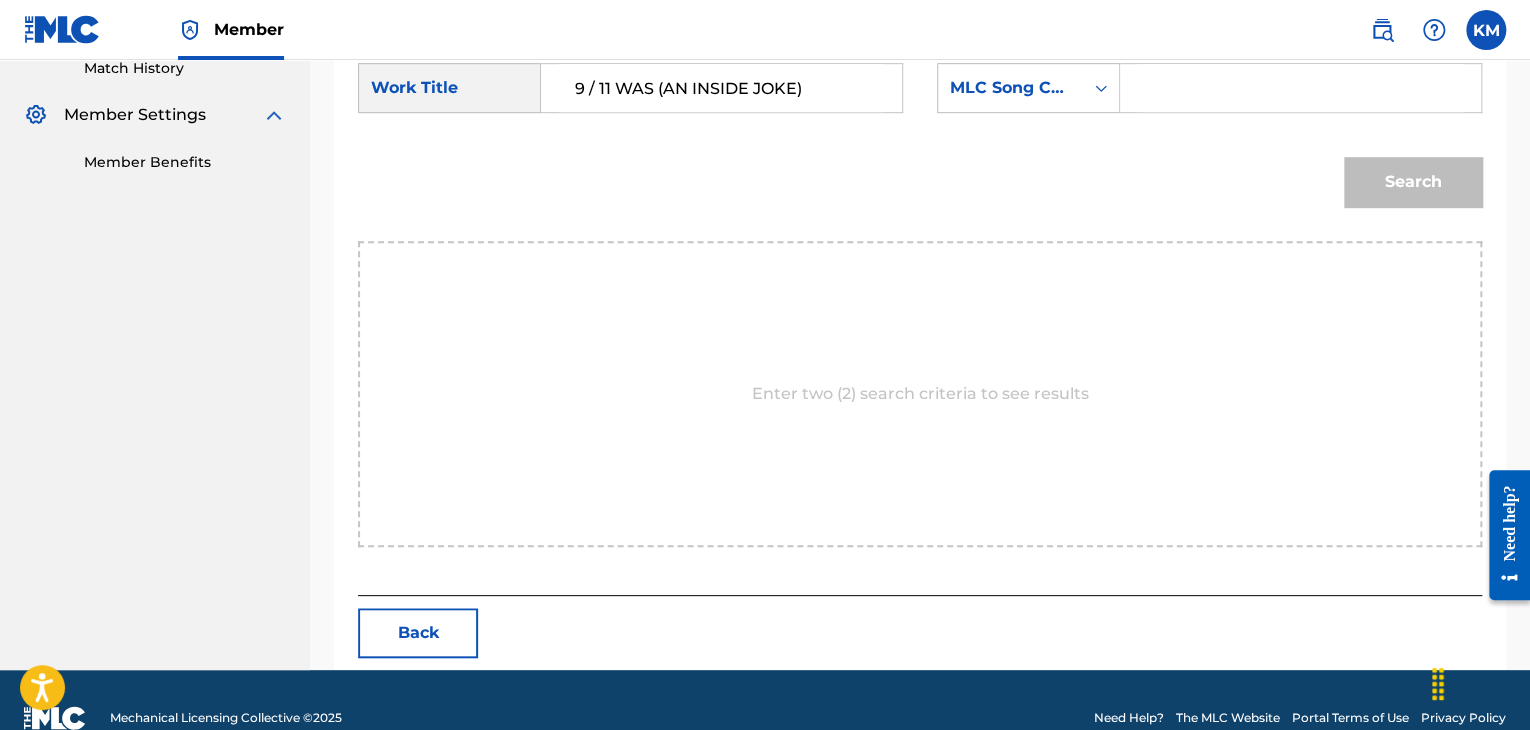 click on "9 / 11 WAS (AN INSIDE JOKE)" at bounding box center [721, 88] 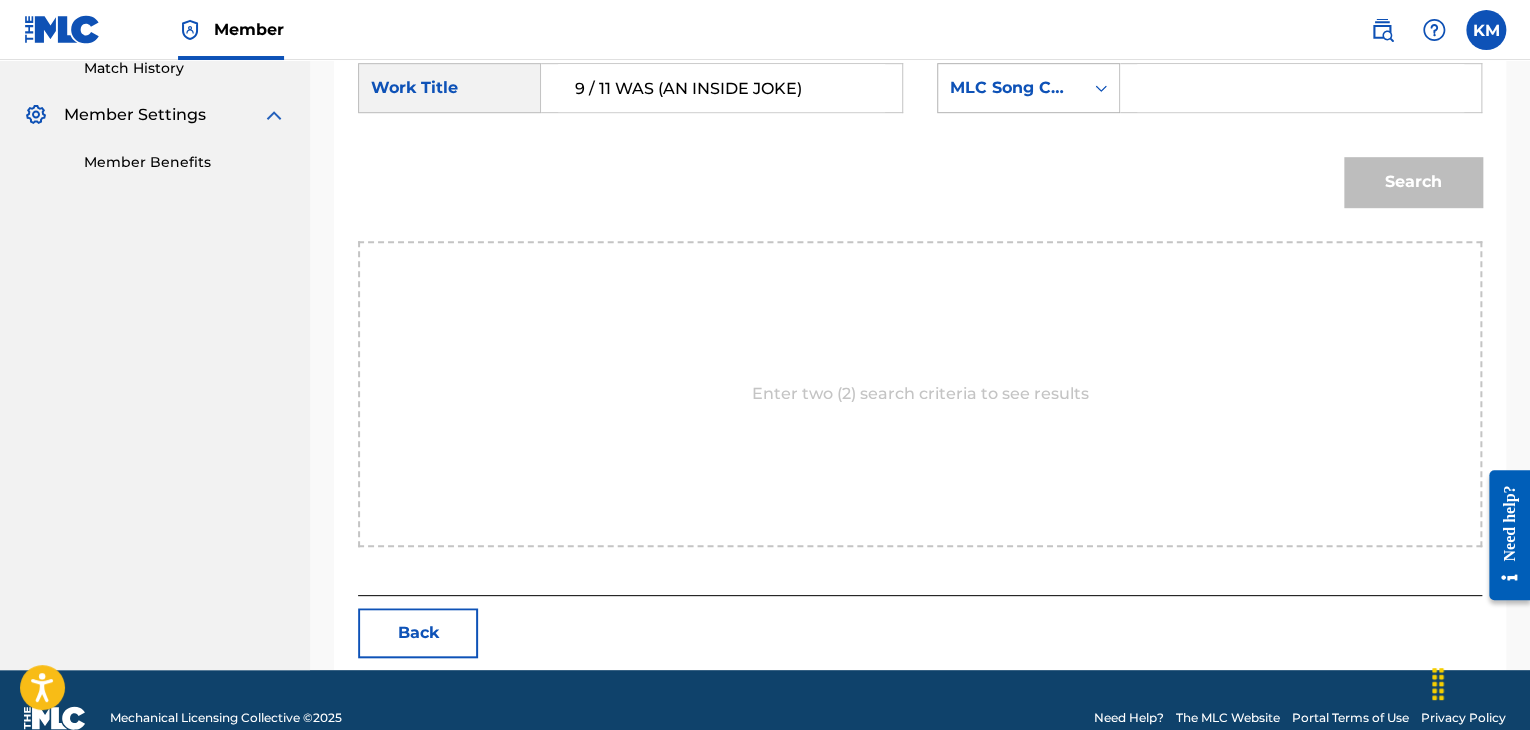 click 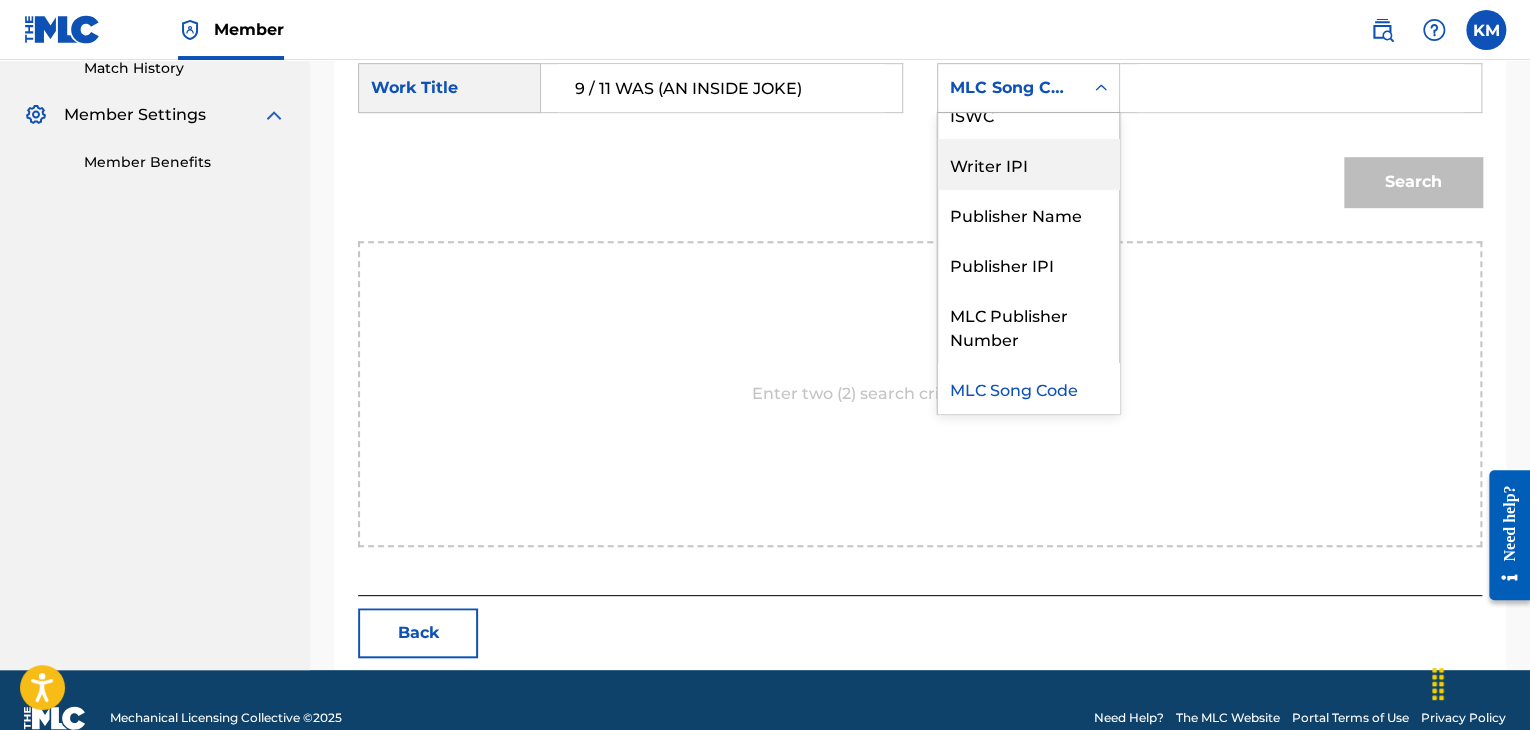 scroll, scrollTop: 0, scrollLeft: 0, axis: both 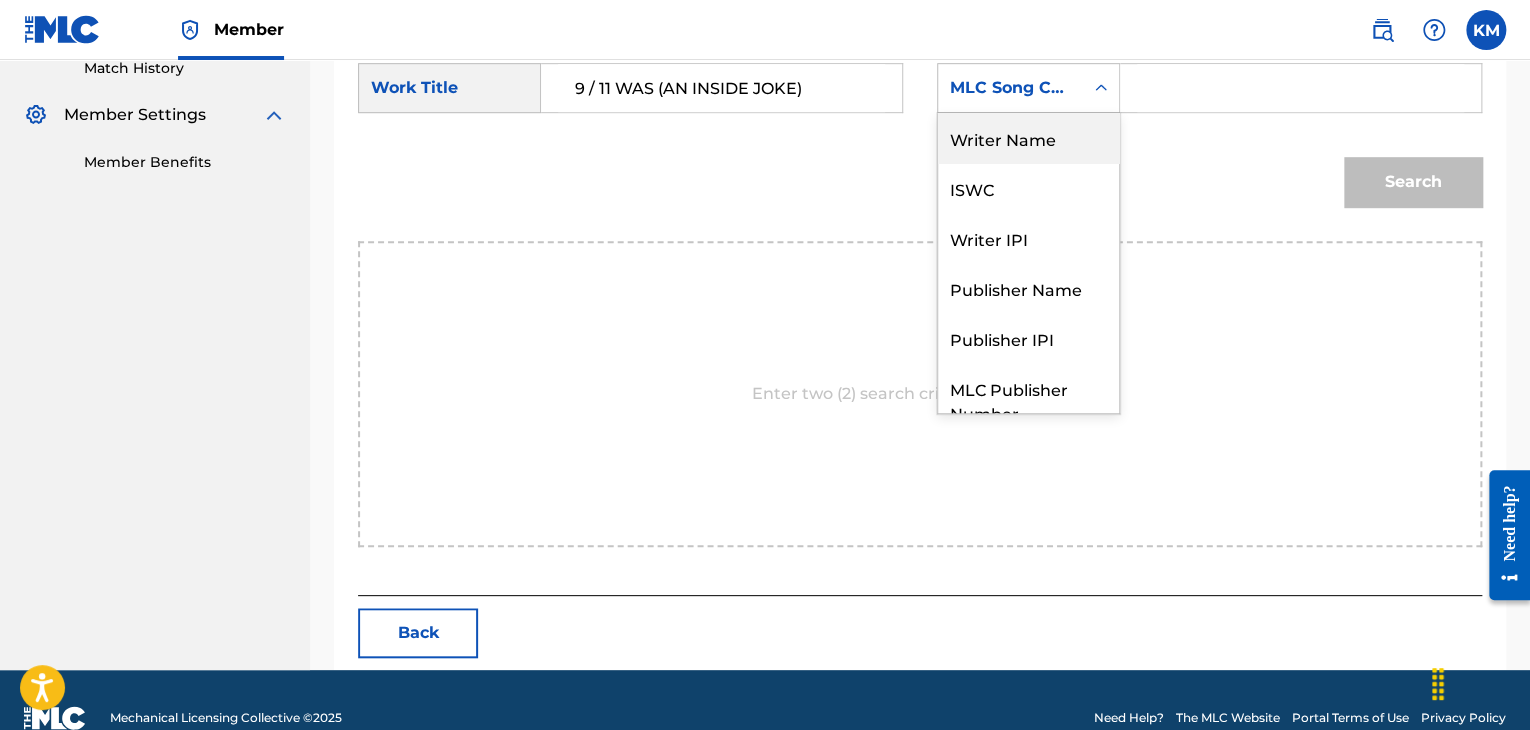 click on "Writer Name" at bounding box center (1028, 138) 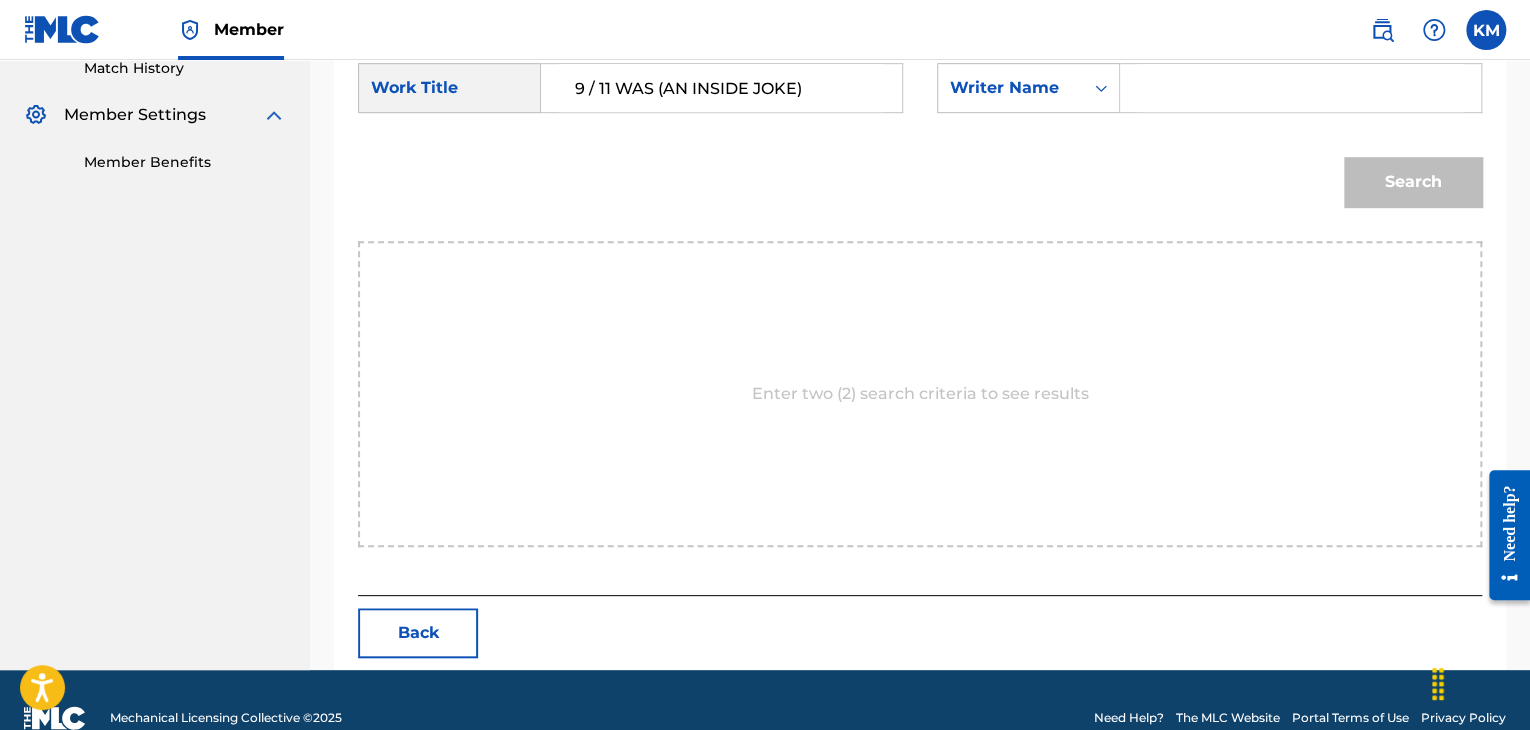 click at bounding box center (1300, 88) 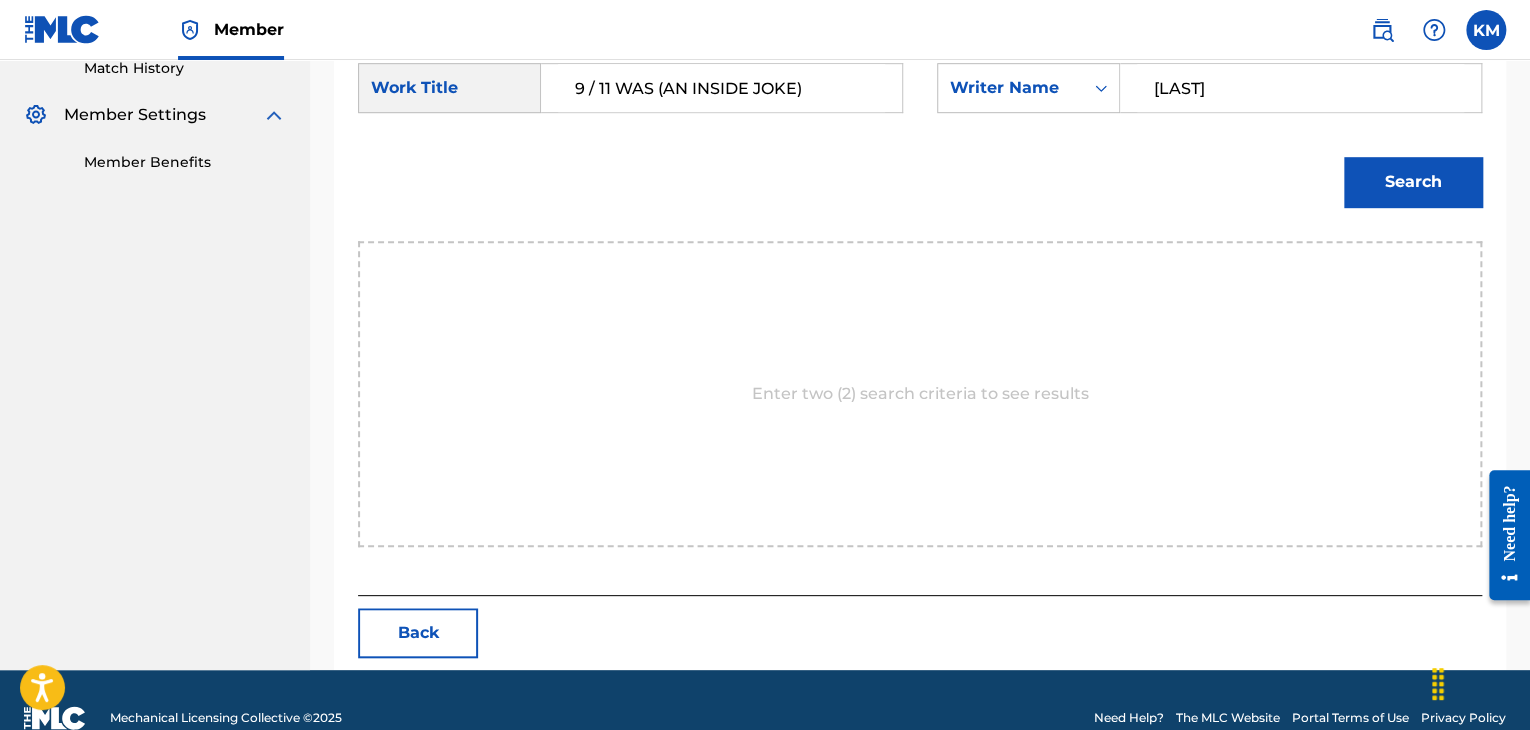 click on "Search" at bounding box center (1413, 182) 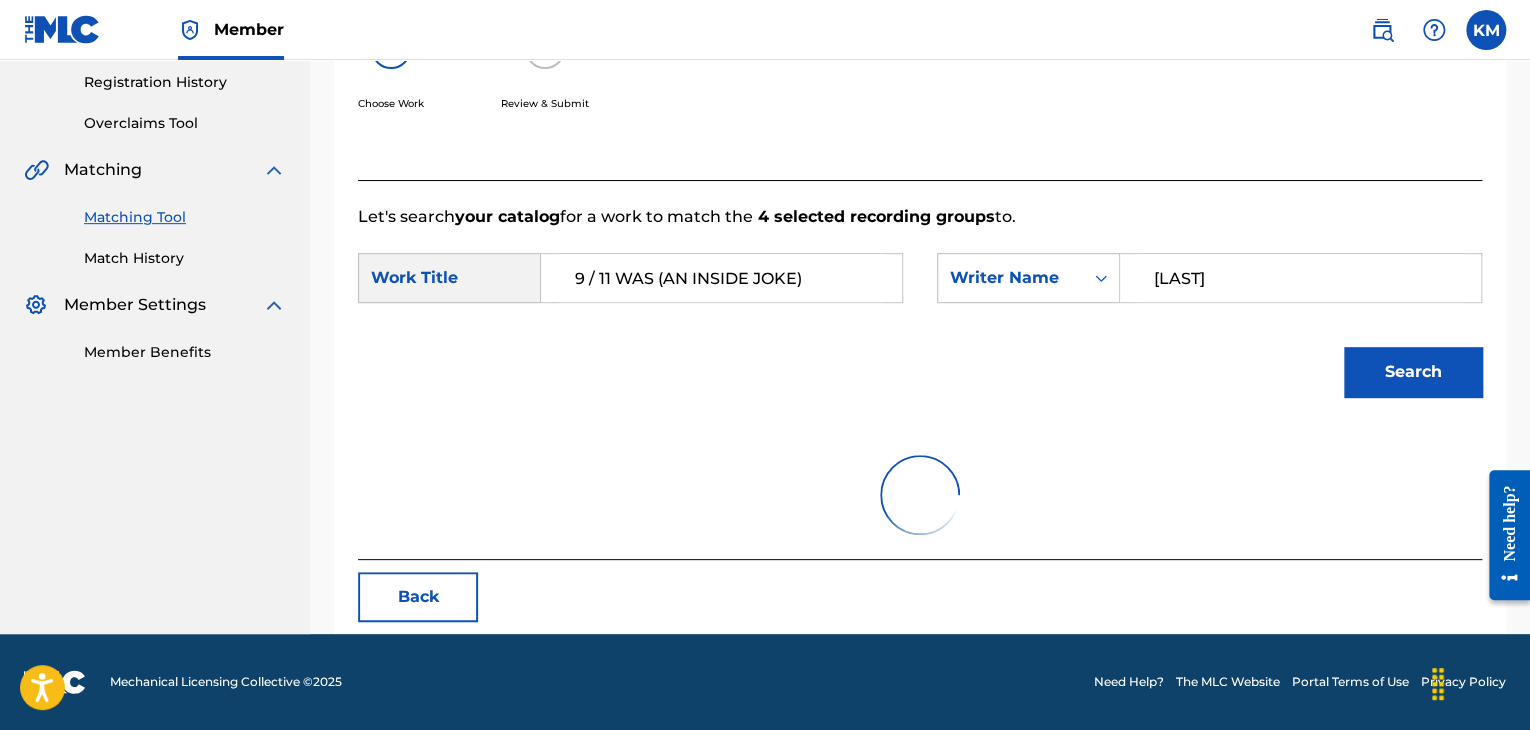 scroll, scrollTop: 290, scrollLeft: 0, axis: vertical 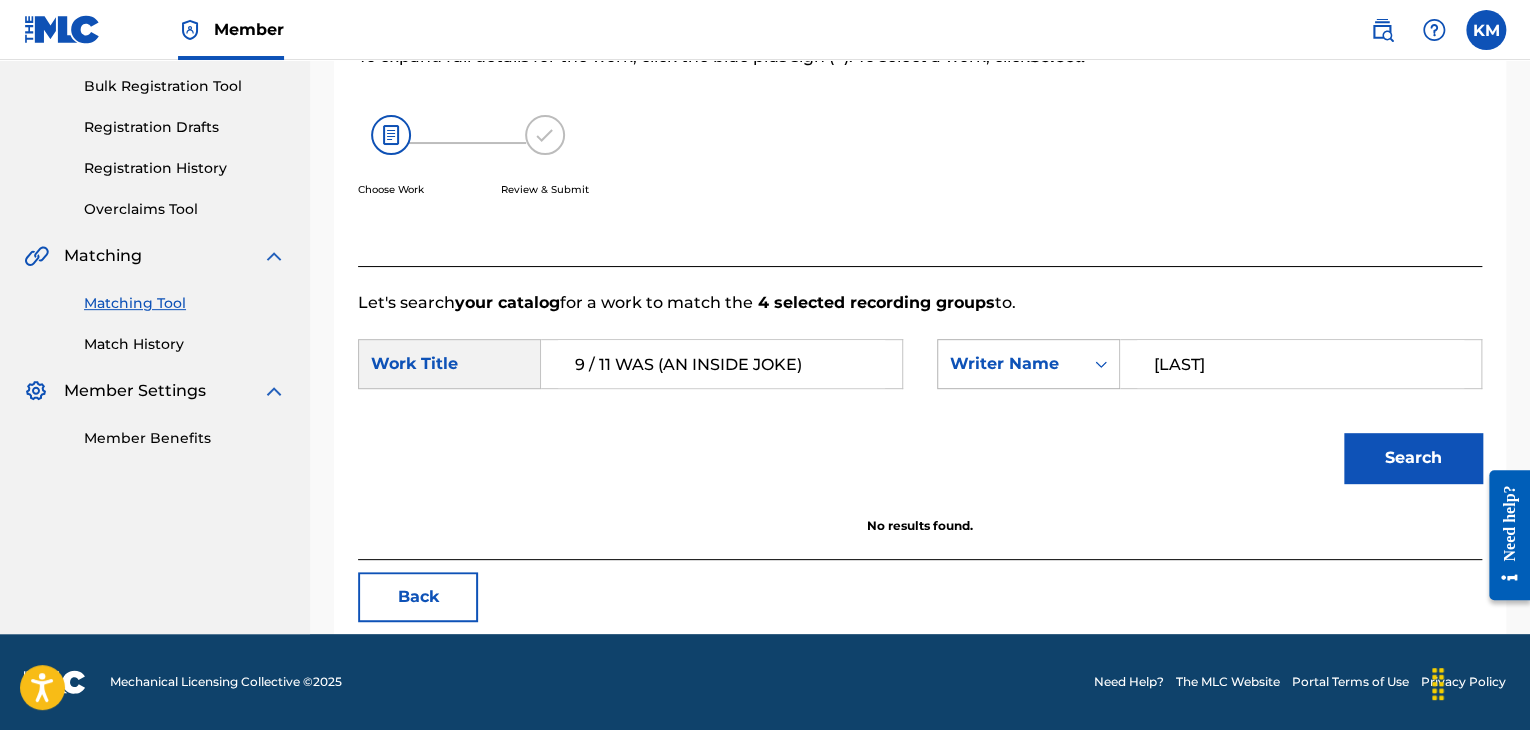drag, startPoint x: 1234, startPoint y: 367, endPoint x: 976, endPoint y: 359, distance: 258.124 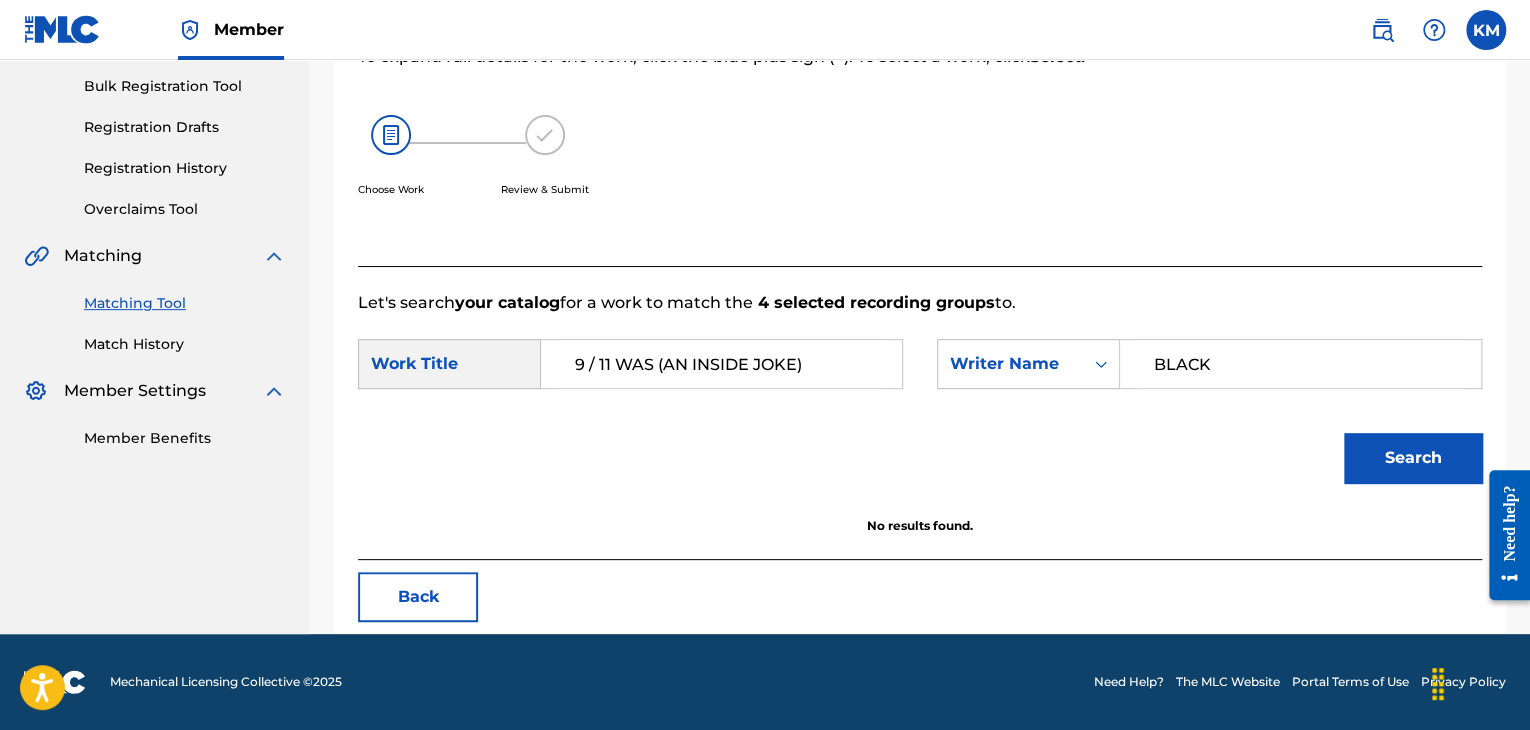 type on "BLACK" 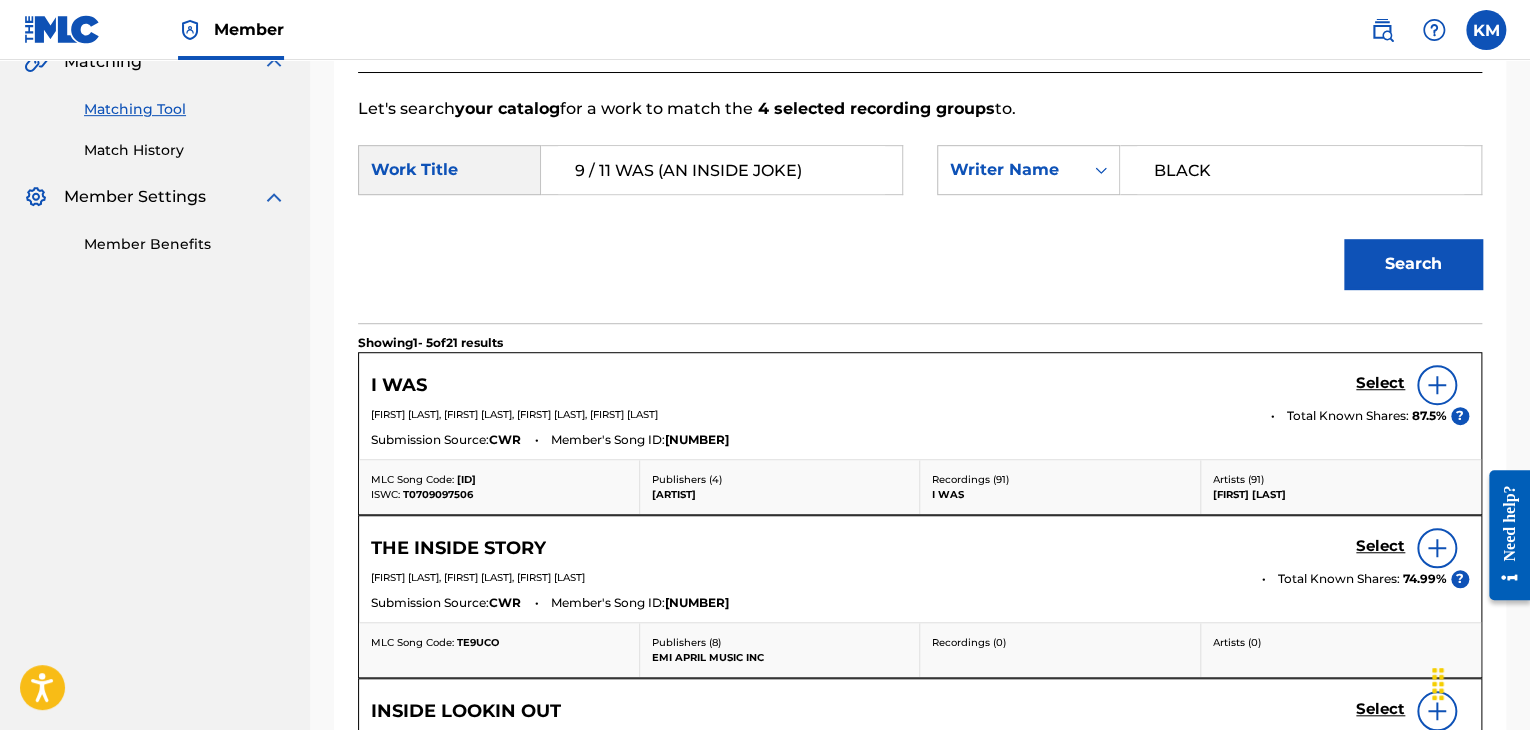 scroll, scrollTop: 590, scrollLeft: 0, axis: vertical 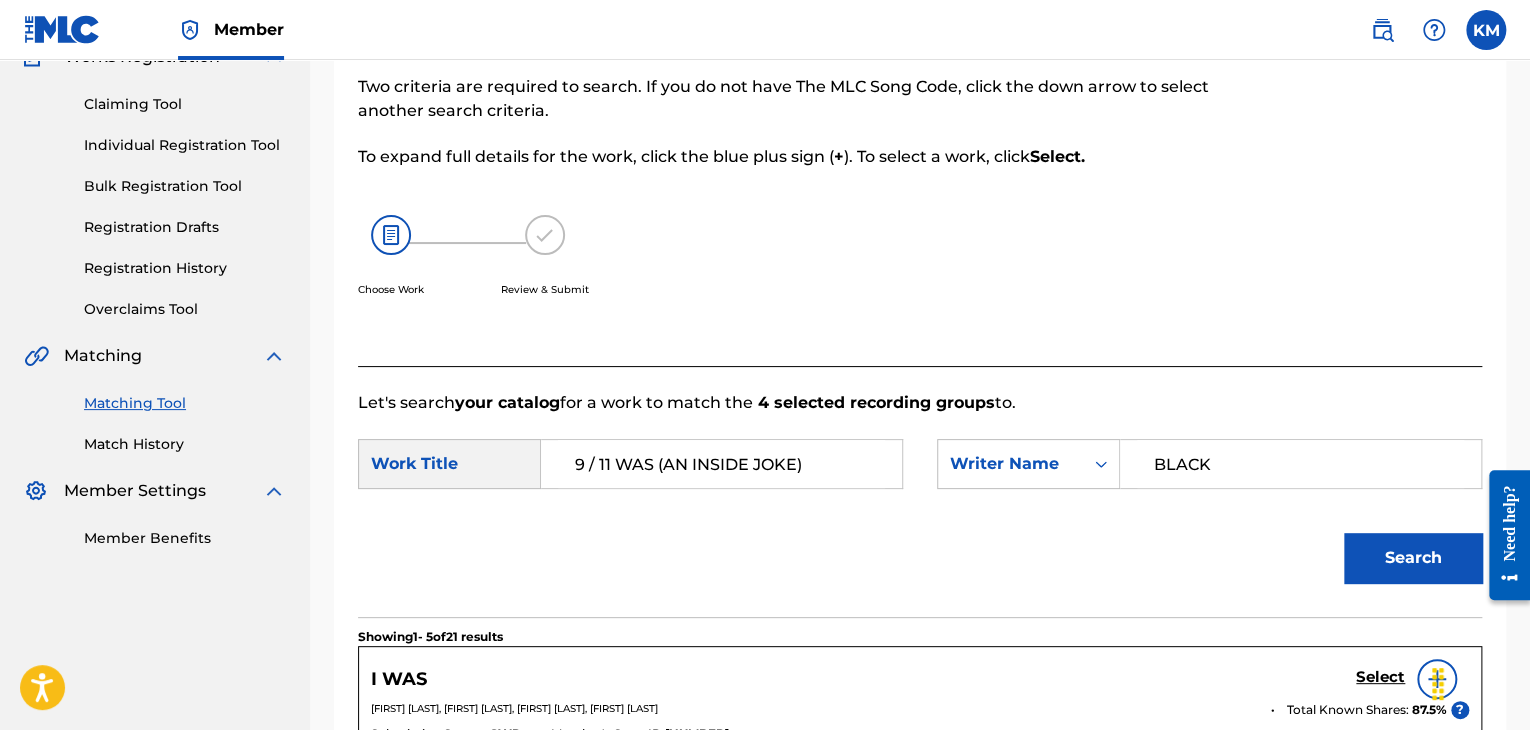 click on "Match History" at bounding box center [185, 444] 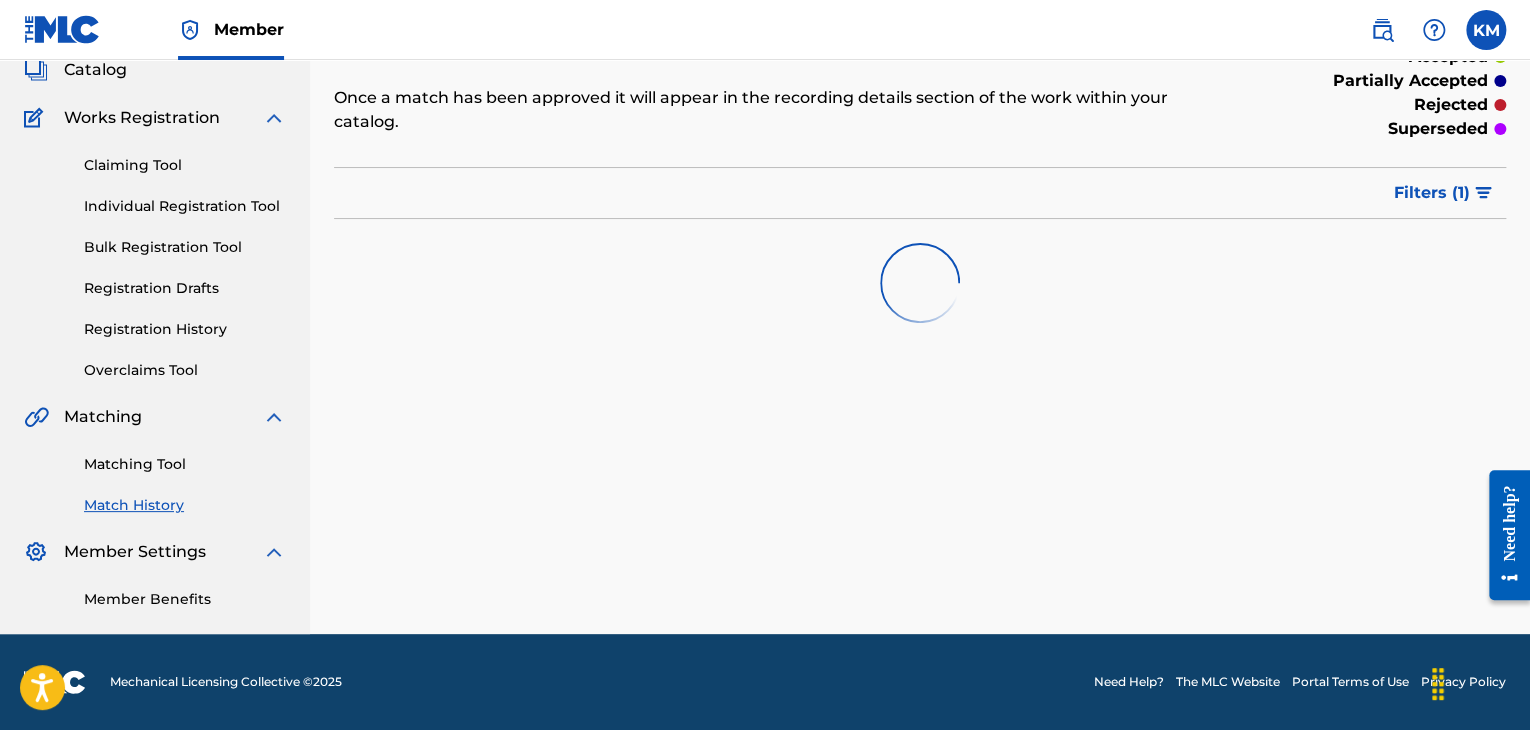 scroll, scrollTop: 0, scrollLeft: 0, axis: both 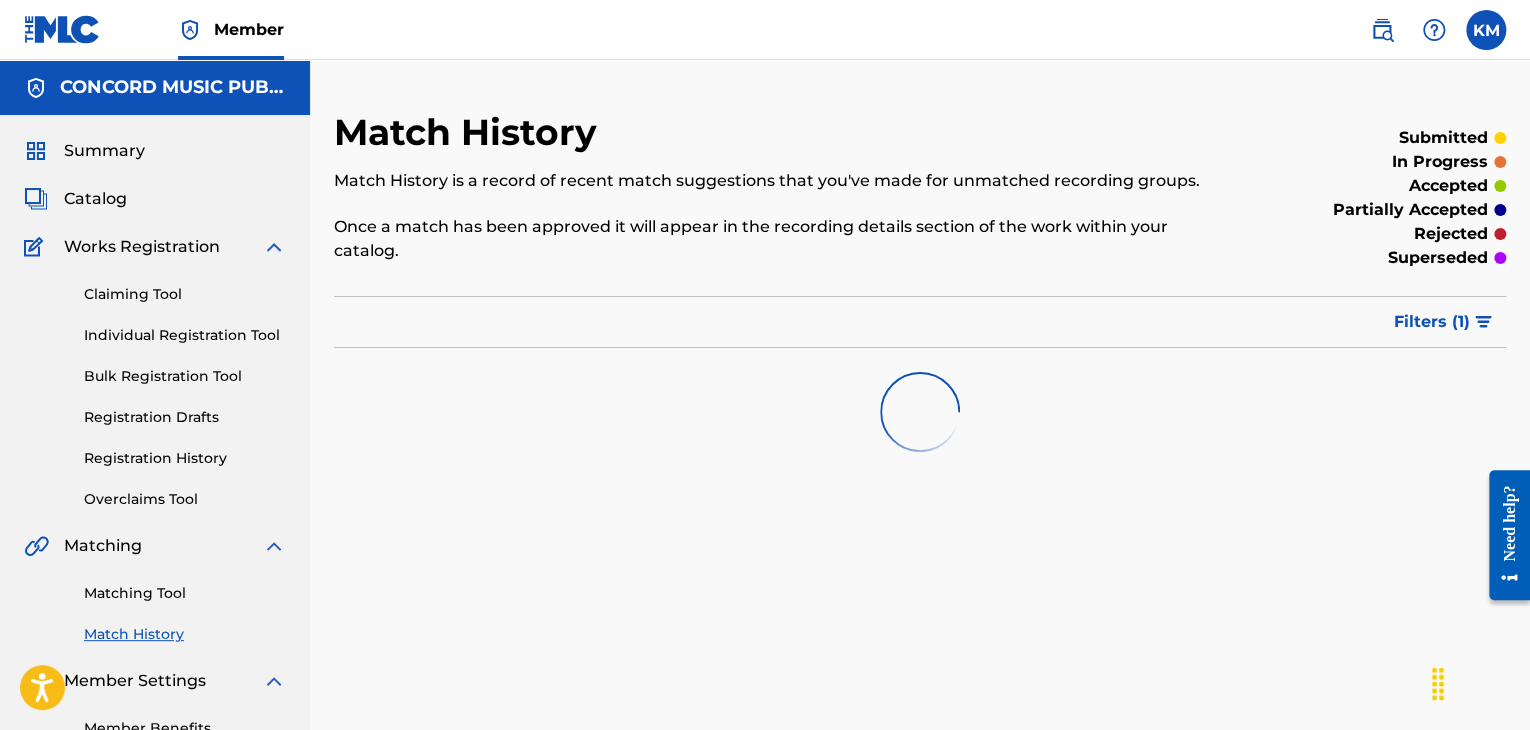 click on "Matching Tool" at bounding box center (185, 593) 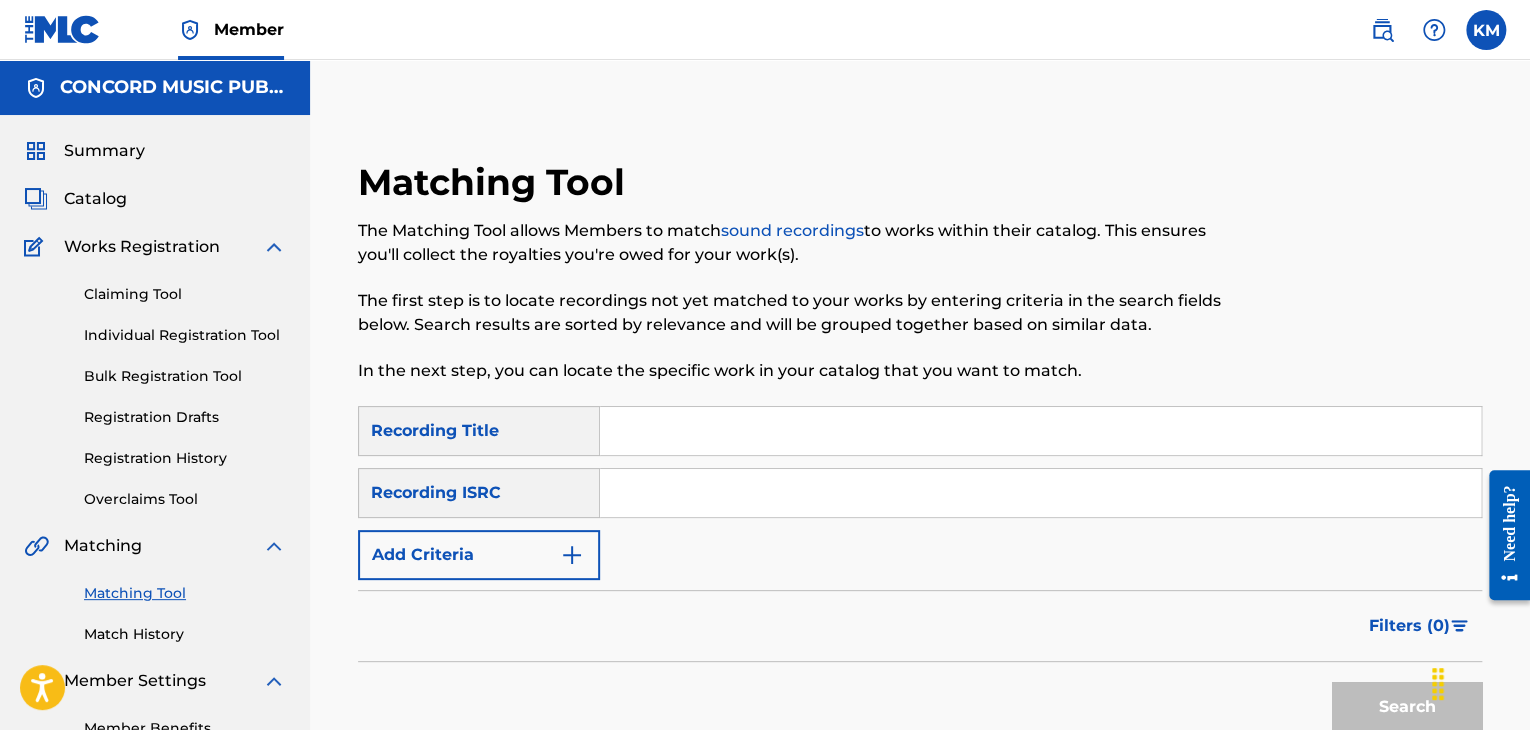 click at bounding box center (1040, 493) 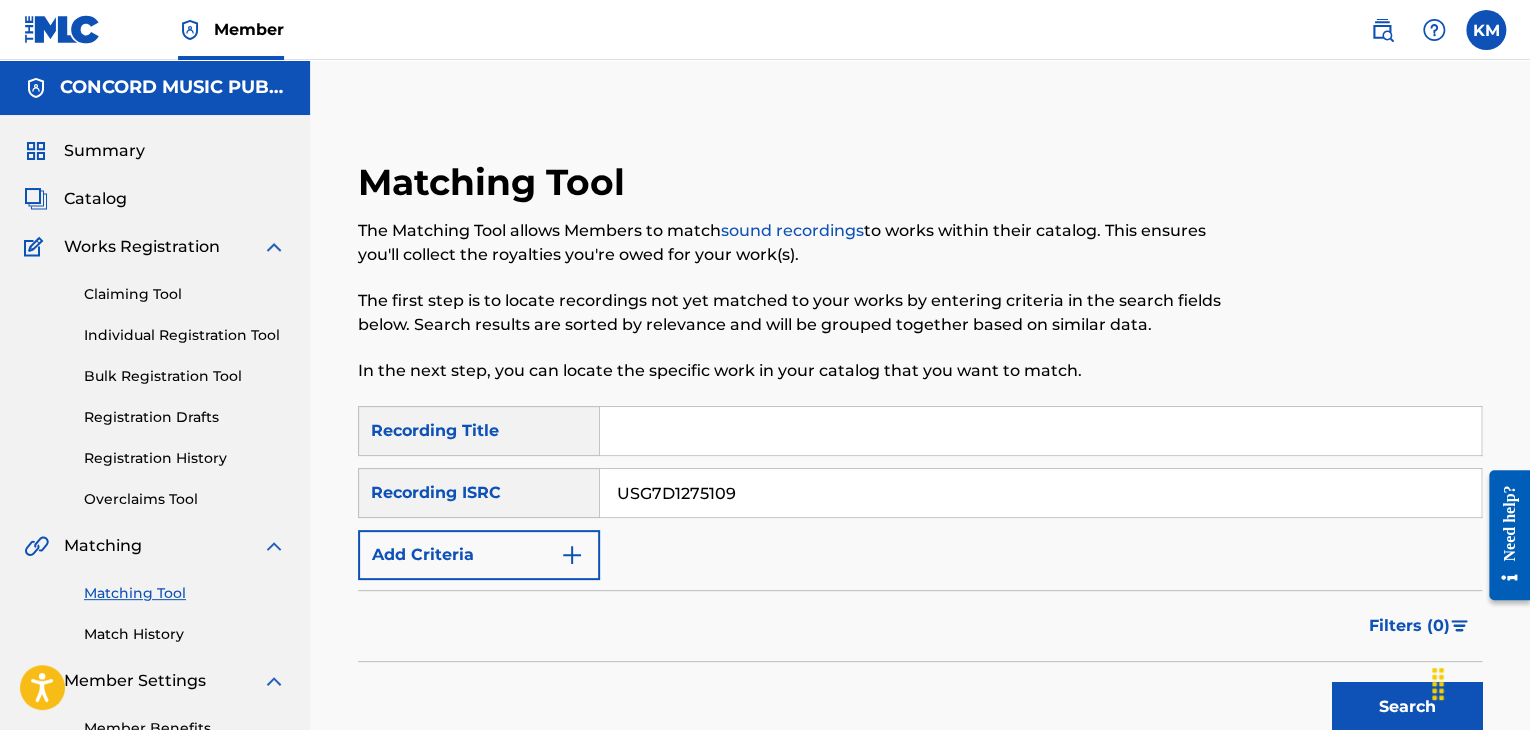 type on "USG7D1275109" 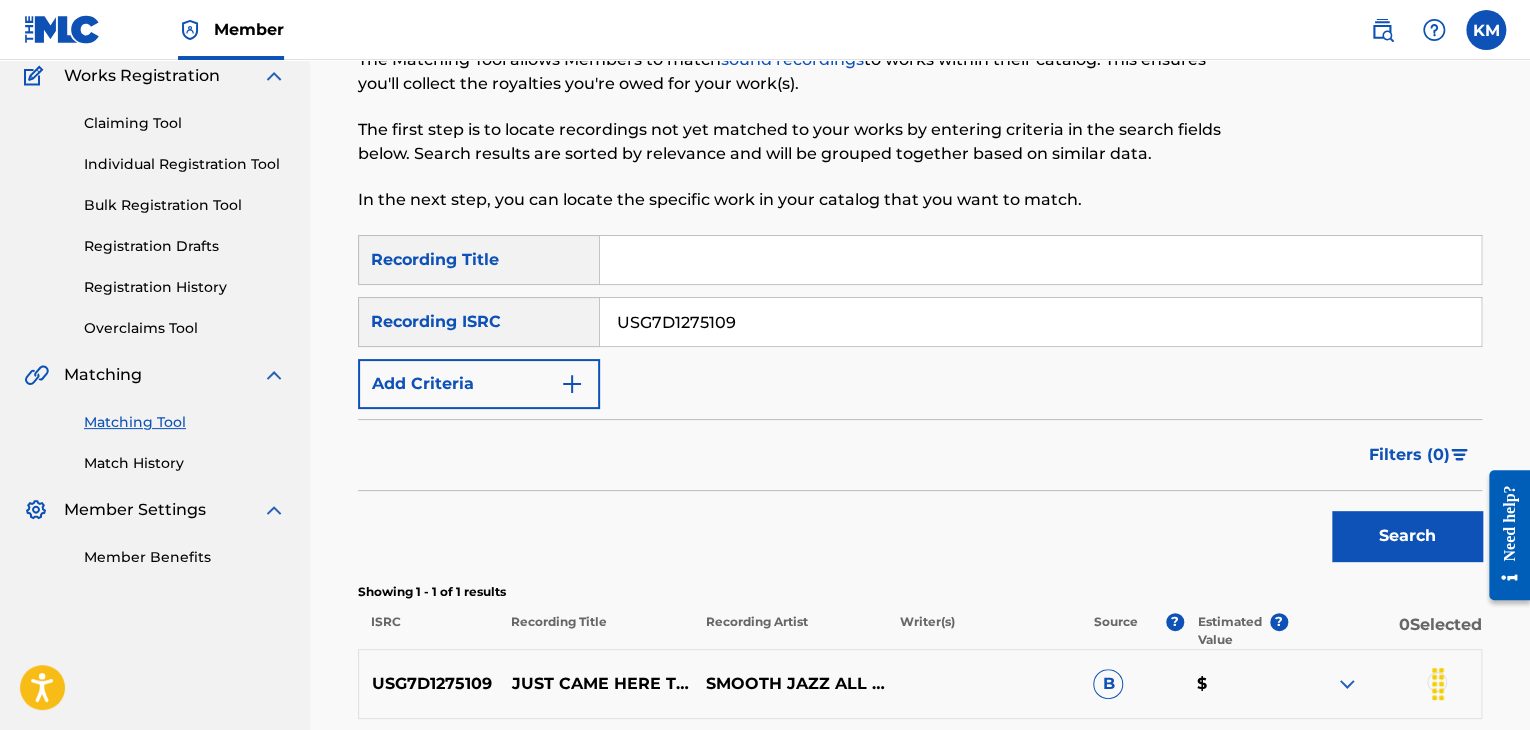 scroll, scrollTop: 300, scrollLeft: 0, axis: vertical 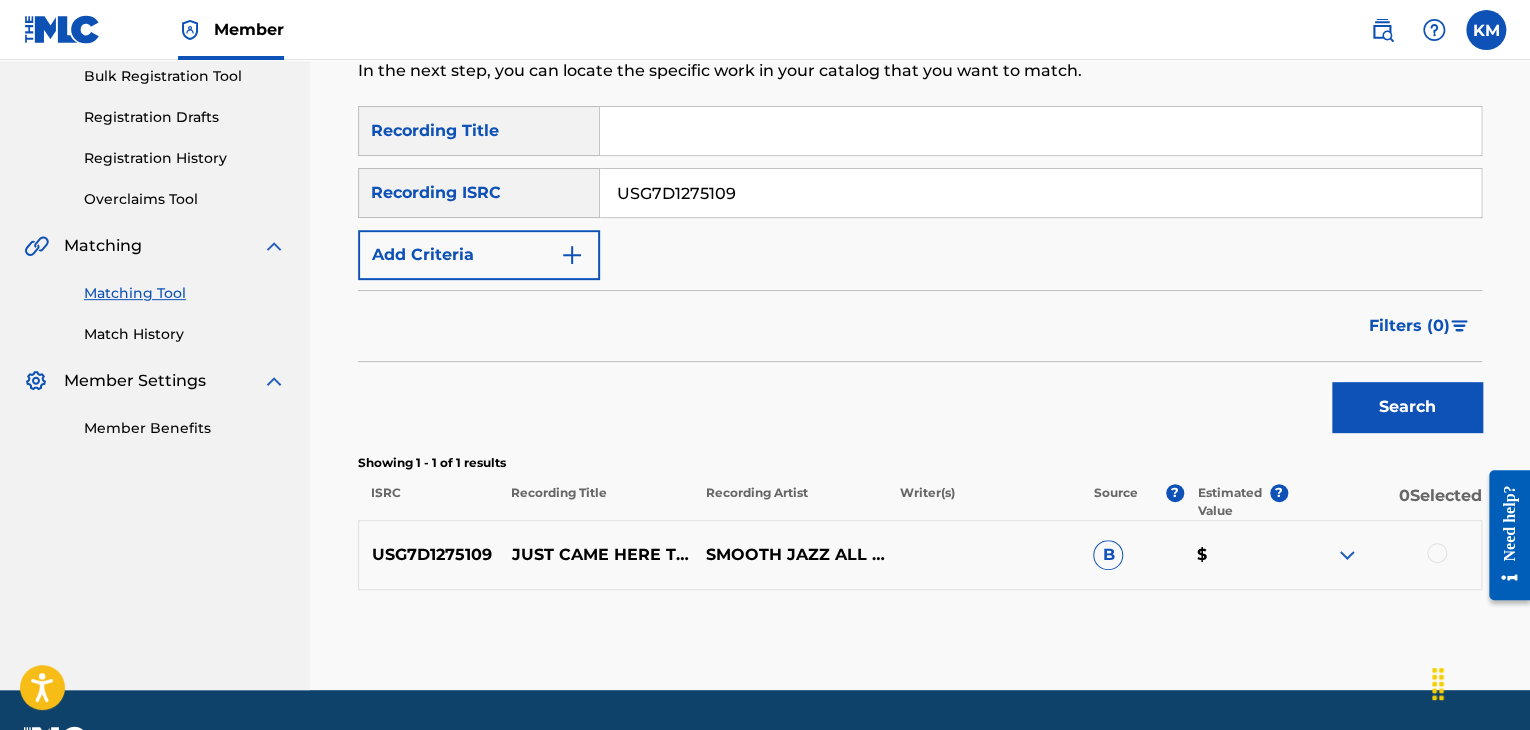 click at bounding box center (1437, 553) 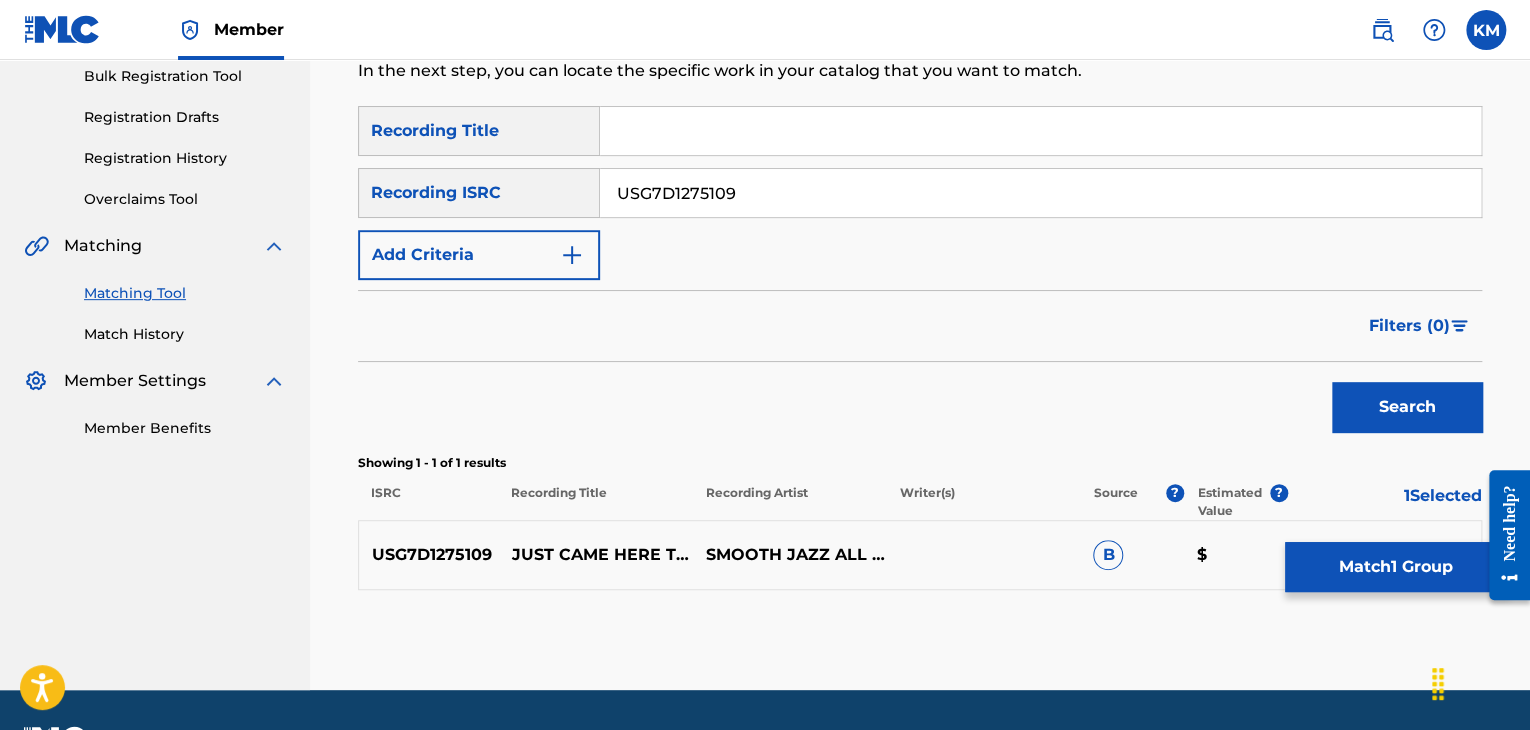 click on "Match  1 Group" at bounding box center (1395, 567) 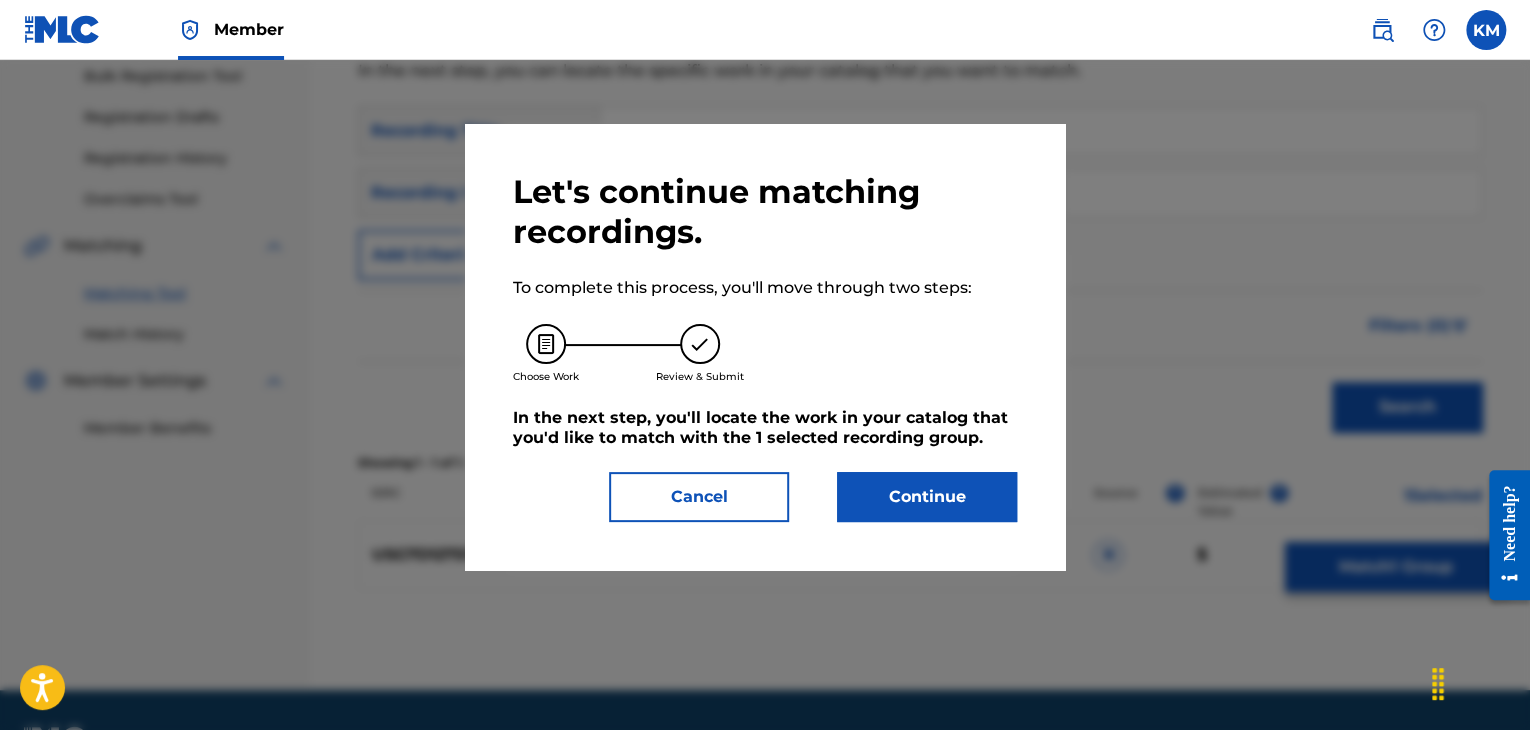 click on "Continue" at bounding box center [927, 497] 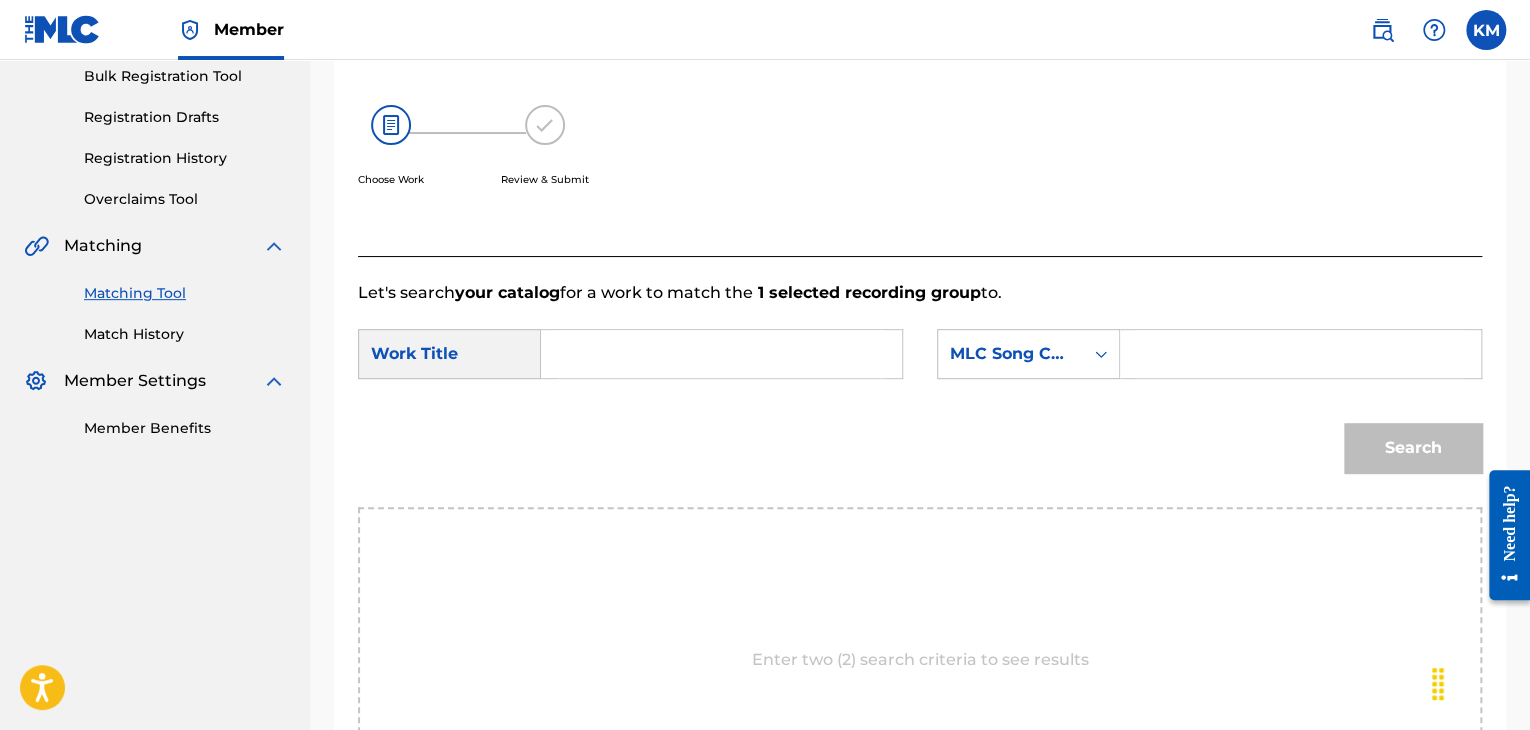 click at bounding box center (721, 354) 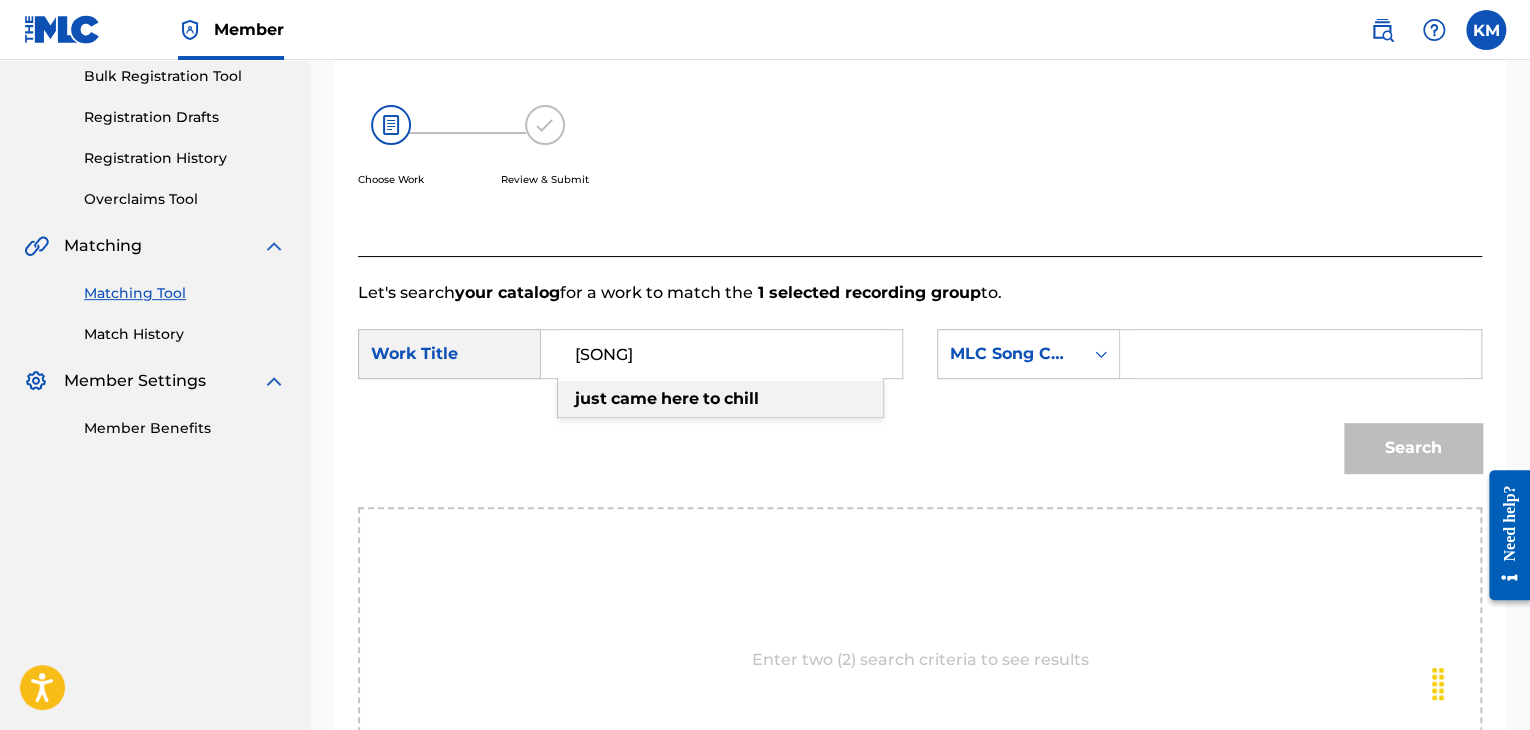 type on "[SONG]" 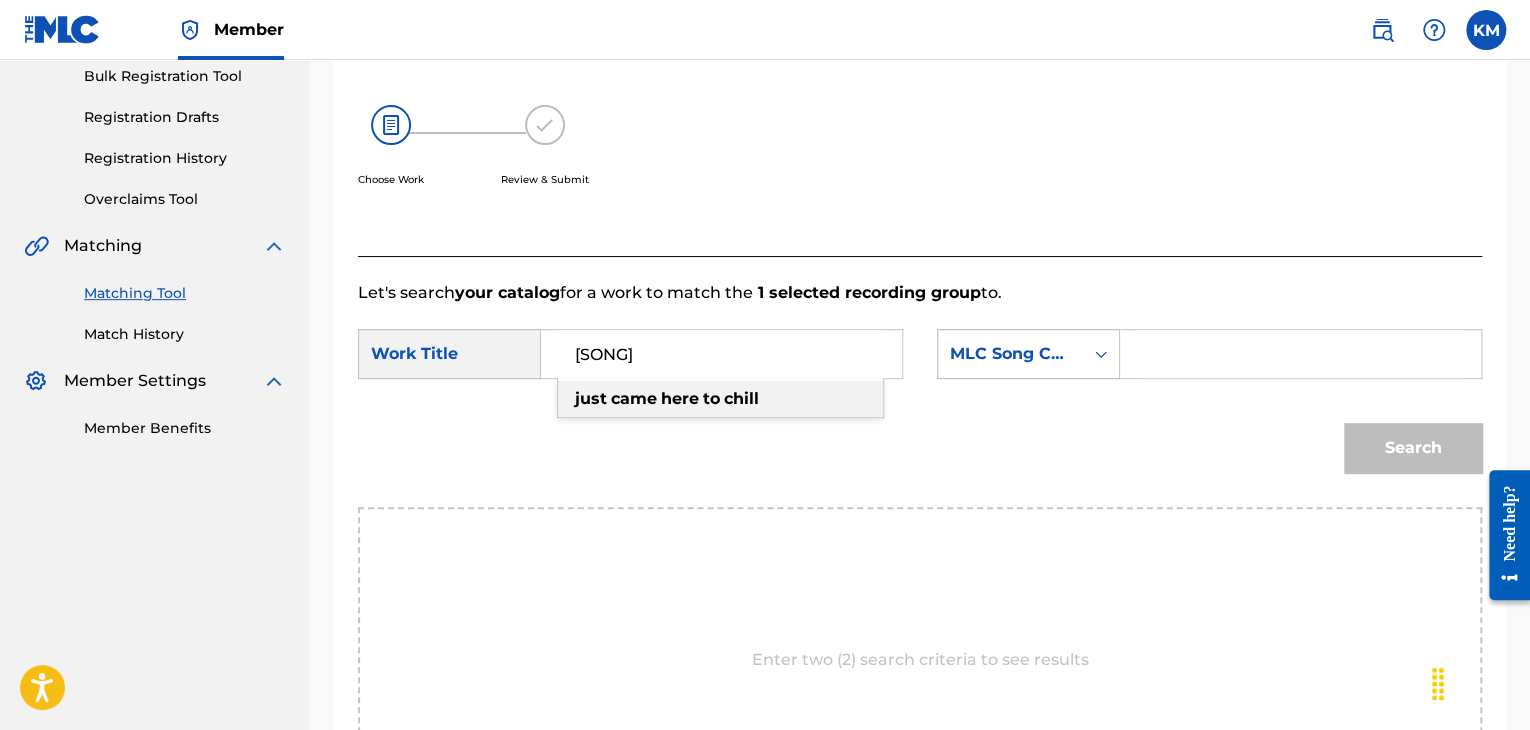 click 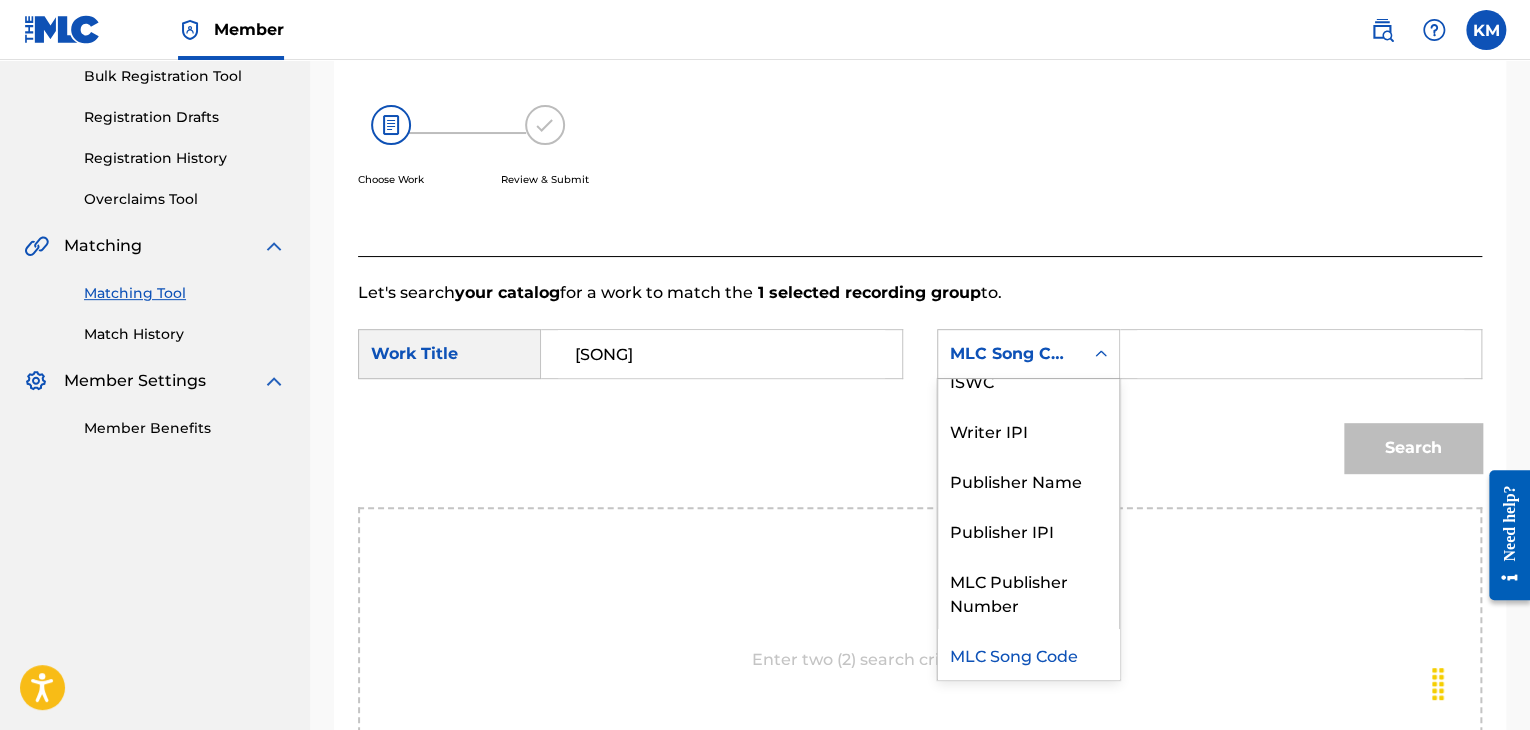 scroll, scrollTop: 0, scrollLeft: 0, axis: both 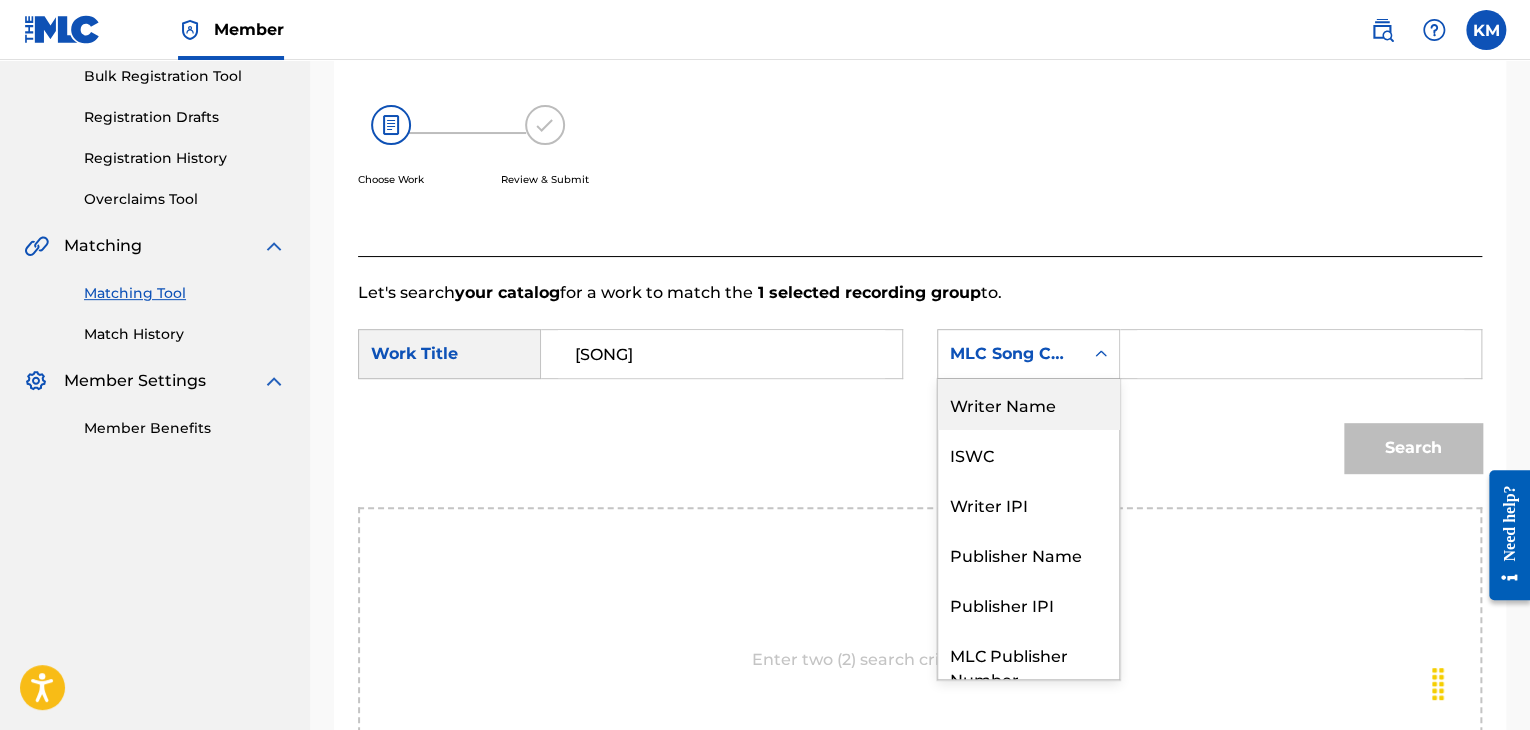 click on "Writer Name" at bounding box center [1028, 404] 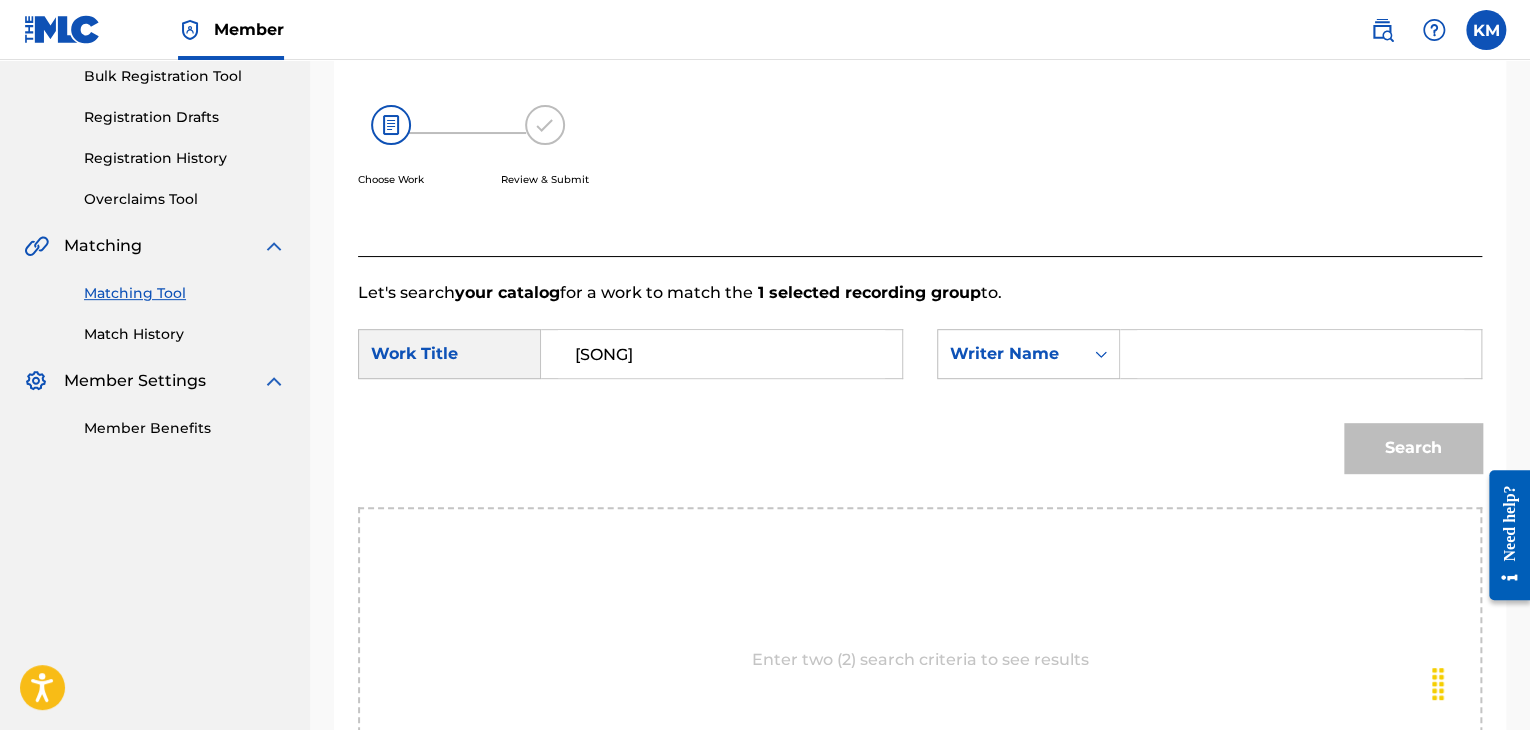 click at bounding box center [1300, 354] 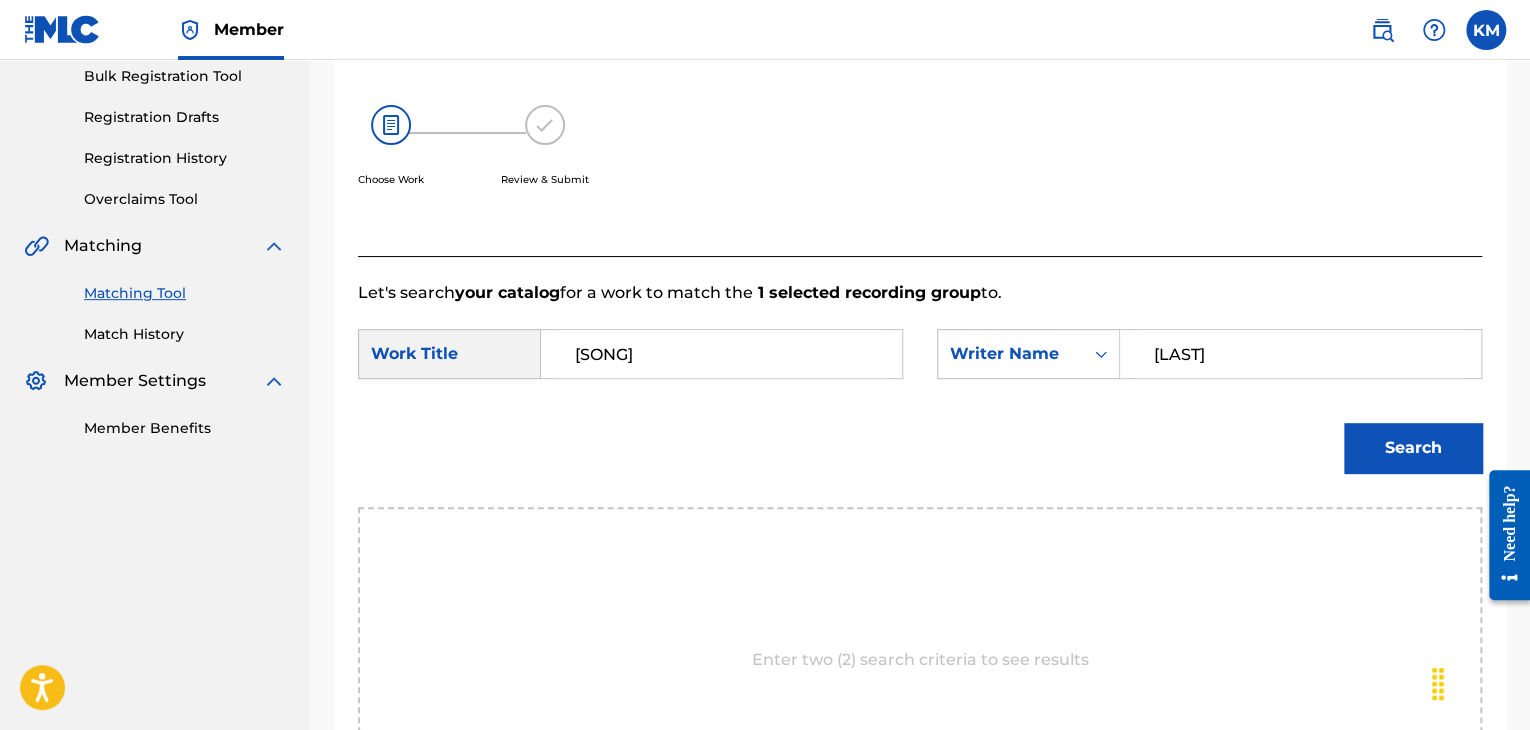 click on "Search" at bounding box center (1413, 448) 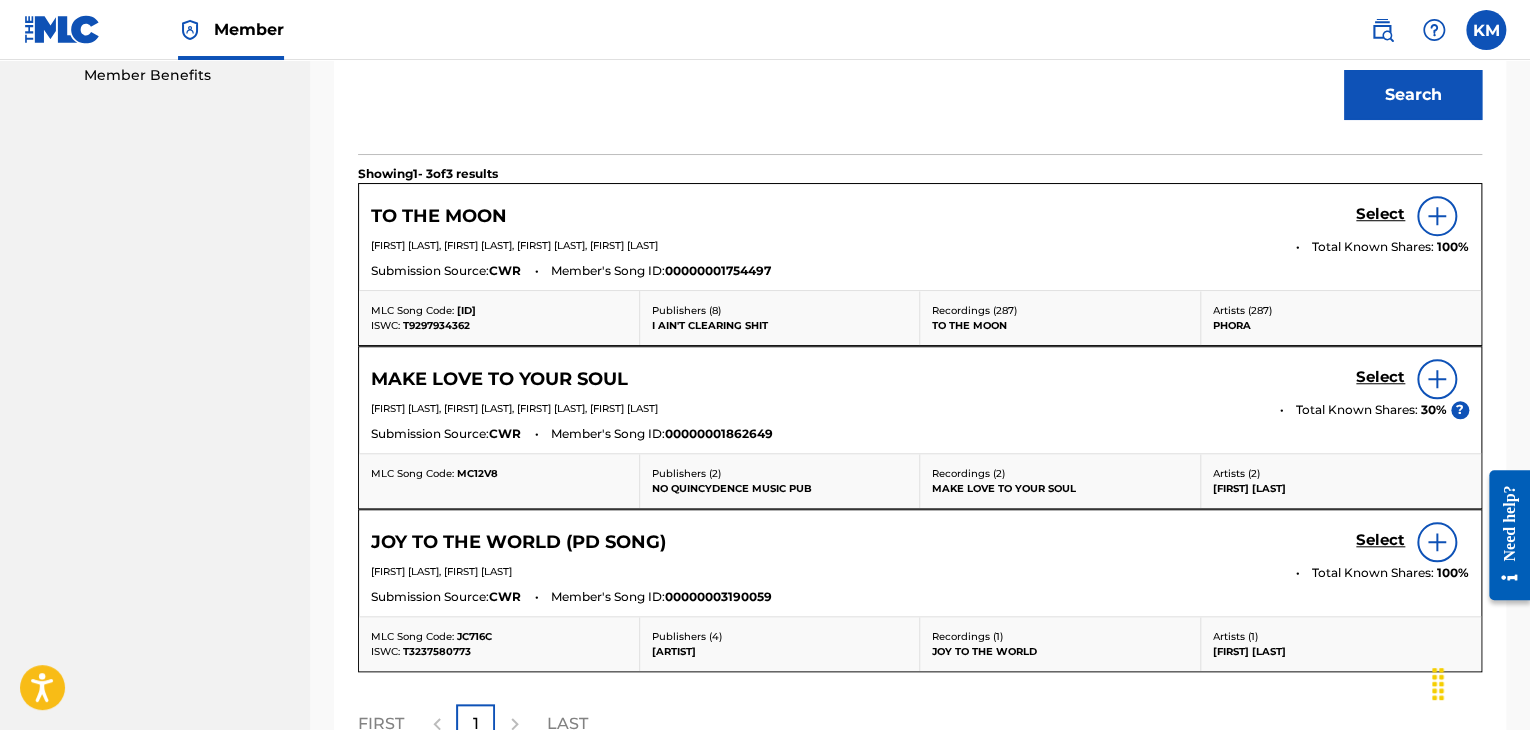 scroll, scrollTop: 500, scrollLeft: 0, axis: vertical 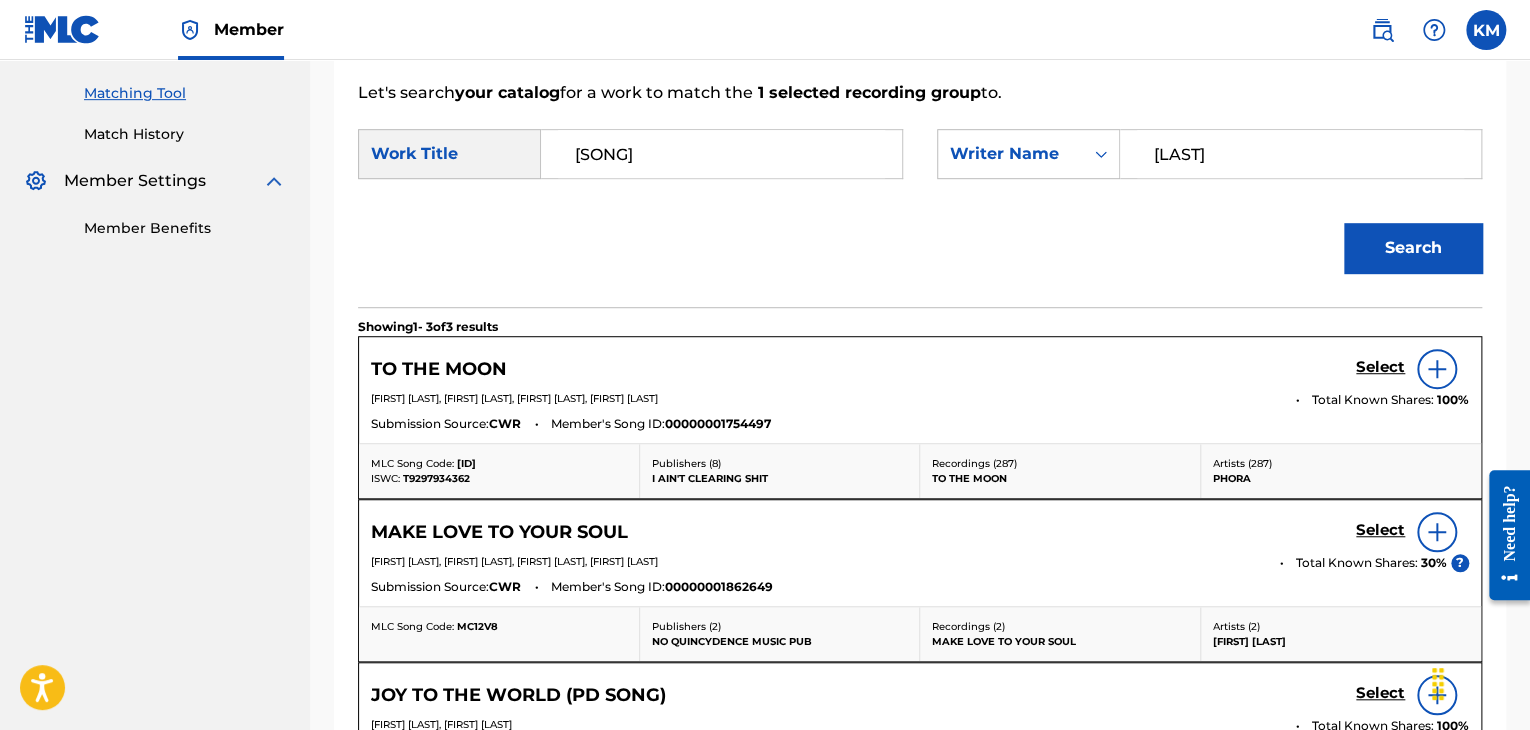 paste on "[LAST]" 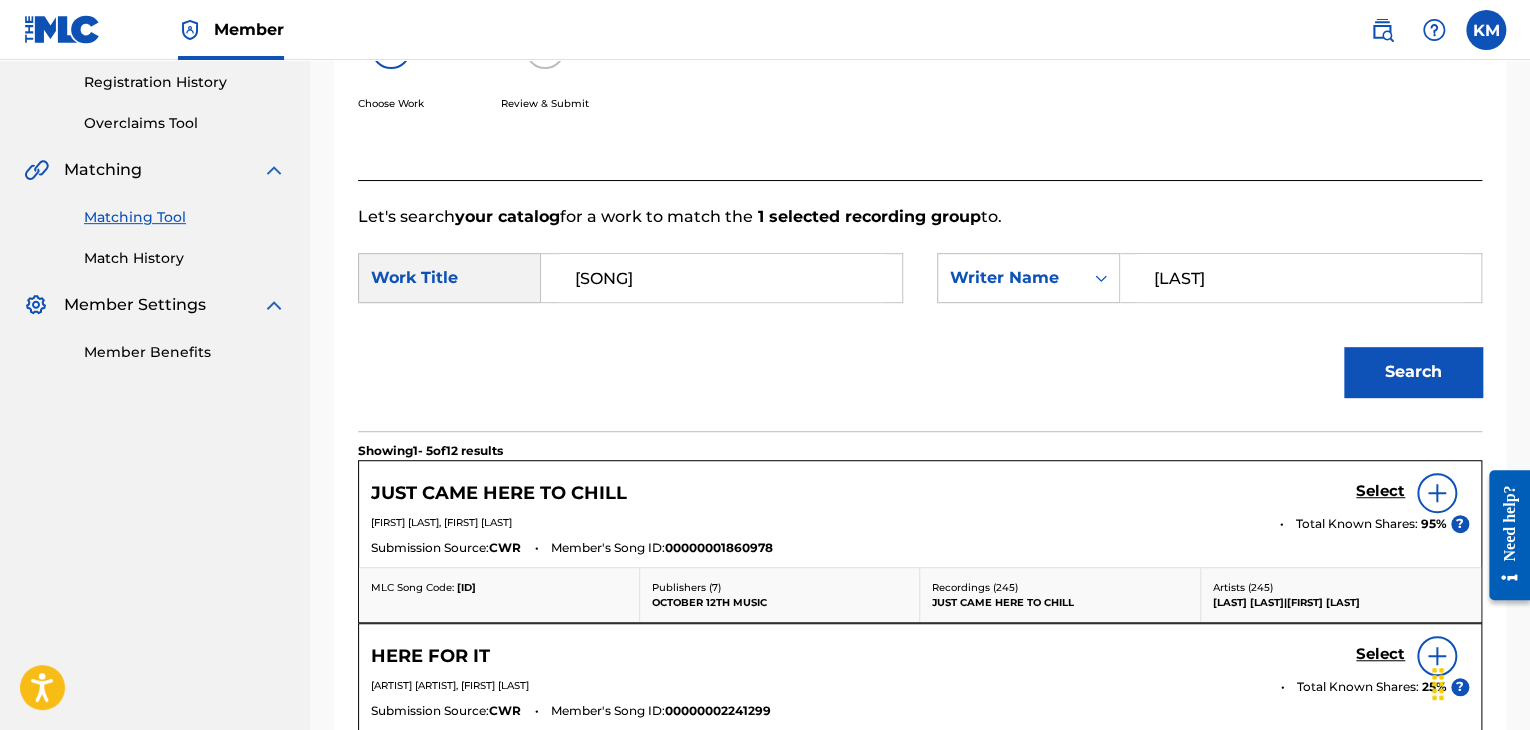 scroll, scrollTop: 500, scrollLeft: 0, axis: vertical 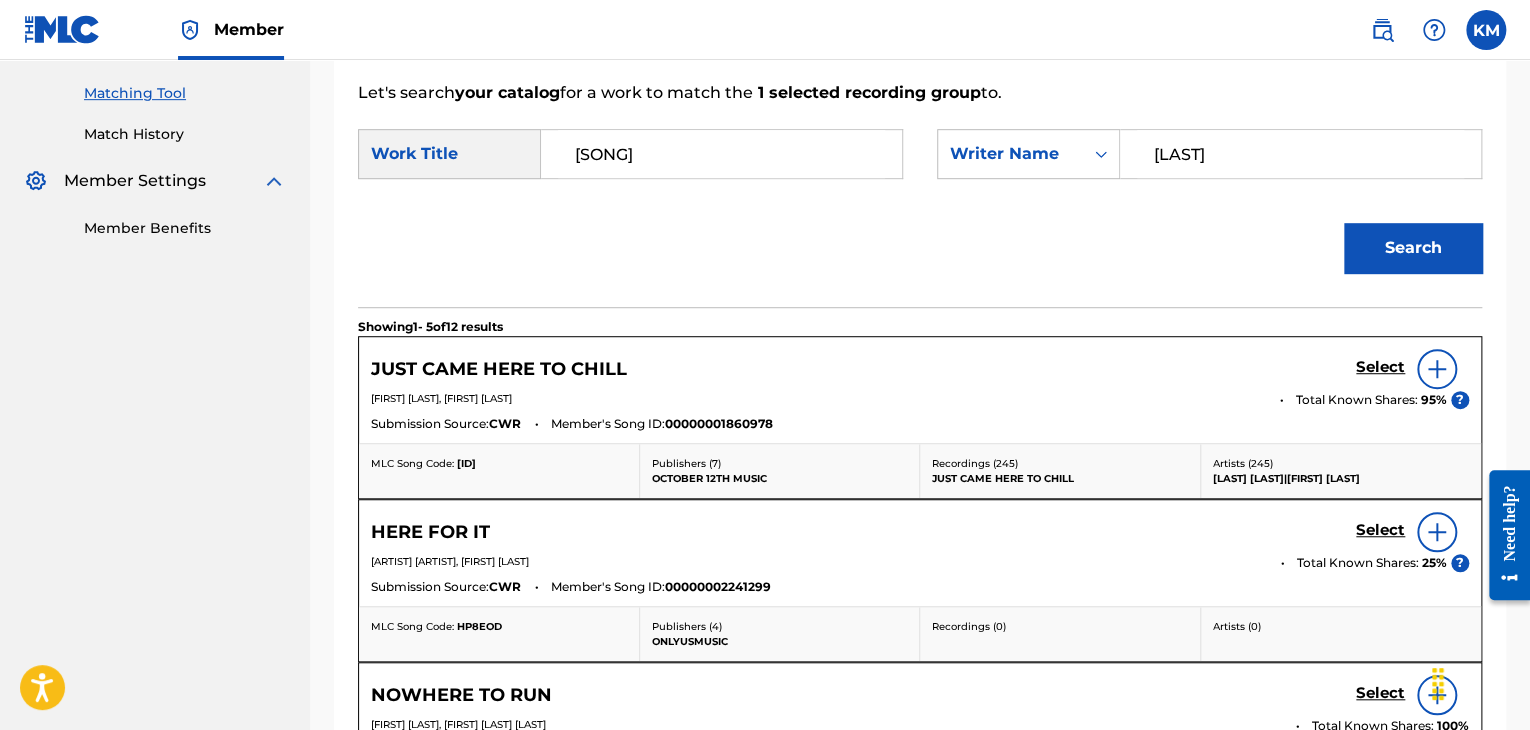 click on "Select" at bounding box center (1380, 367) 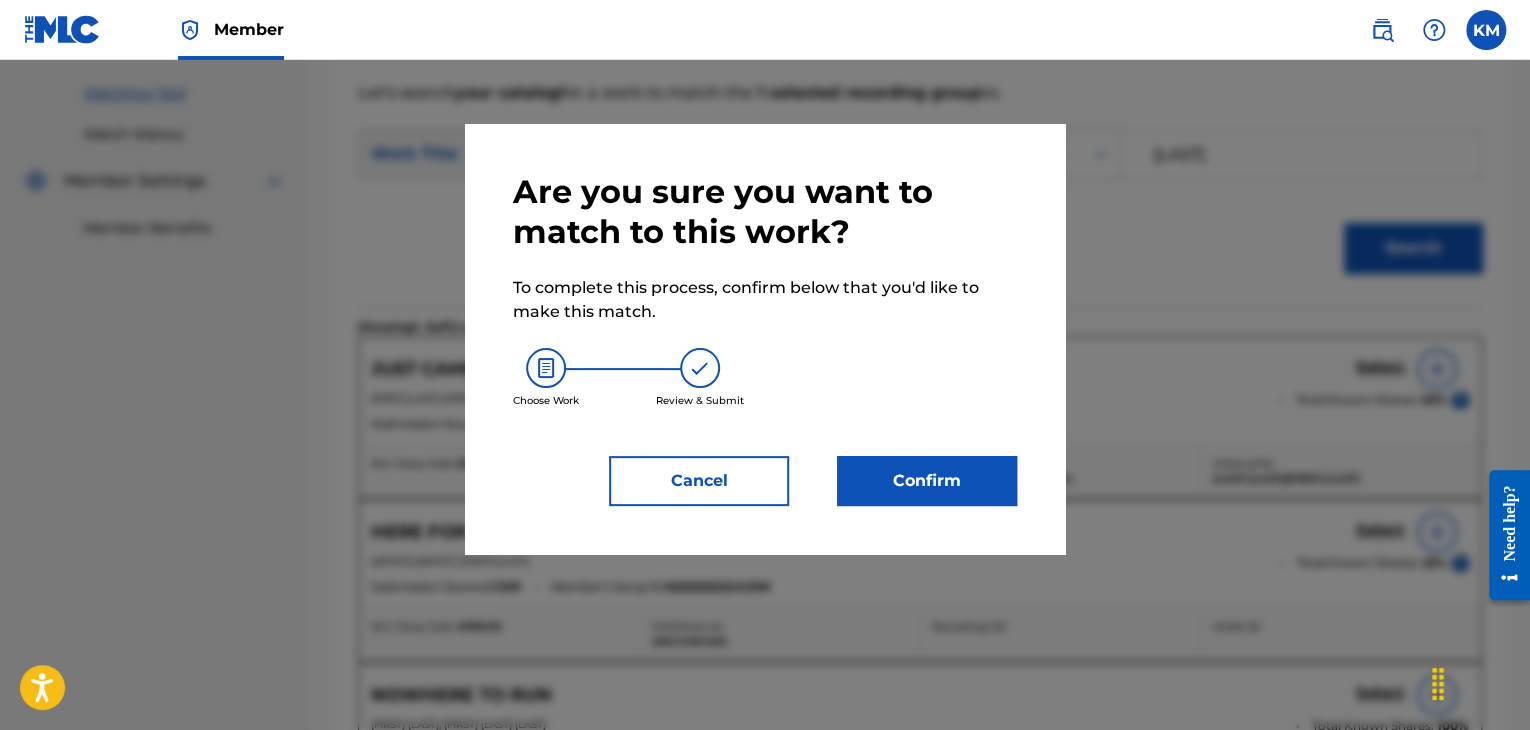 click on "Confirm" at bounding box center [927, 481] 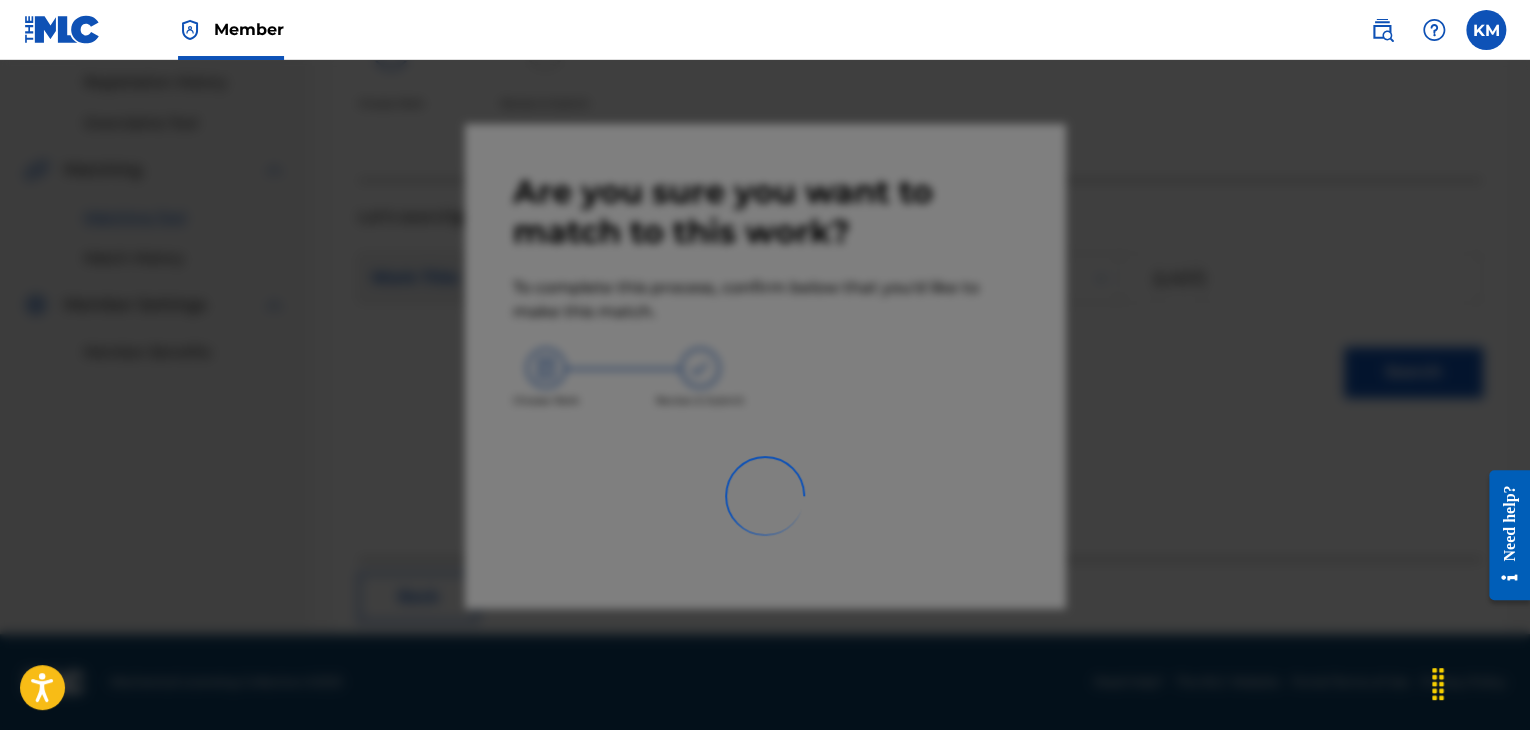 scroll, scrollTop: 129, scrollLeft: 0, axis: vertical 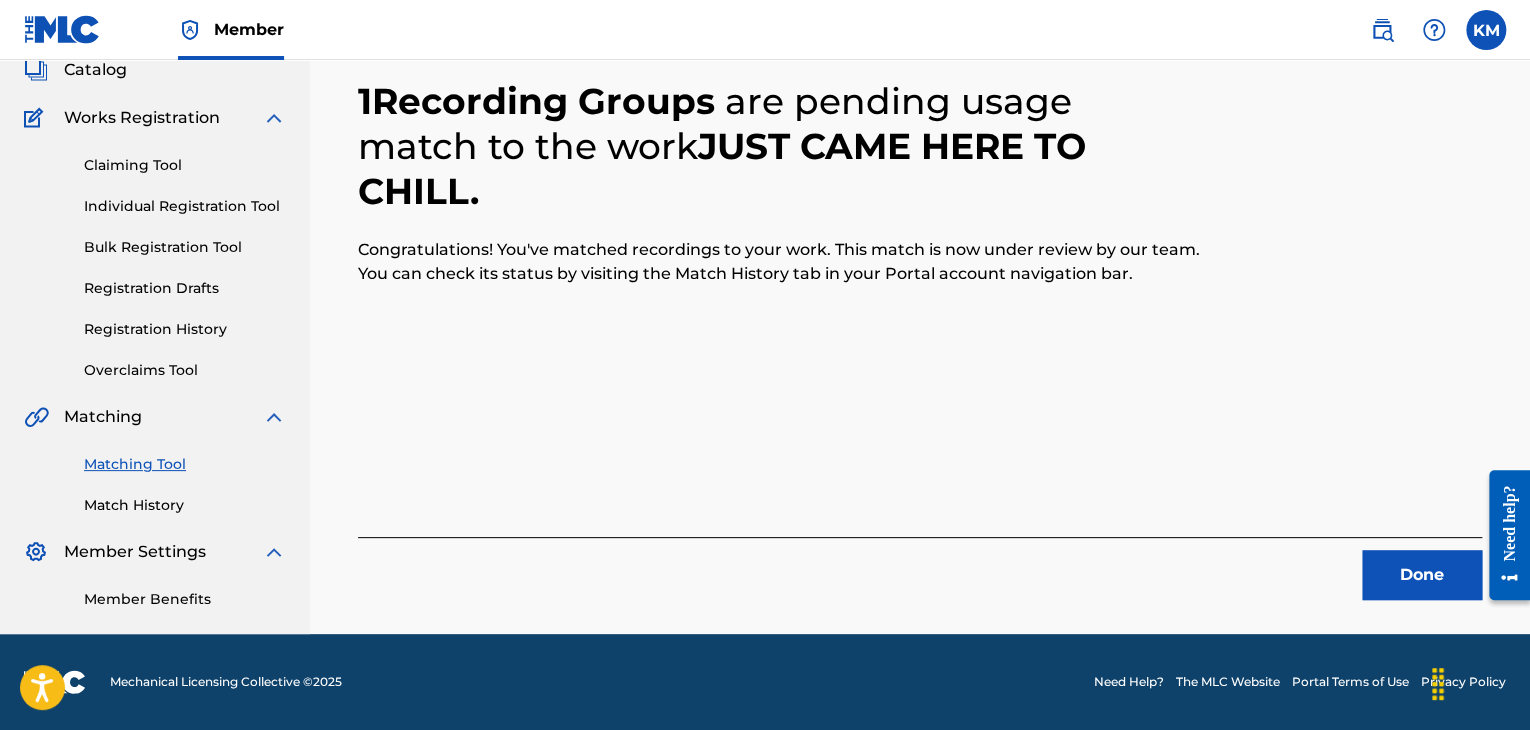 click on "Done" at bounding box center (1422, 575) 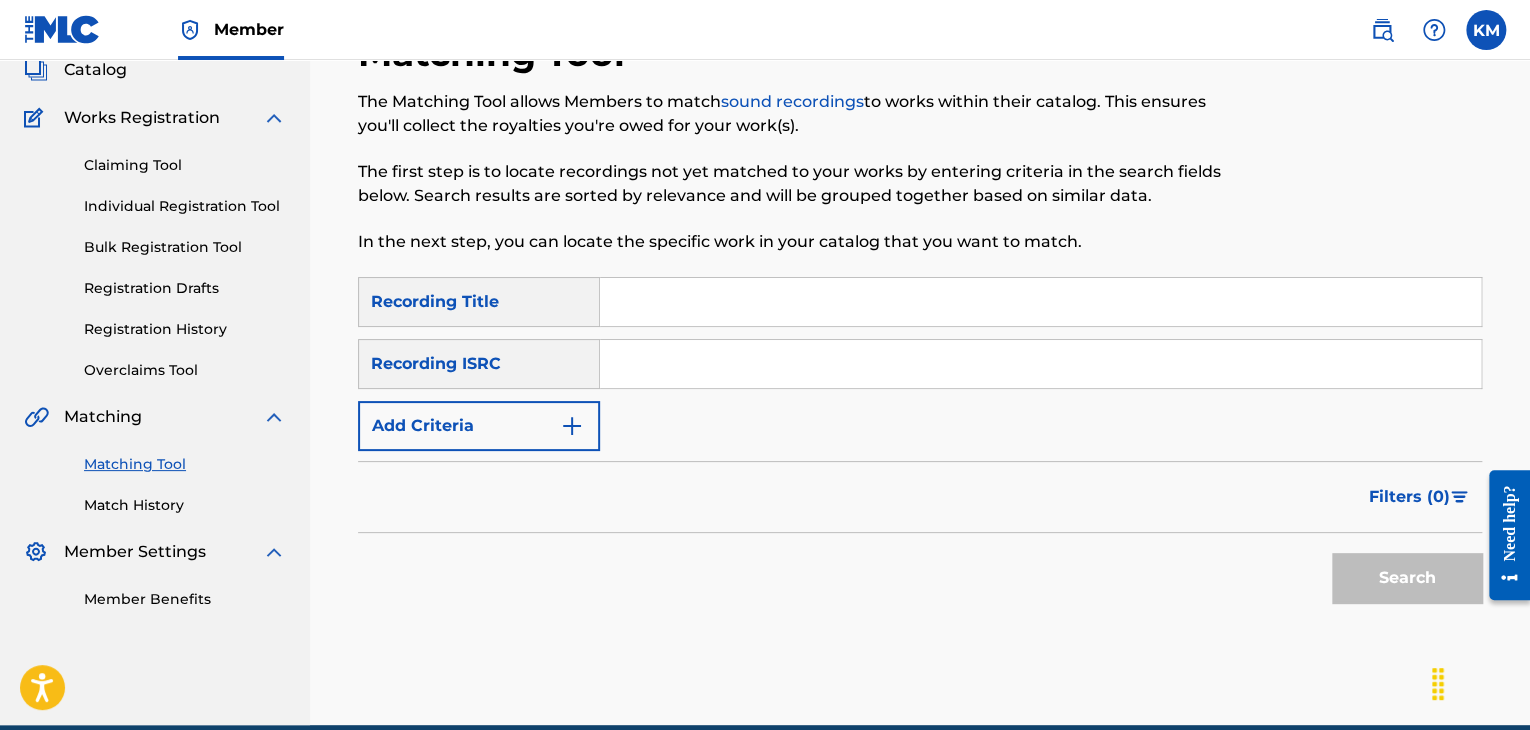 click at bounding box center [1040, 364] 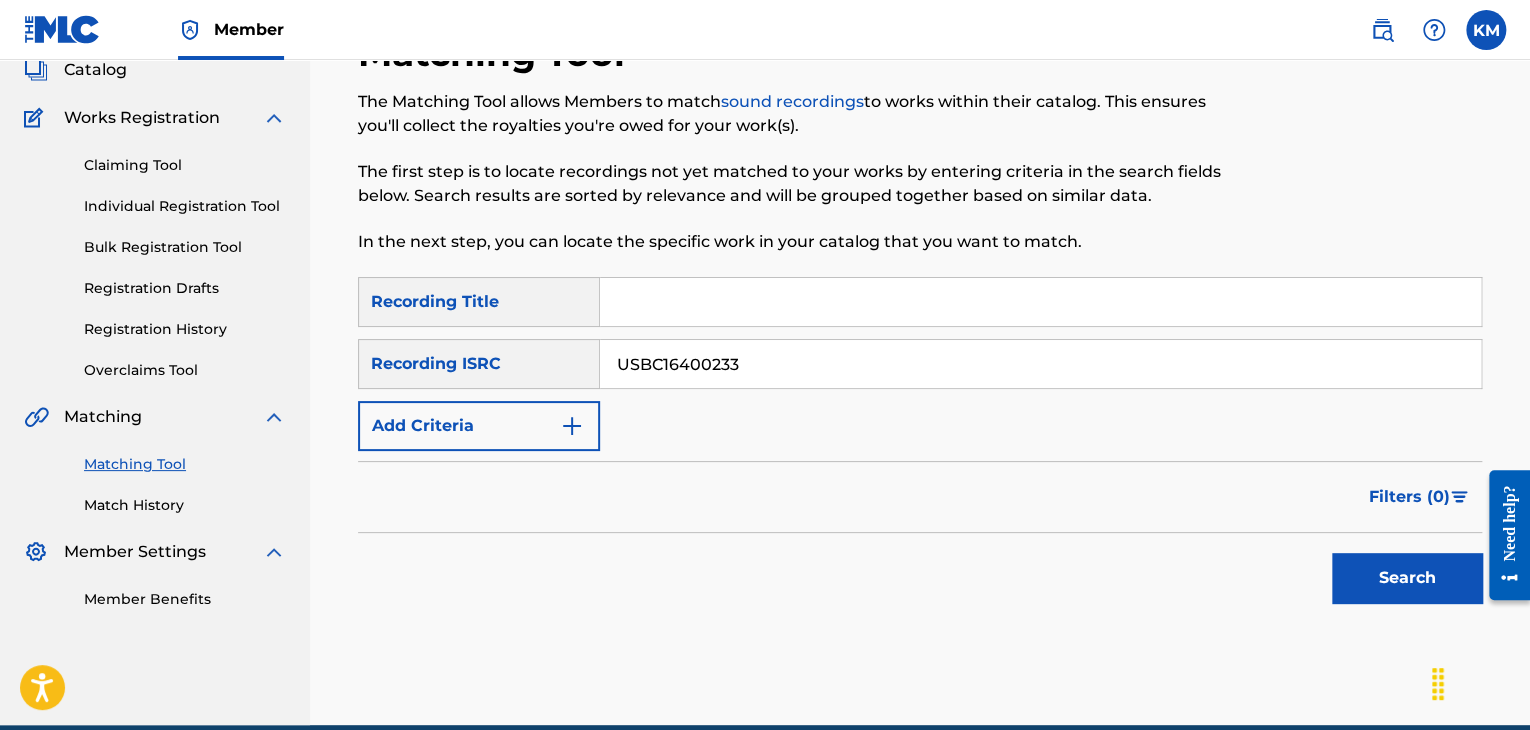 type on "USBC16400233" 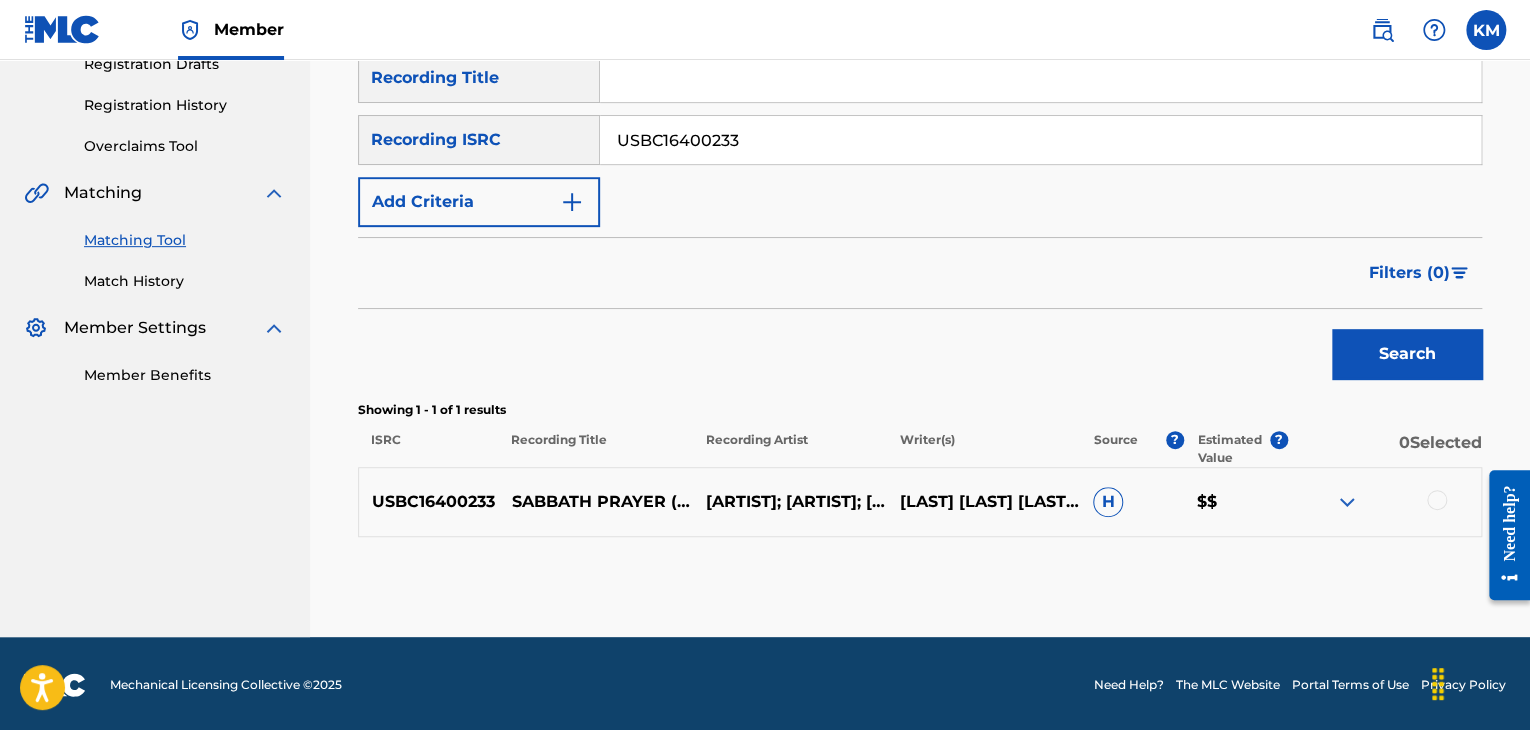 scroll, scrollTop: 356, scrollLeft: 0, axis: vertical 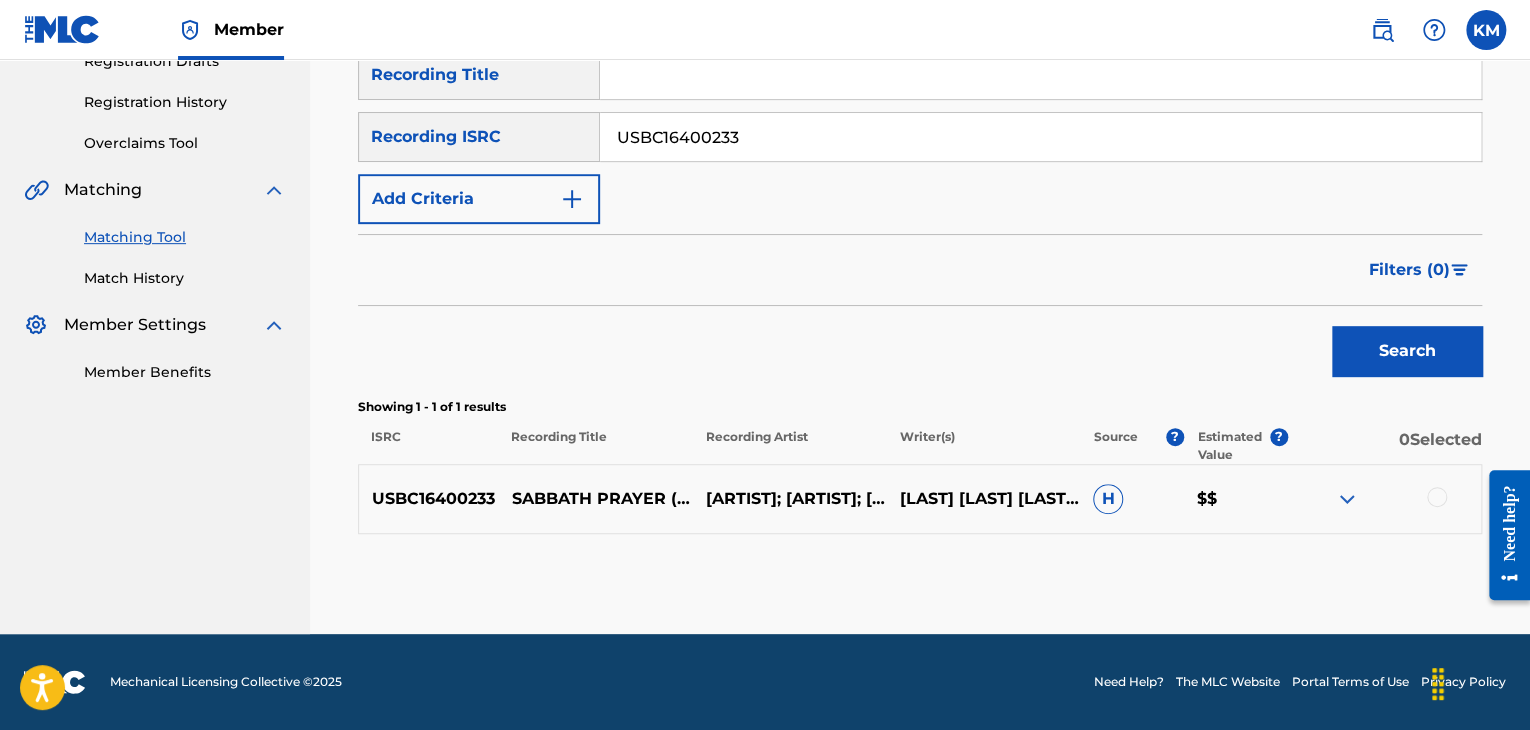 click at bounding box center [1437, 497] 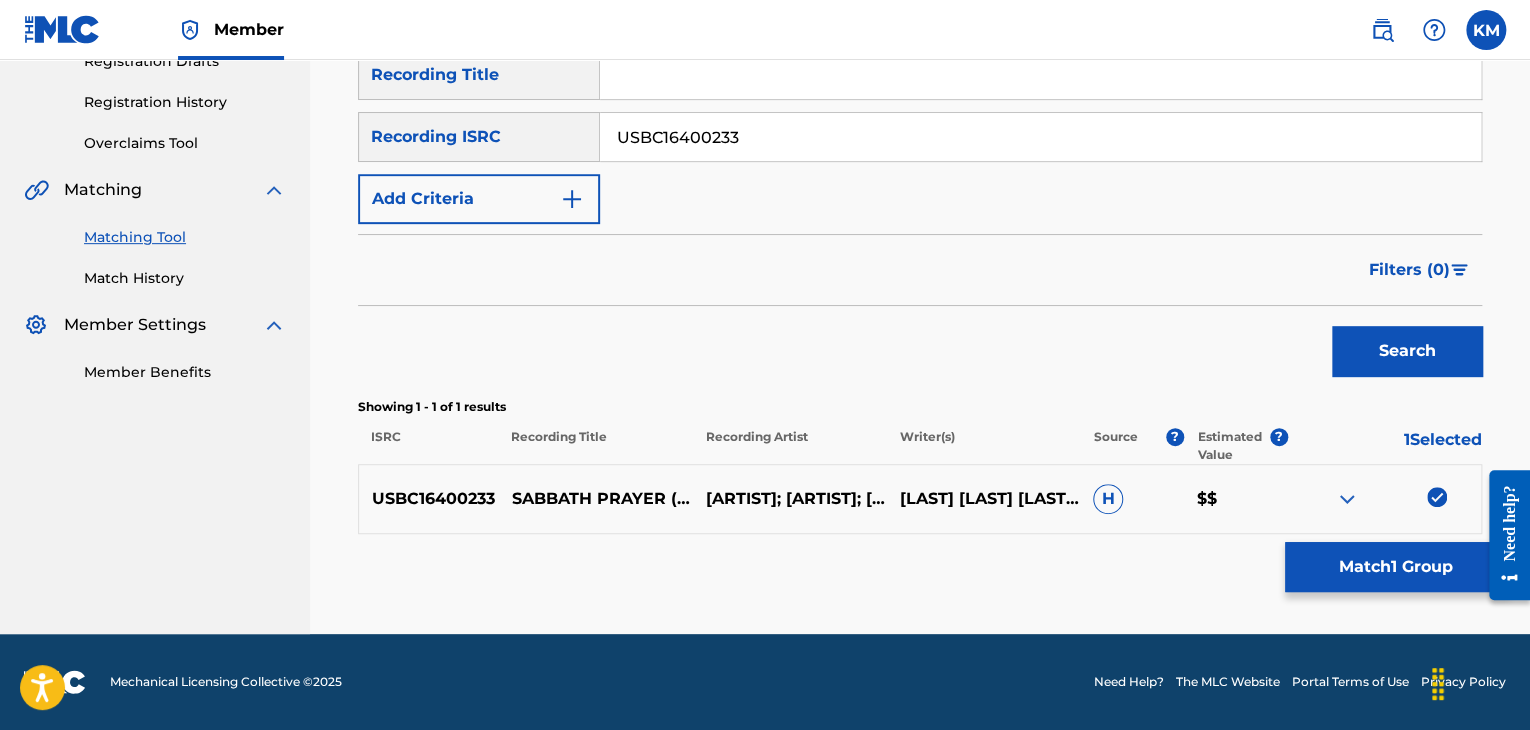 click on "Match  1 Group" at bounding box center [1395, 567] 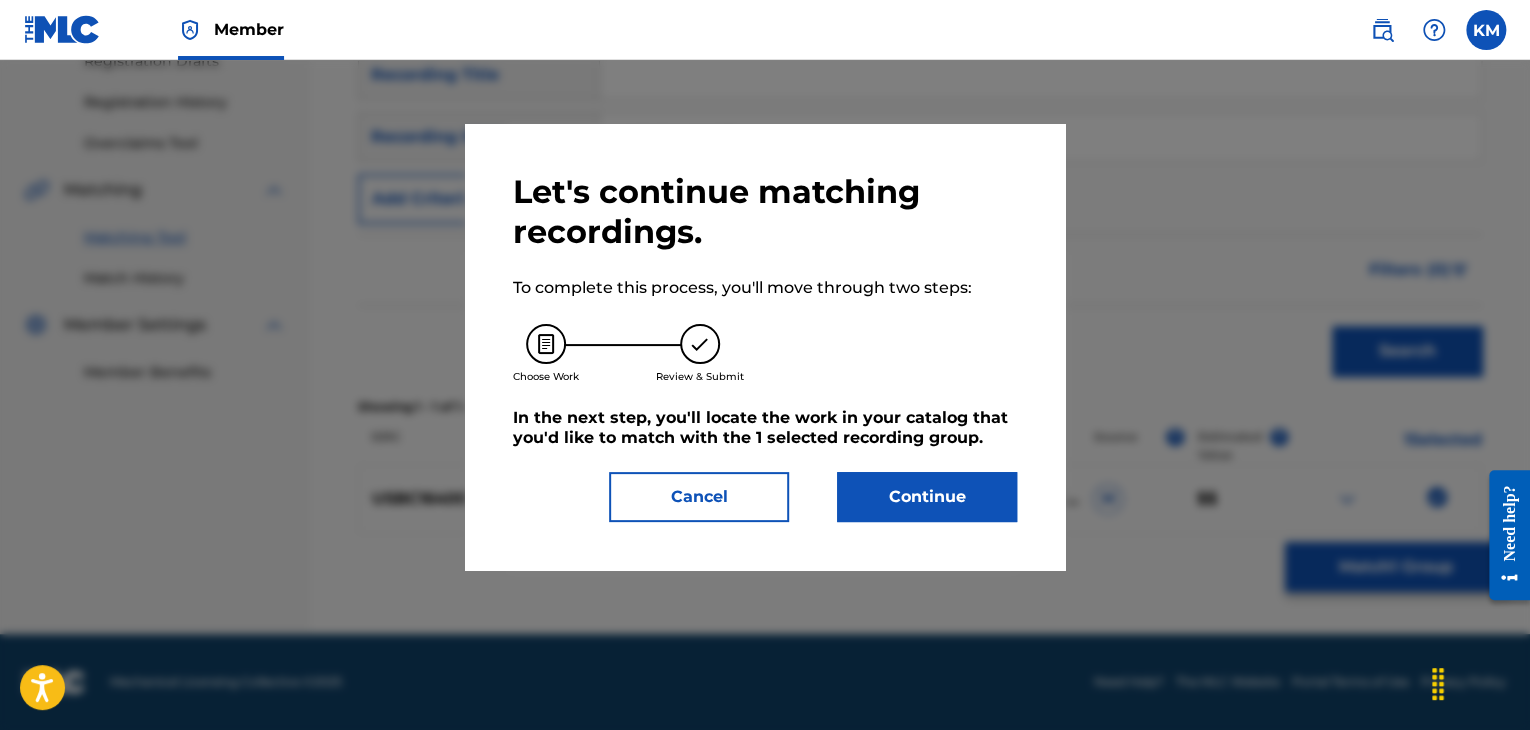 click on "Continue" at bounding box center [927, 497] 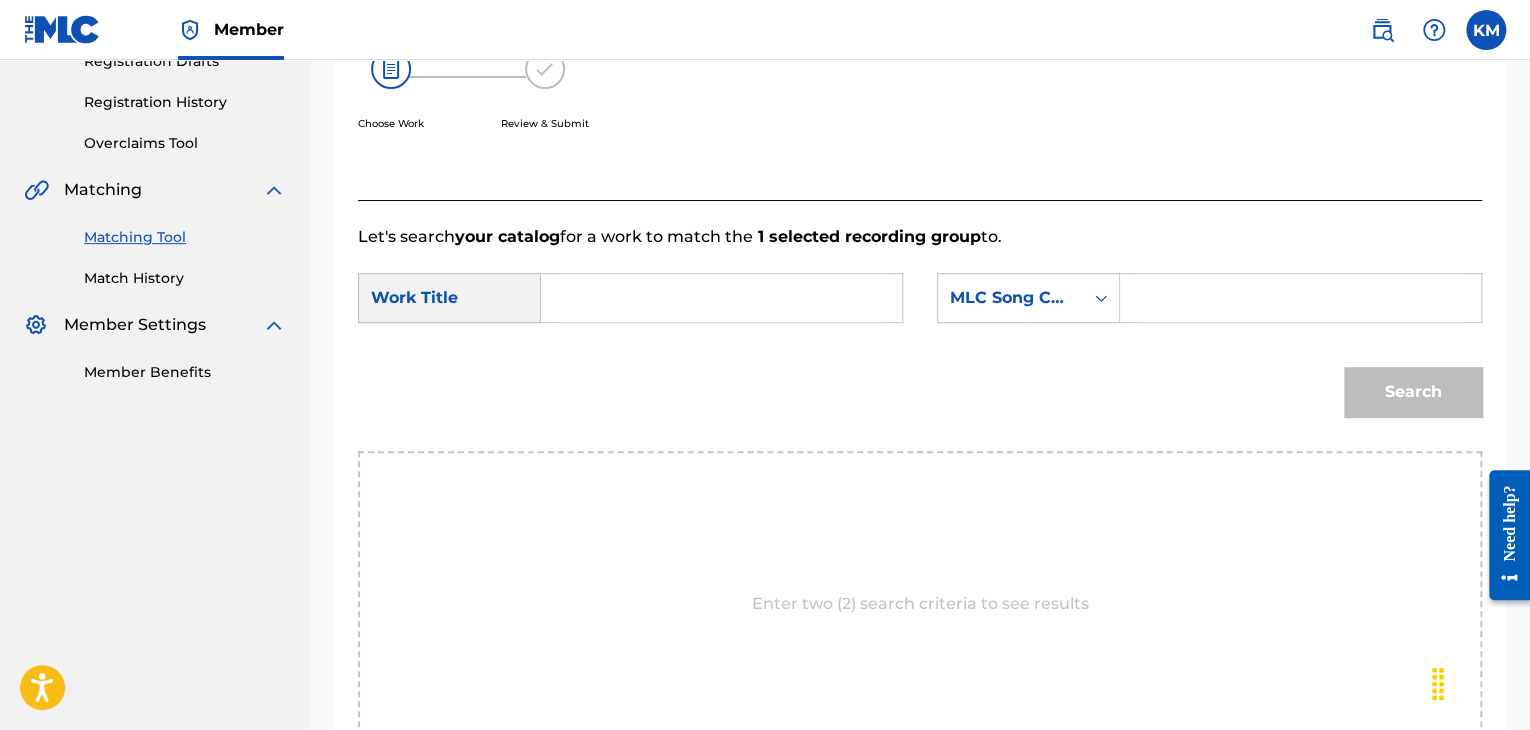 click at bounding box center (721, 298) 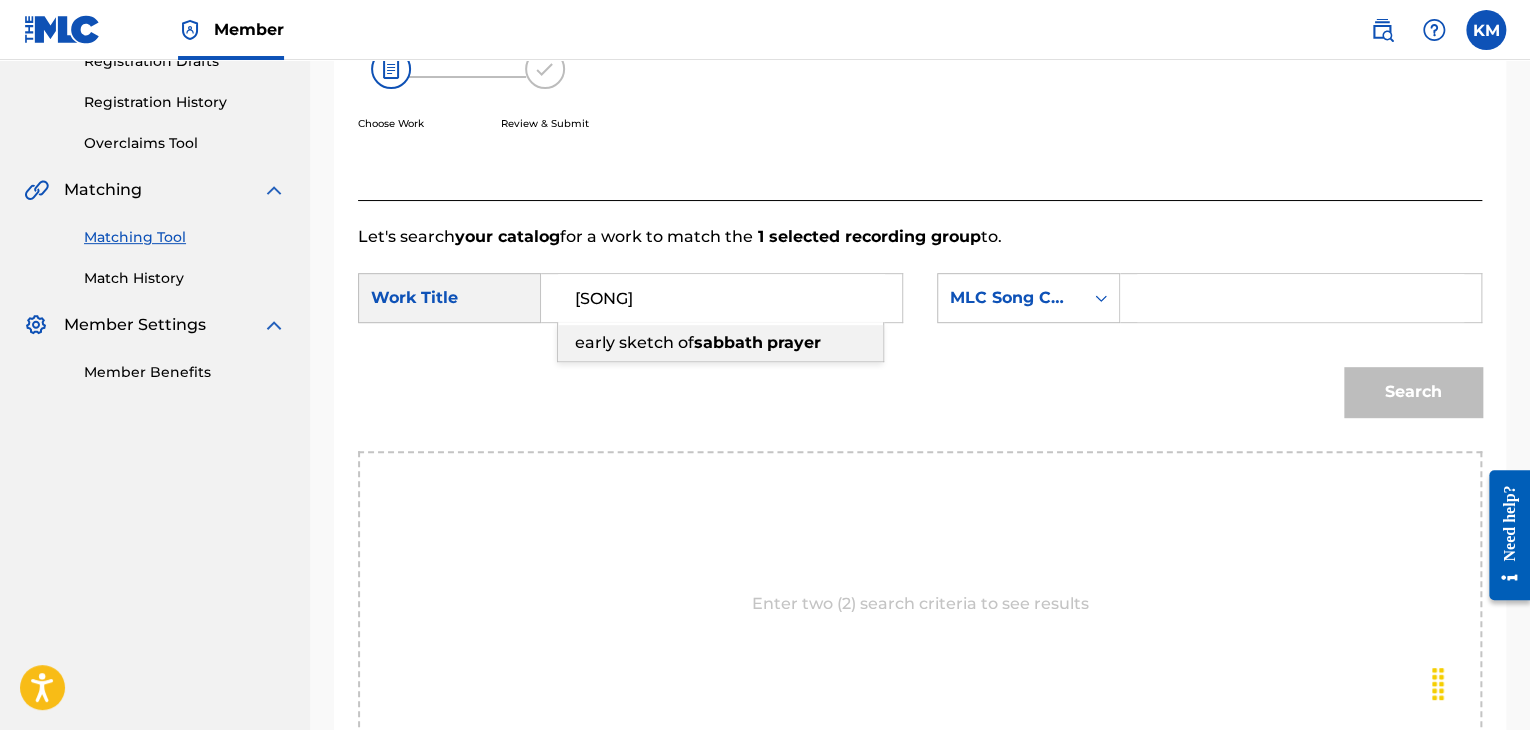 type on "[SONG]" 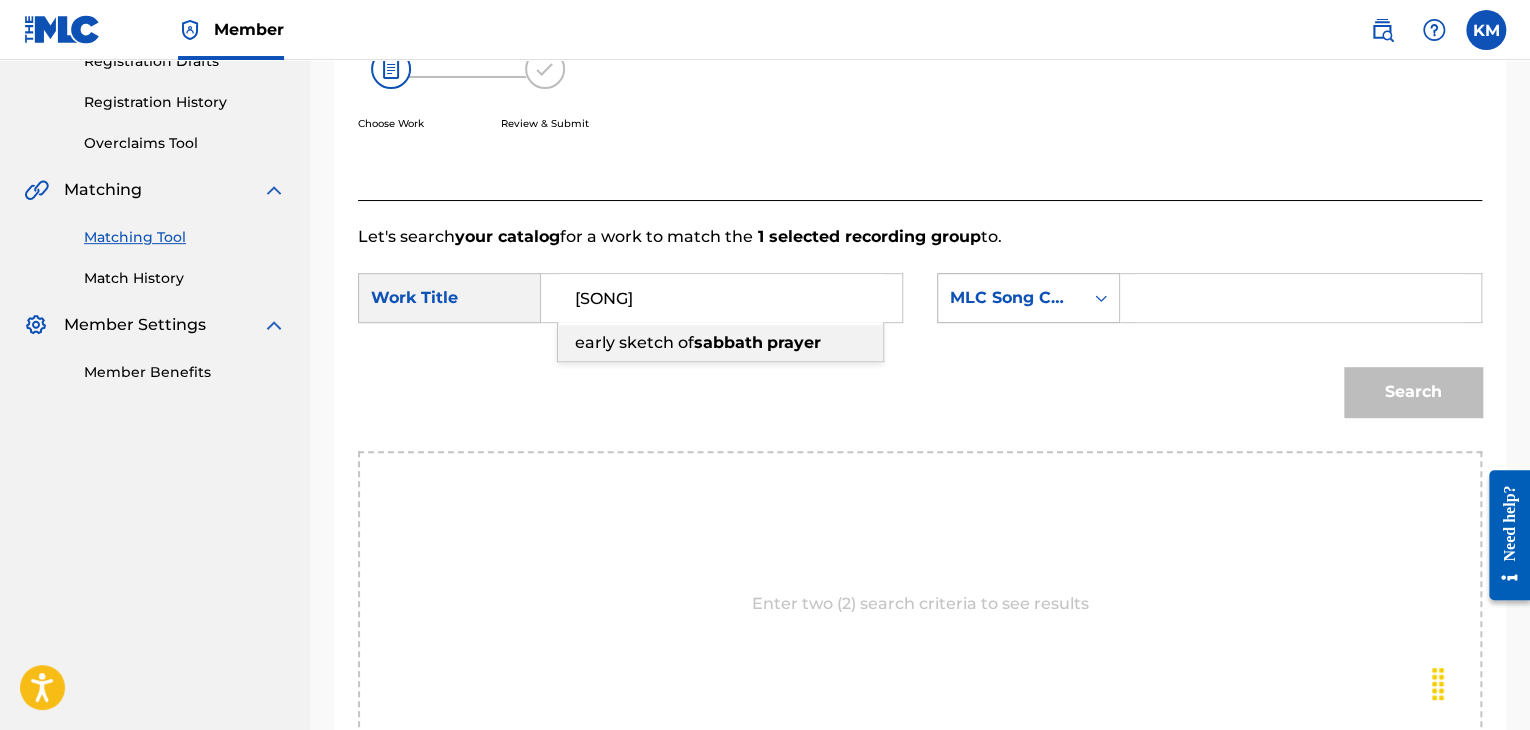 click 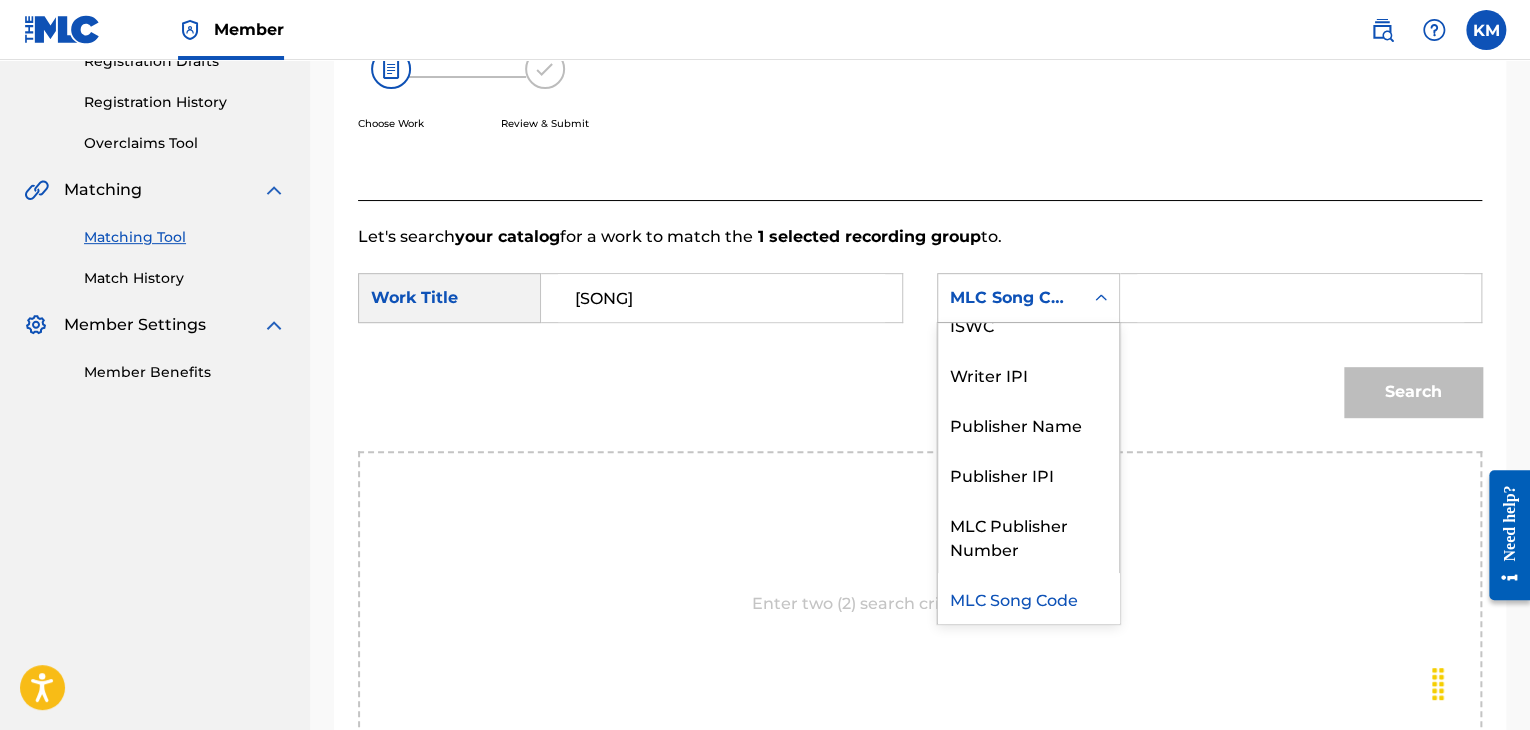 scroll, scrollTop: 0, scrollLeft: 0, axis: both 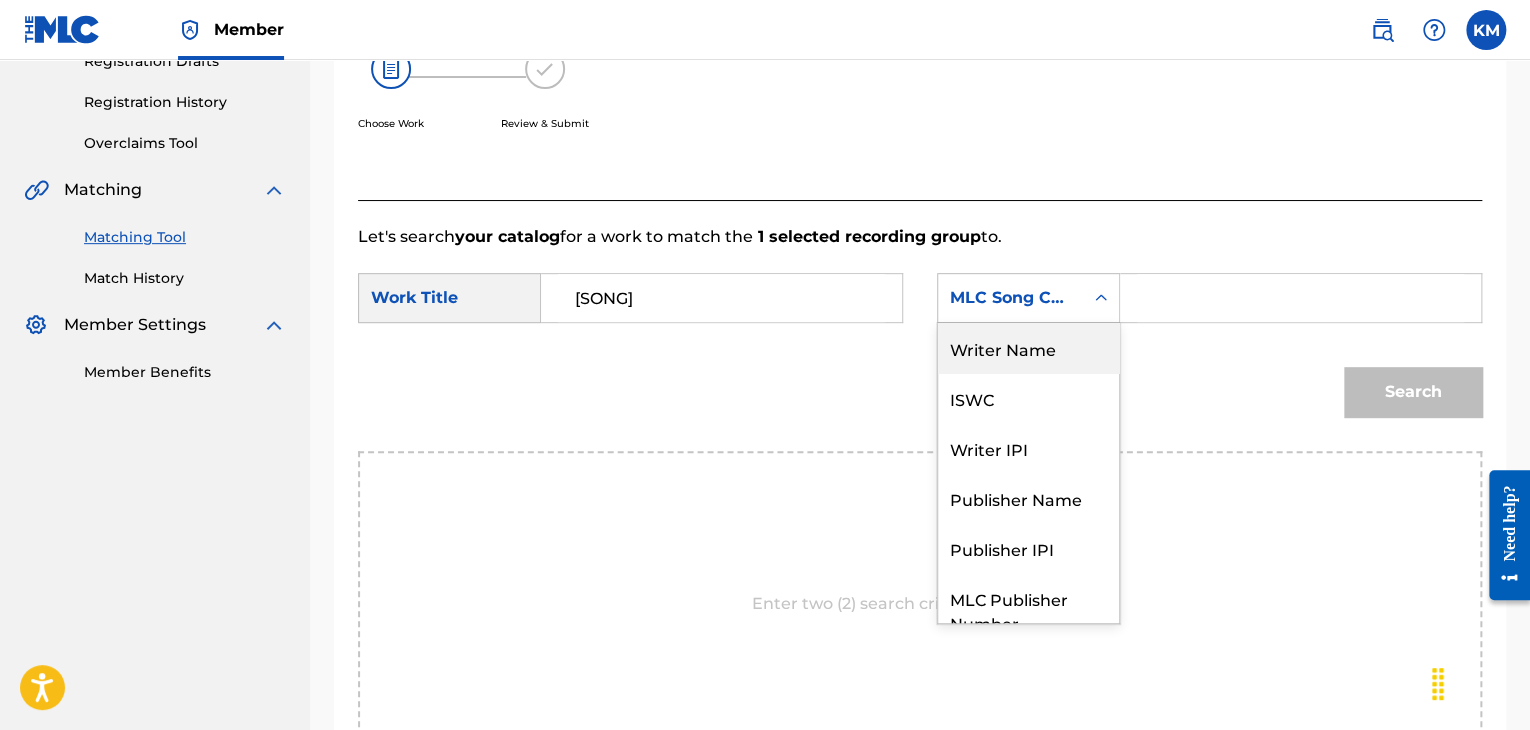 click on "Writer Name" at bounding box center (1028, 348) 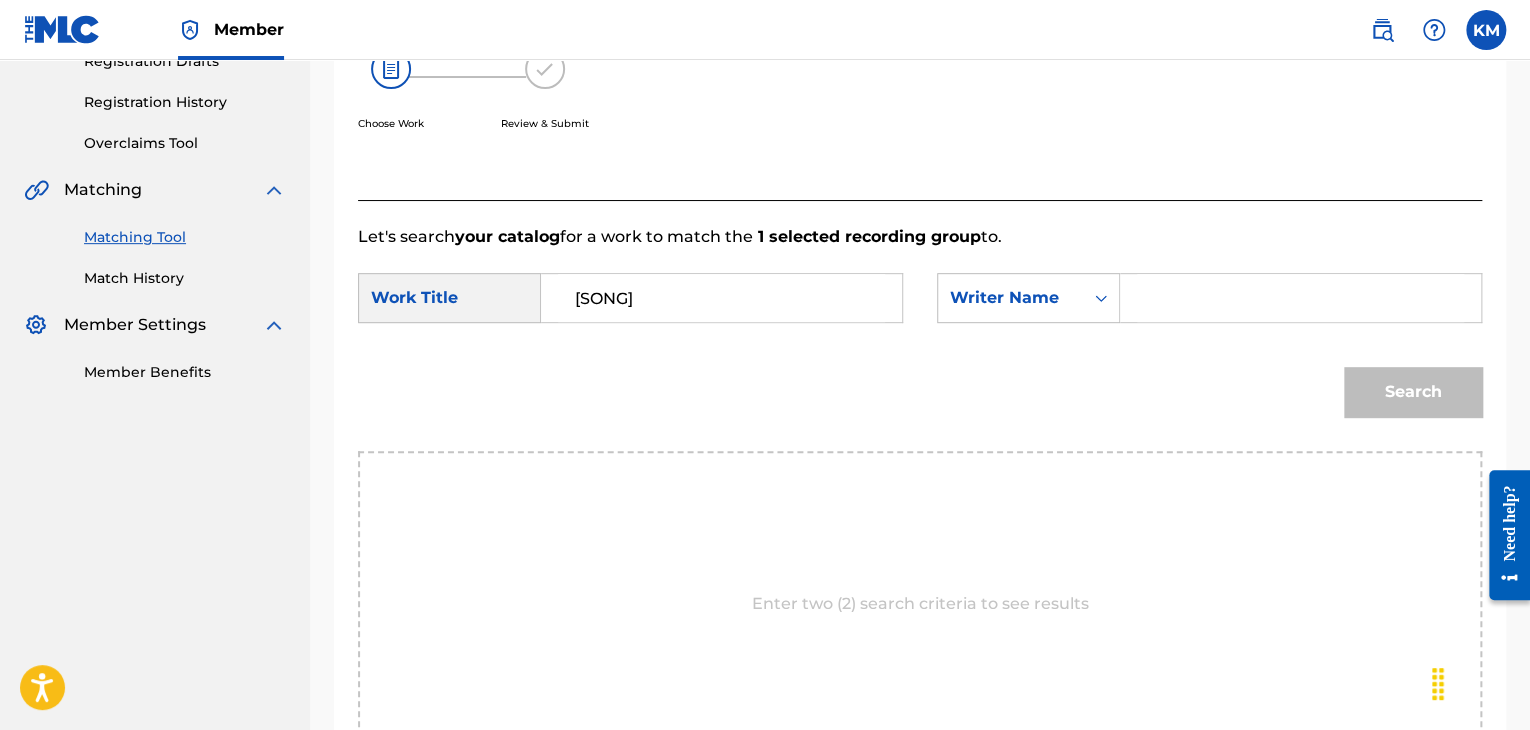 click at bounding box center (1300, 298) 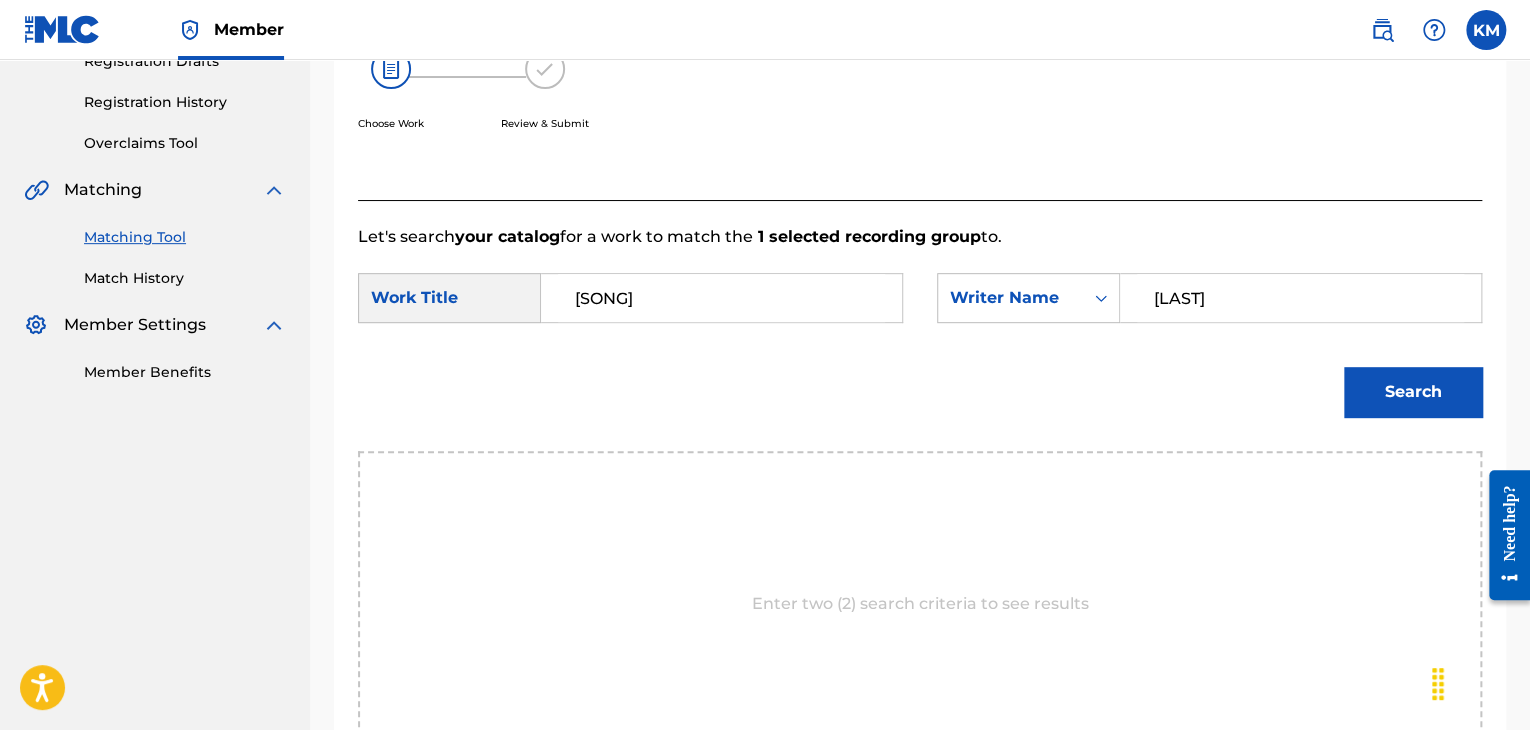 click on "Search" at bounding box center [1413, 392] 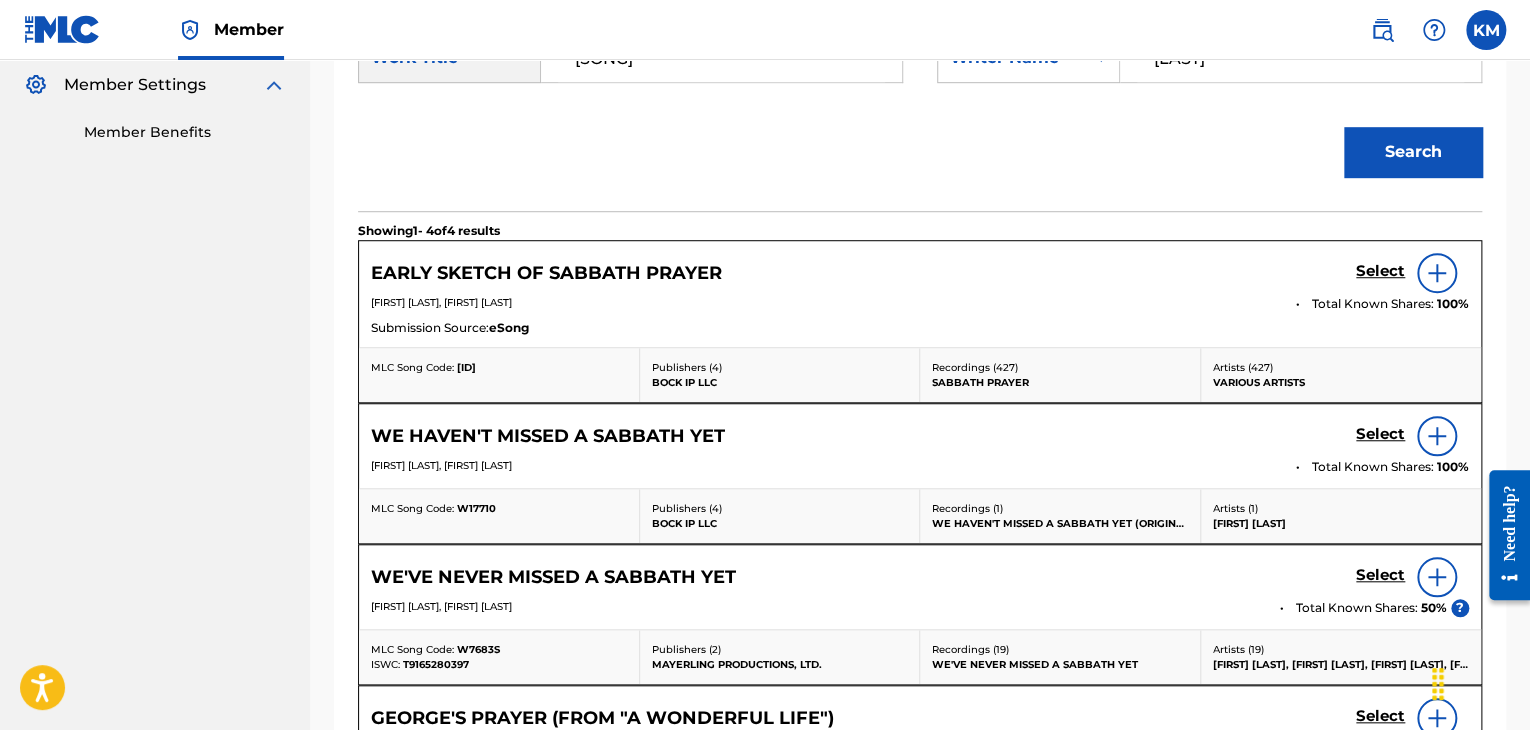 scroll, scrollTop: 356, scrollLeft: 0, axis: vertical 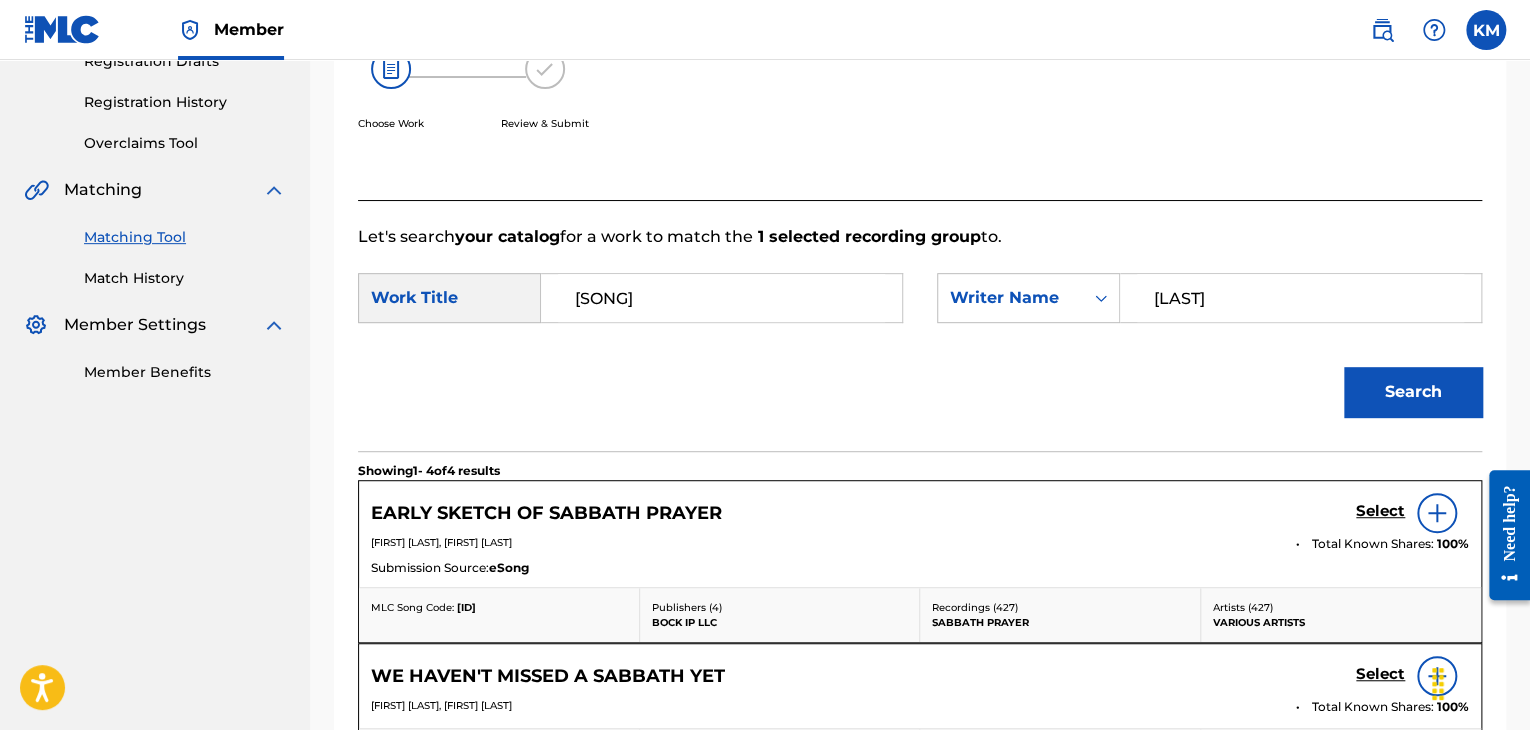 paste on "Bo" 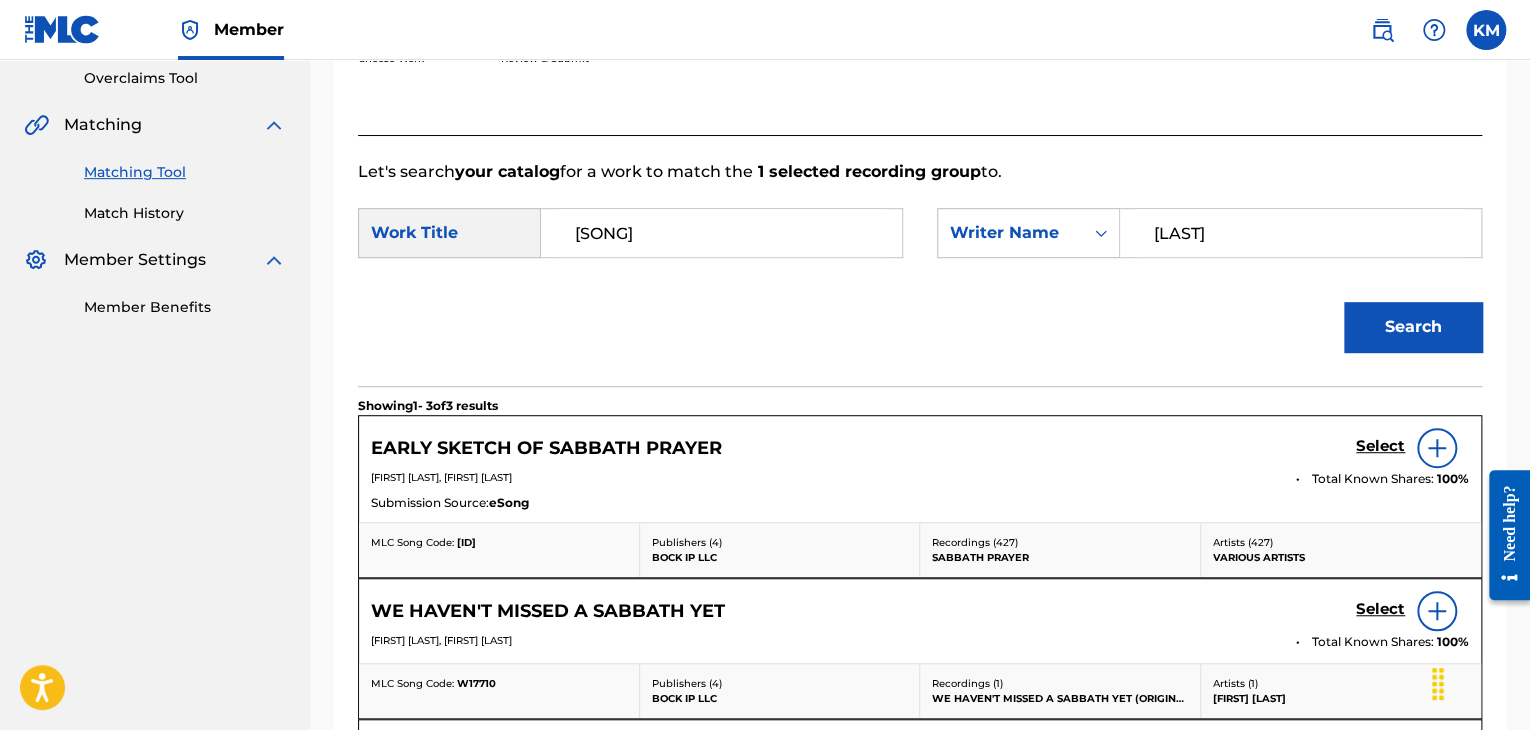 scroll, scrollTop: 456, scrollLeft: 0, axis: vertical 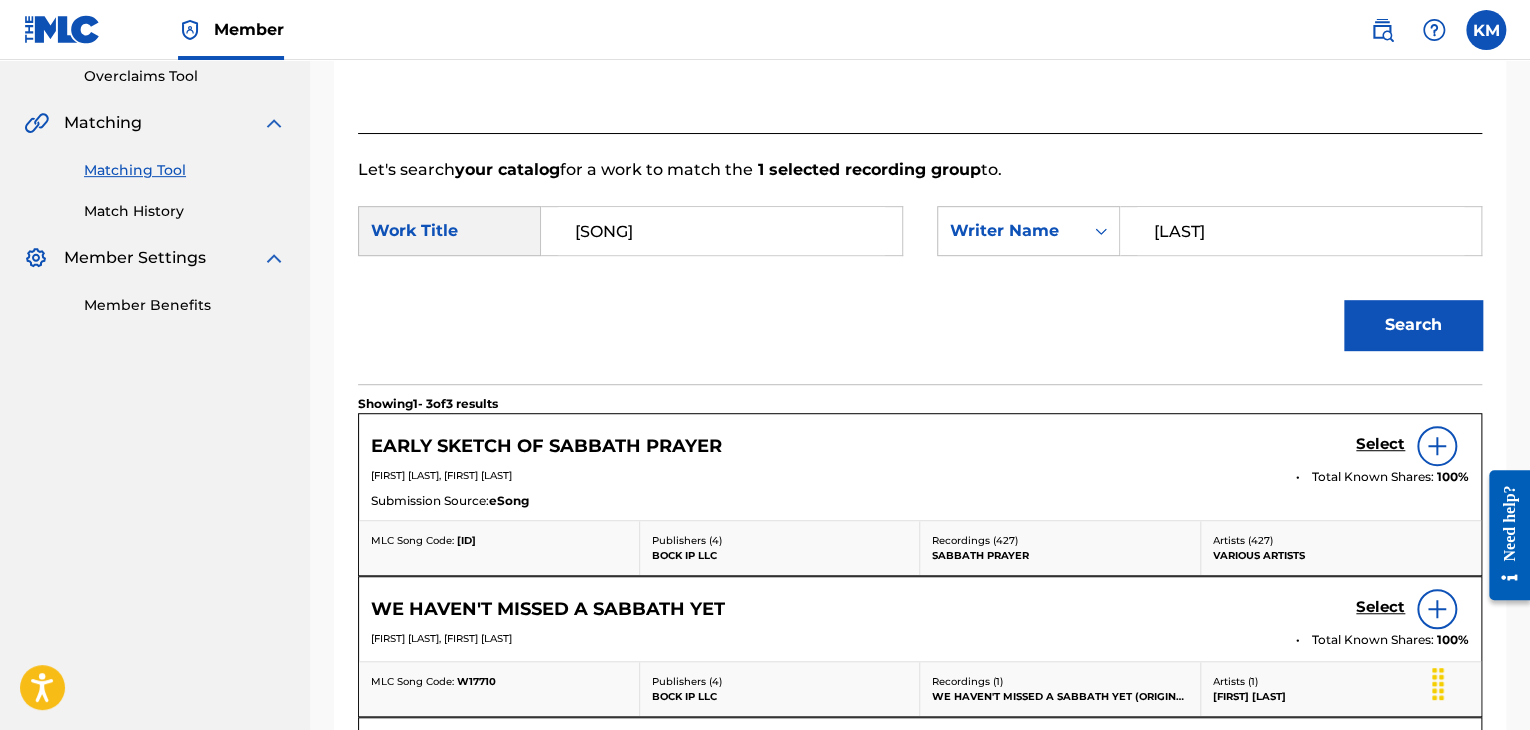 click on "Select" at bounding box center [1380, 444] 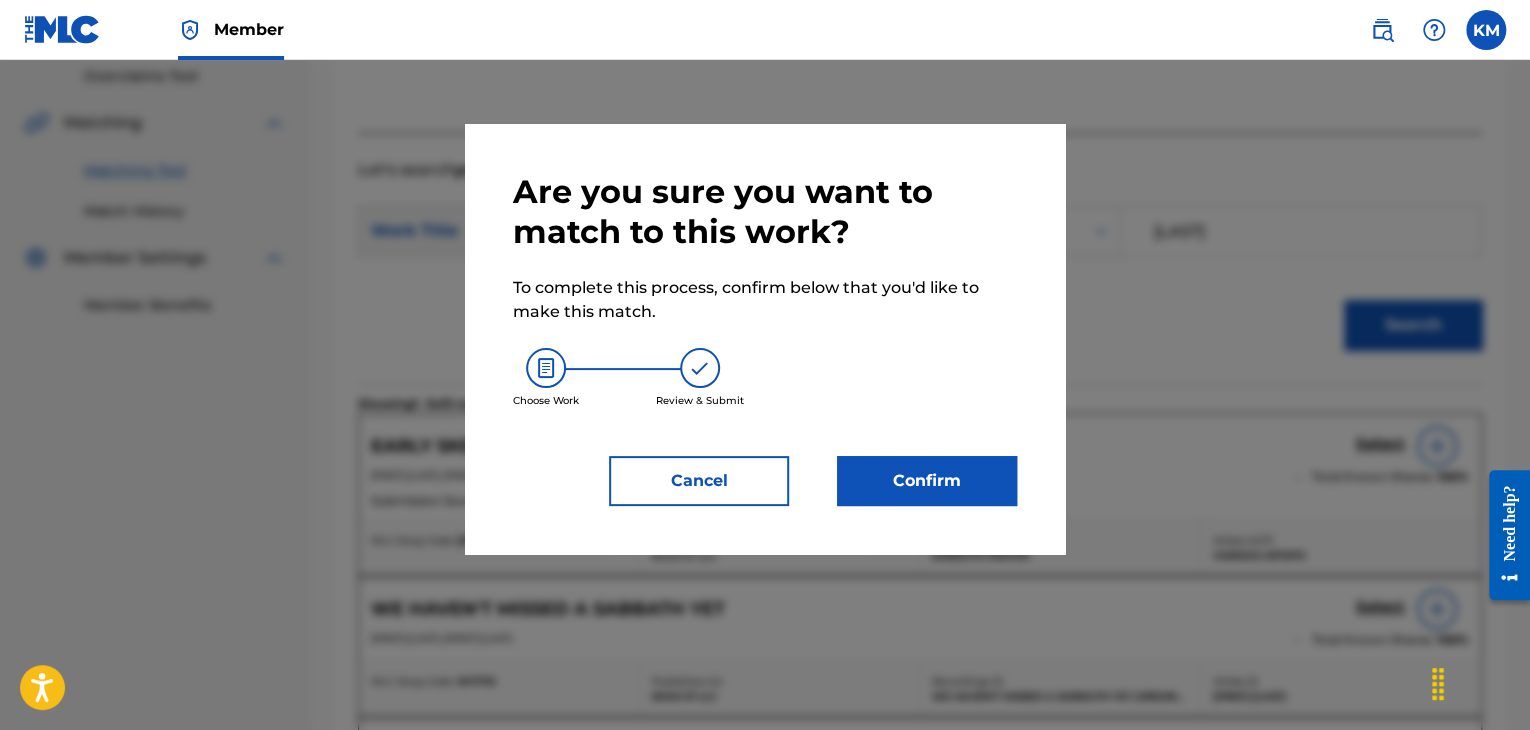 click on "Confirm" at bounding box center [927, 481] 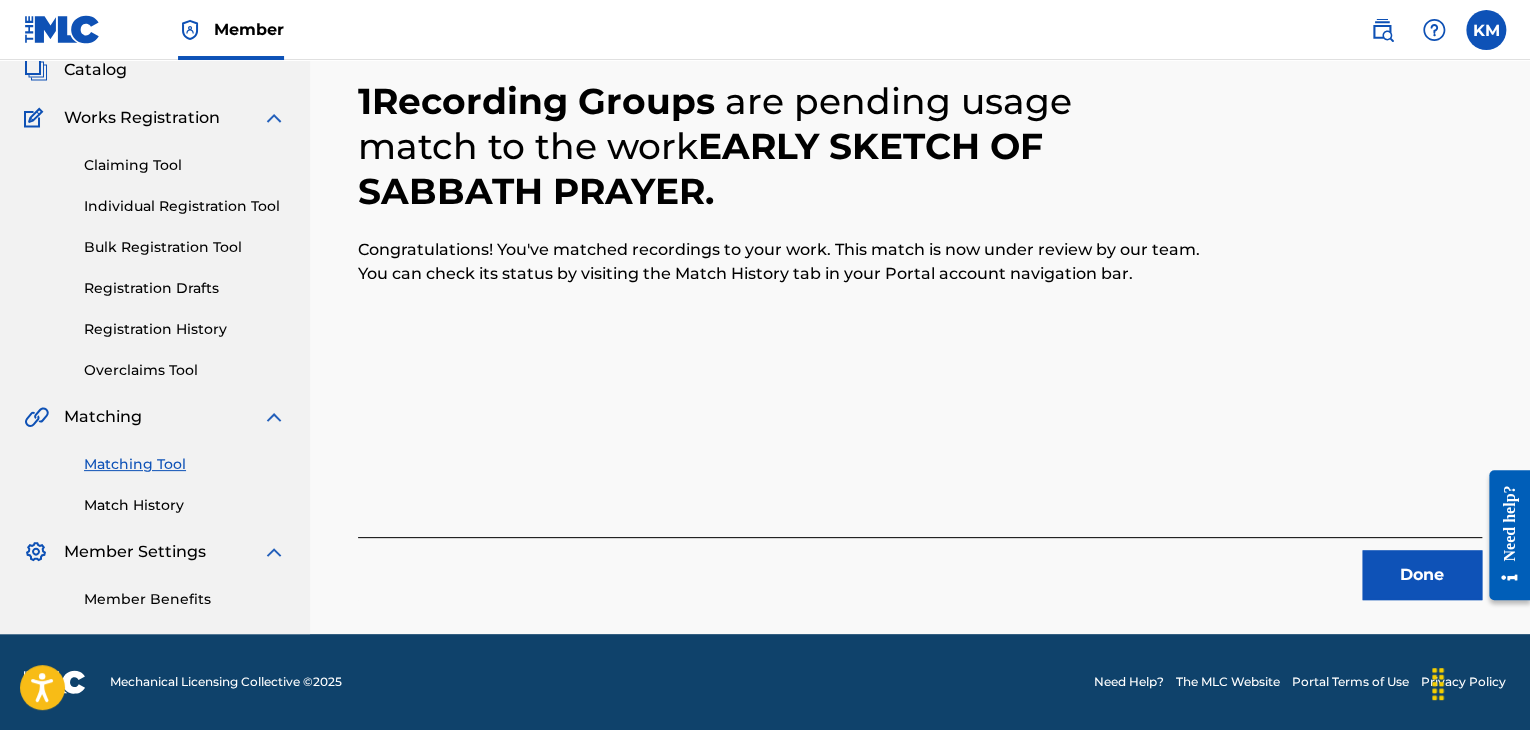 scroll, scrollTop: 129, scrollLeft: 0, axis: vertical 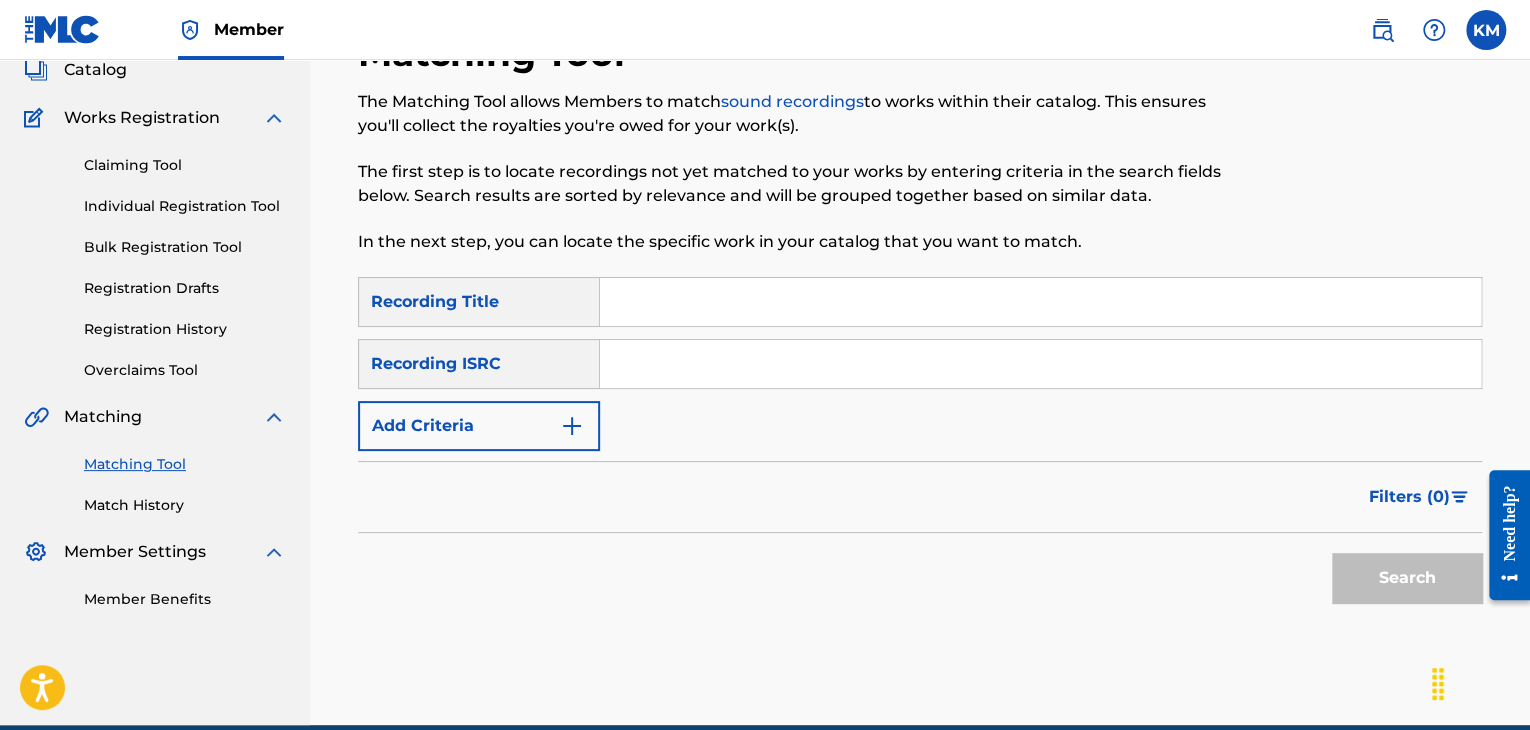 click at bounding box center [1040, 364] 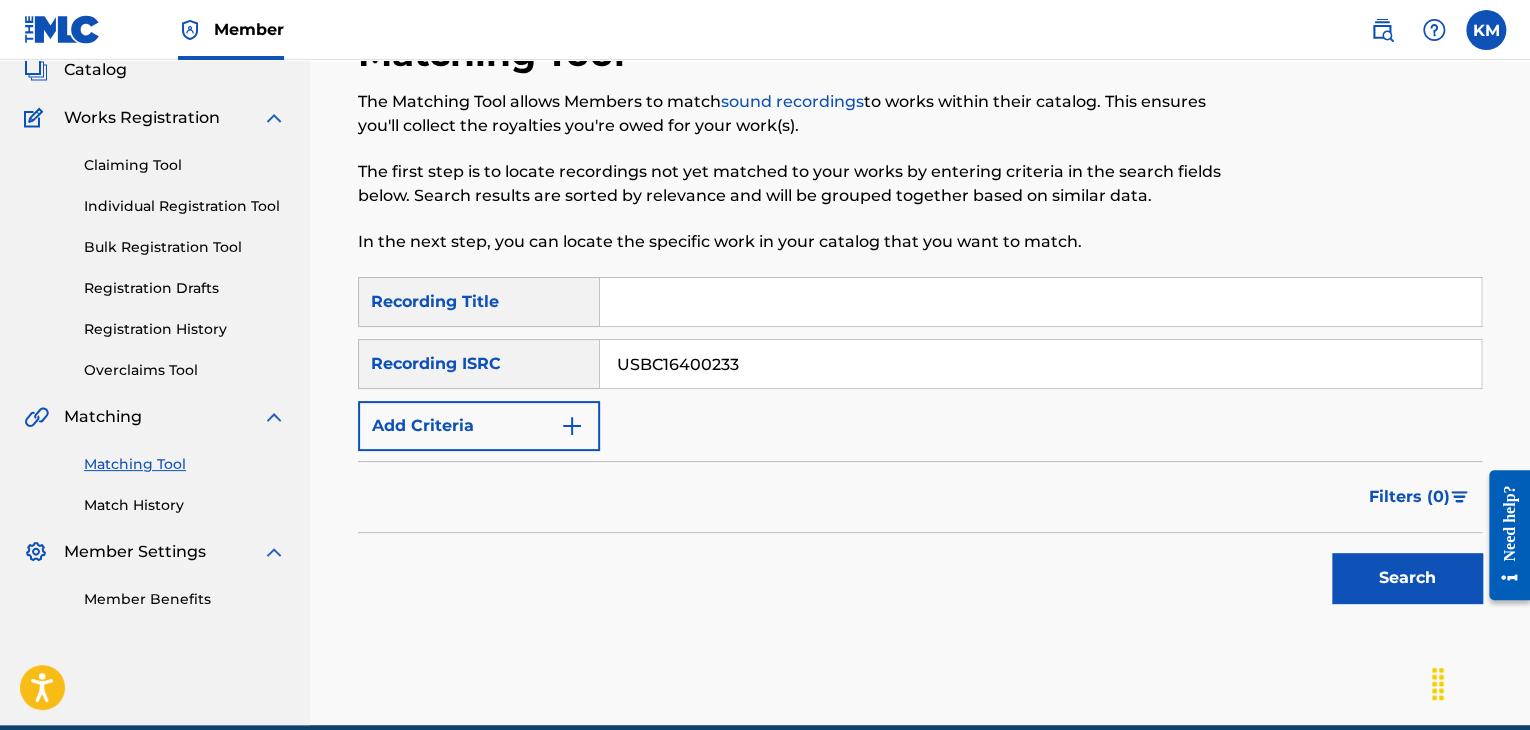 type on "USBC16400233" 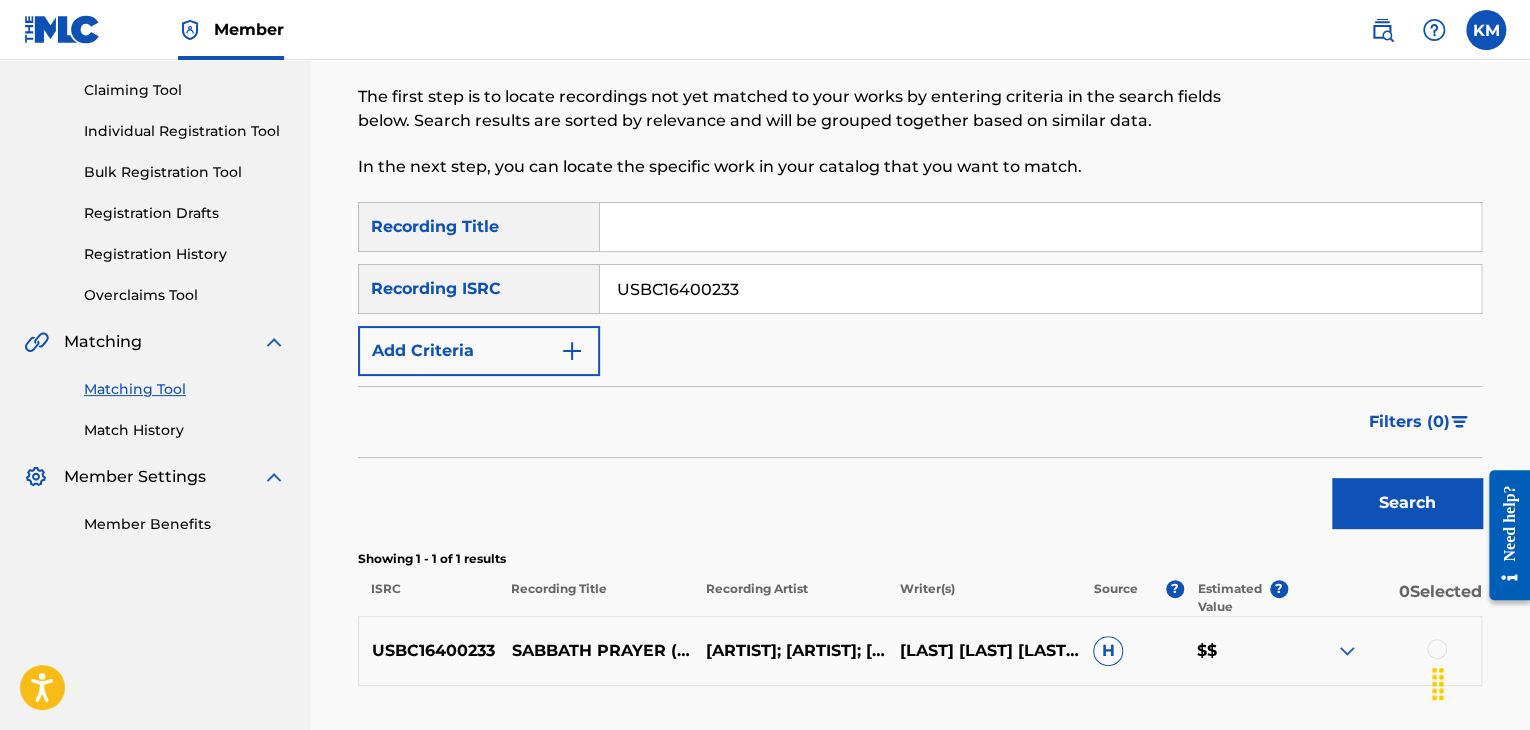 scroll, scrollTop: 329, scrollLeft: 0, axis: vertical 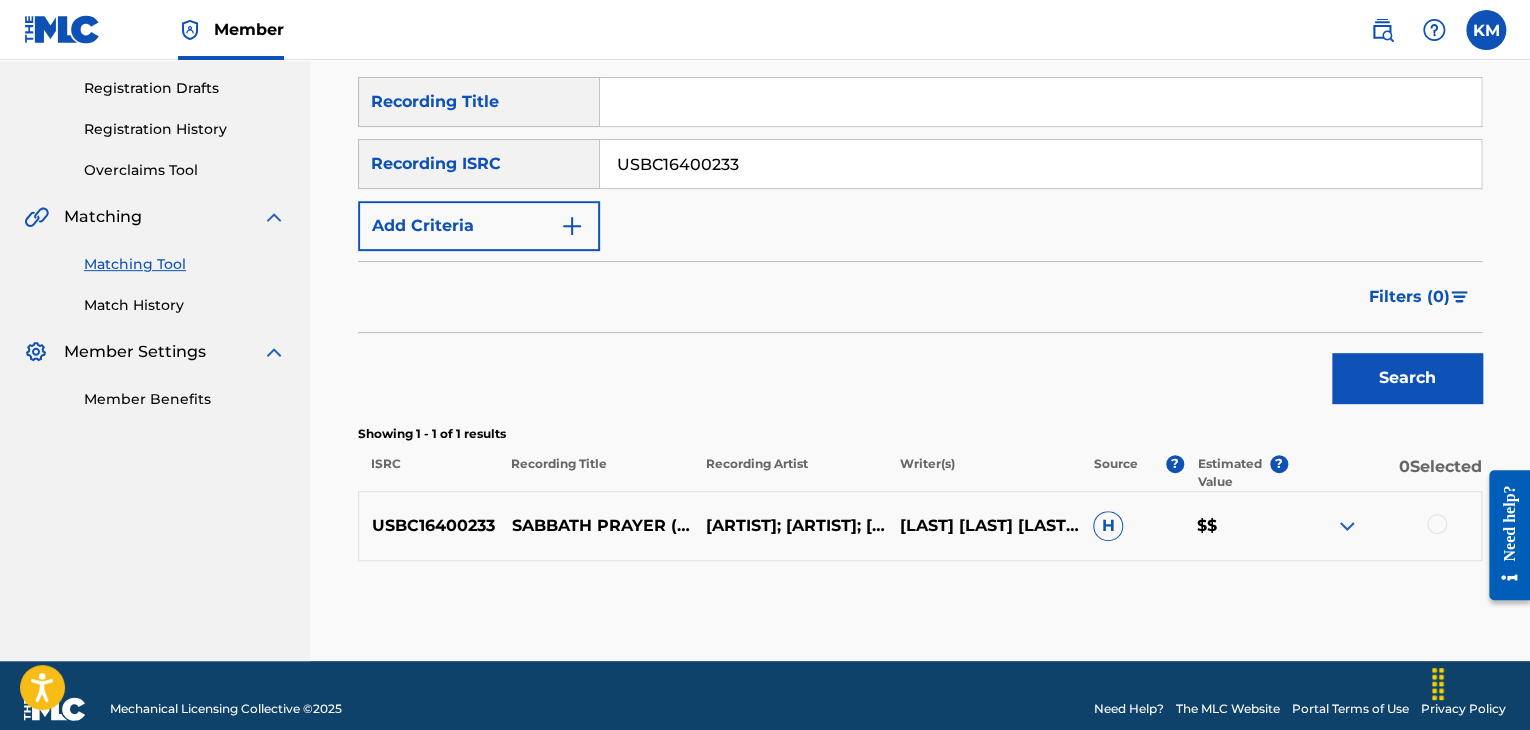 click on "Match History" at bounding box center [185, 305] 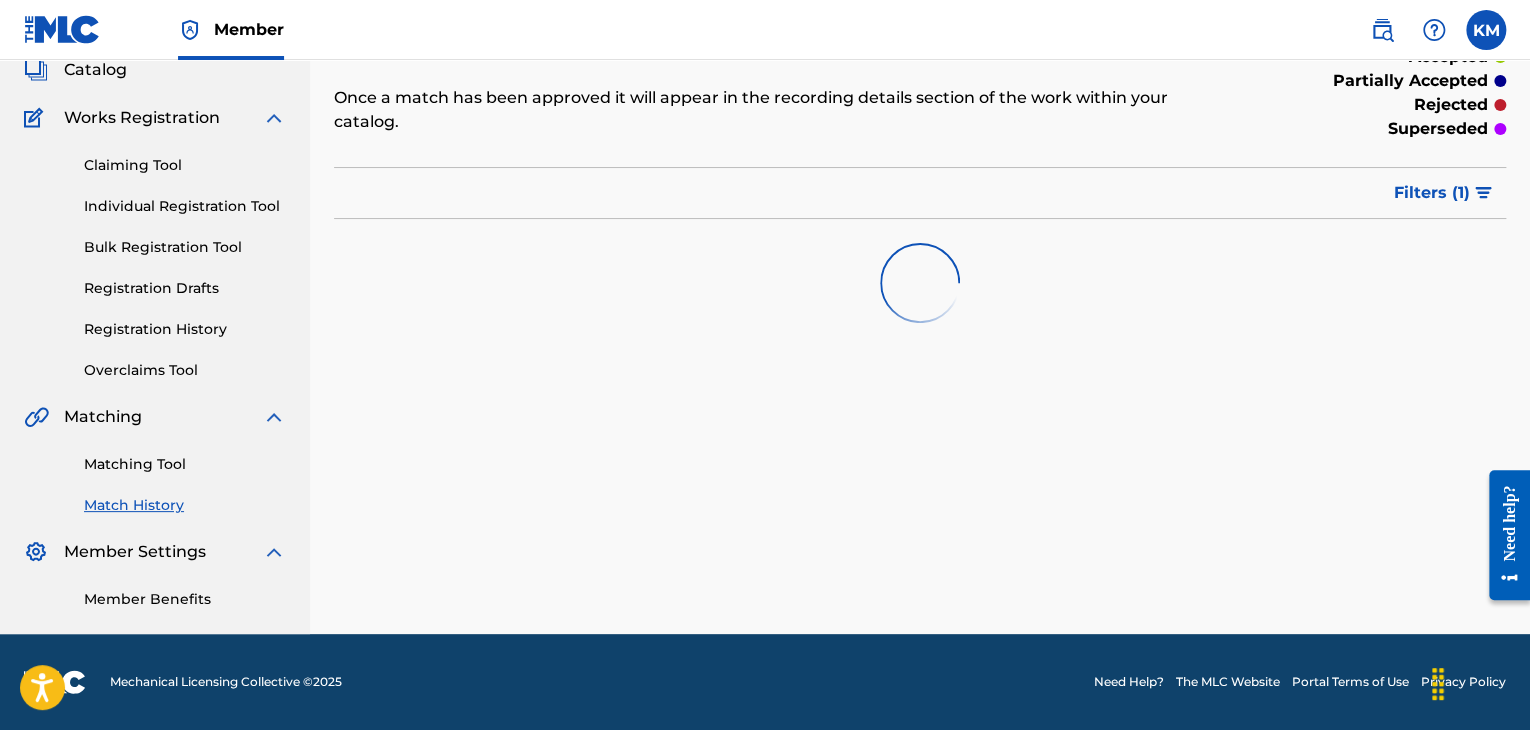 scroll, scrollTop: 0, scrollLeft: 0, axis: both 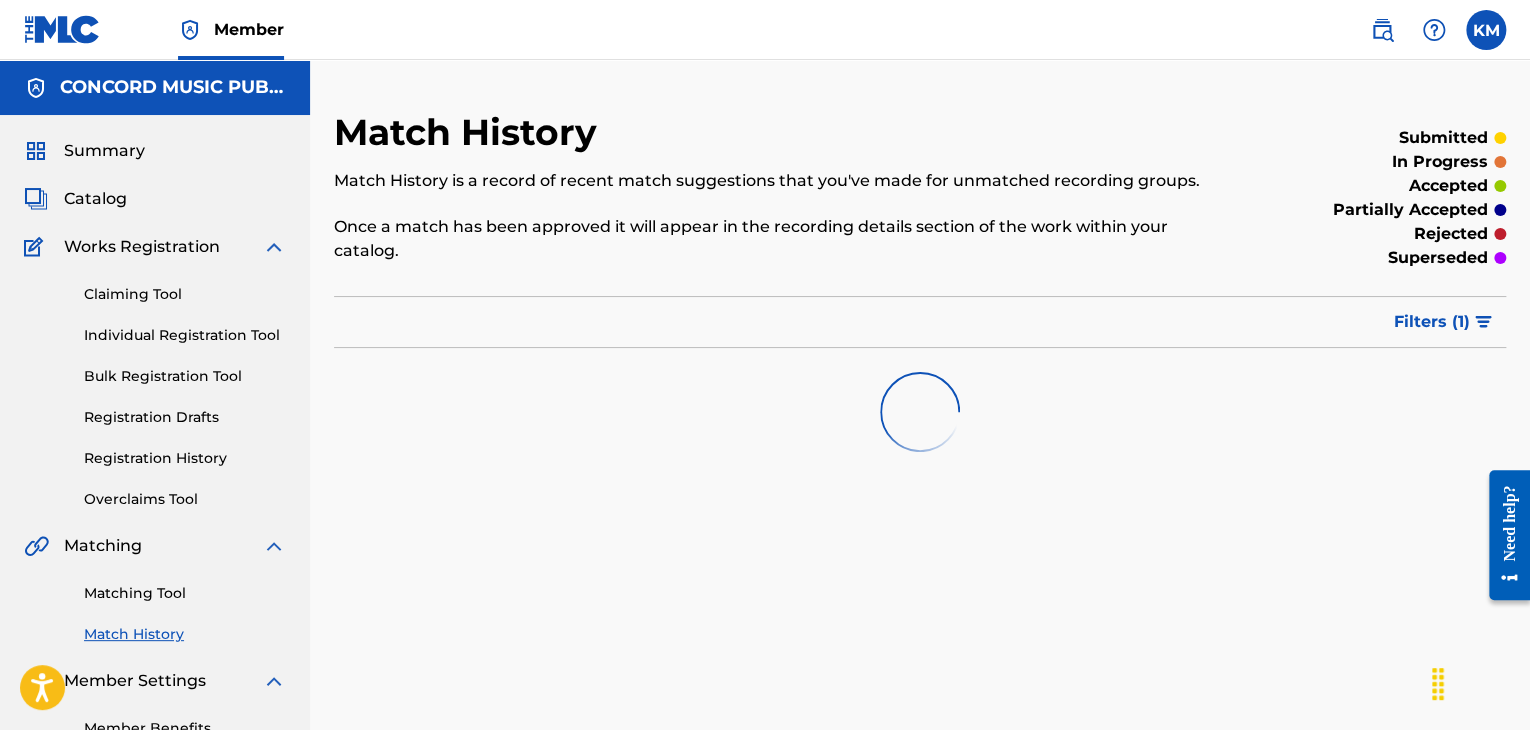 click on "Matching Tool" at bounding box center (185, 593) 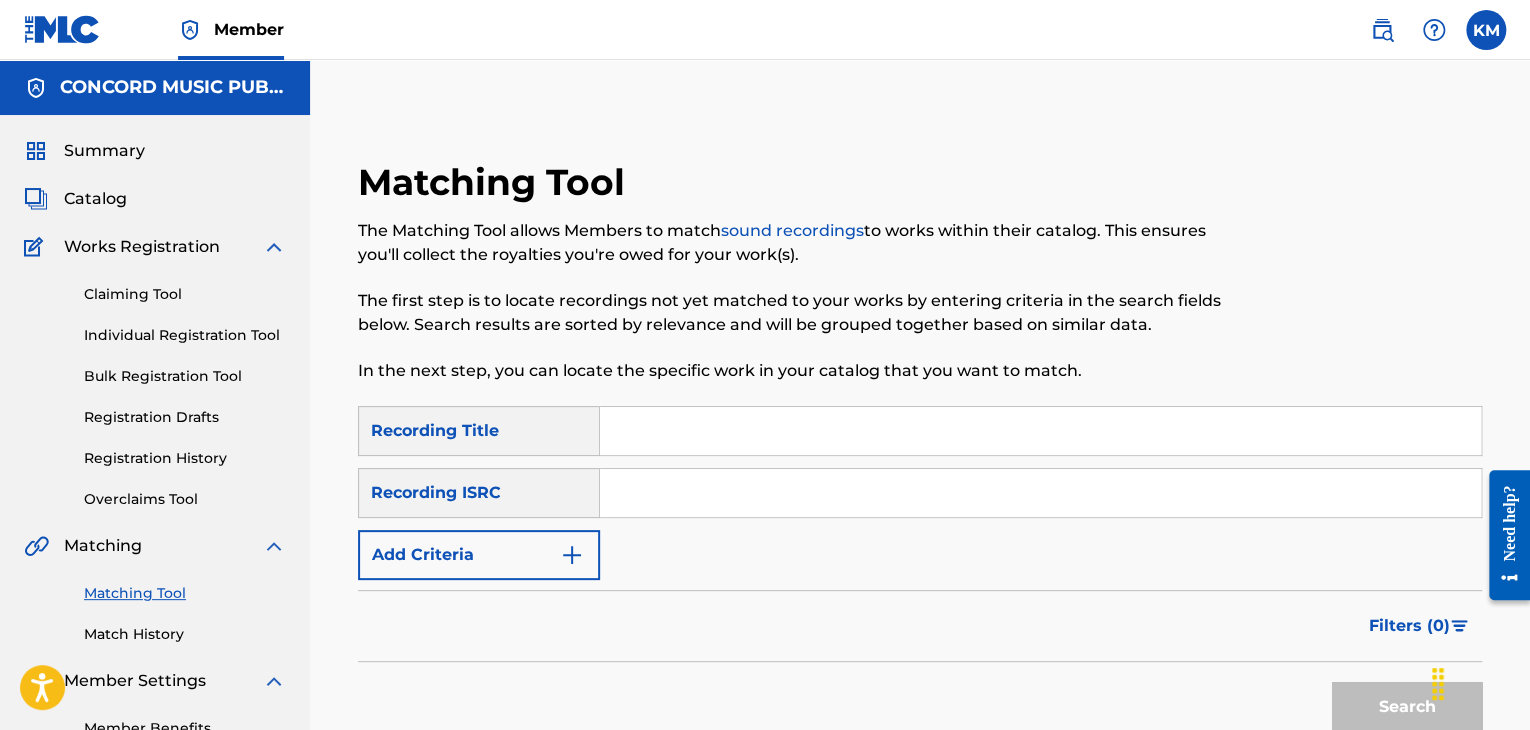 click at bounding box center [1040, 493] 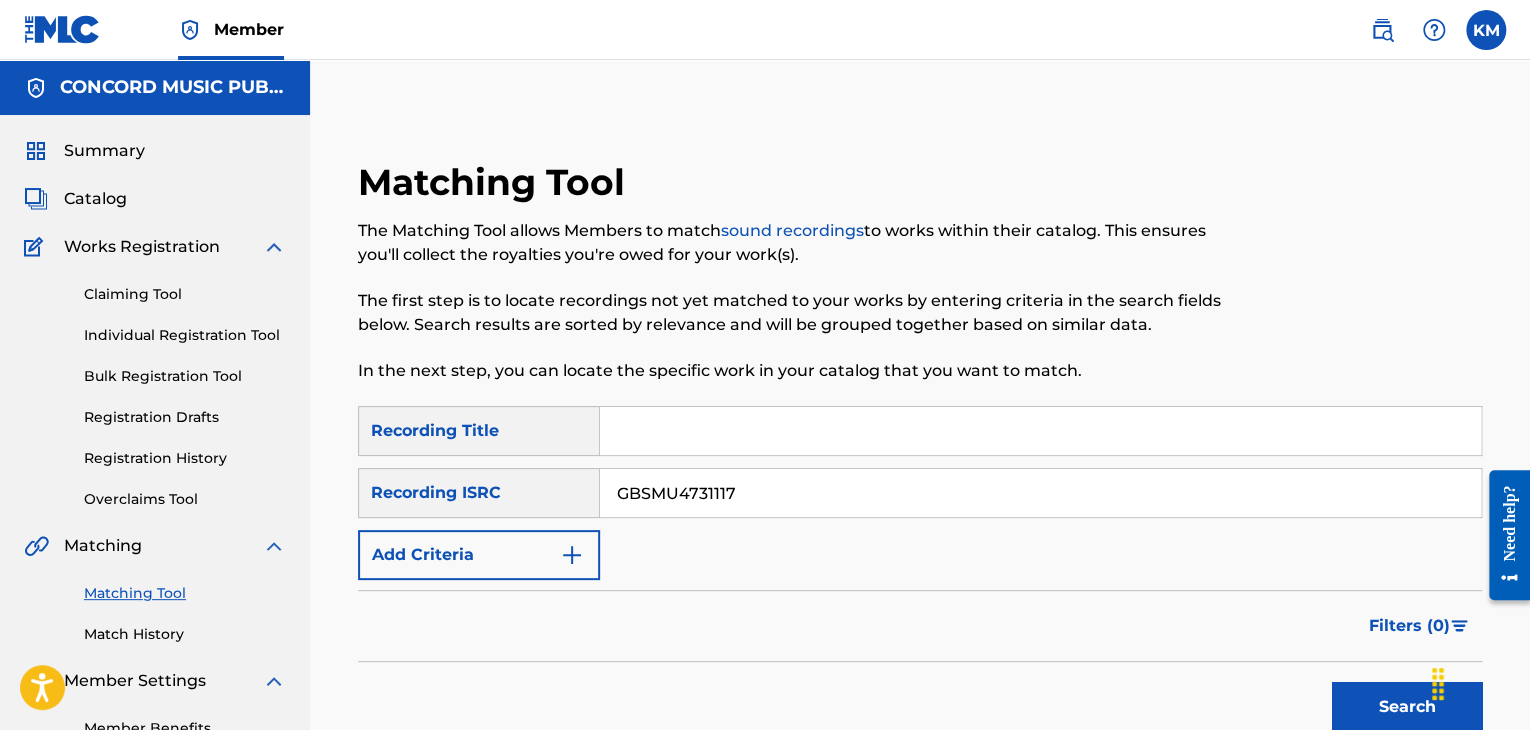 type on "GBSMU4731117" 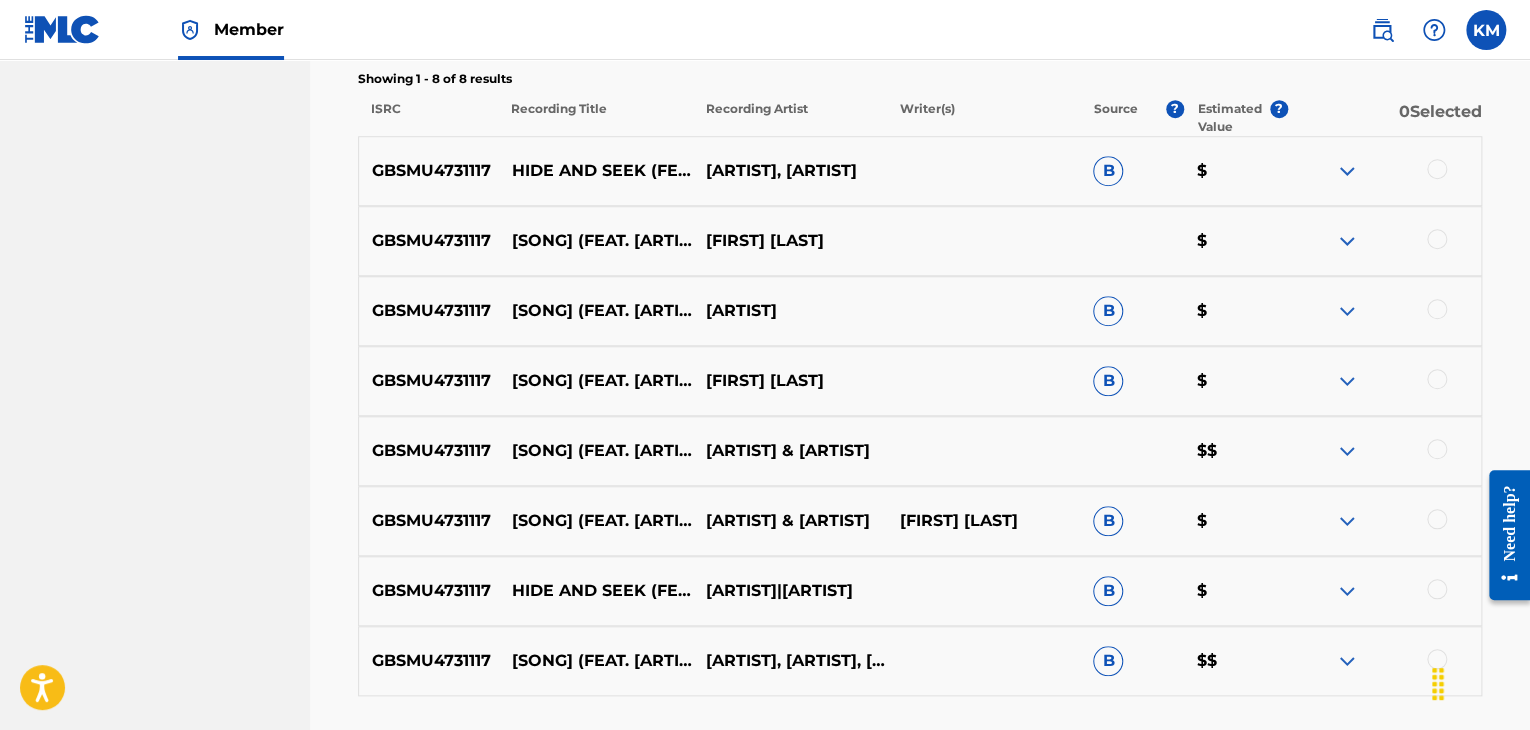 scroll, scrollTop: 800, scrollLeft: 0, axis: vertical 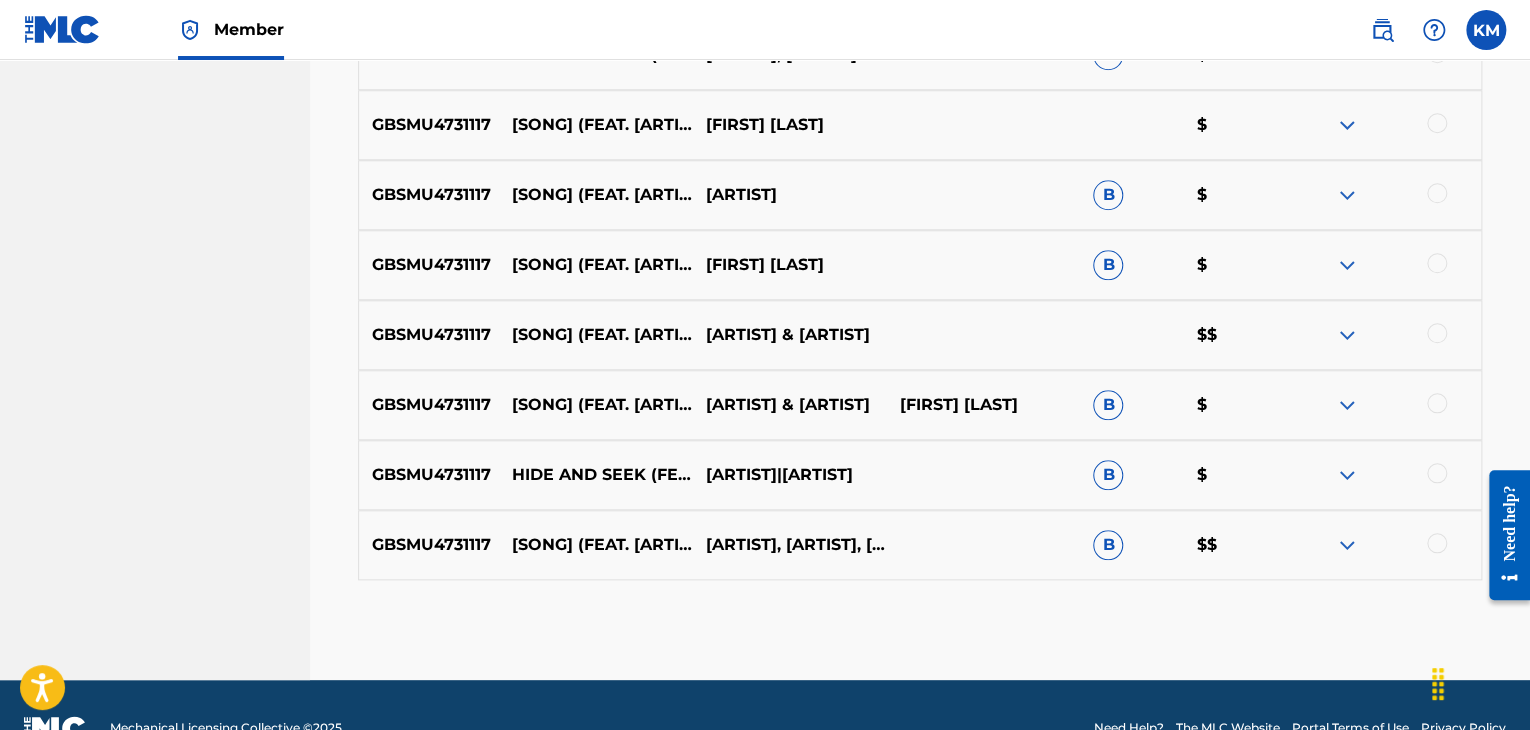 click at bounding box center (1437, 543) 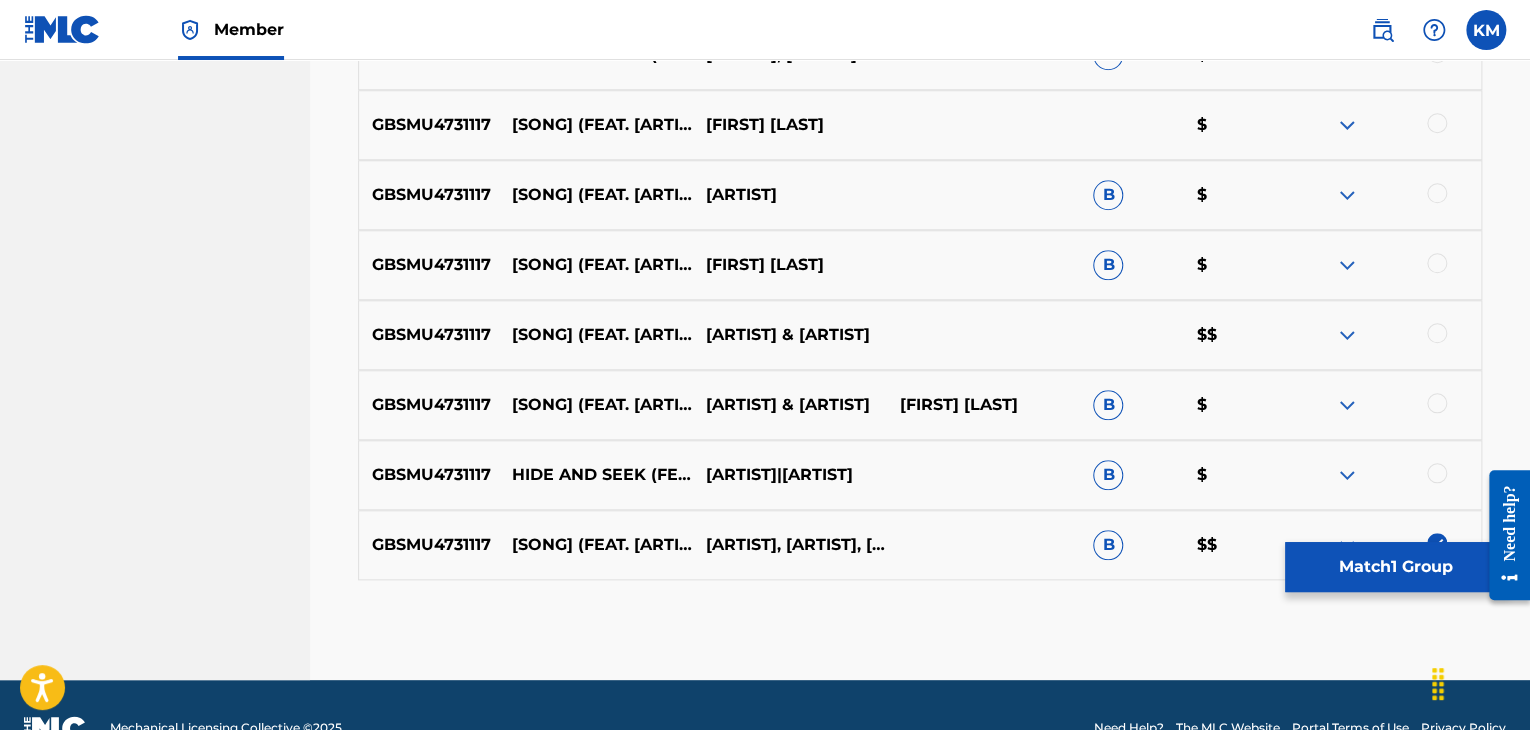 click at bounding box center [1437, 473] 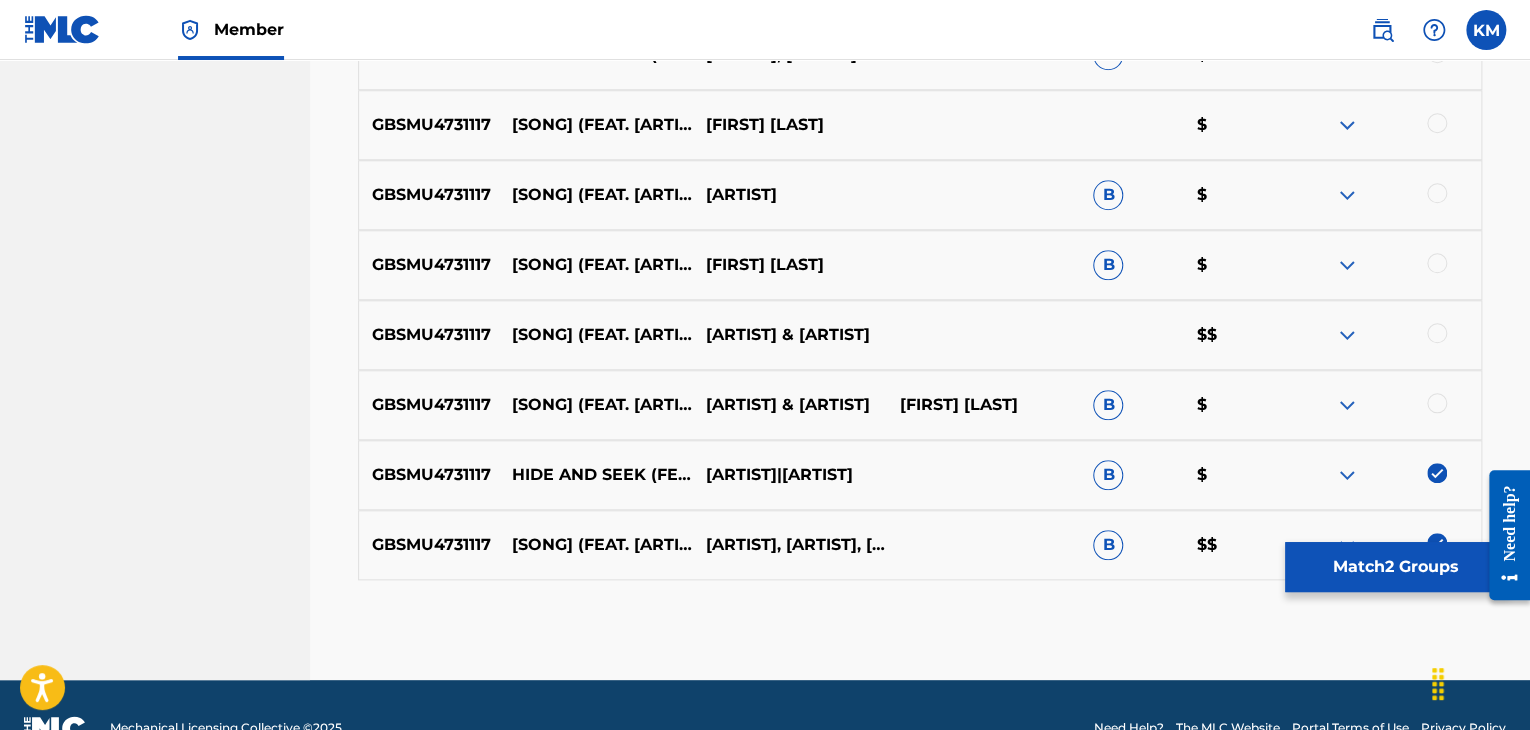 click at bounding box center [1437, 403] 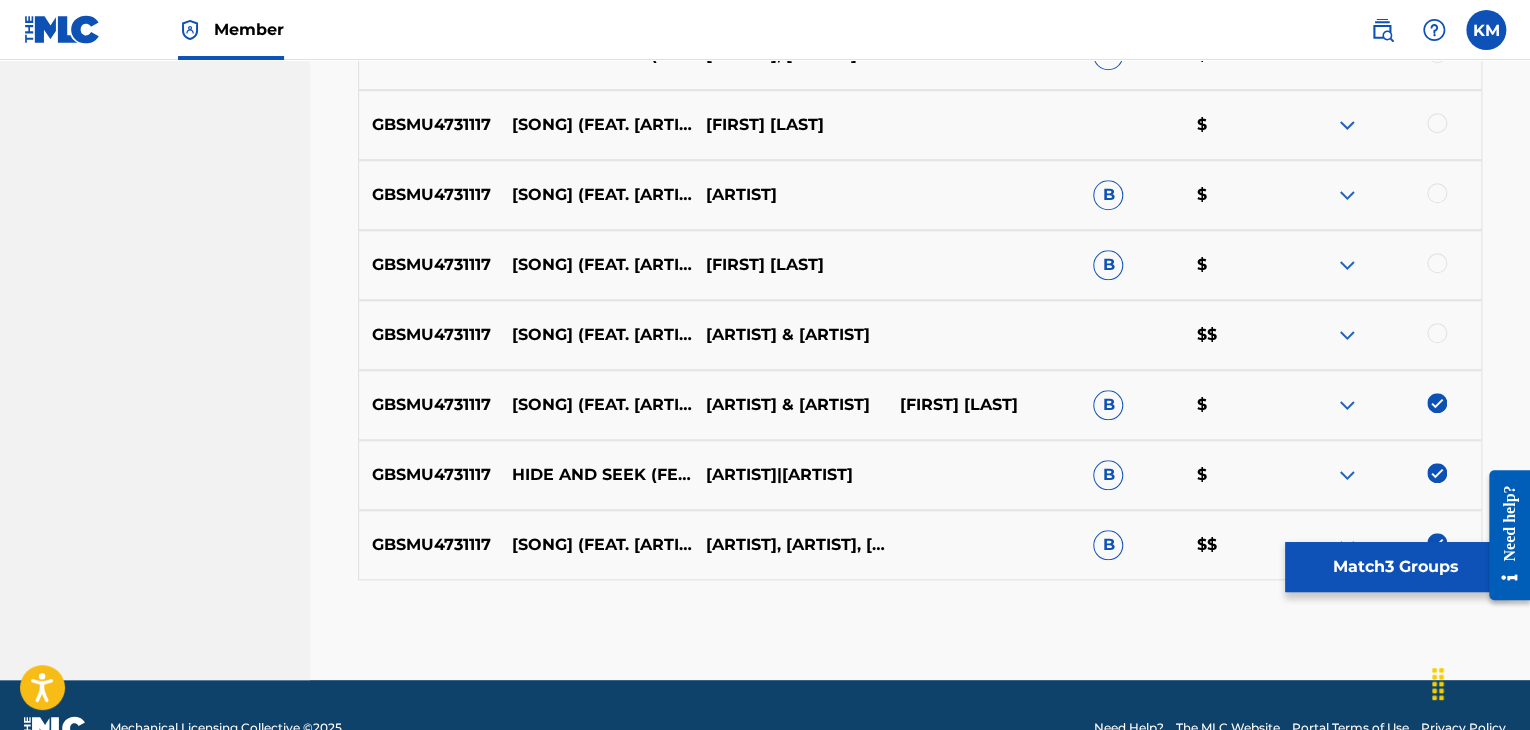 click at bounding box center [1437, 333] 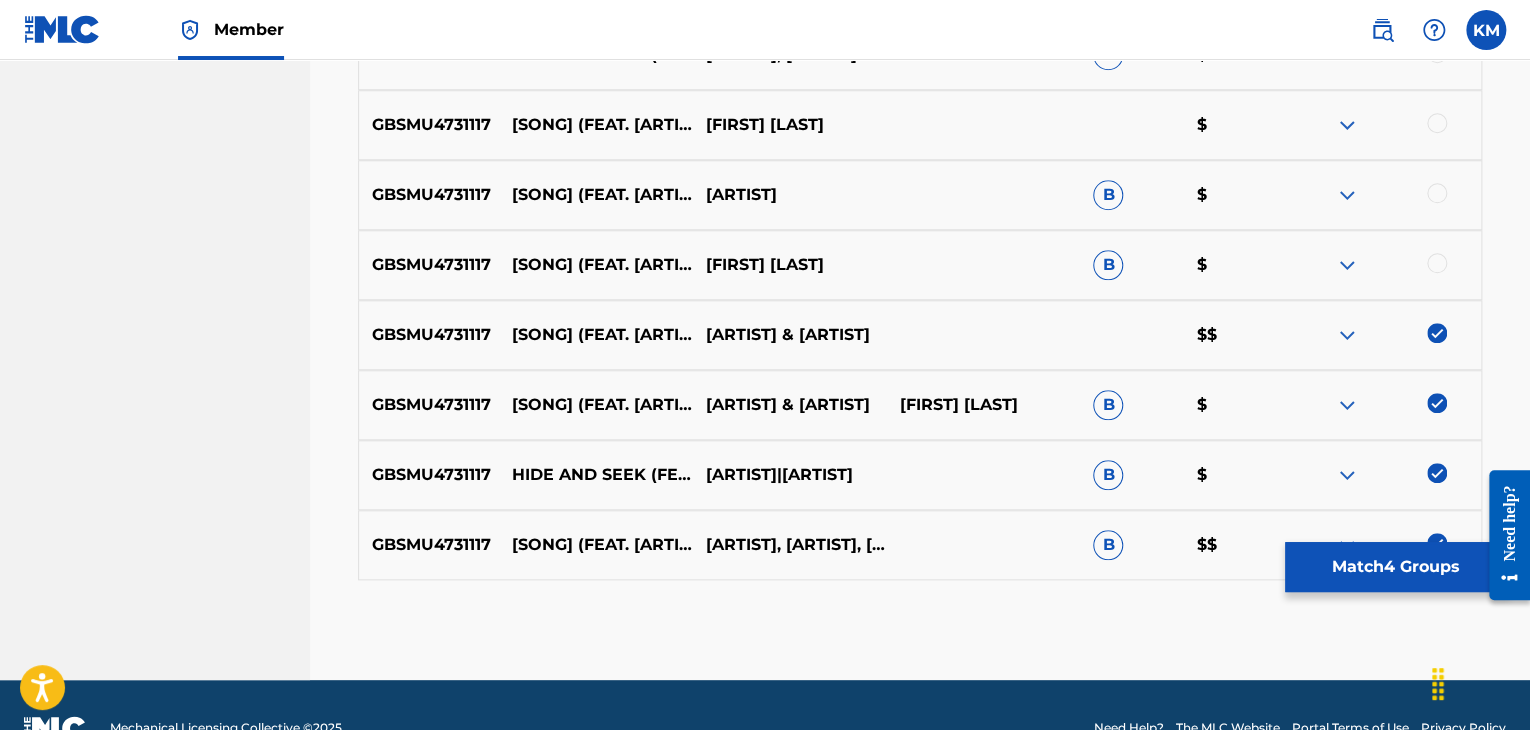 click at bounding box center [1437, 263] 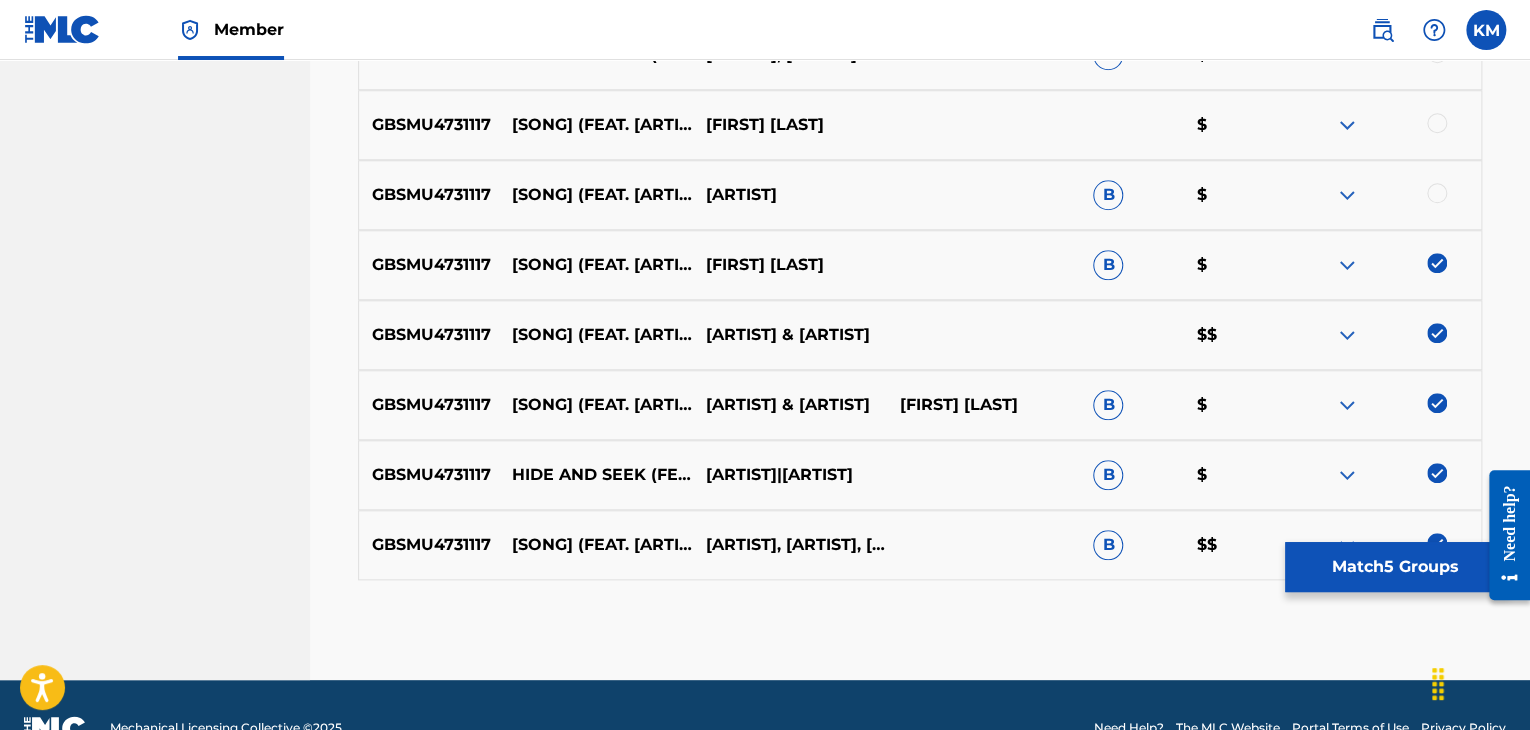 click at bounding box center (1437, 193) 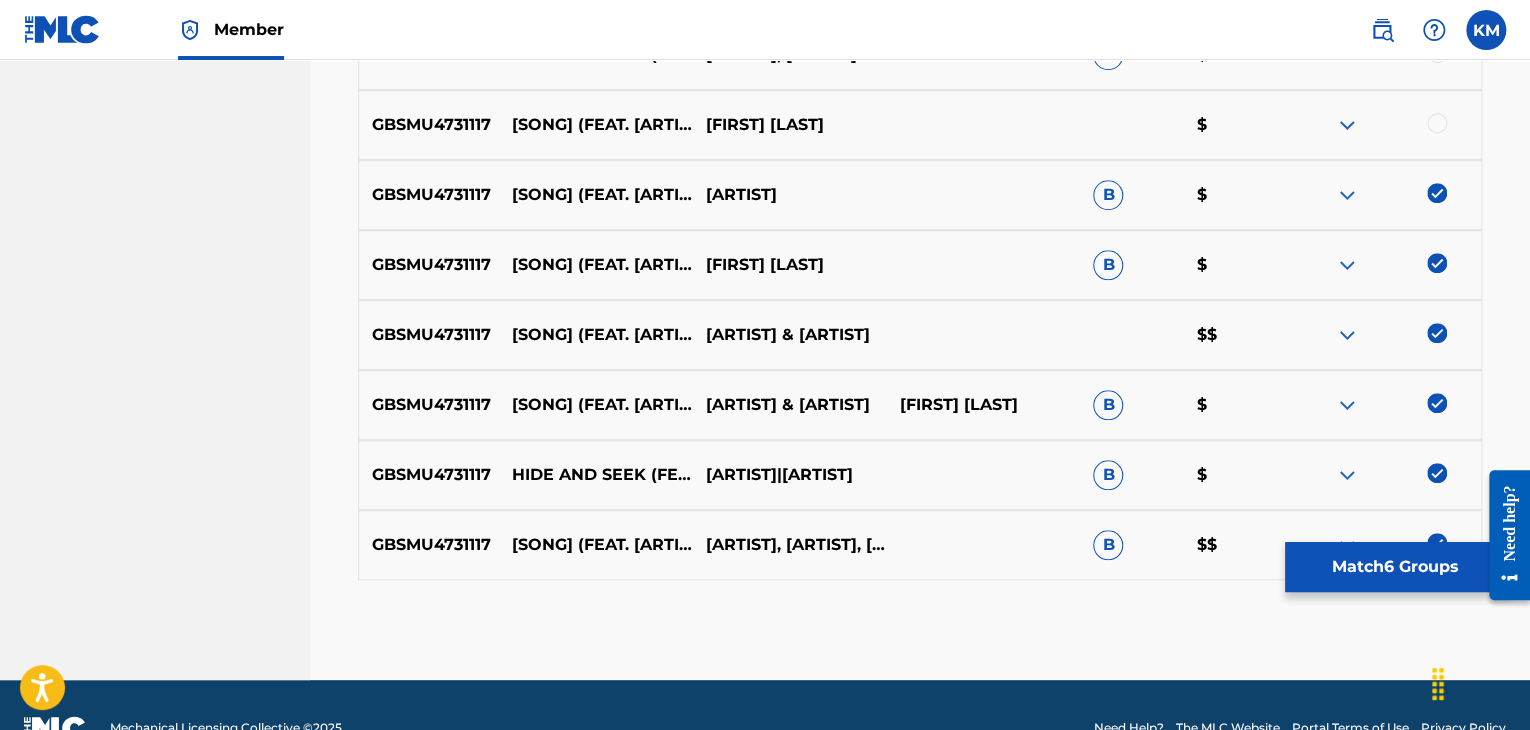 click at bounding box center [1437, 123] 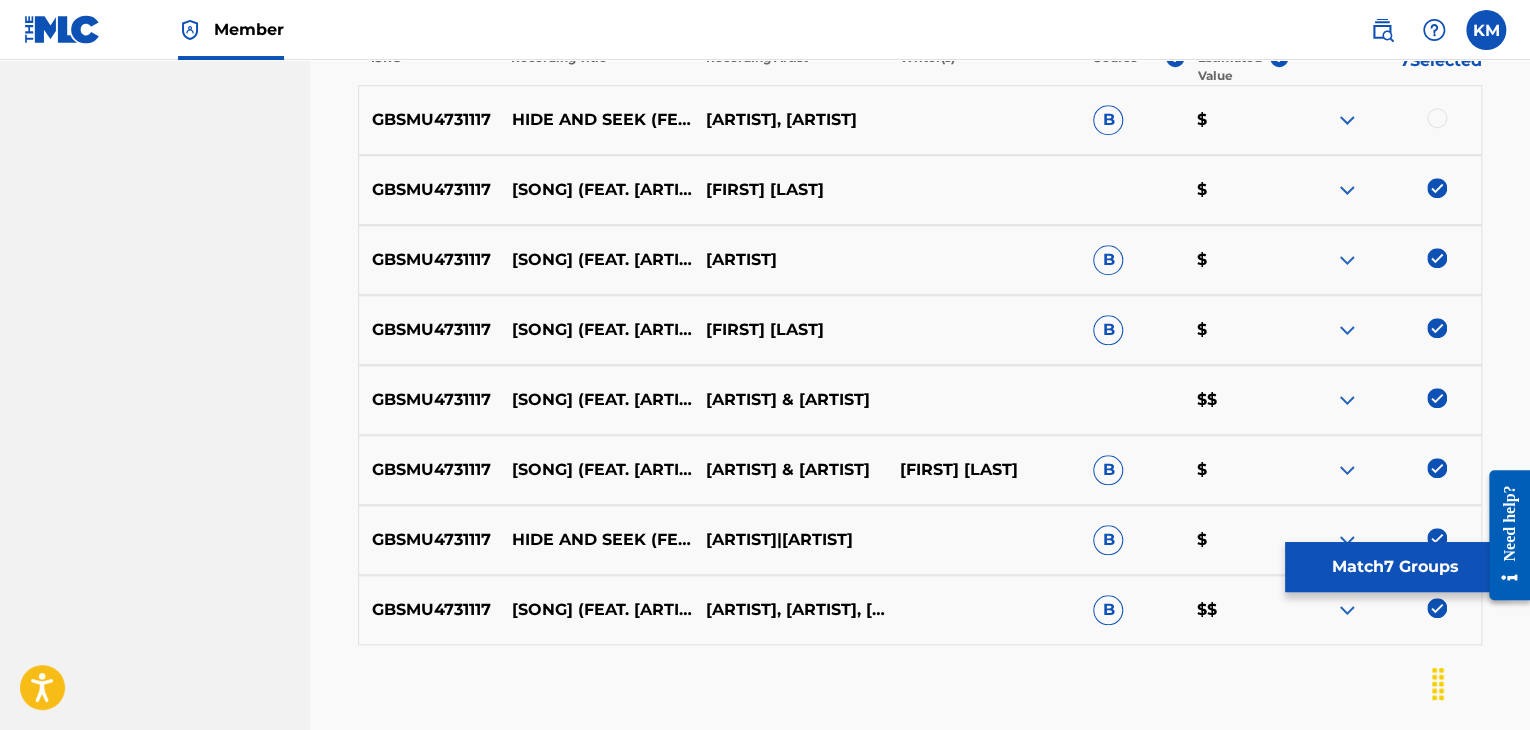 scroll, scrollTop: 700, scrollLeft: 0, axis: vertical 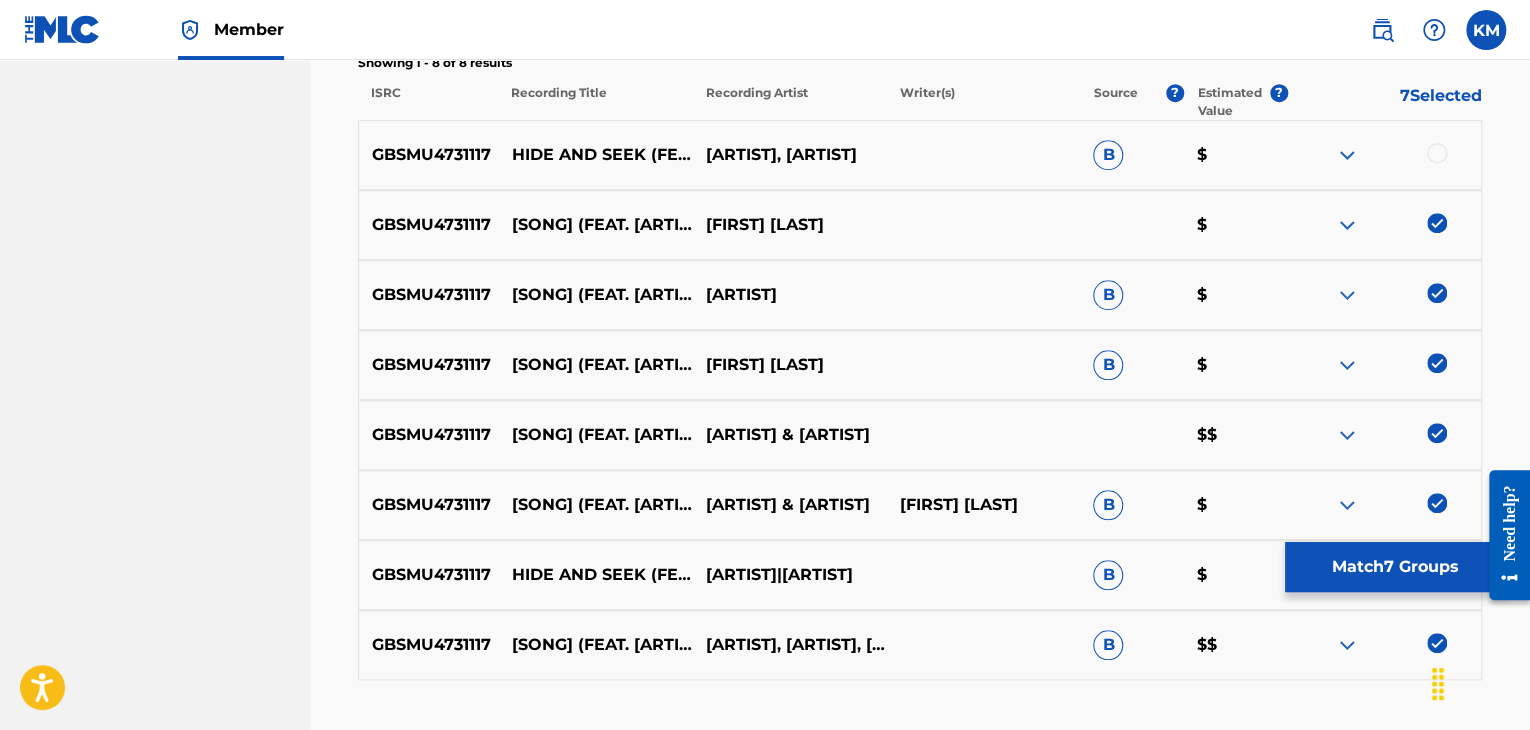 click at bounding box center (1437, 153) 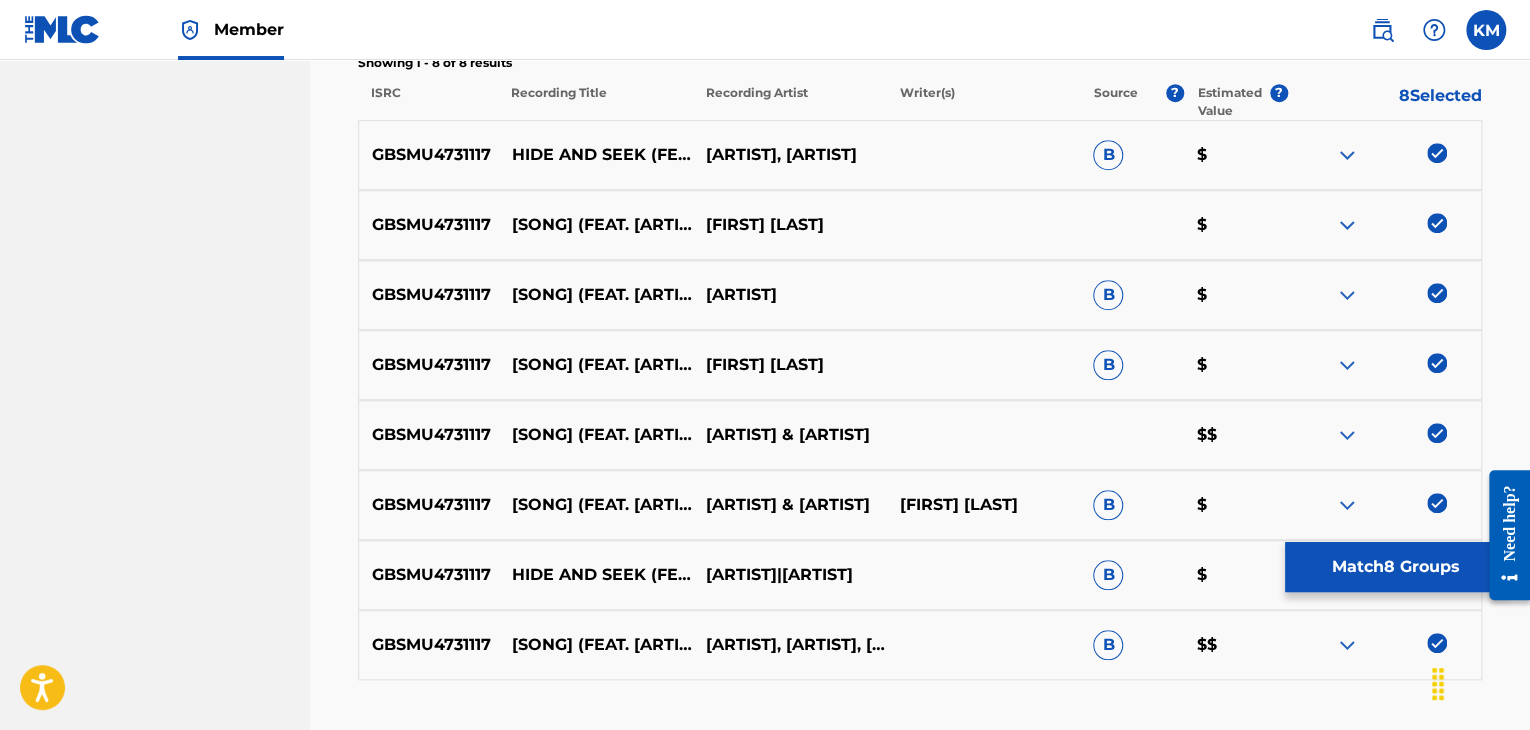 click on "Match  8 Groups" at bounding box center [1395, 567] 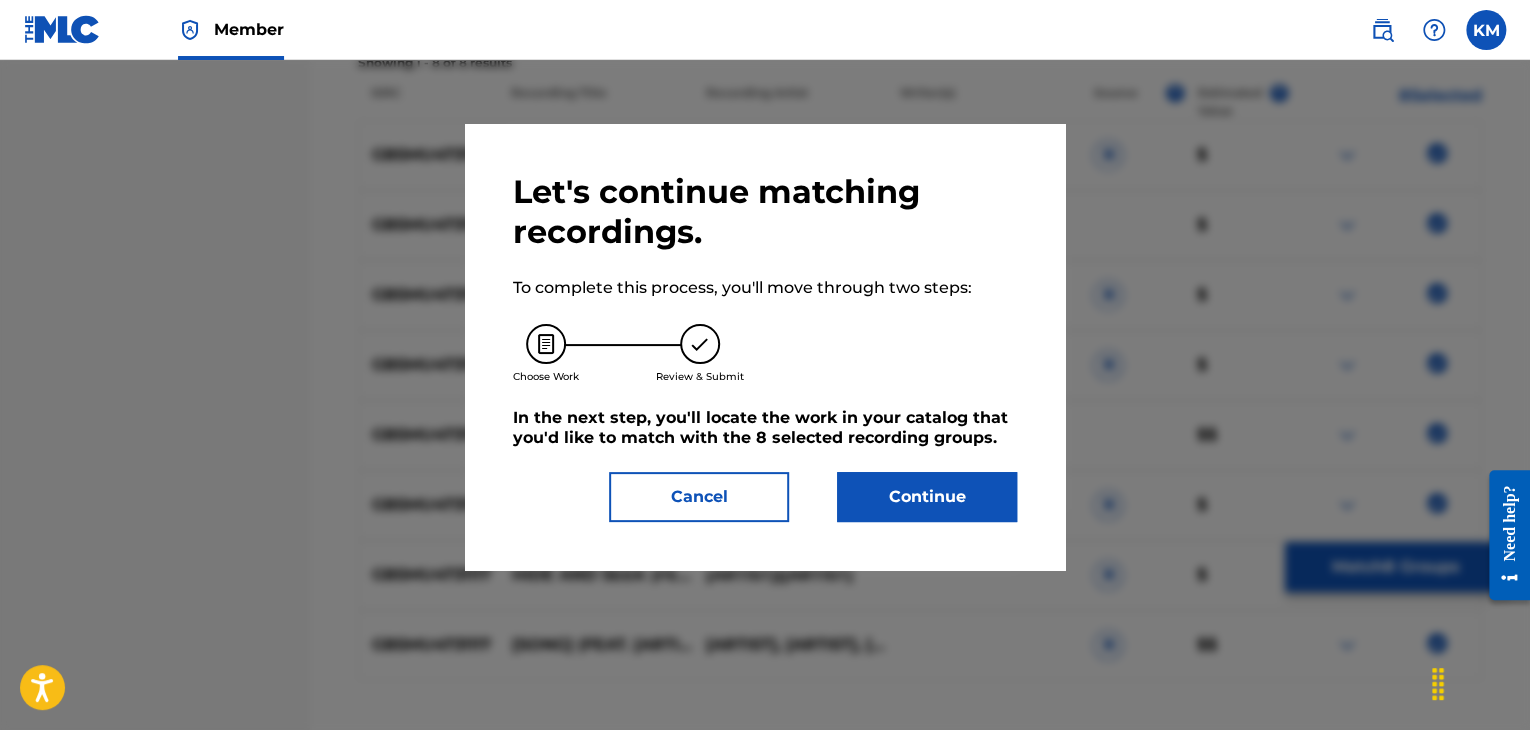 click on "Continue" at bounding box center (927, 497) 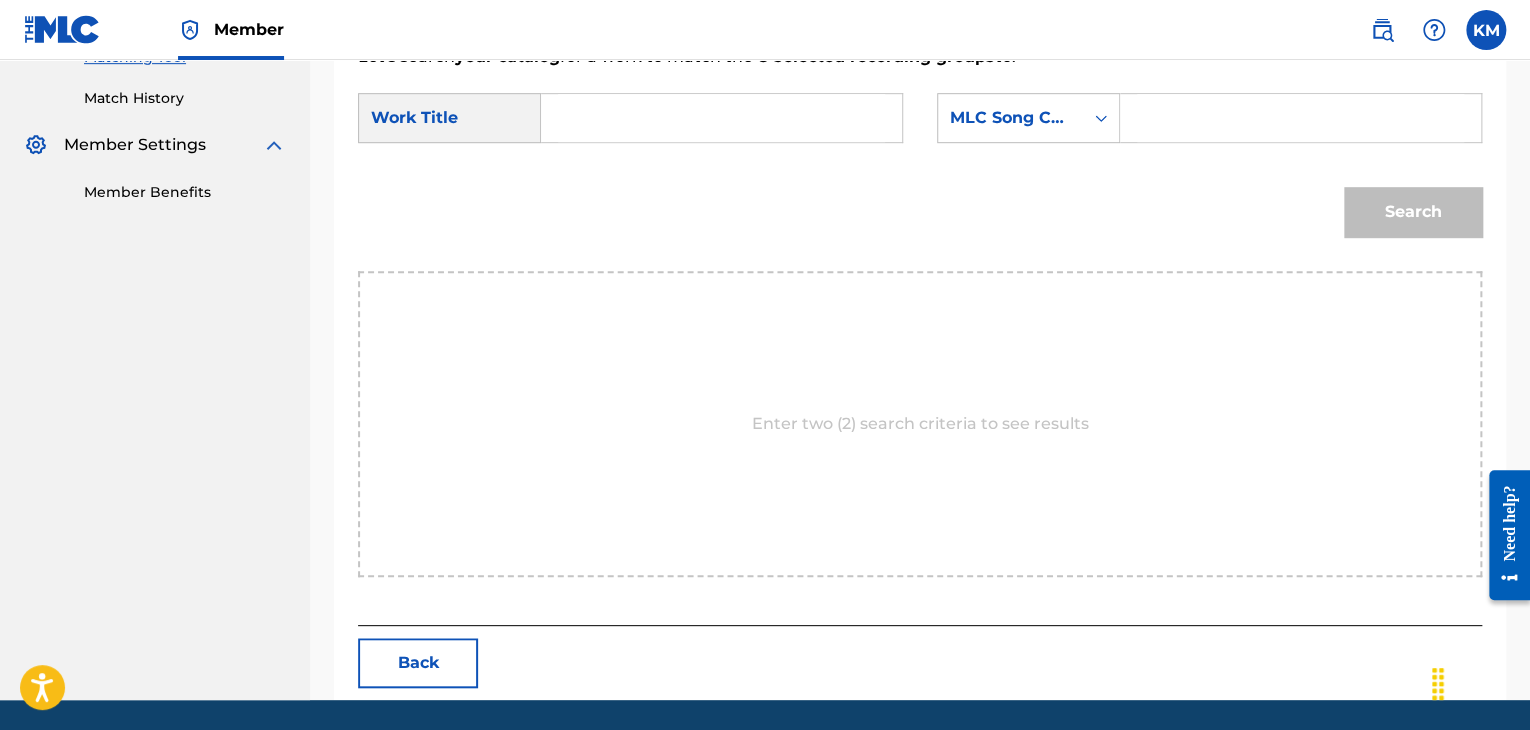 scroll, scrollTop: 502, scrollLeft: 0, axis: vertical 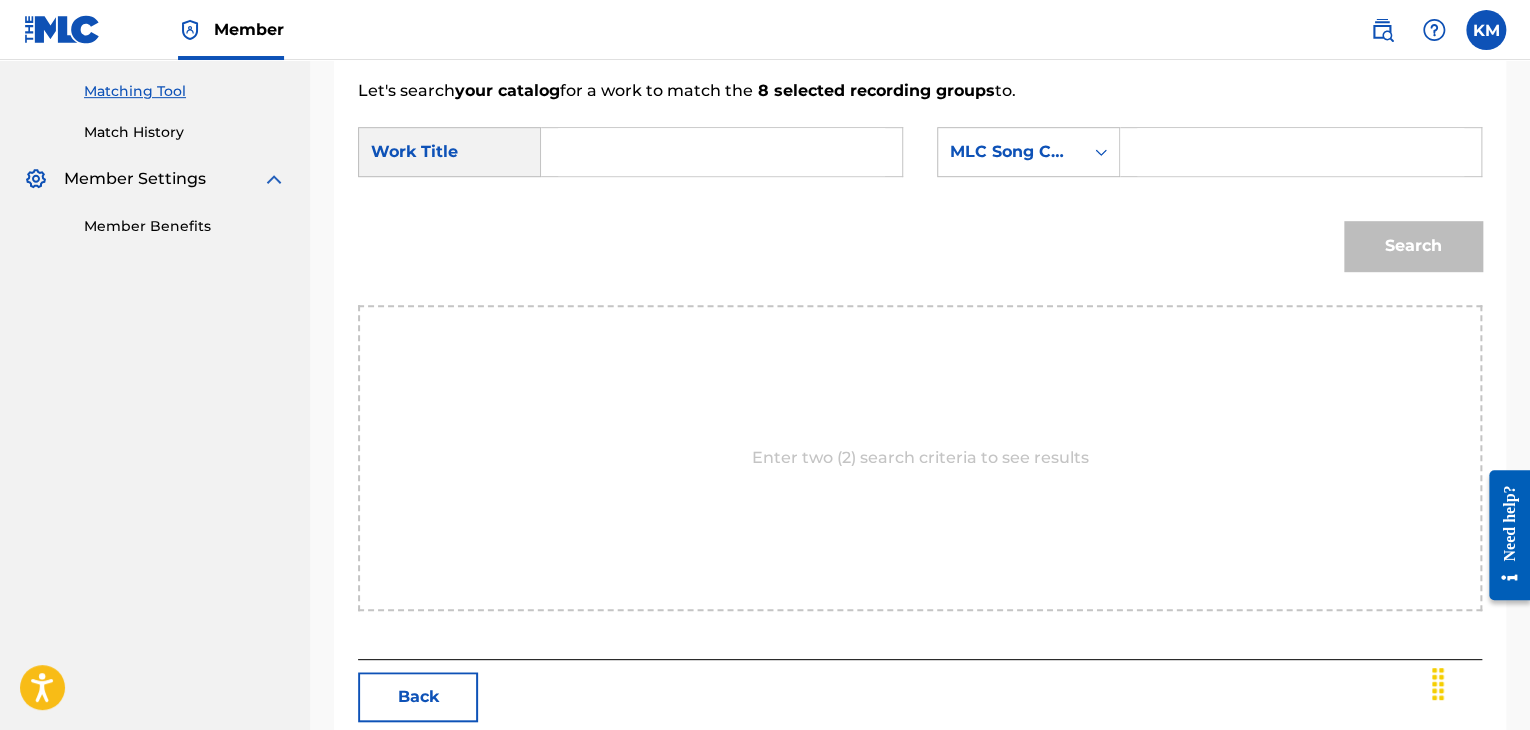 click at bounding box center (721, 152) 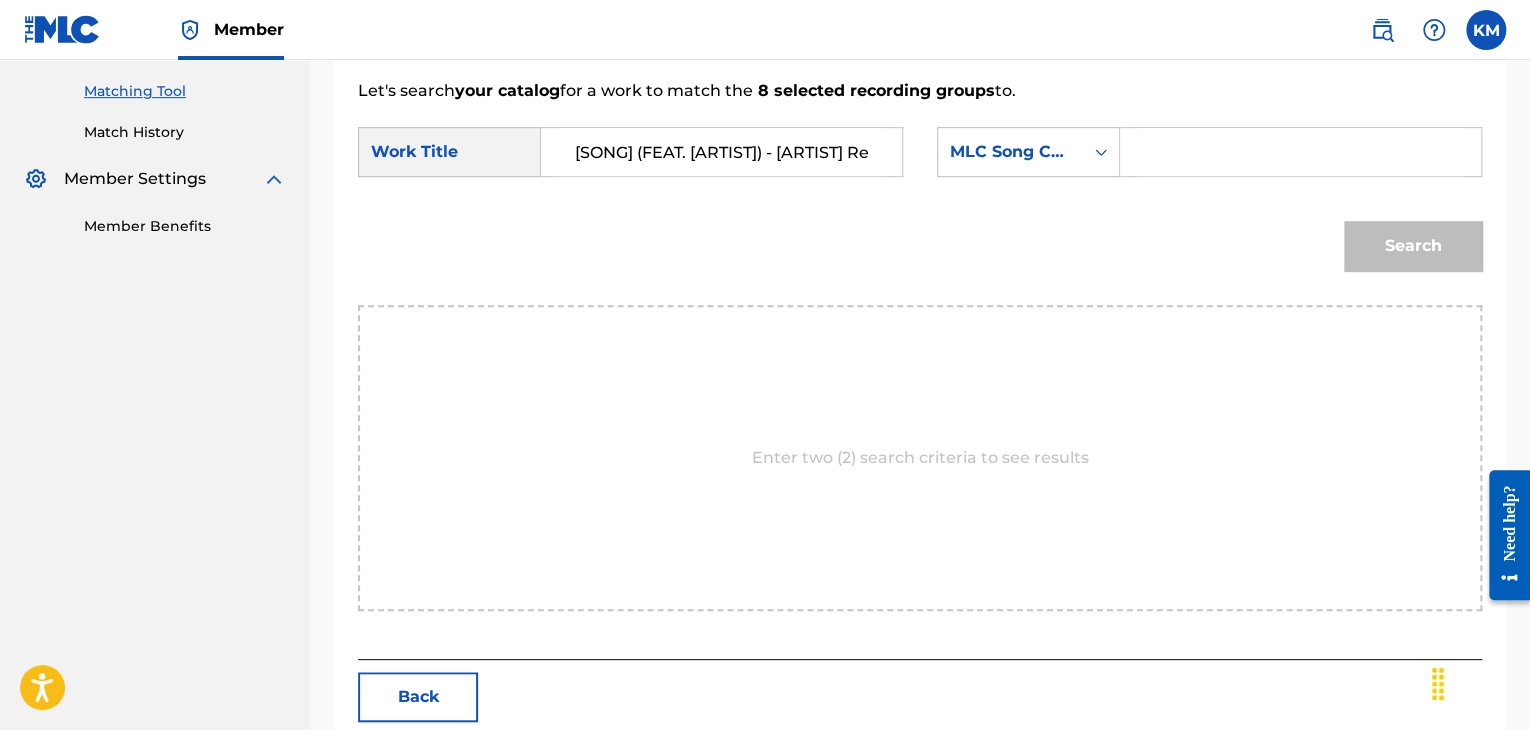 scroll, scrollTop: 0, scrollLeft: 94, axis: horizontal 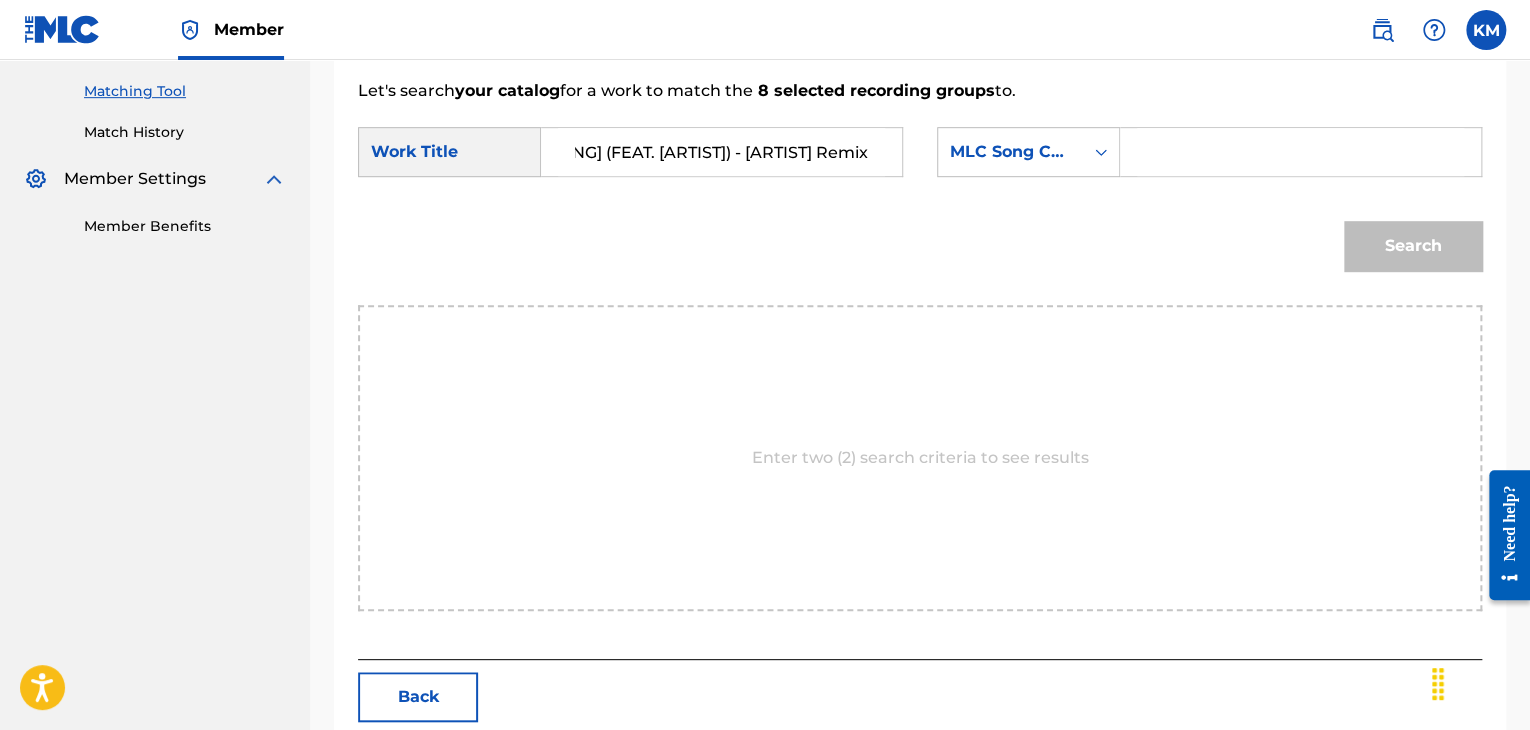 type on "[SONG] (FEAT. [ARTIST]) - [ARTIST] Remix" 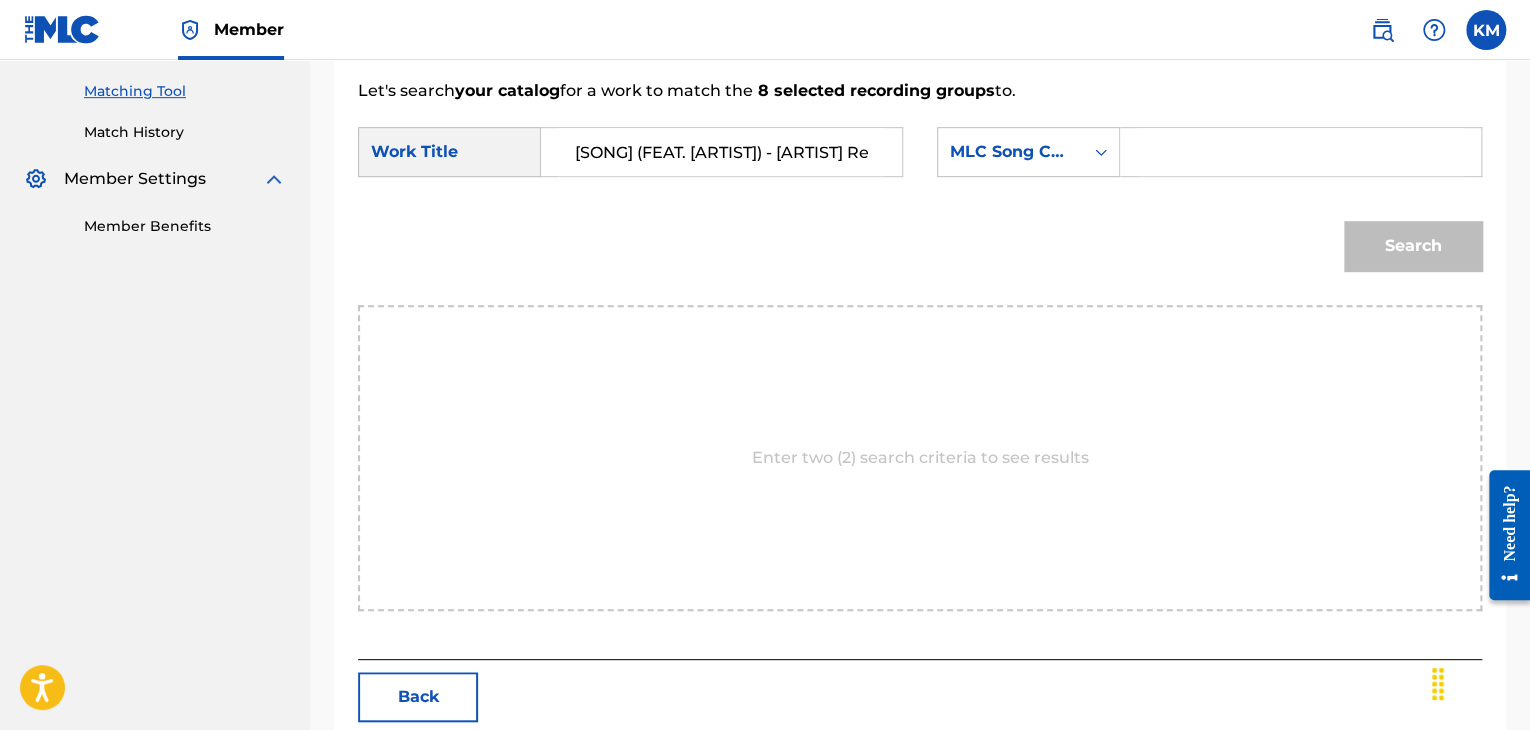click on "Match History" at bounding box center [185, 132] 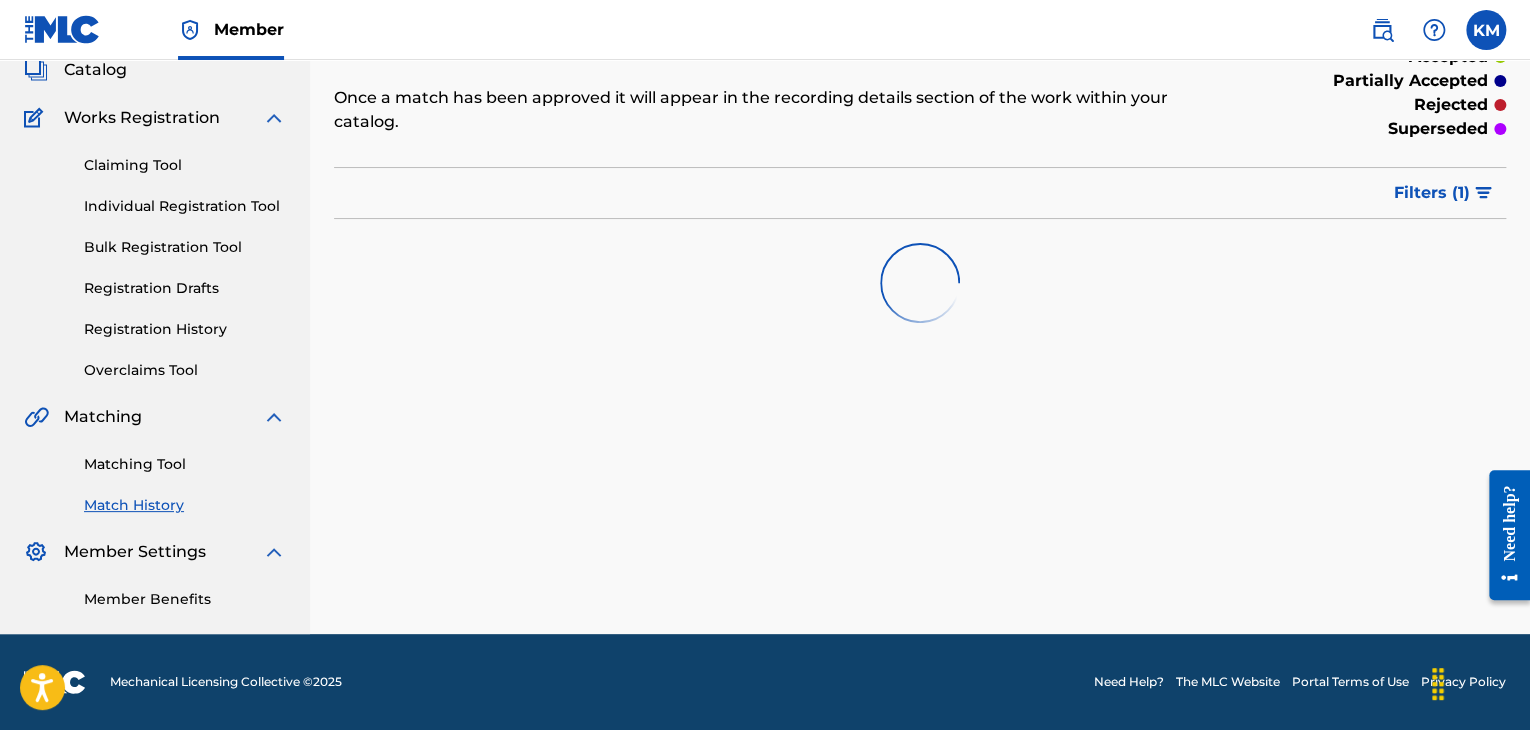 scroll, scrollTop: 0, scrollLeft: 0, axis: both 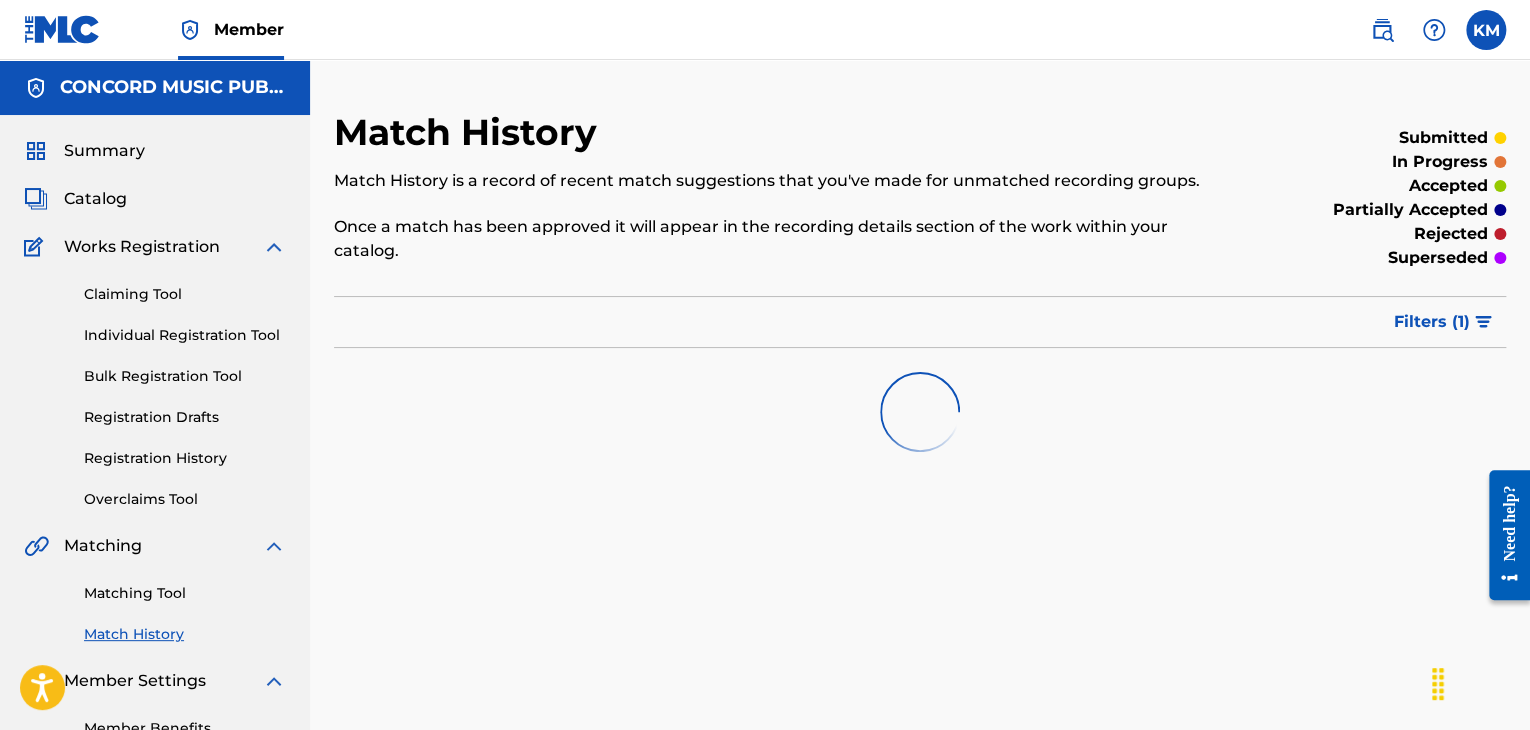 click on "Matching Tool" at bounding box center (185, 593) 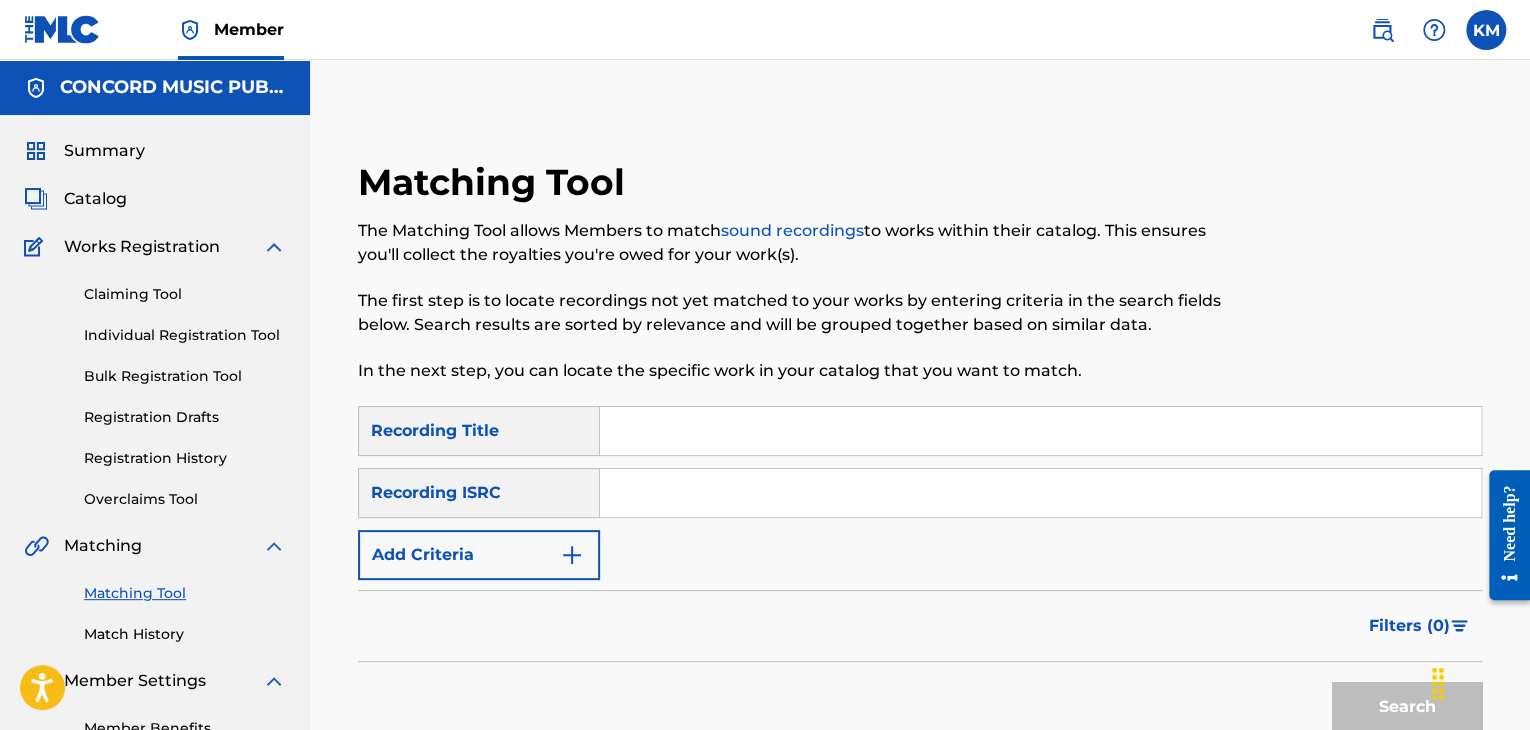 click at bounding box center (1040, 493) 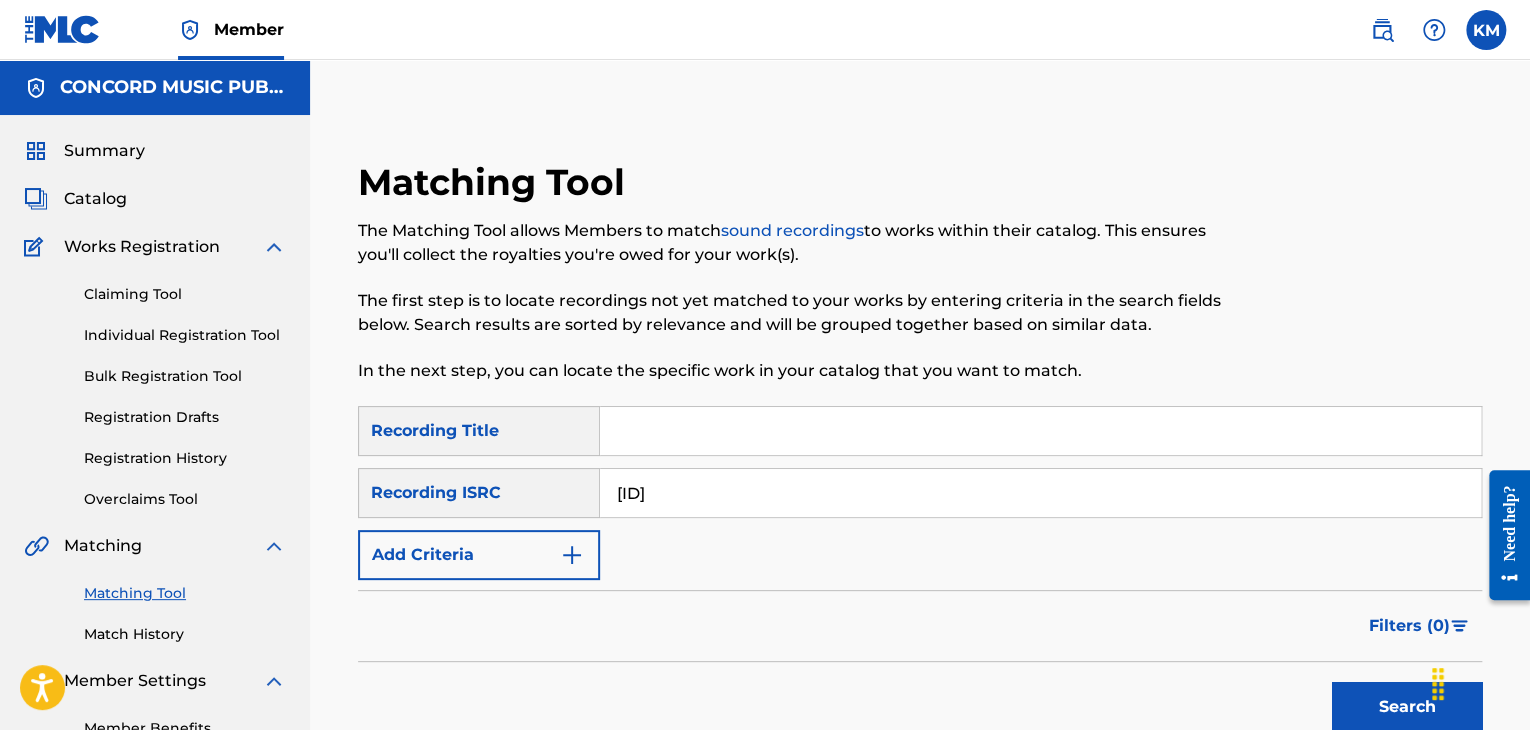 type on "[ID]" 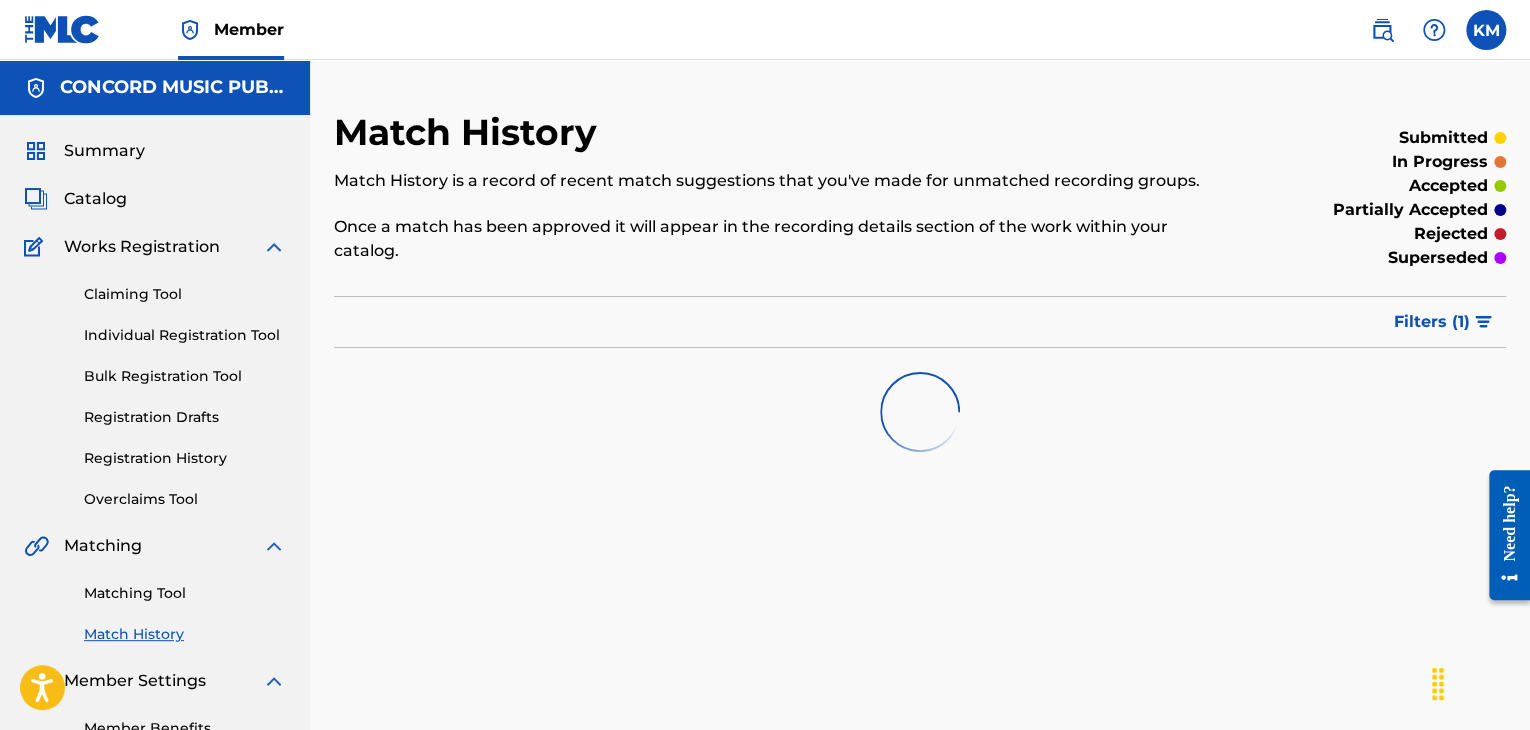 click on "Matching Tool" at bounding box center (185, 593) 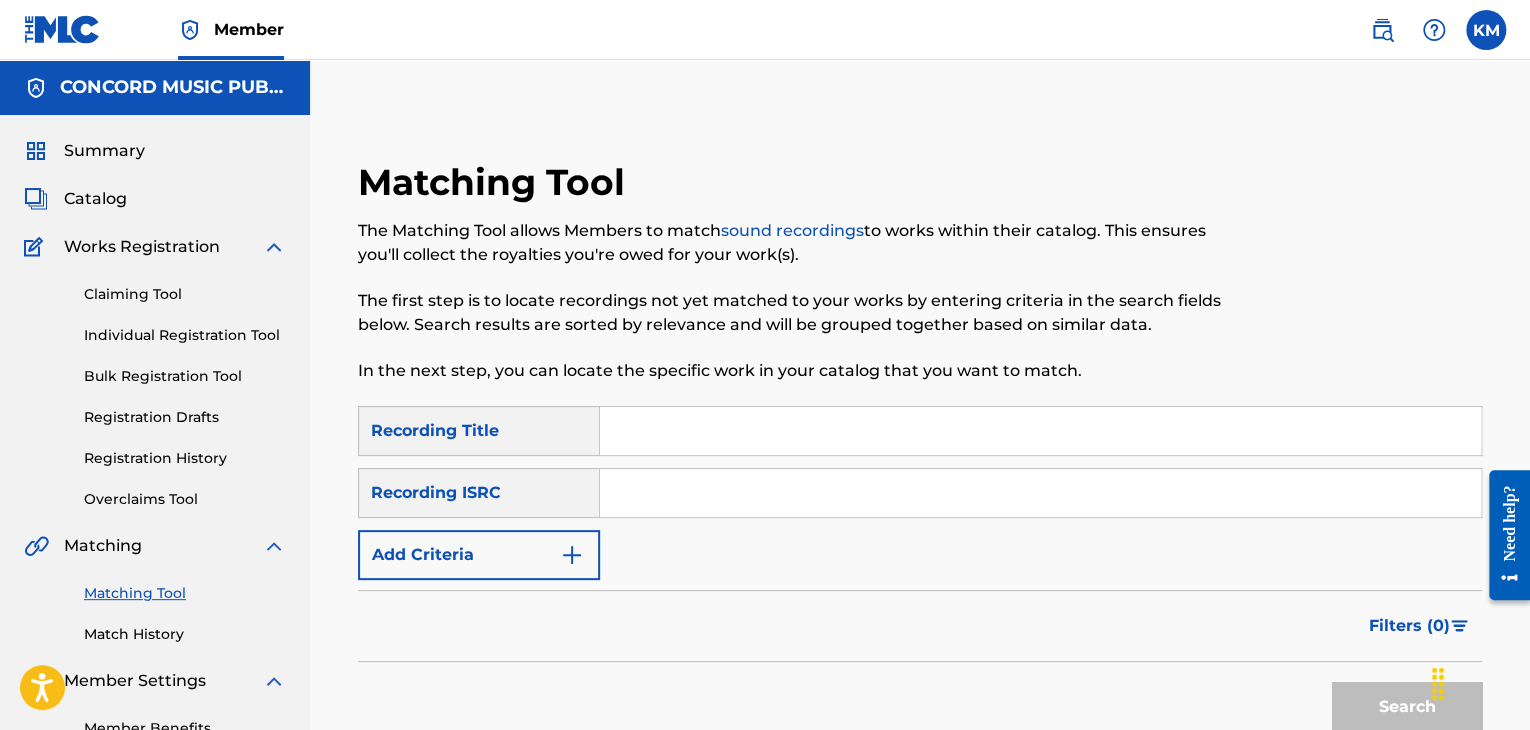 click at bounding box center [1040, 493] 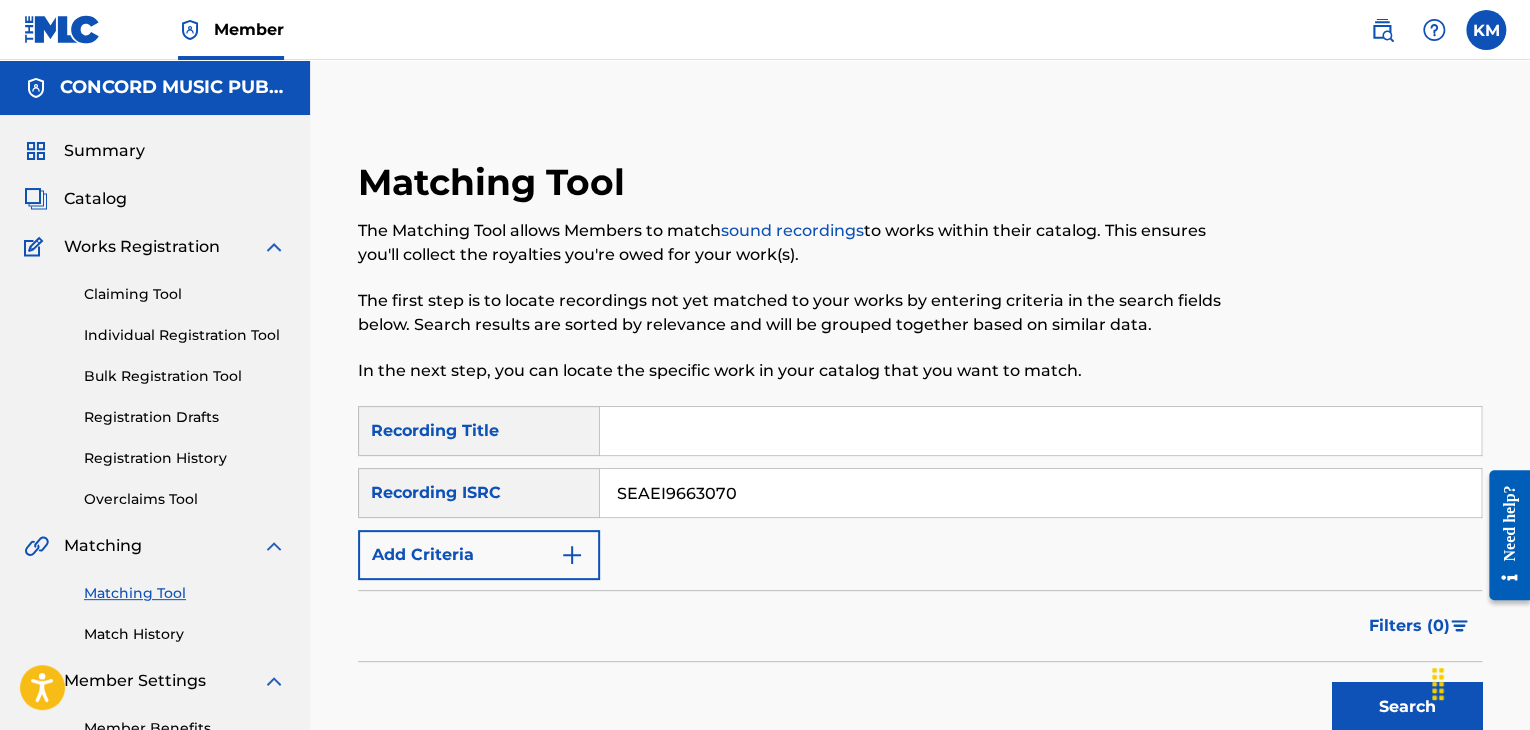 type on "SEAEI9663070" 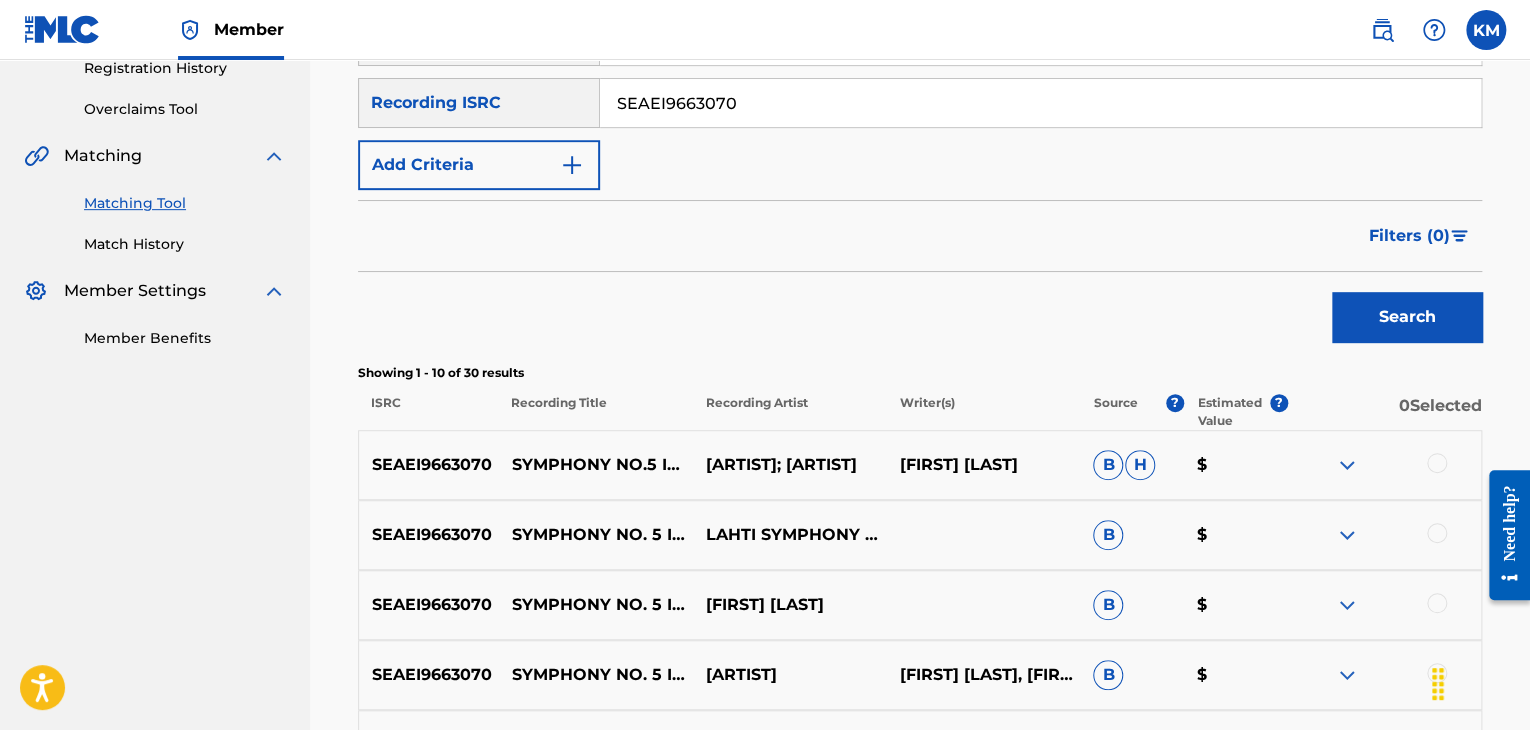 scroll, scrollTop: 300, scrollLeft: 0, axis: vertical 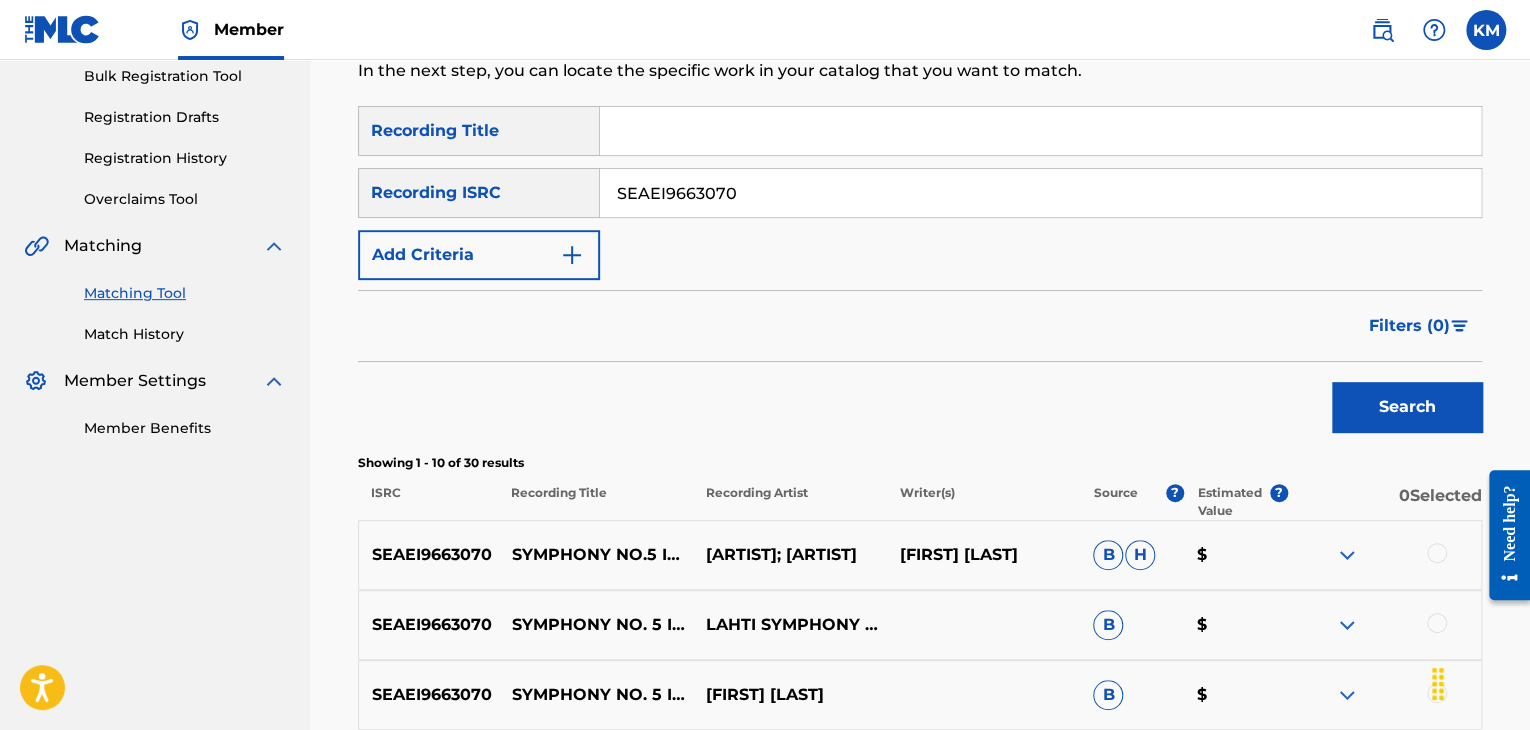 click on "Match History" at bounding box center (185, 334) 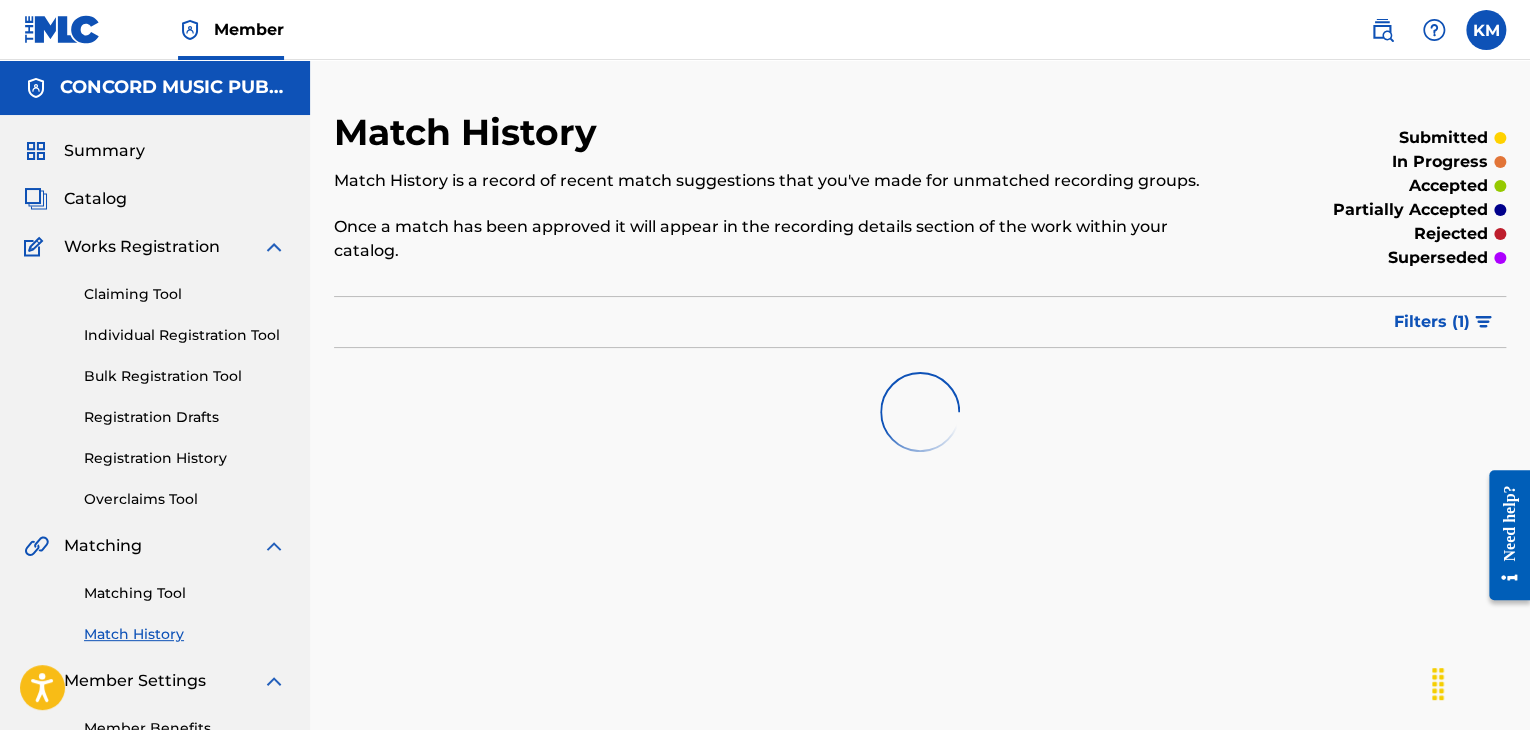 click on "Matching Tool" at bounding box center [185, 593] 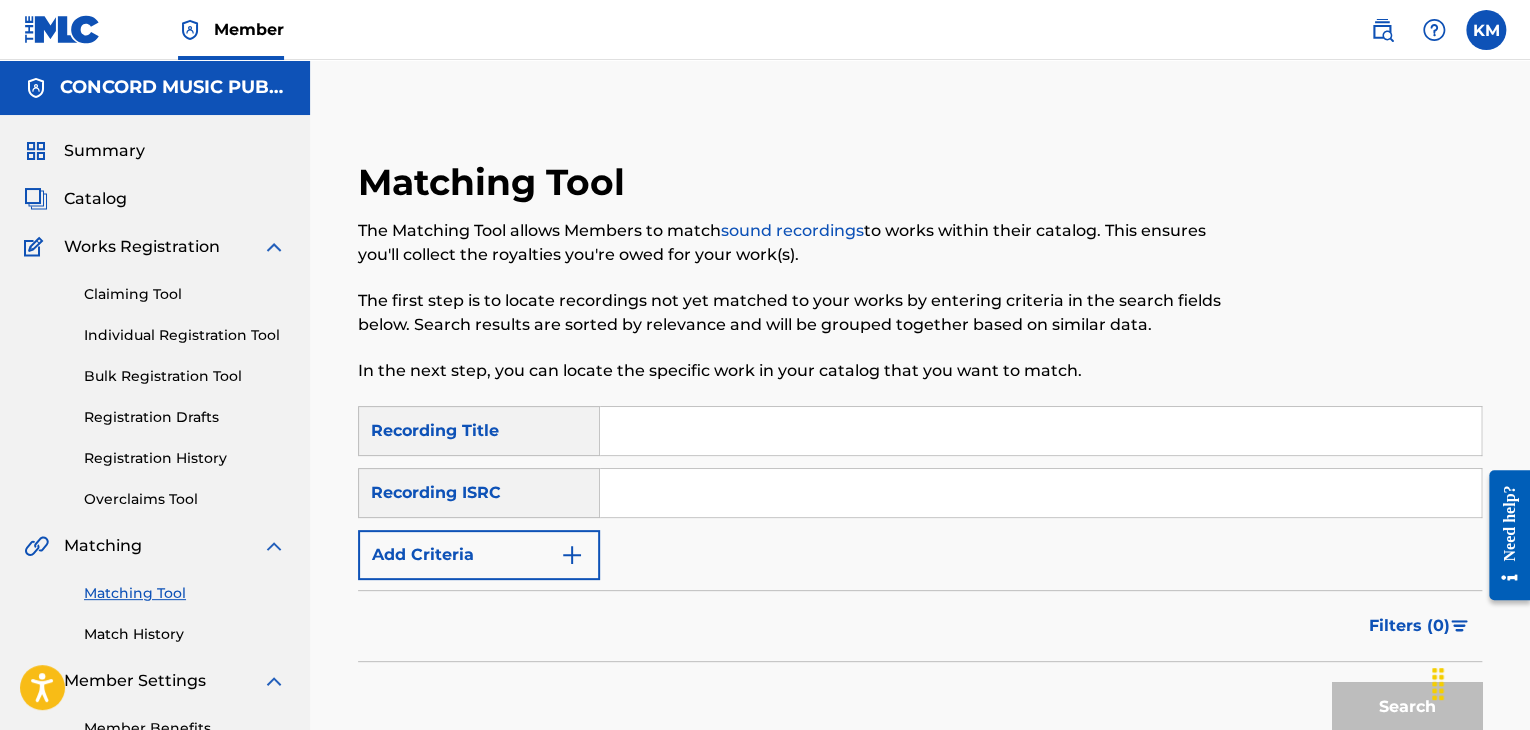 click at bounding box center [1040, 493] 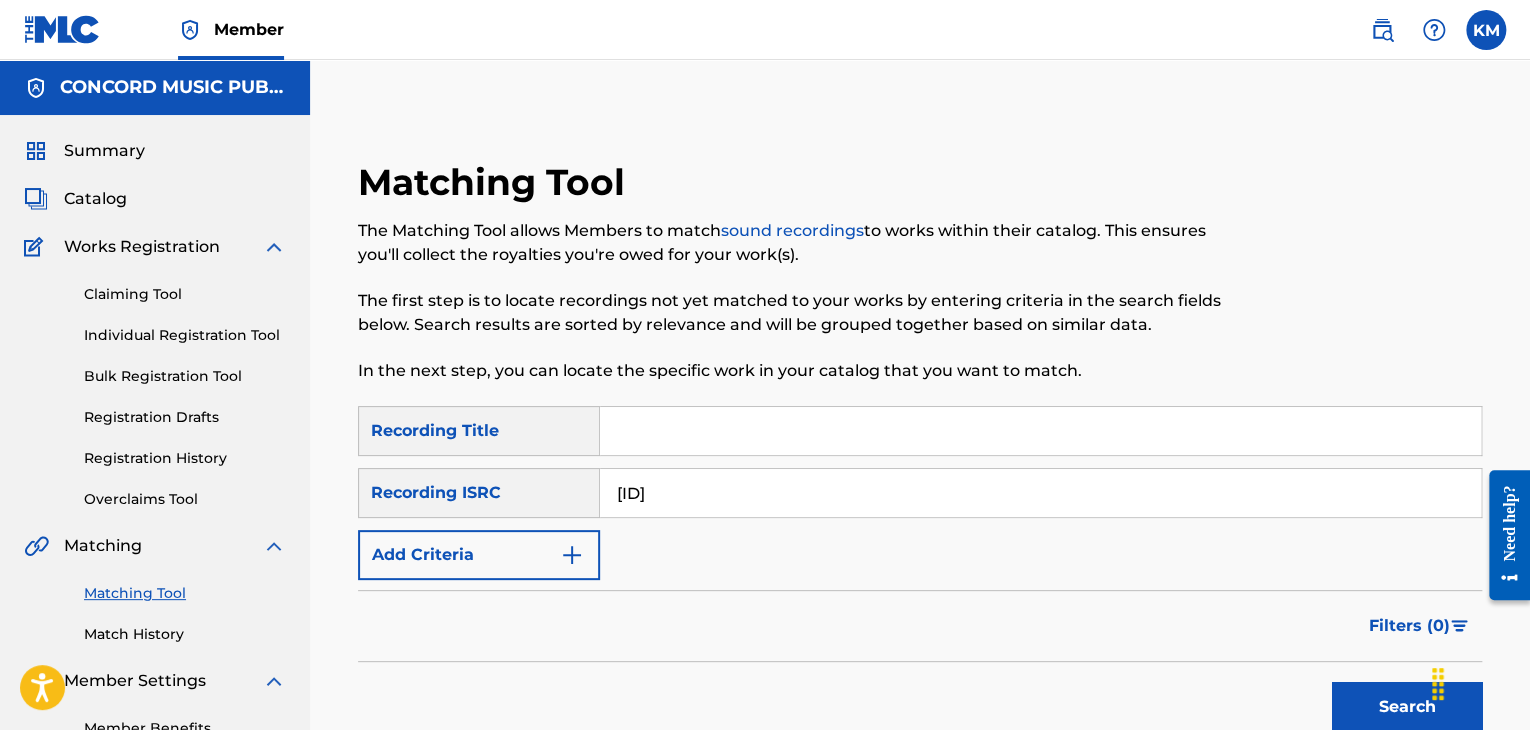 type on "[ID]" 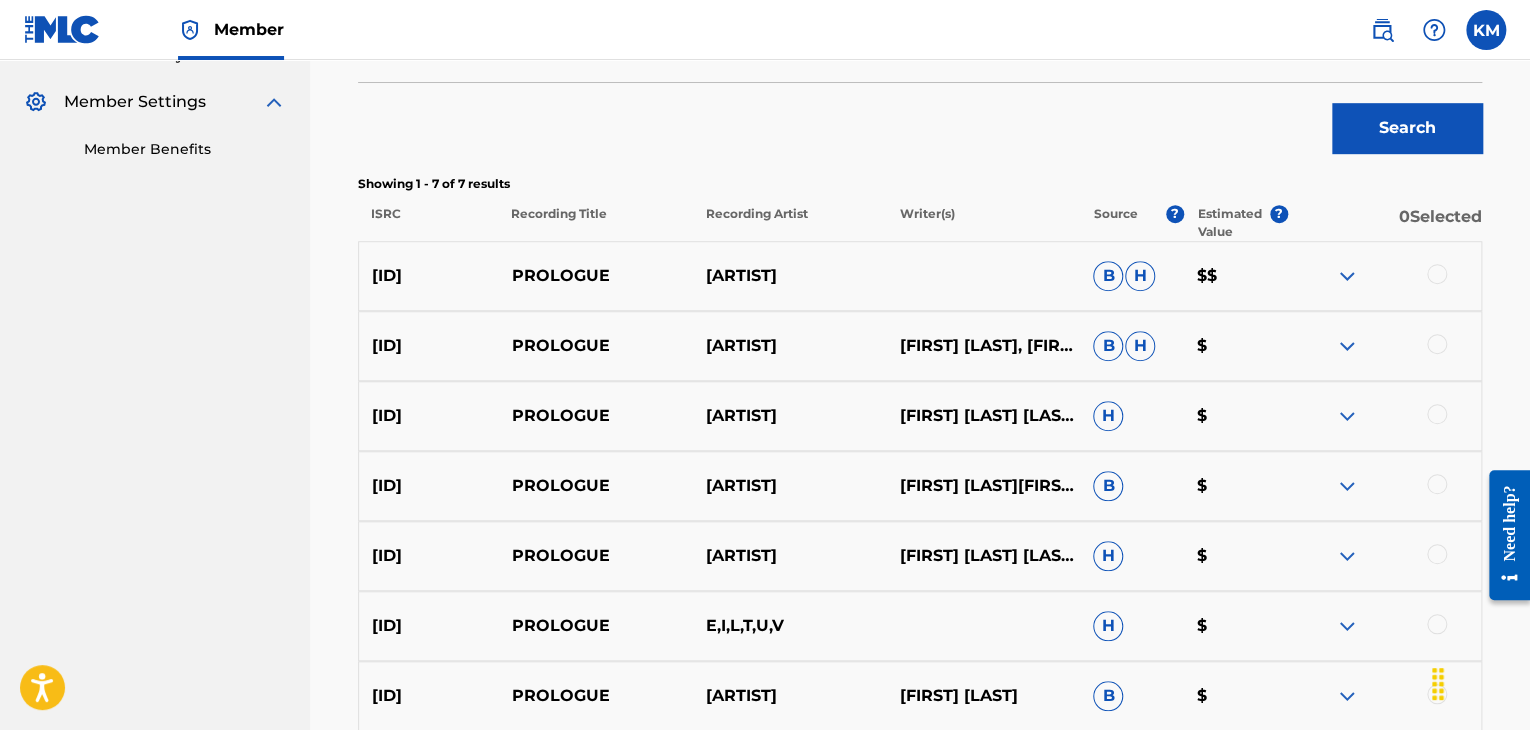 scroll, scrollTop: 600, scrollLeft: 0, axis: vertical 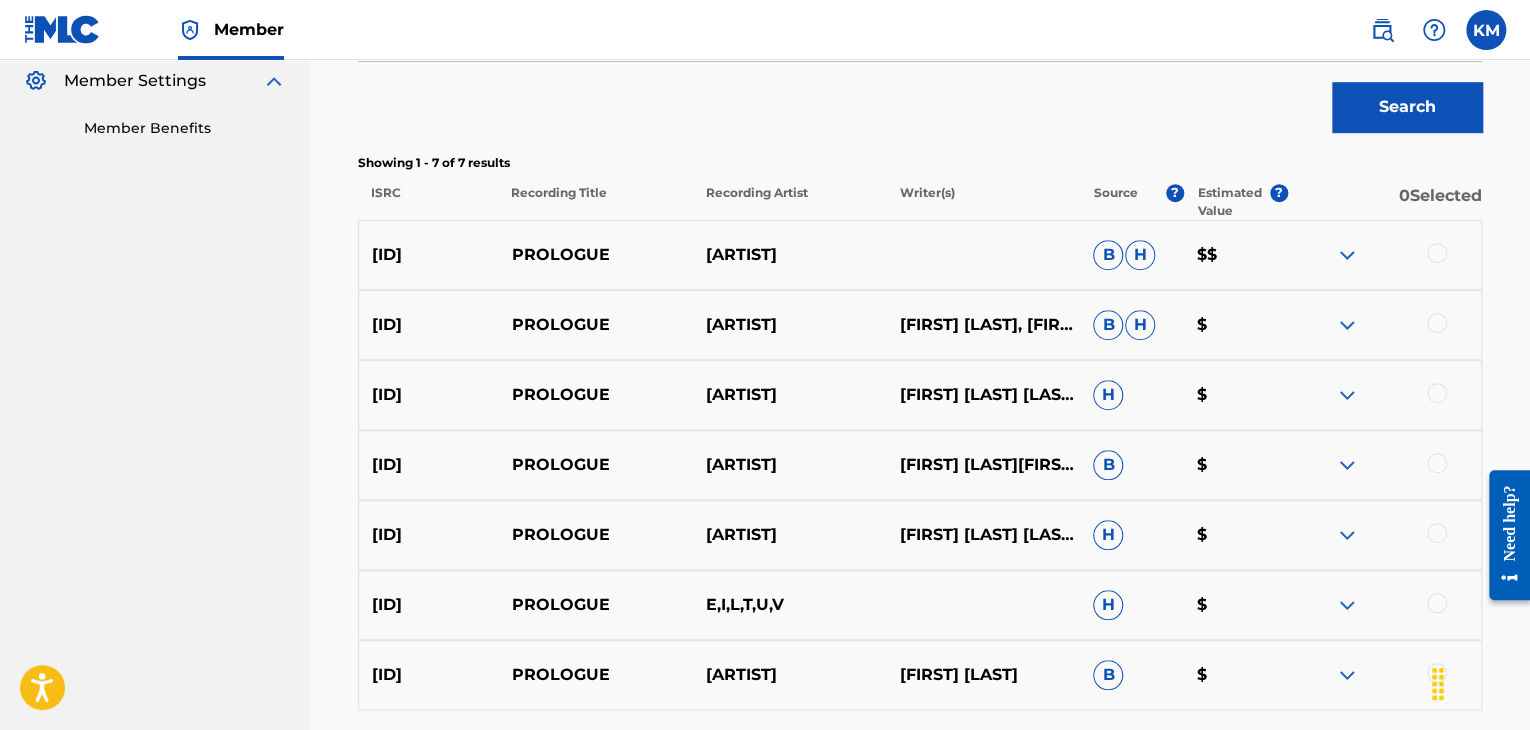 click at bounding box center [1437, 253] 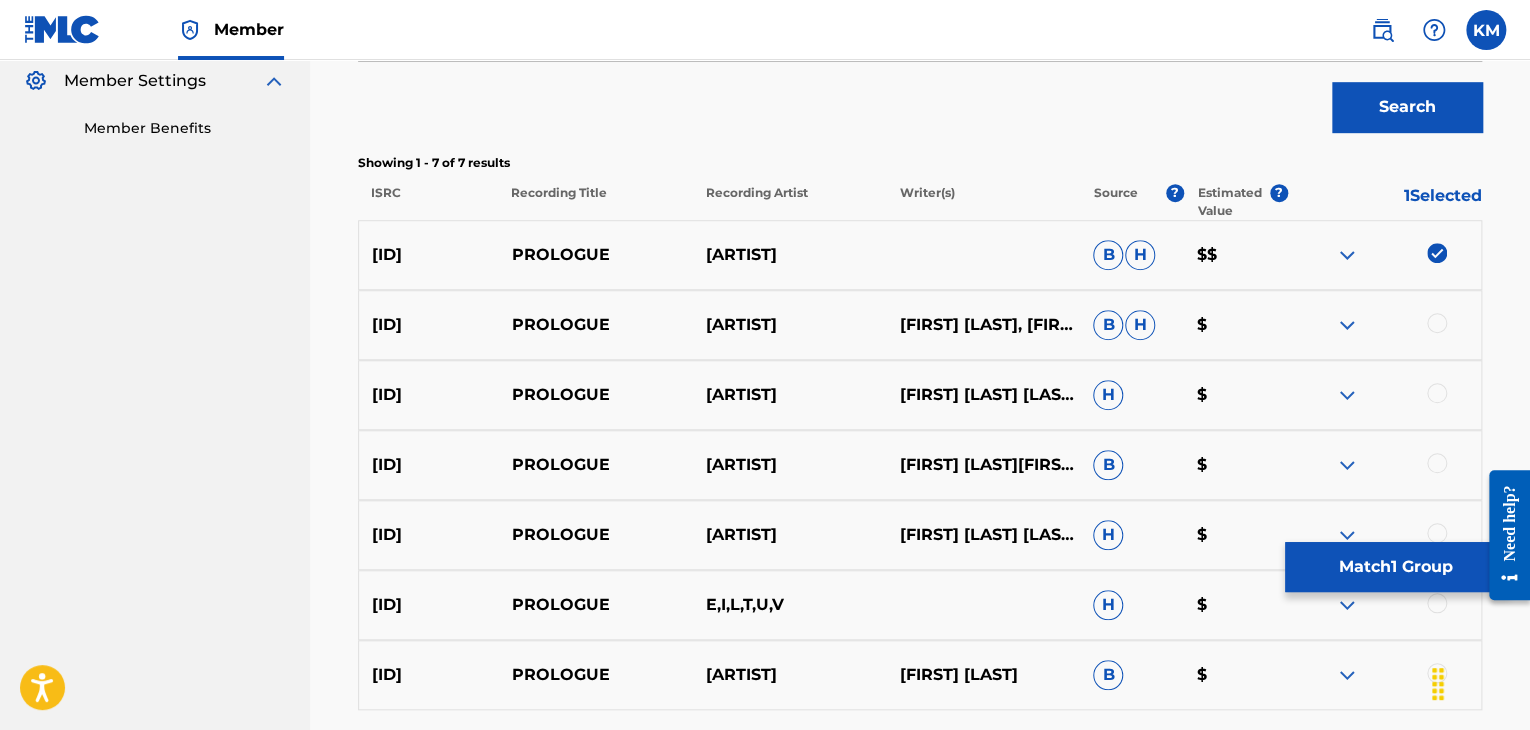 click at bounding box center (1437, 323) 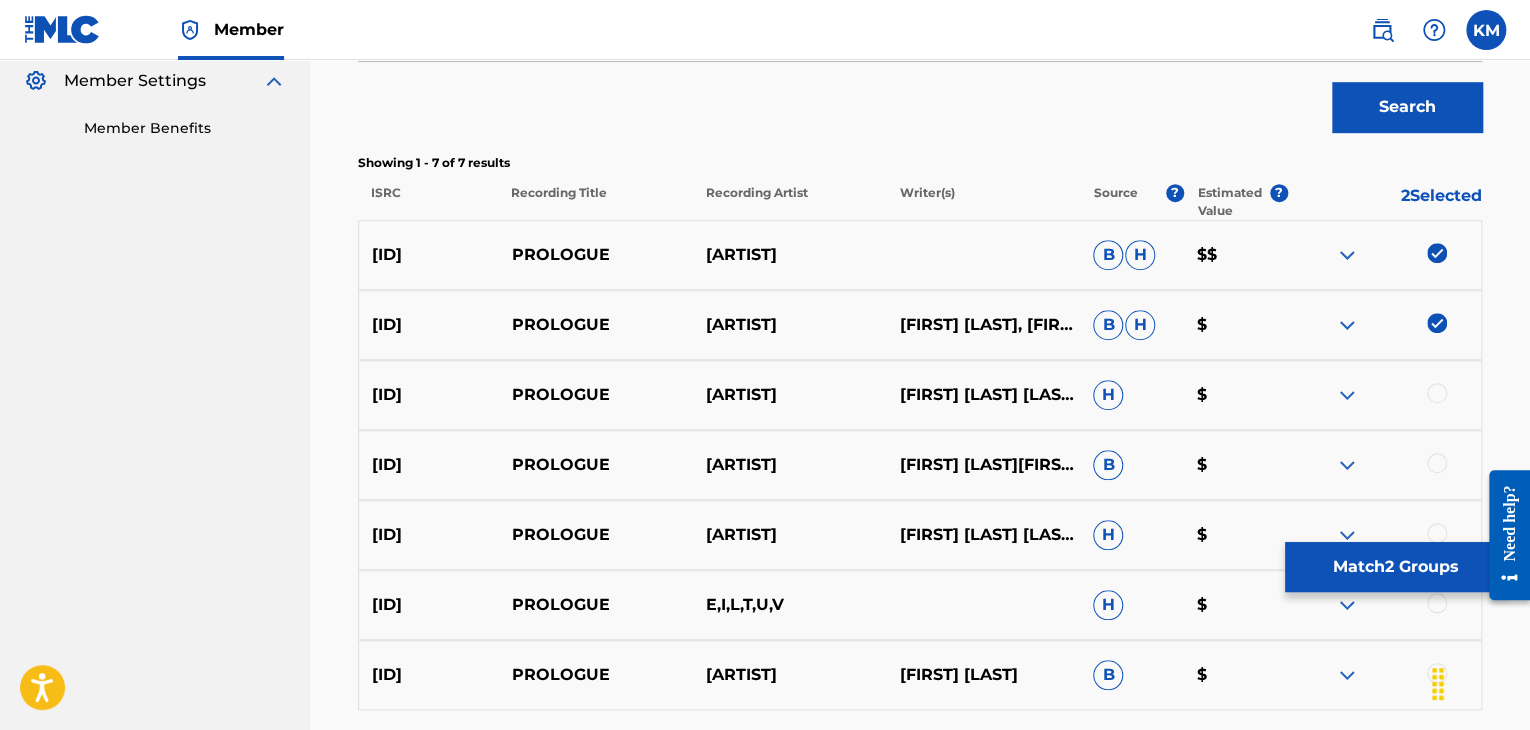 click at bounding box center [1437, 393] 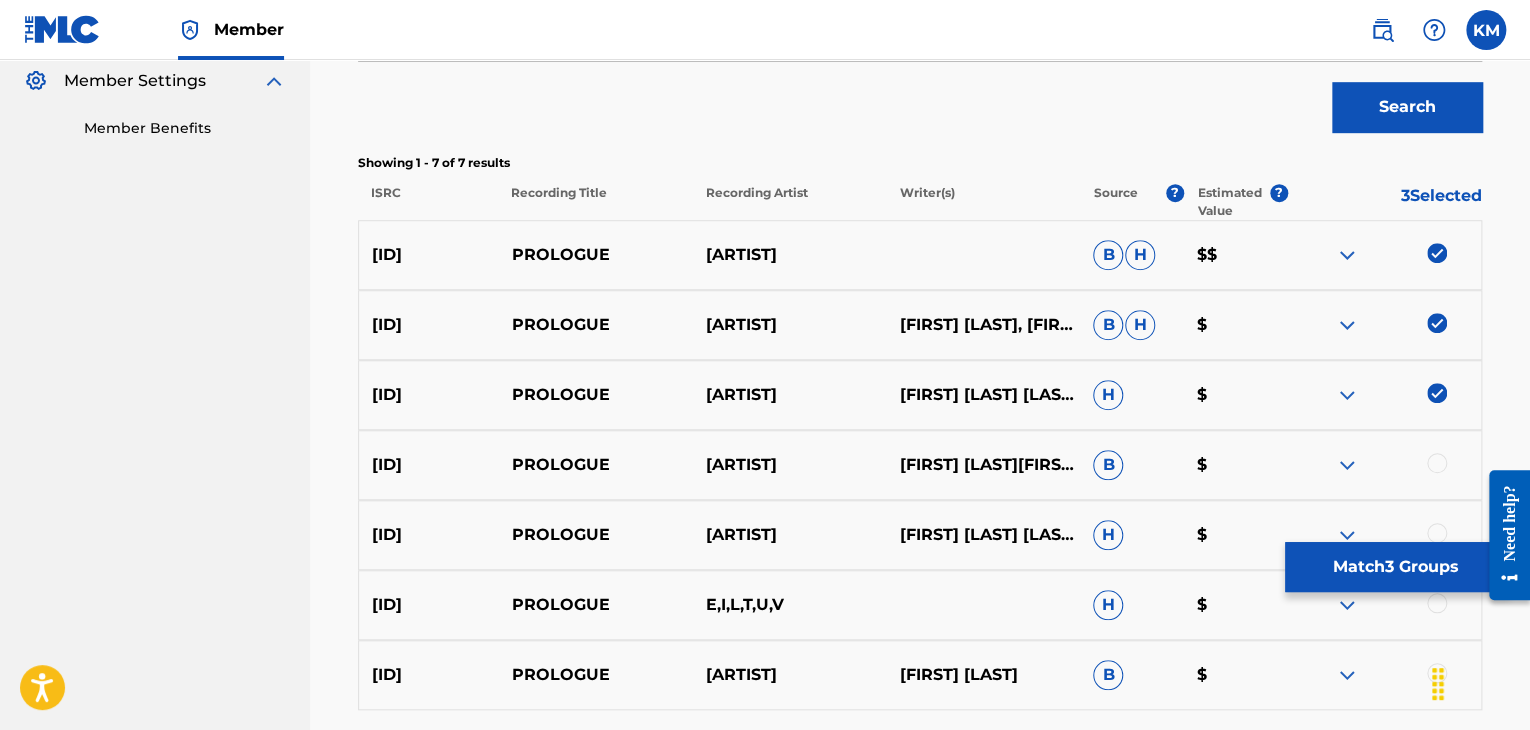 click at bounding box center [1437, 463] 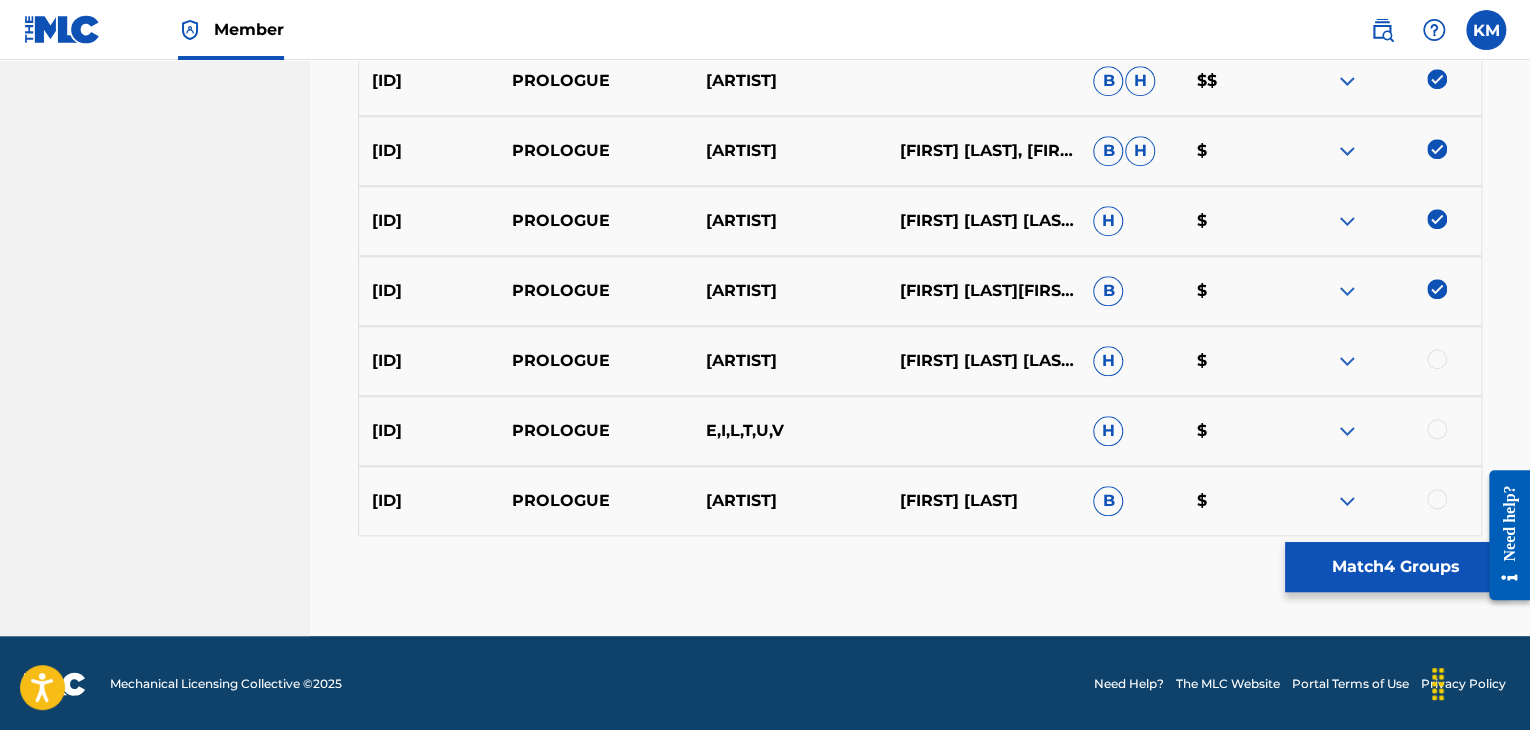 scroll, scrollTop: 776, scrollLeft: 0, axis: vertical 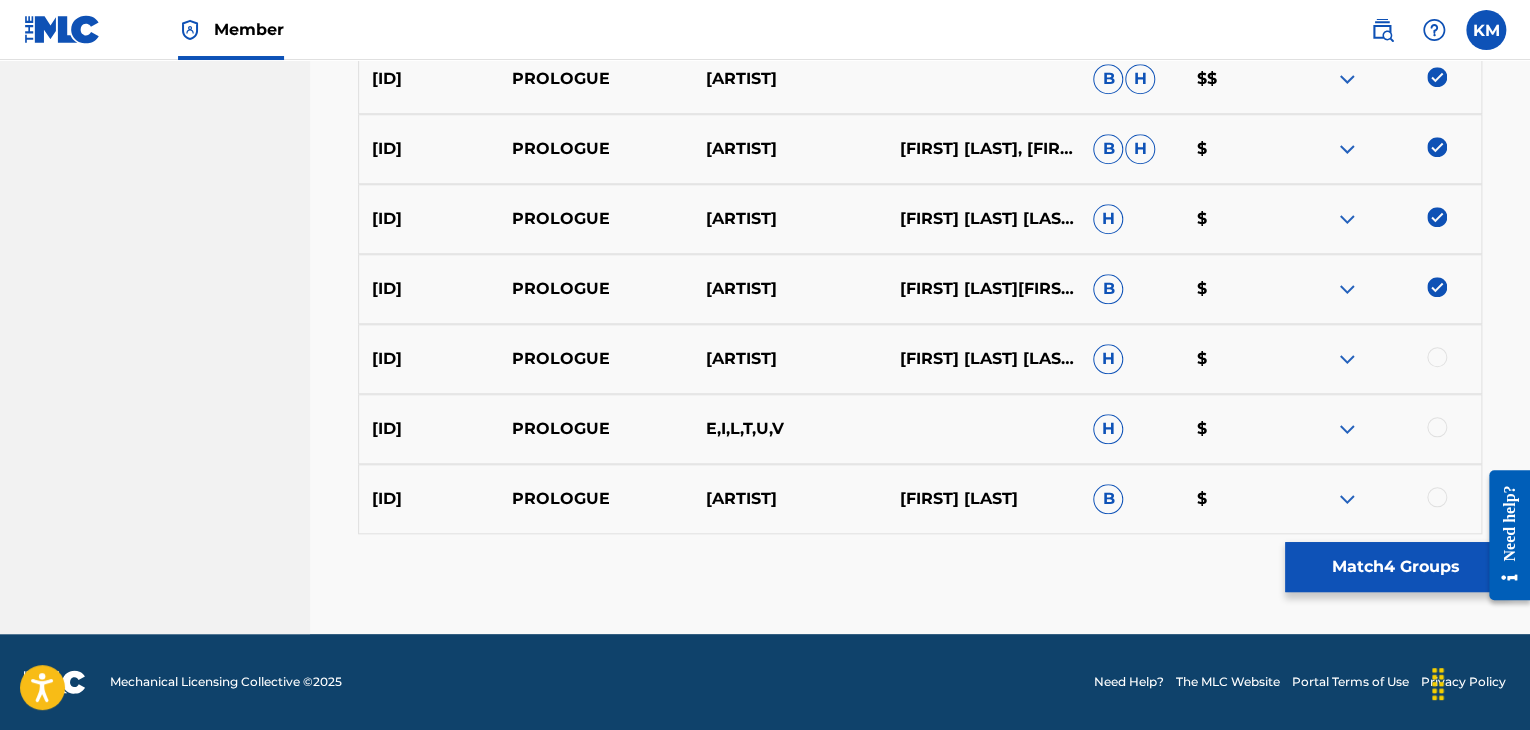 click at bounding box center (1437, 357) 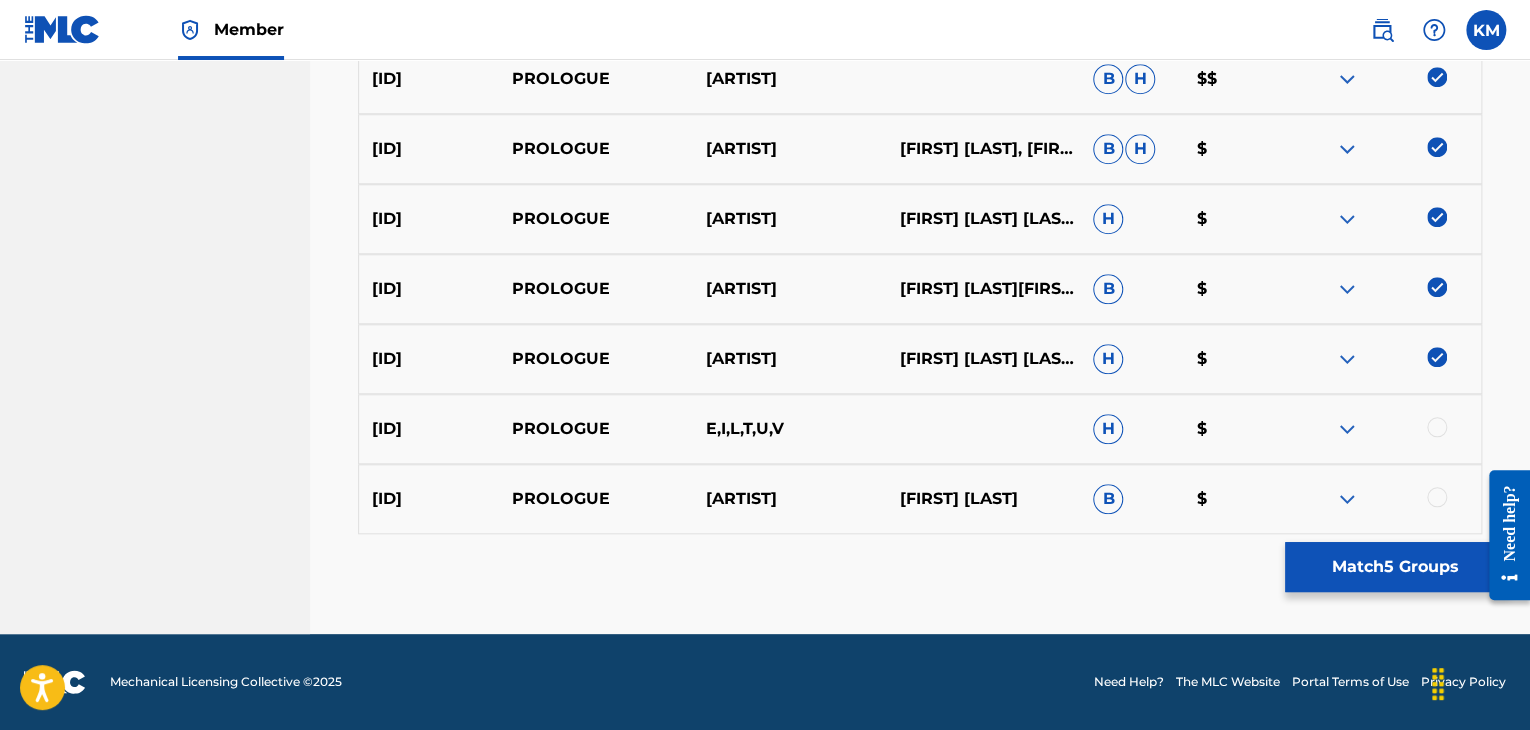 click at bounding box center (1437, 427) 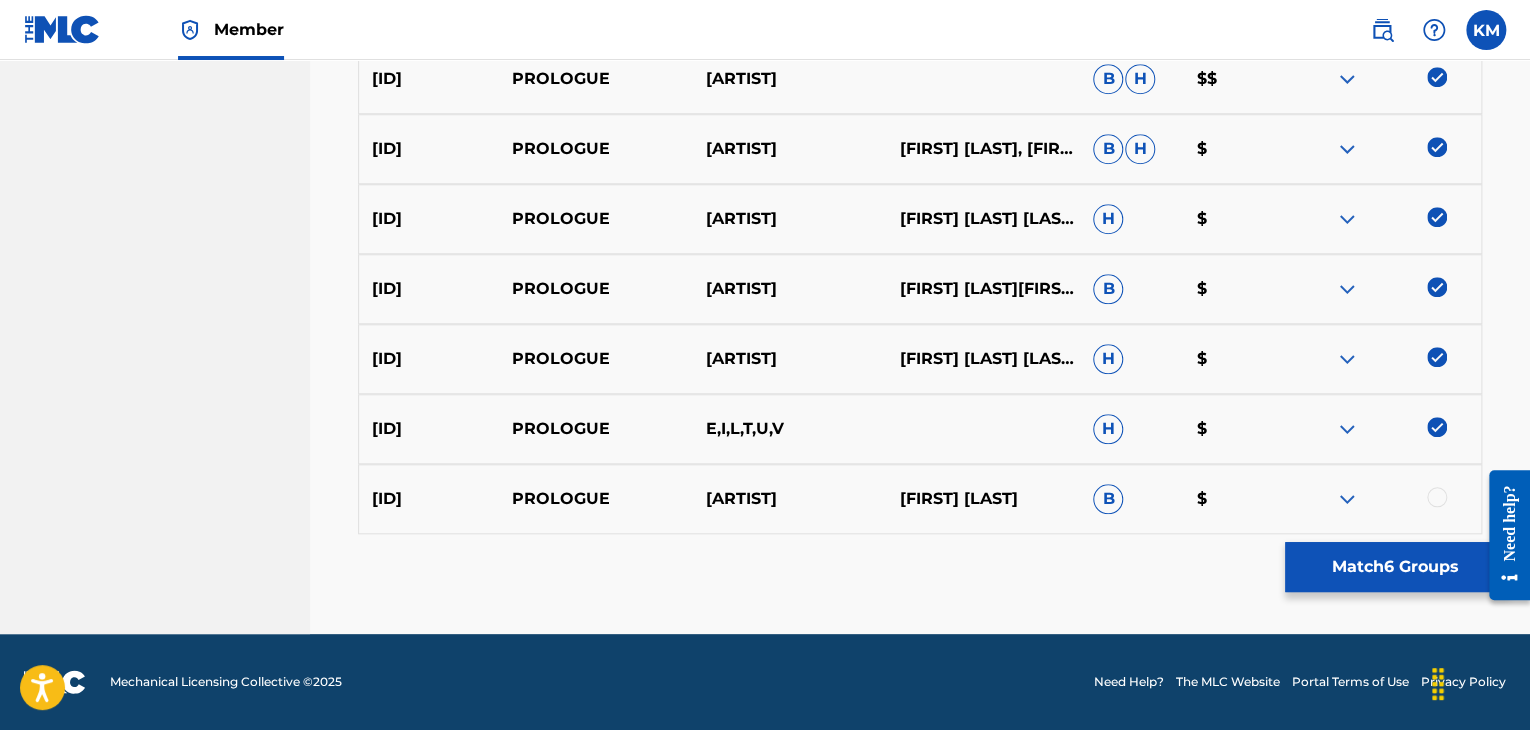 click at bounding box center [1437, 497] 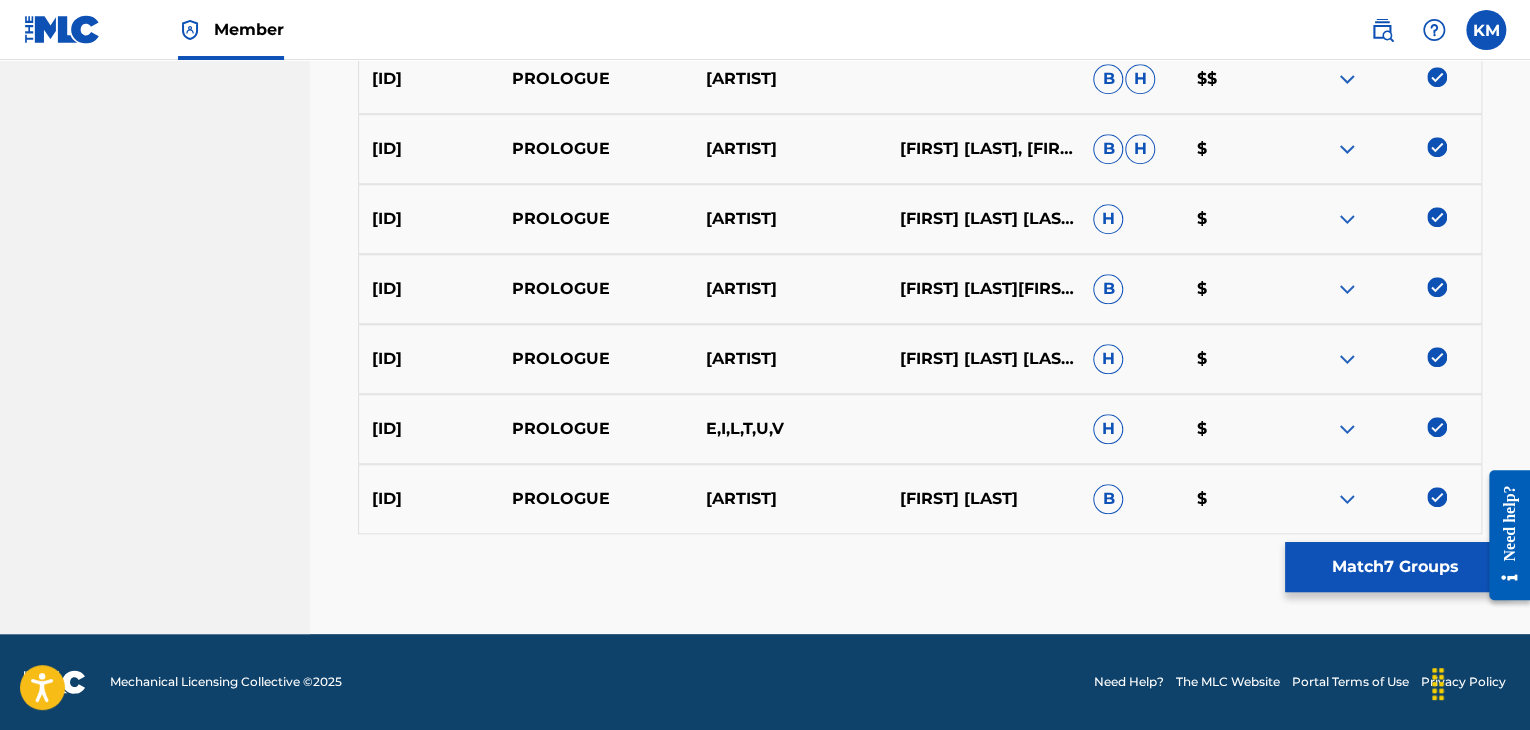 click on "Match  7 Groups" at bounding box center (1395, 567) 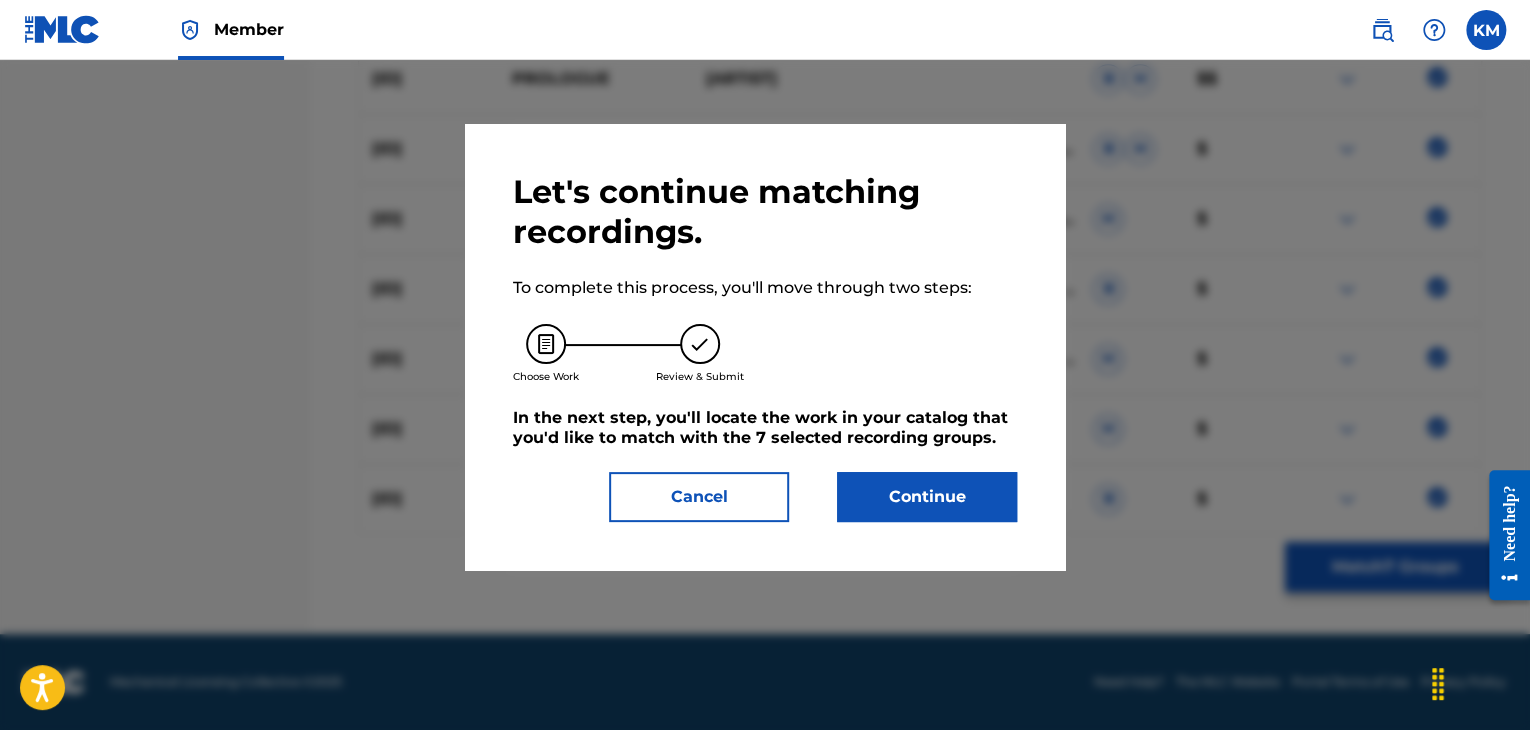 click on "Continue" at bounding box center (927, 497) 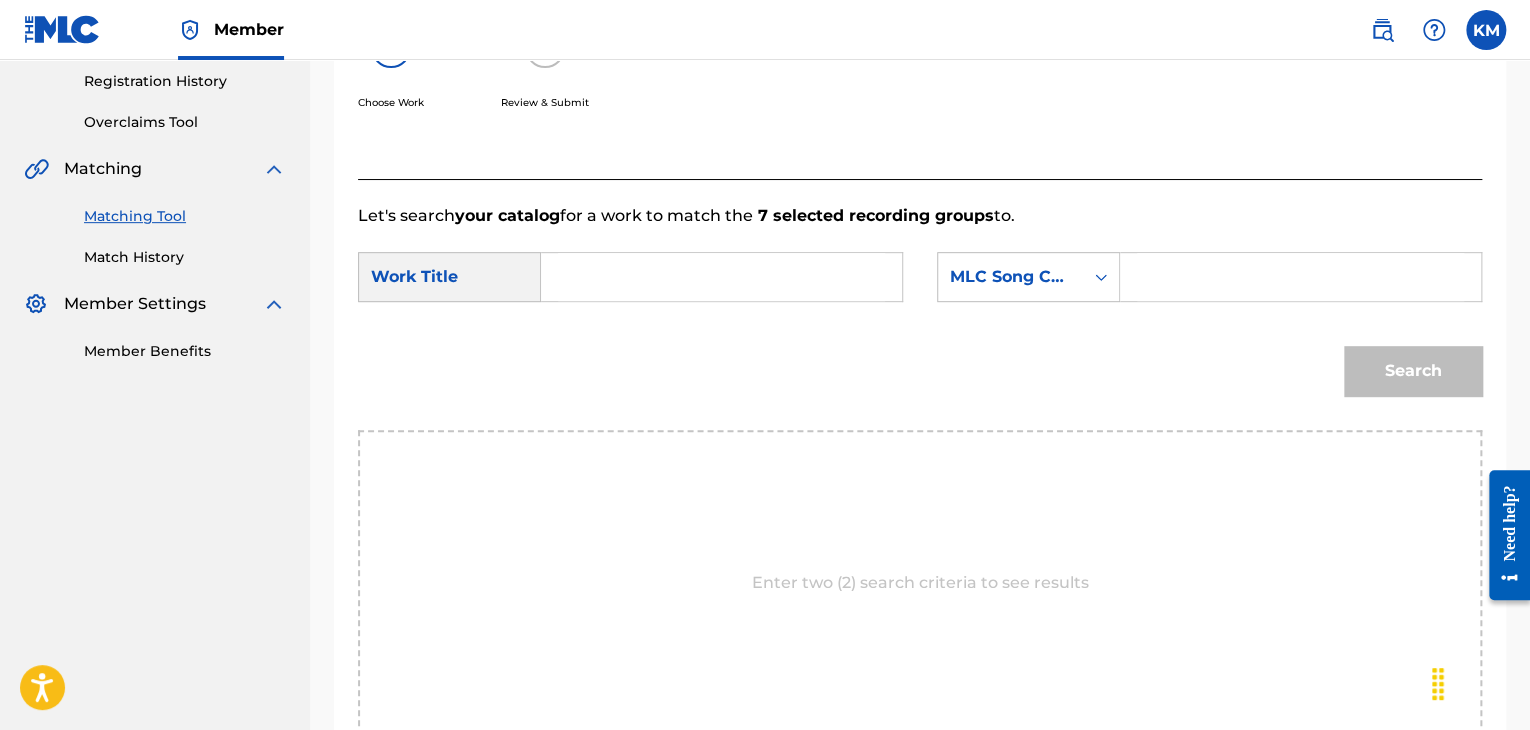 scroll, scrollTop: 302, scrollLeft: 0, axis: vertical 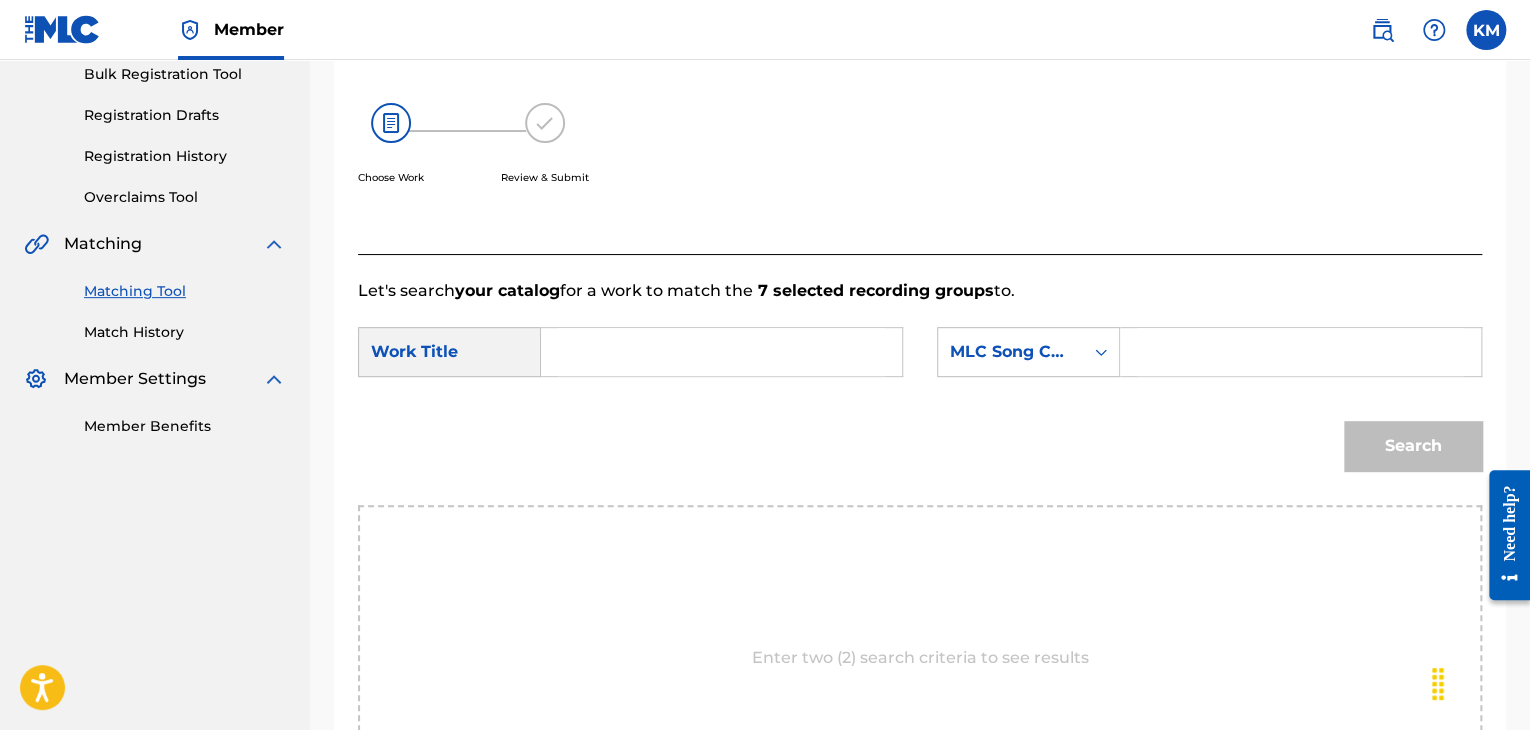 click at bounding box center [721, 352] 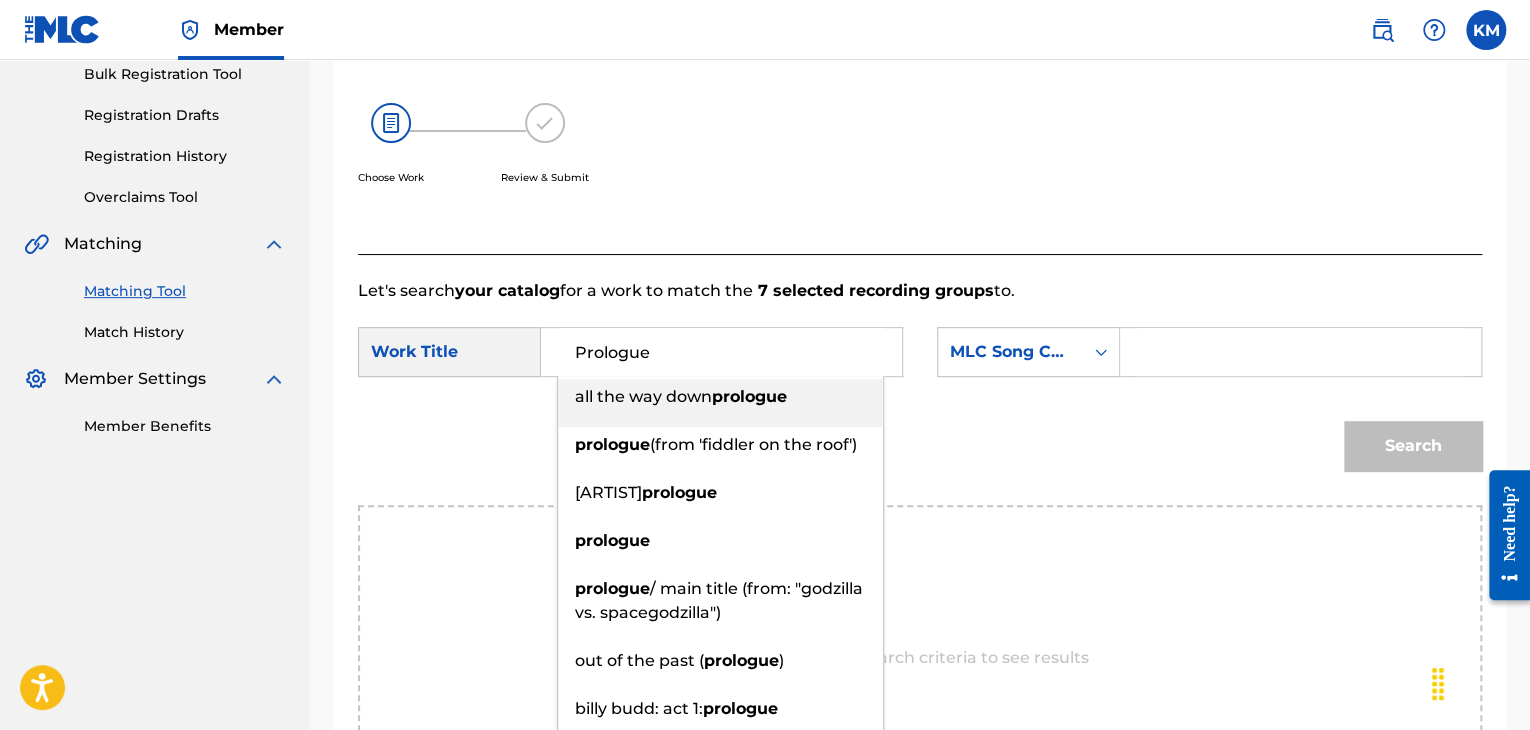 type on "Prologue" 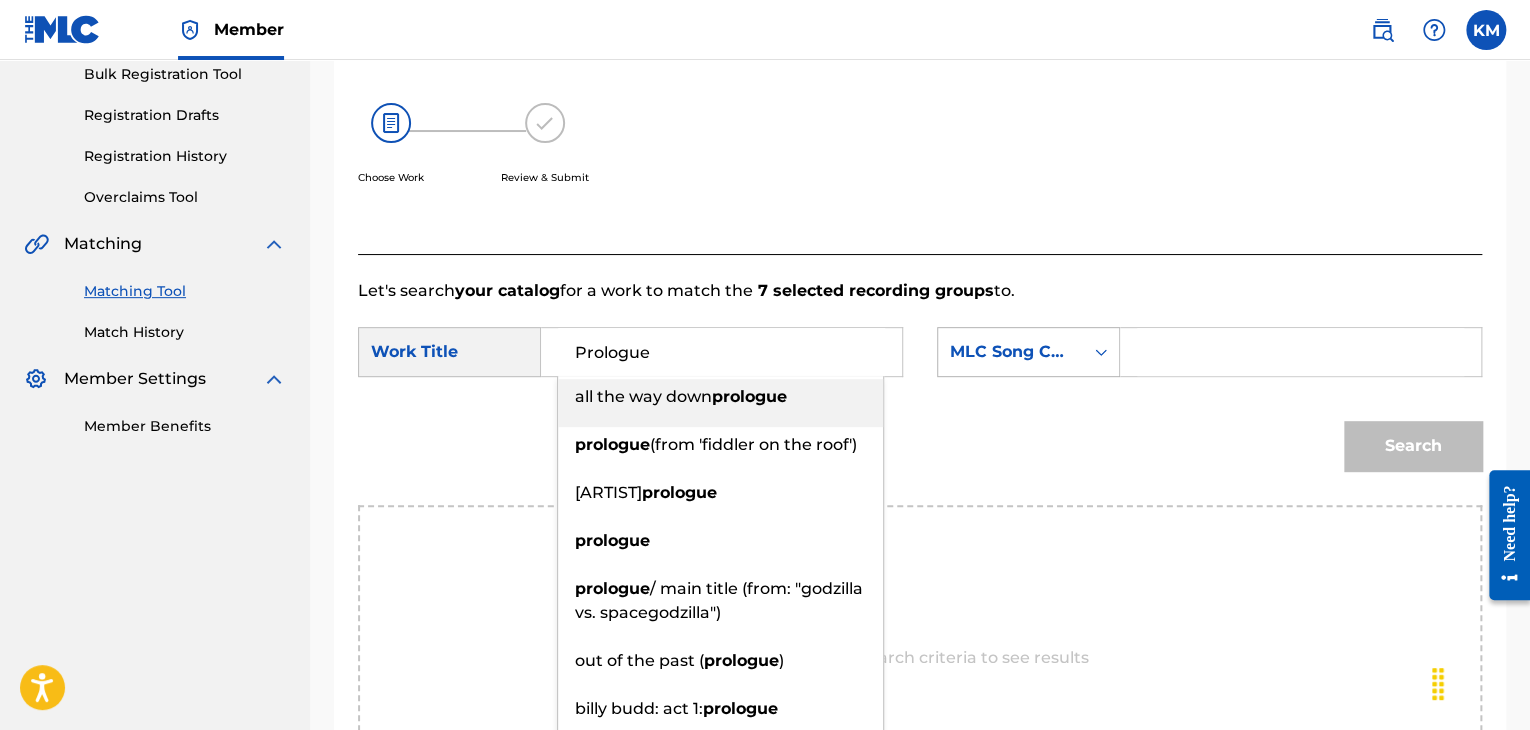 click 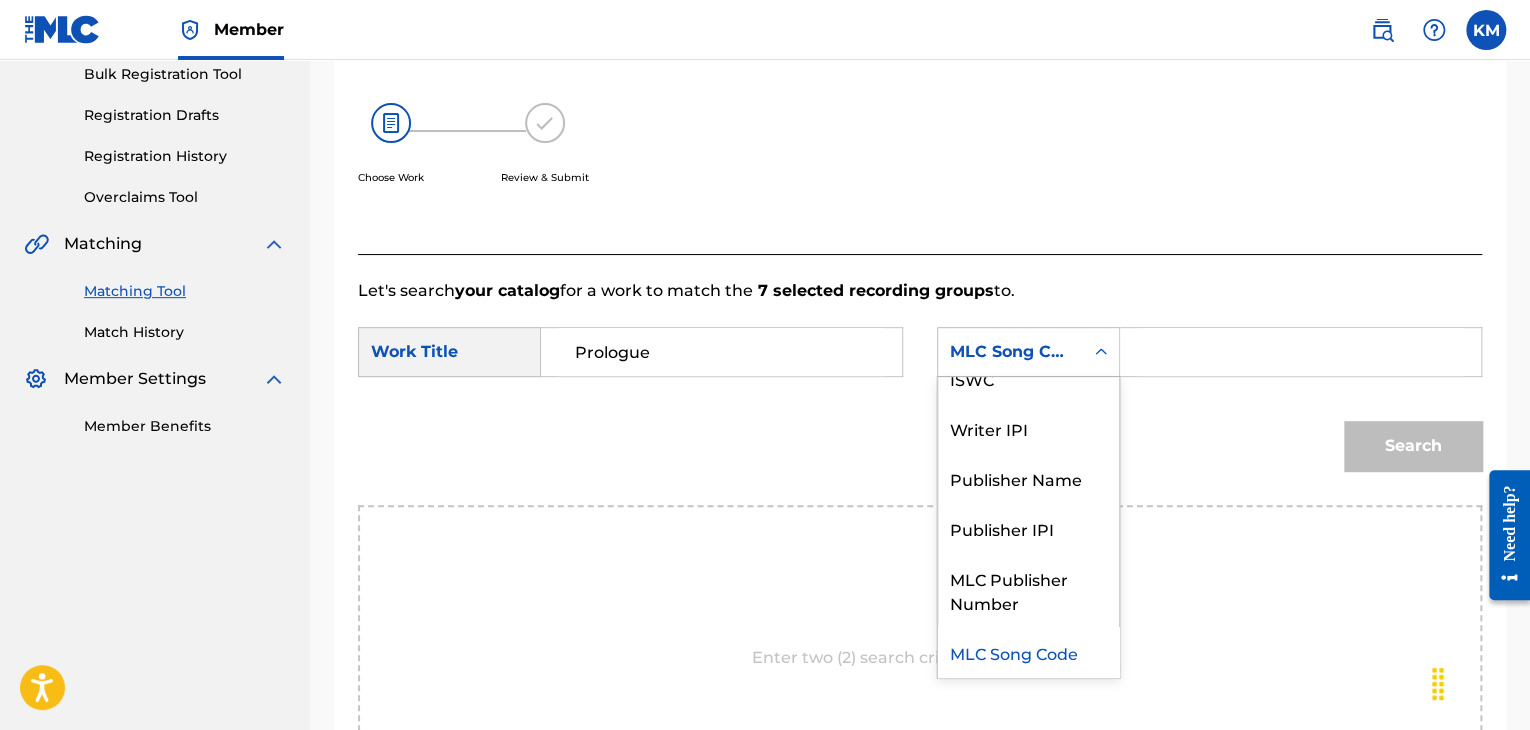 scroll, scrollTop: 0, scrollLeft: 0, axis: both 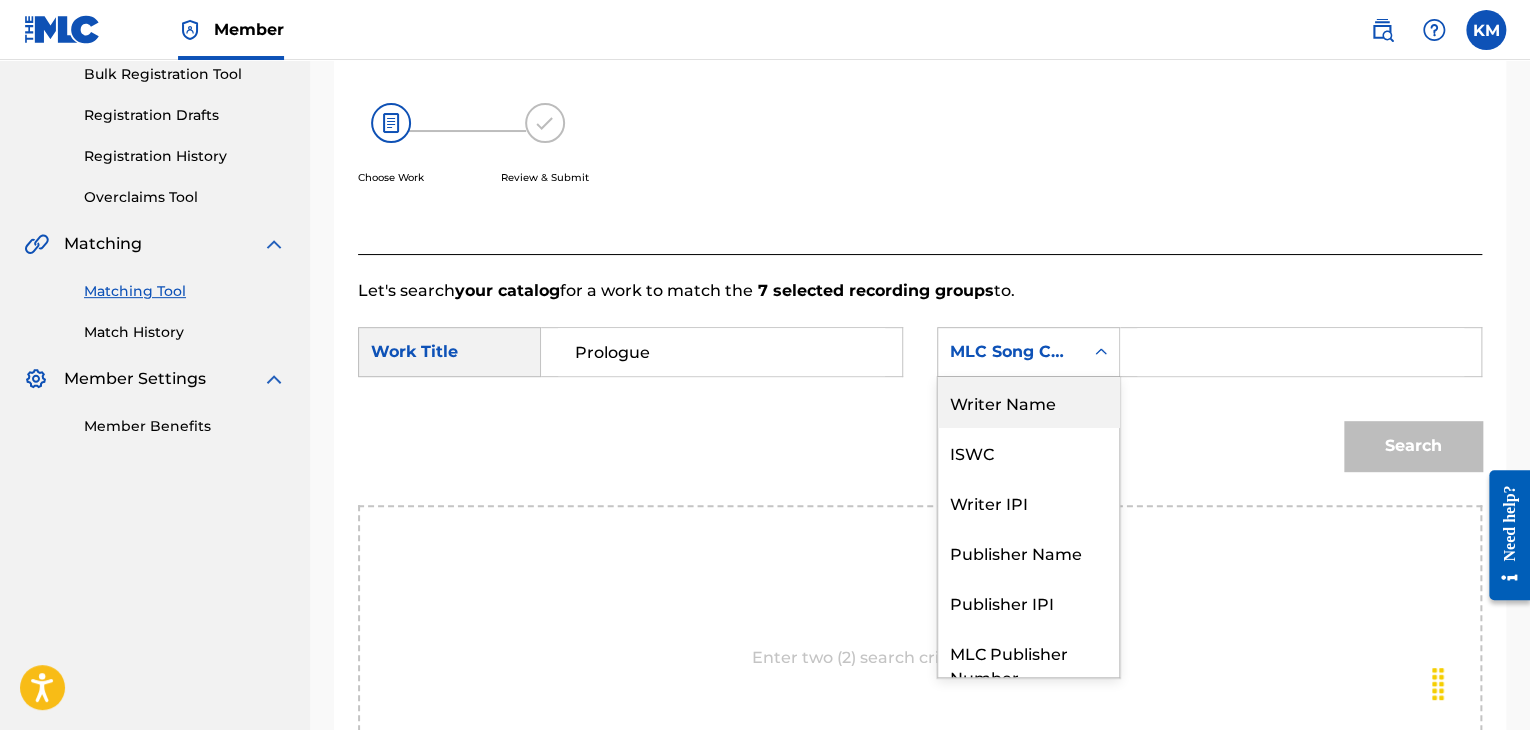 click on "Writer Name" at bounding box center (1028, 402) 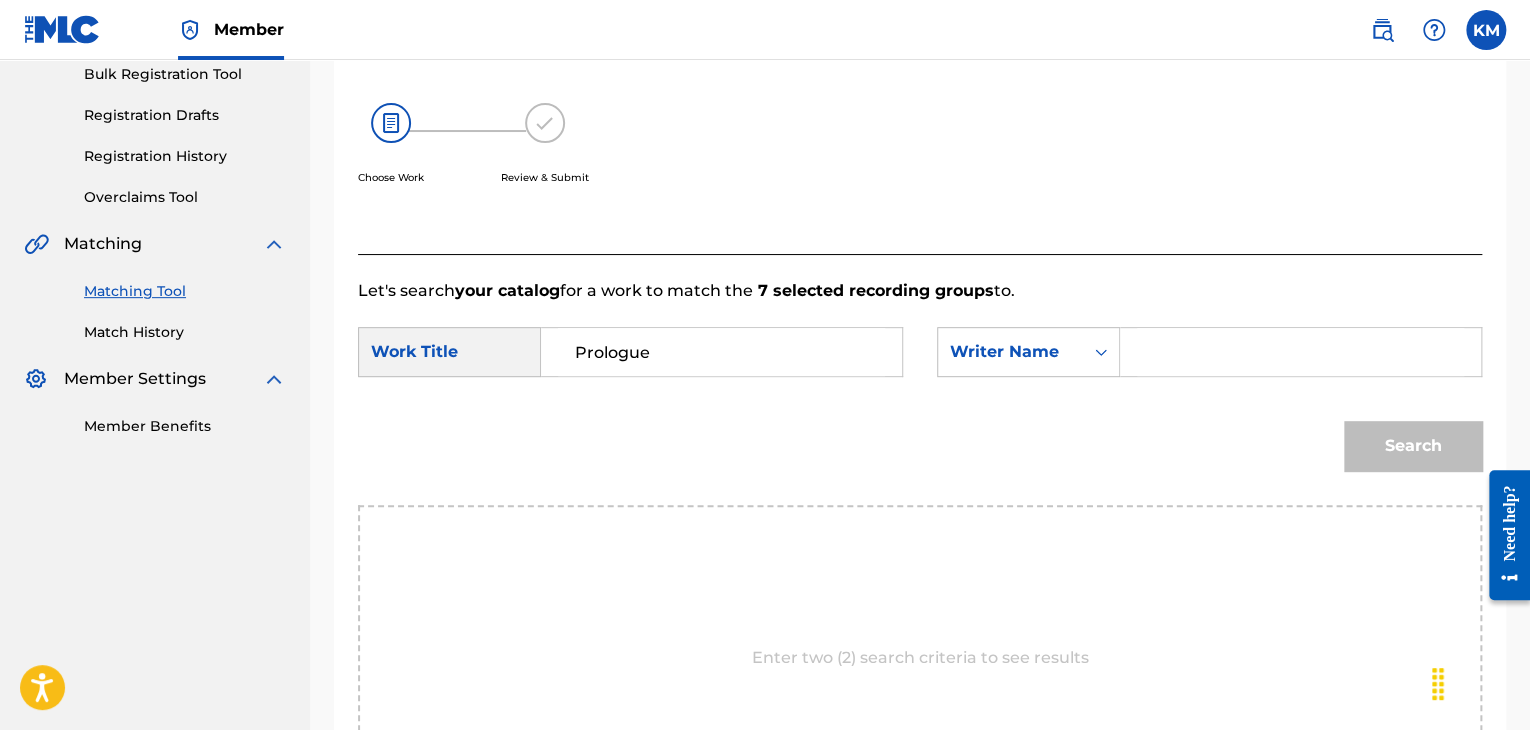click at bounding box center [1300, 352] 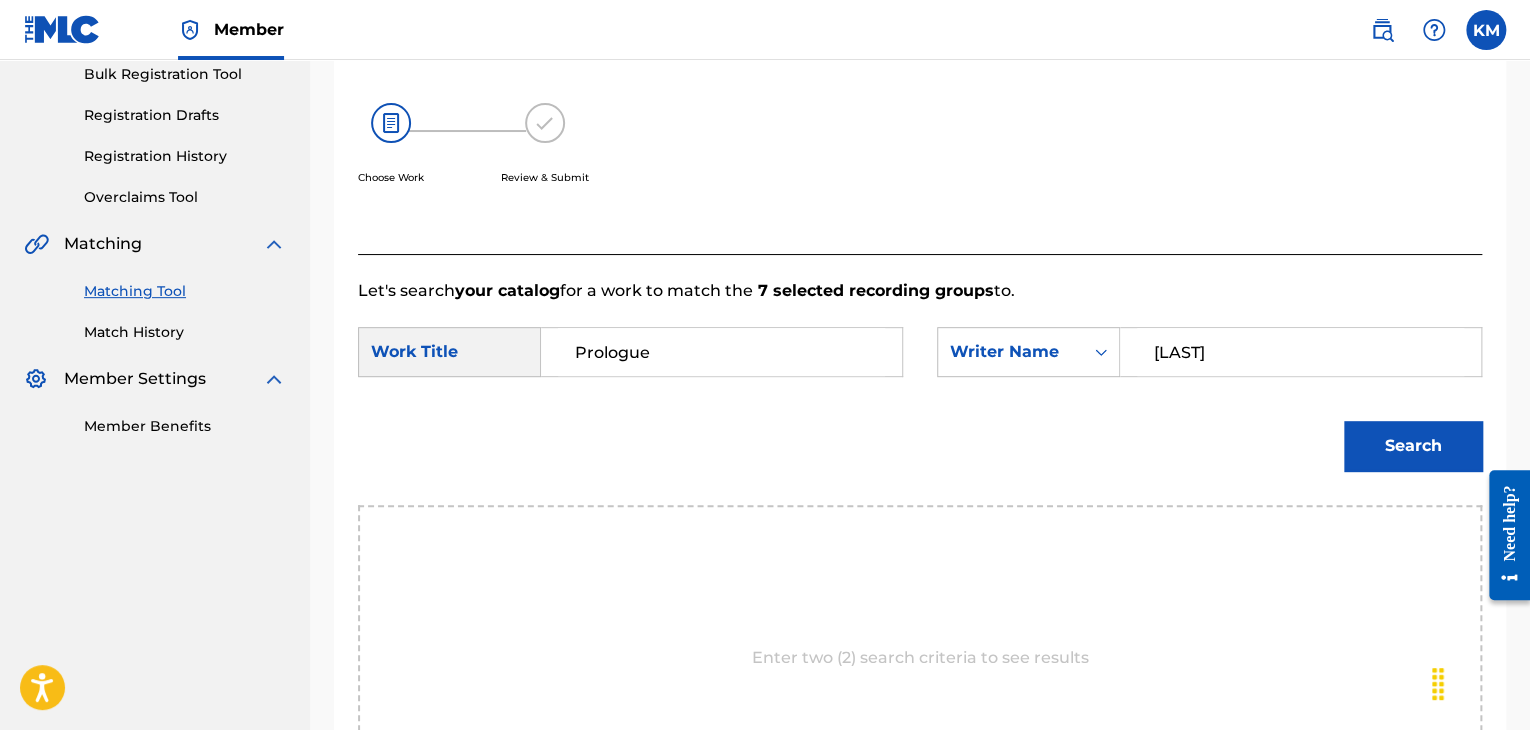 click on "Search" at bounding box center (1413, 446) 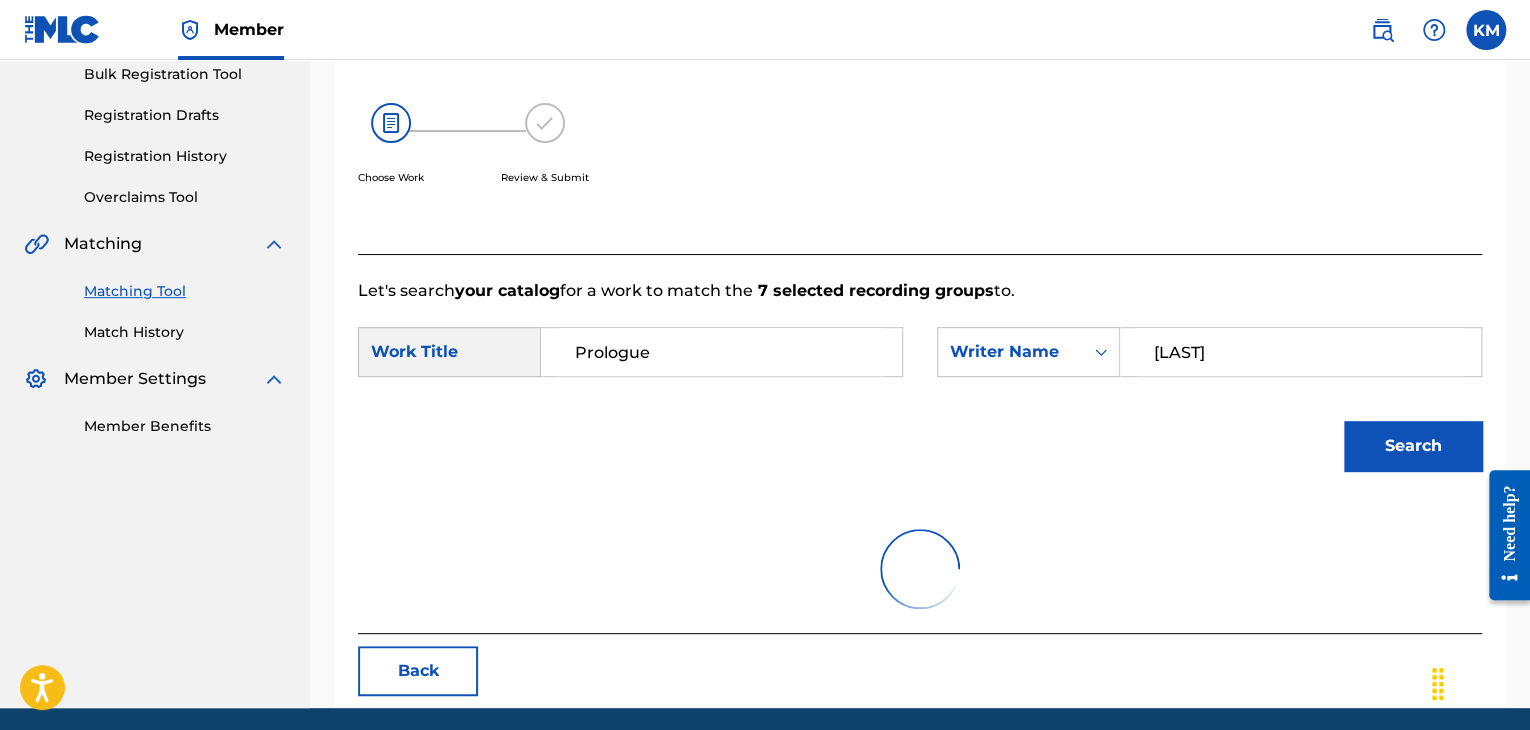 scroll, scrollTop: 290, scrollLeft: 0, axis: vertical 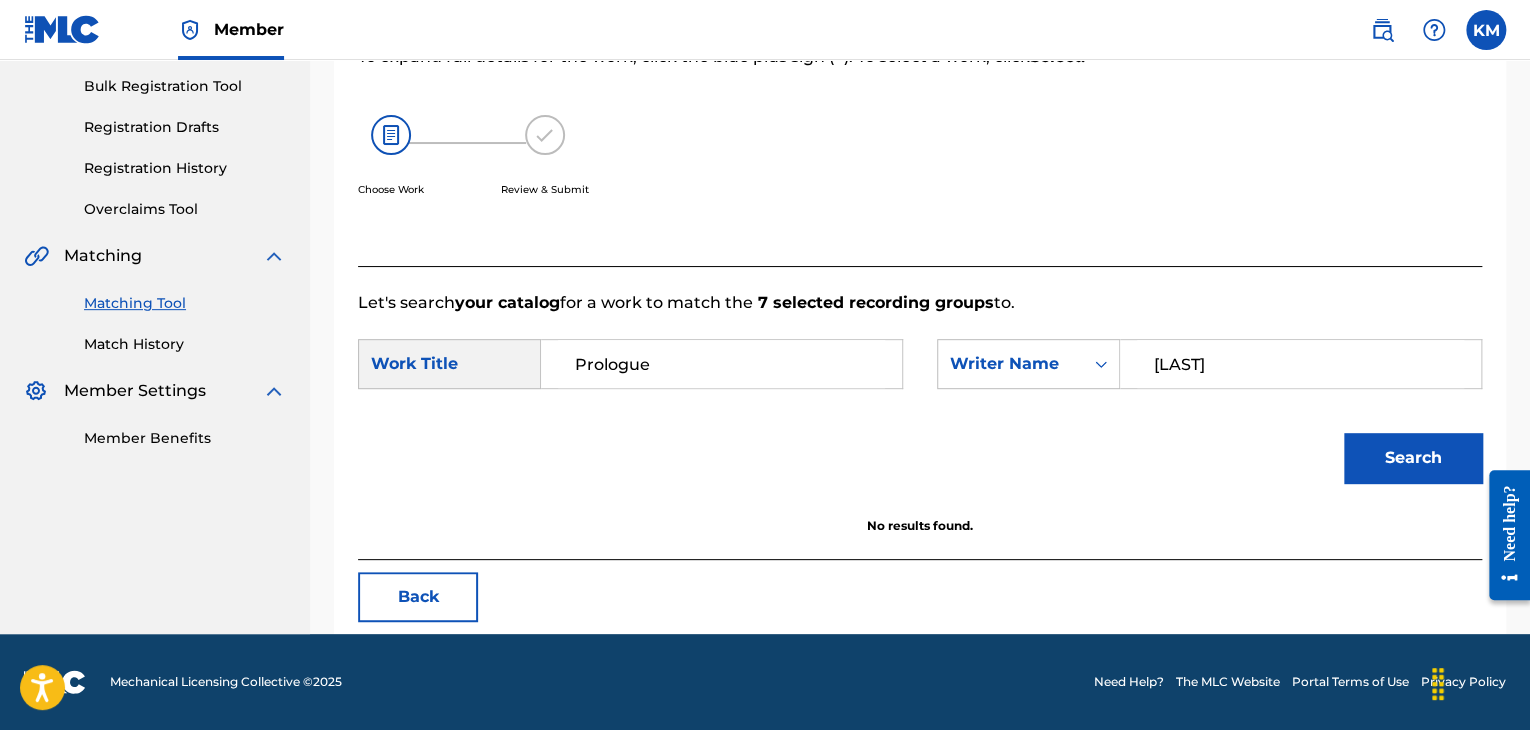 drag, startPoint x: 1072, startPoint y: 389, endPoint x: 1035, endPoint y: 389, distance: 37 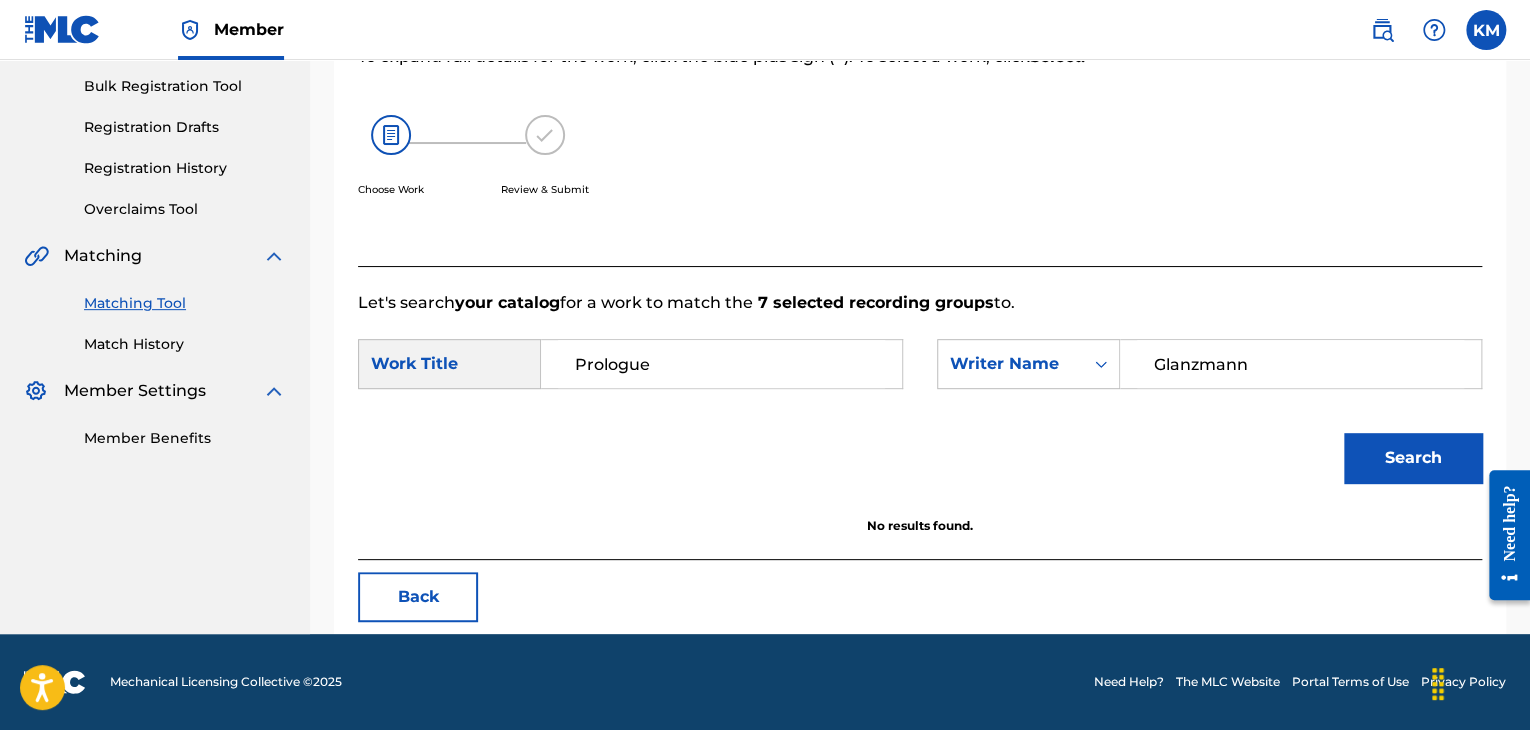 type on "Glanzmann" 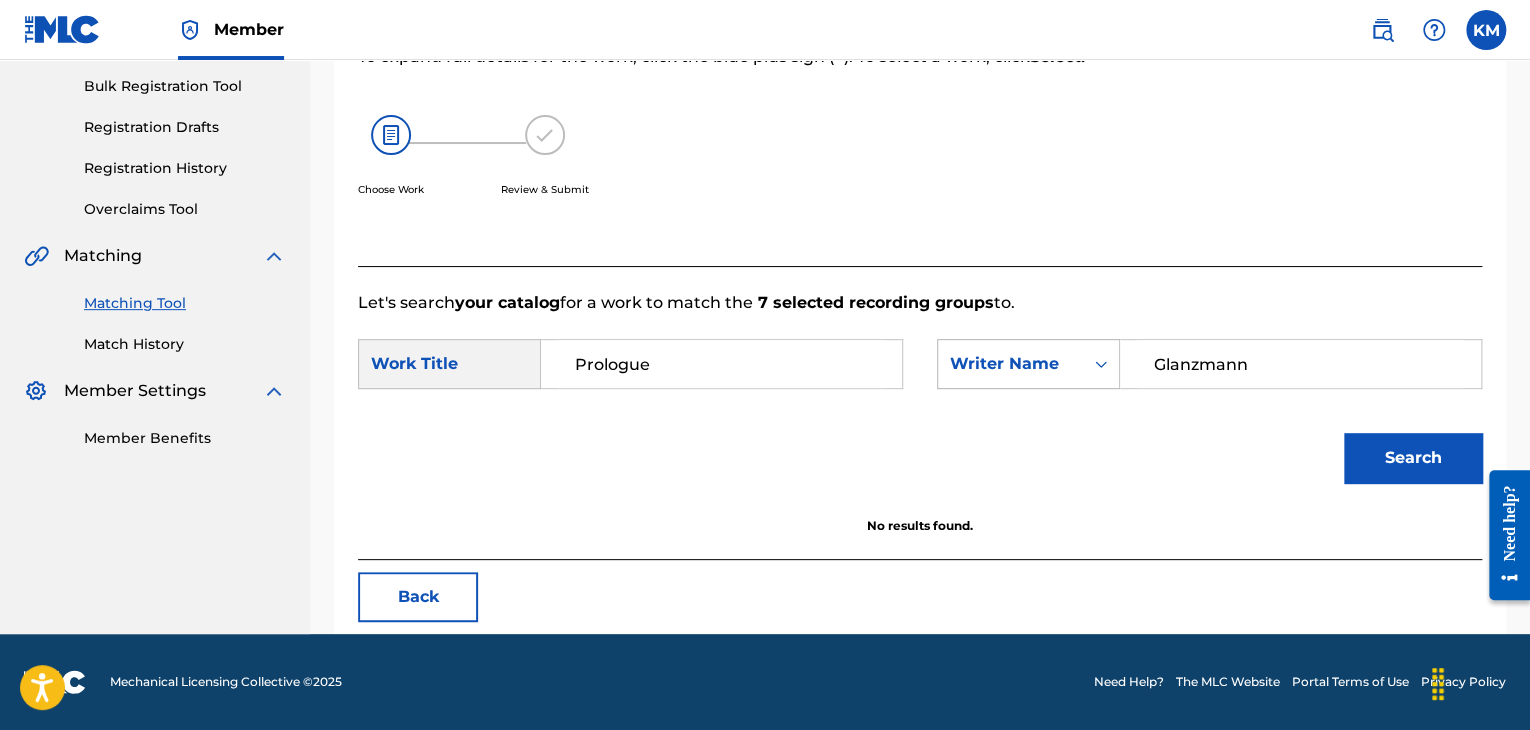 click 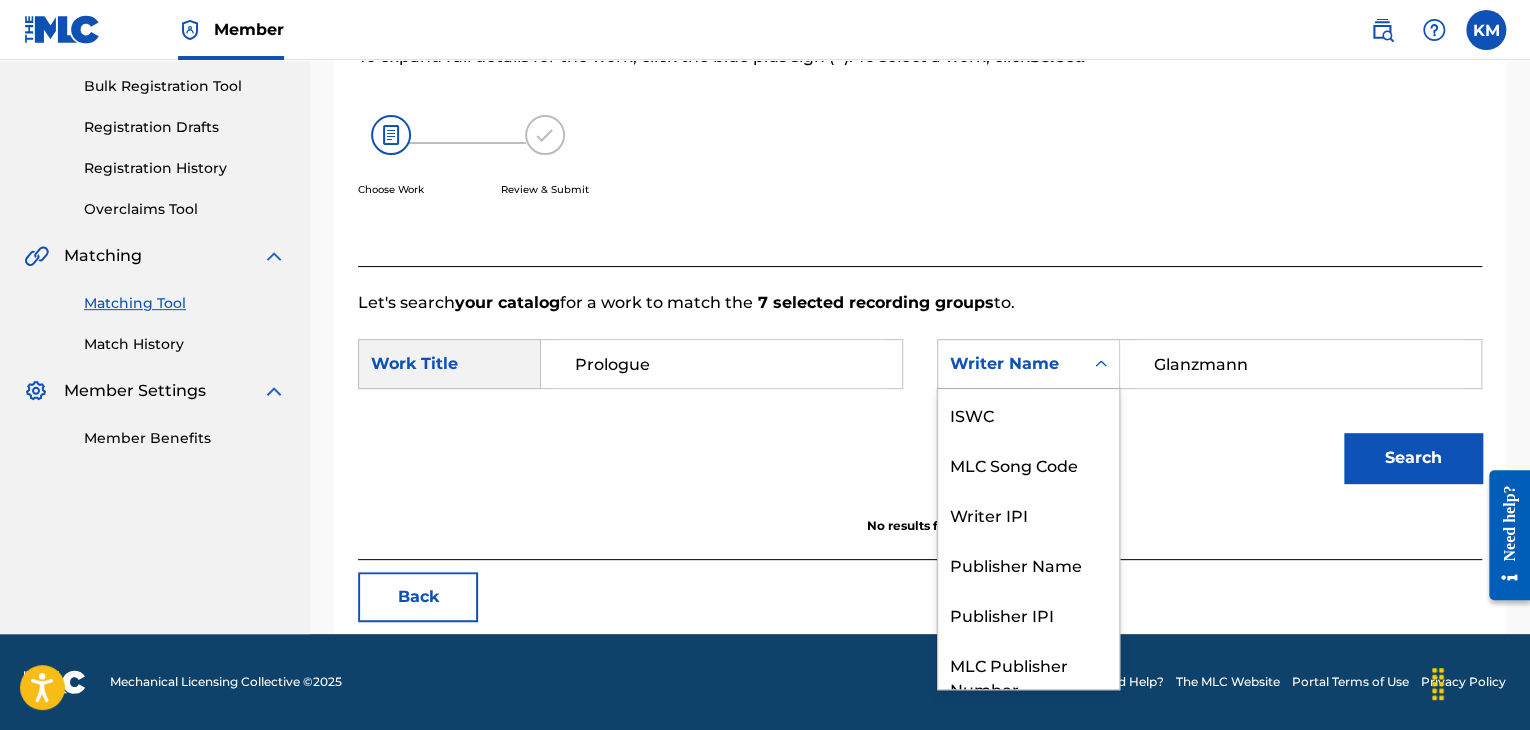scroll, scrollTop: 74, scrollLeft: 0, axis: vertical 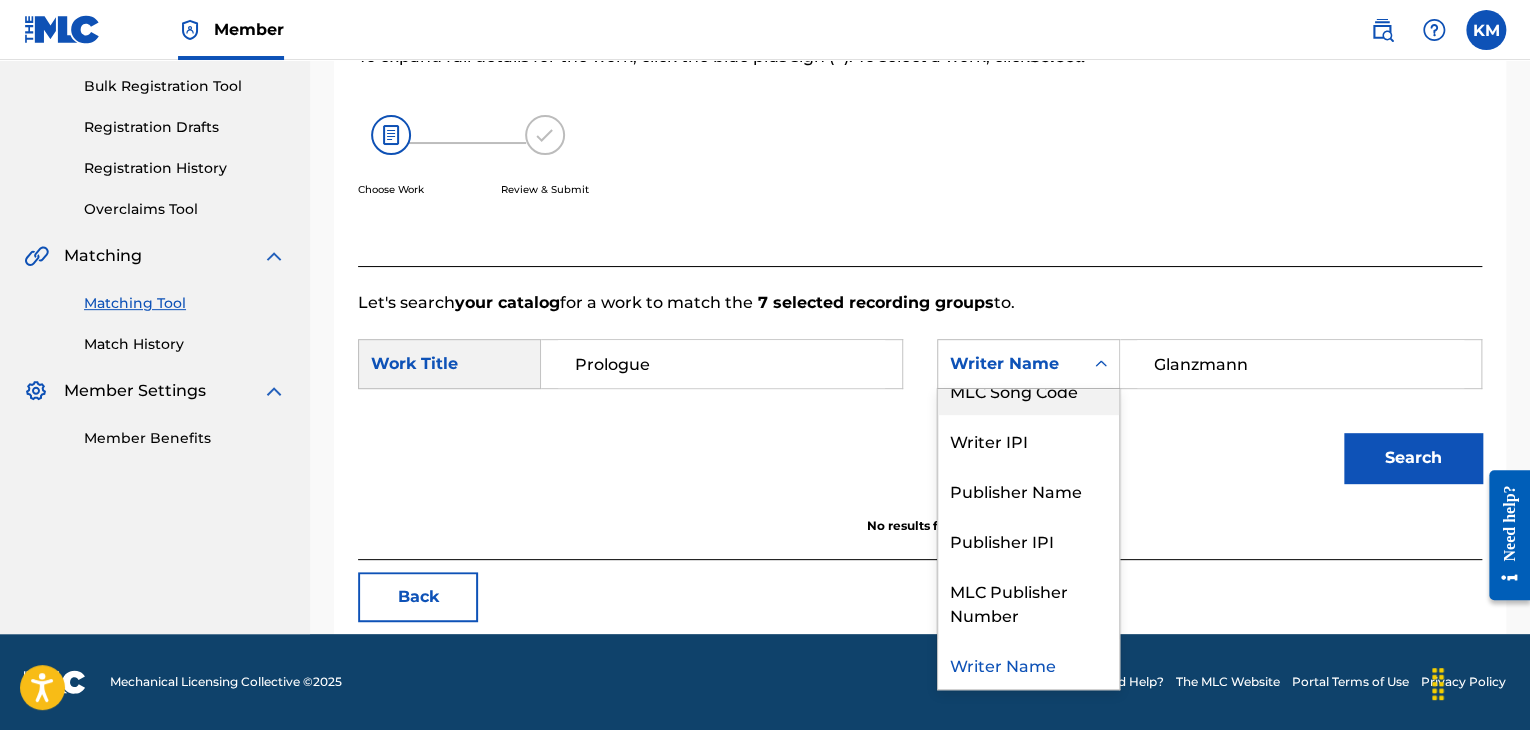 click on "MLC Song Code" at bounding box center [1028, 390] 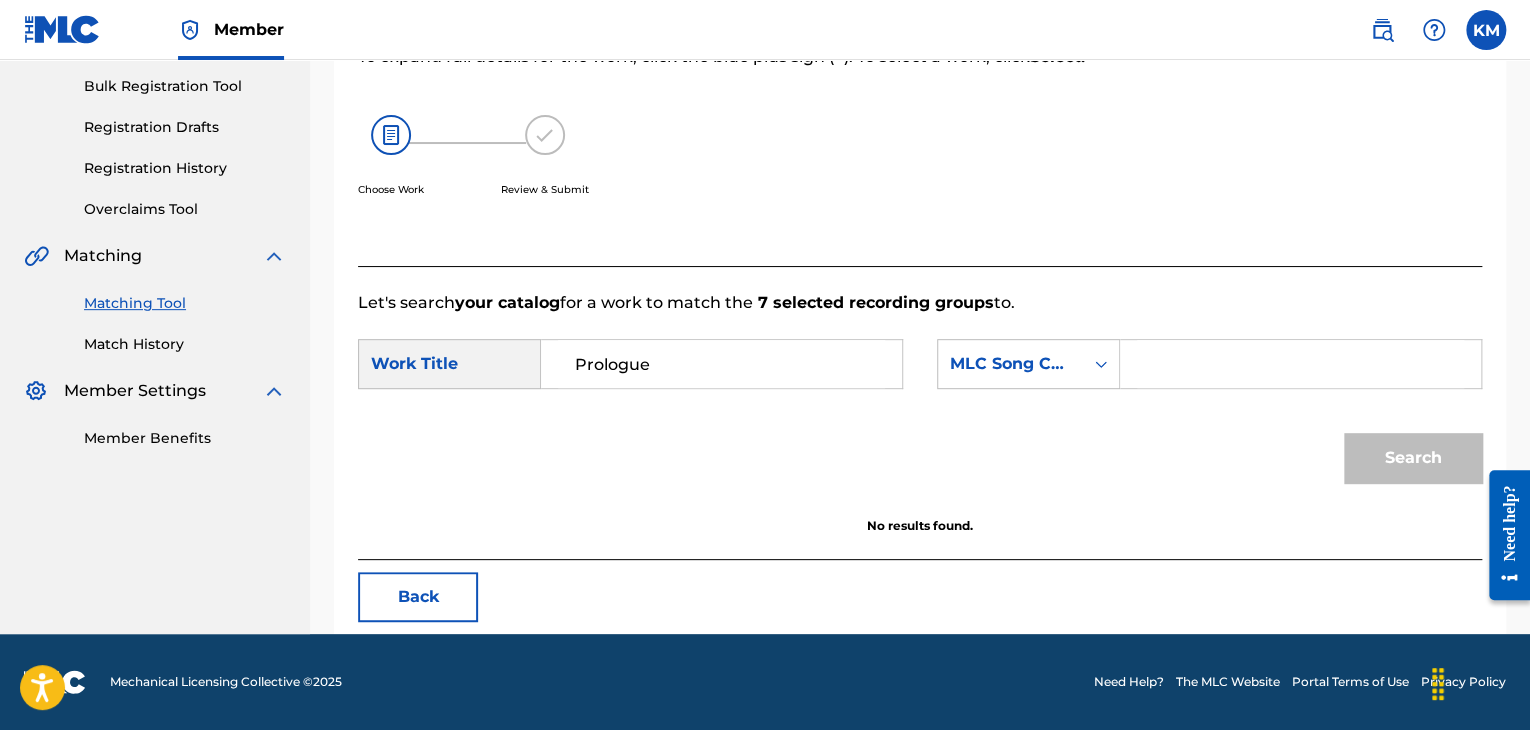 click at bounding box center [1300, 364] 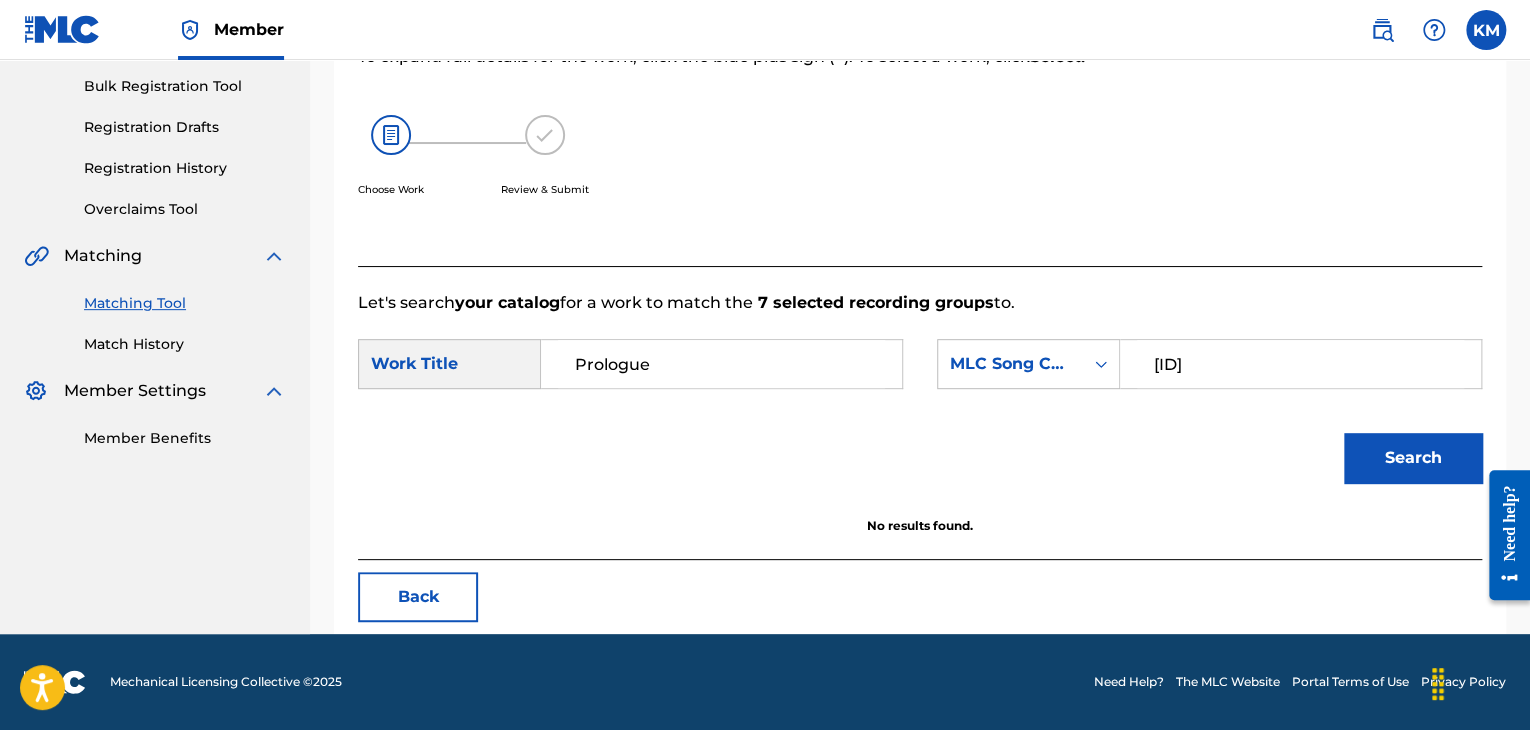 type on "[ID]" 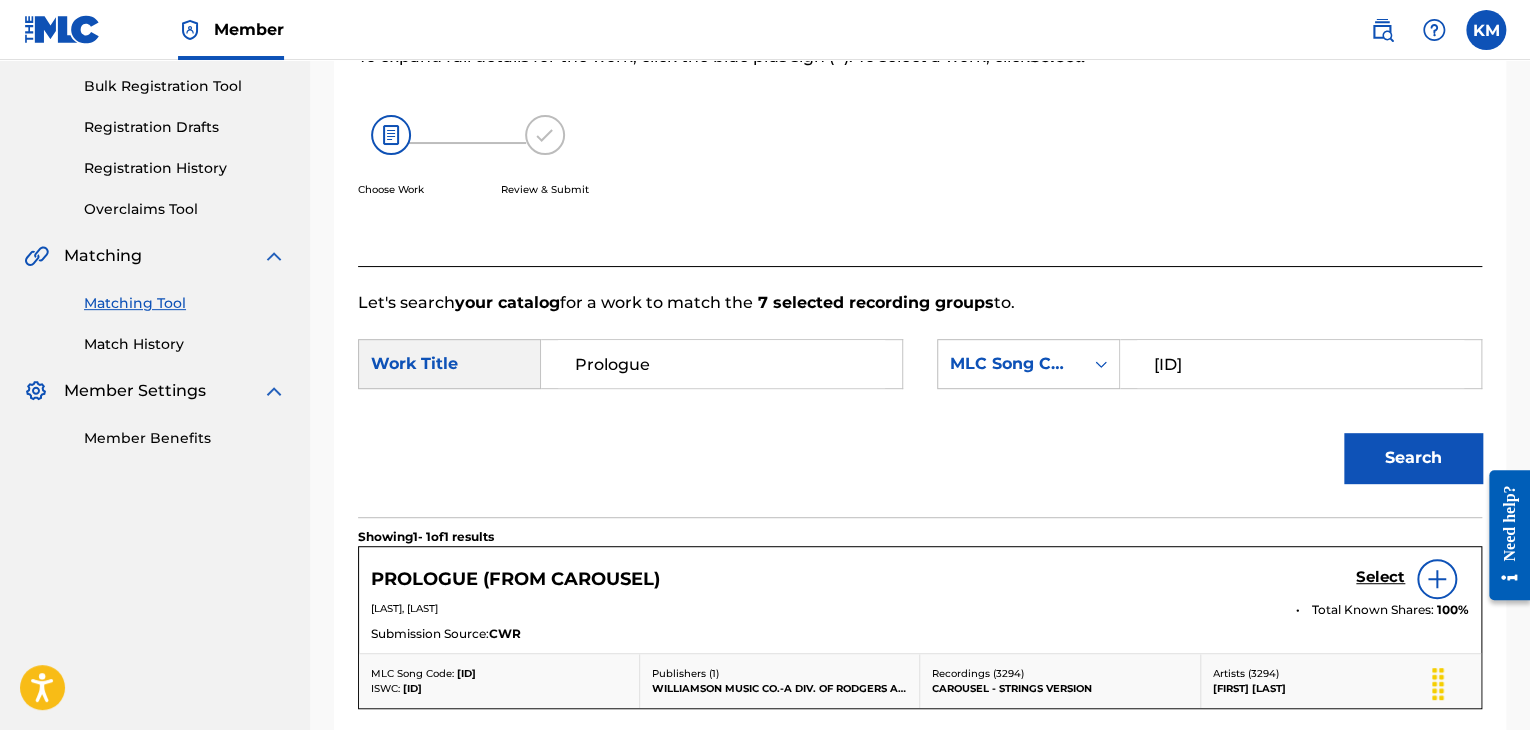 click on "Match History" at bounding box center [185, 344] 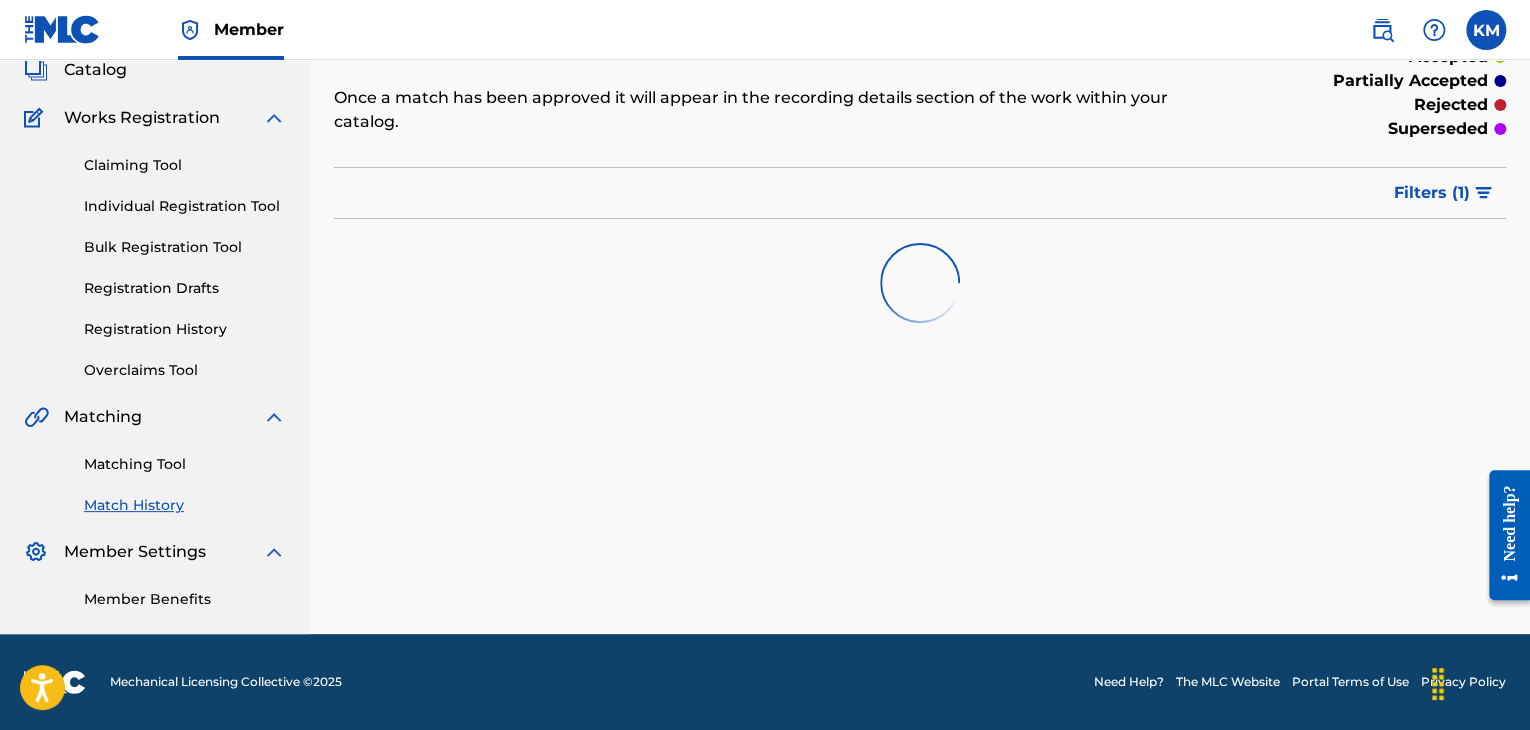 scroll, scrollTop: 0, scrollLeft: 0, axis: both 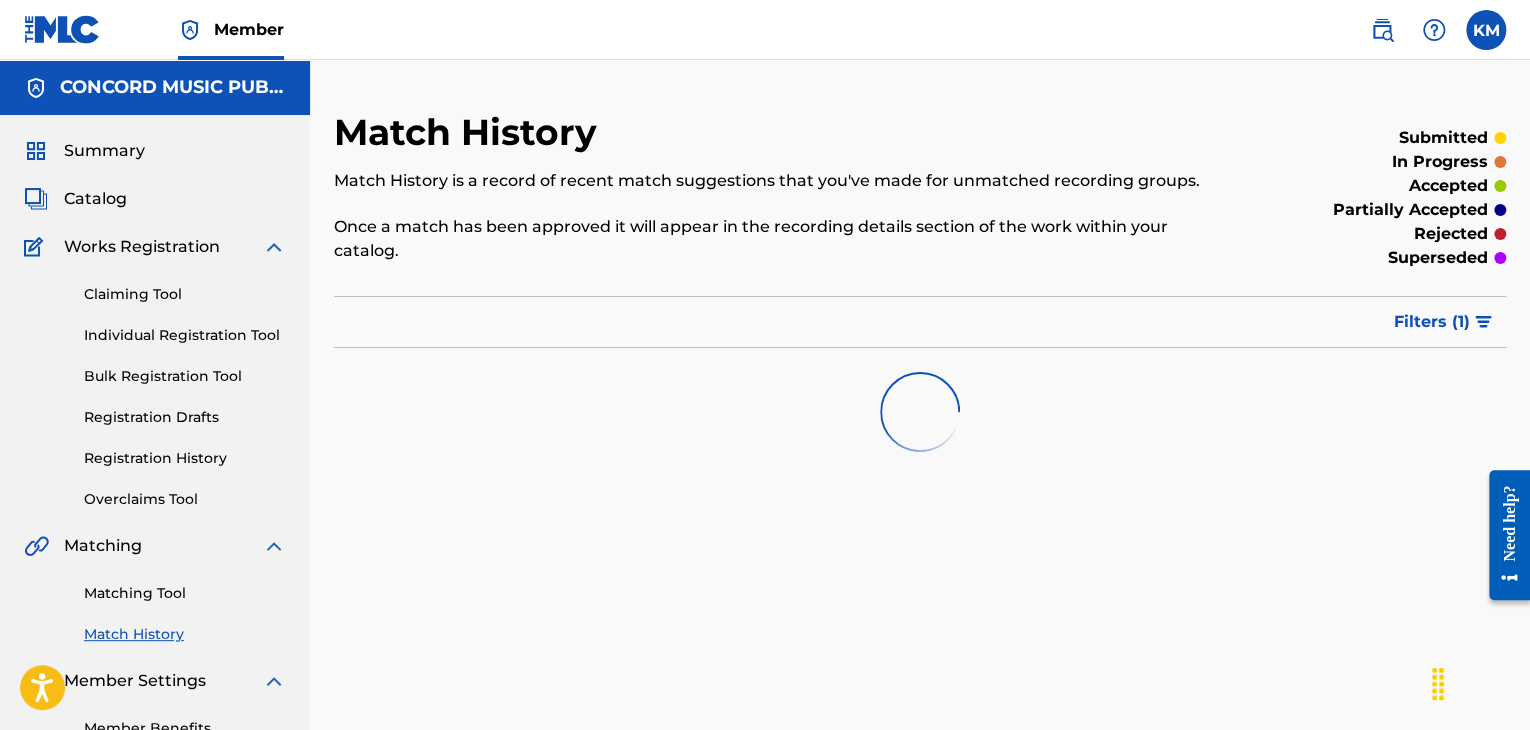 click on "Matching Tool" at bounding box center (185, 593) 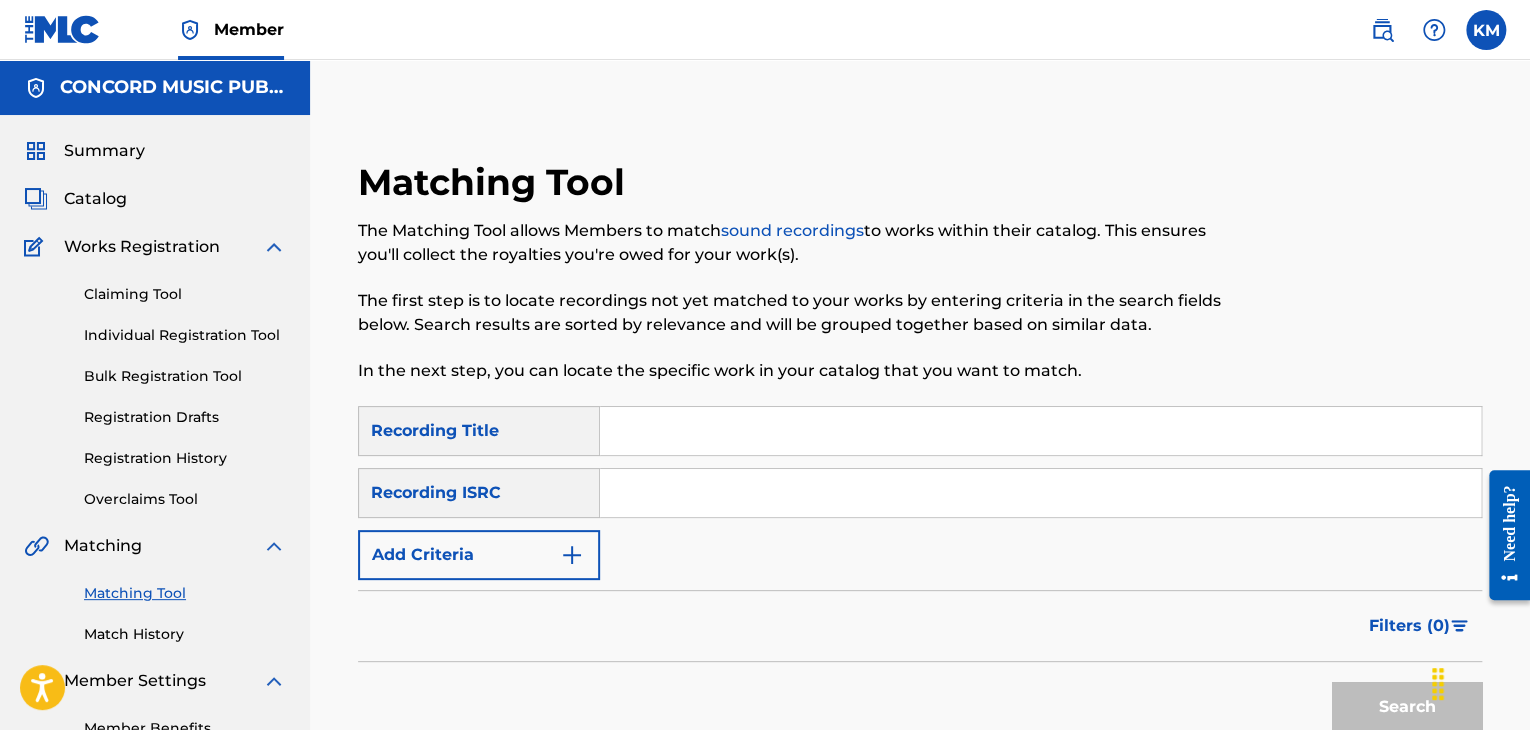 paste on "[ID]" 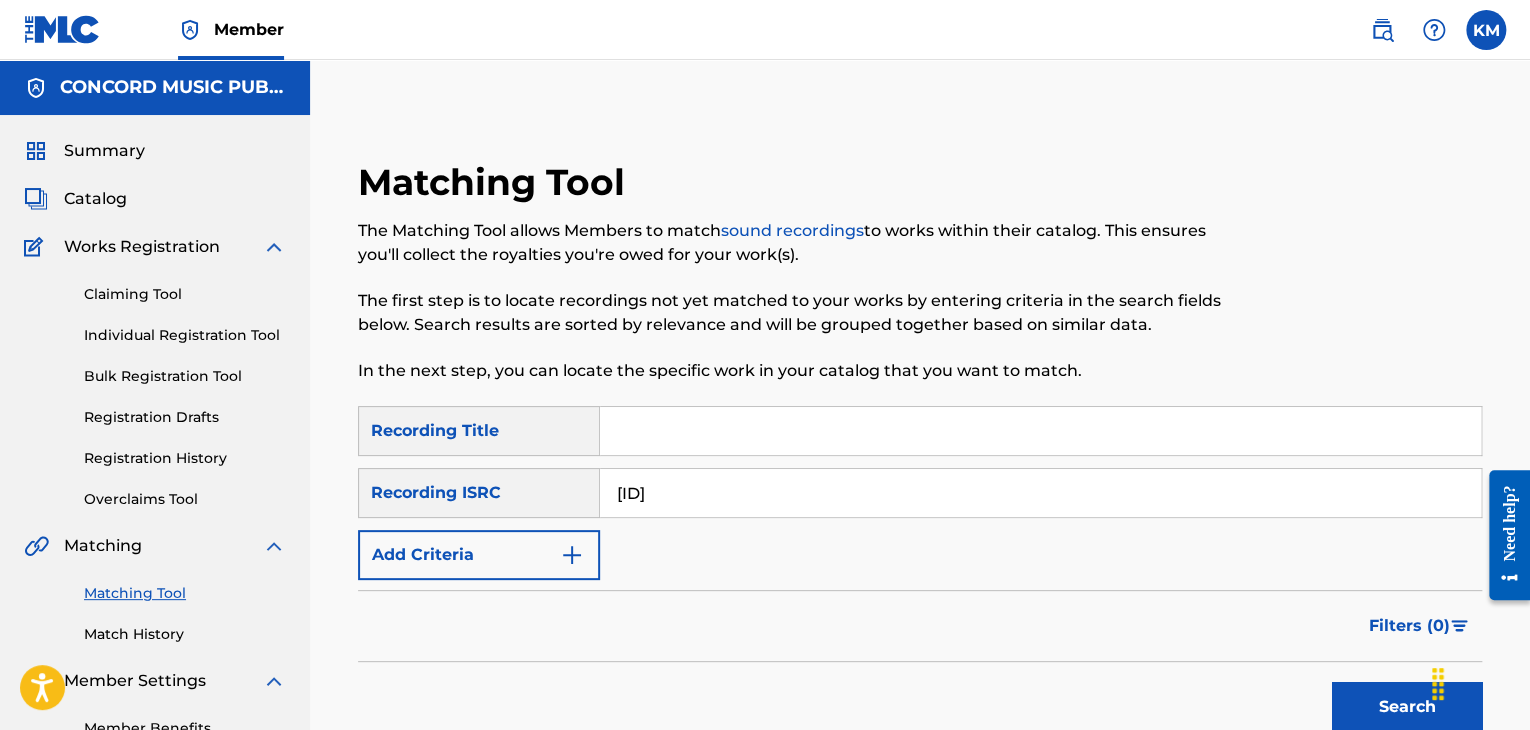 type on "[ID]" 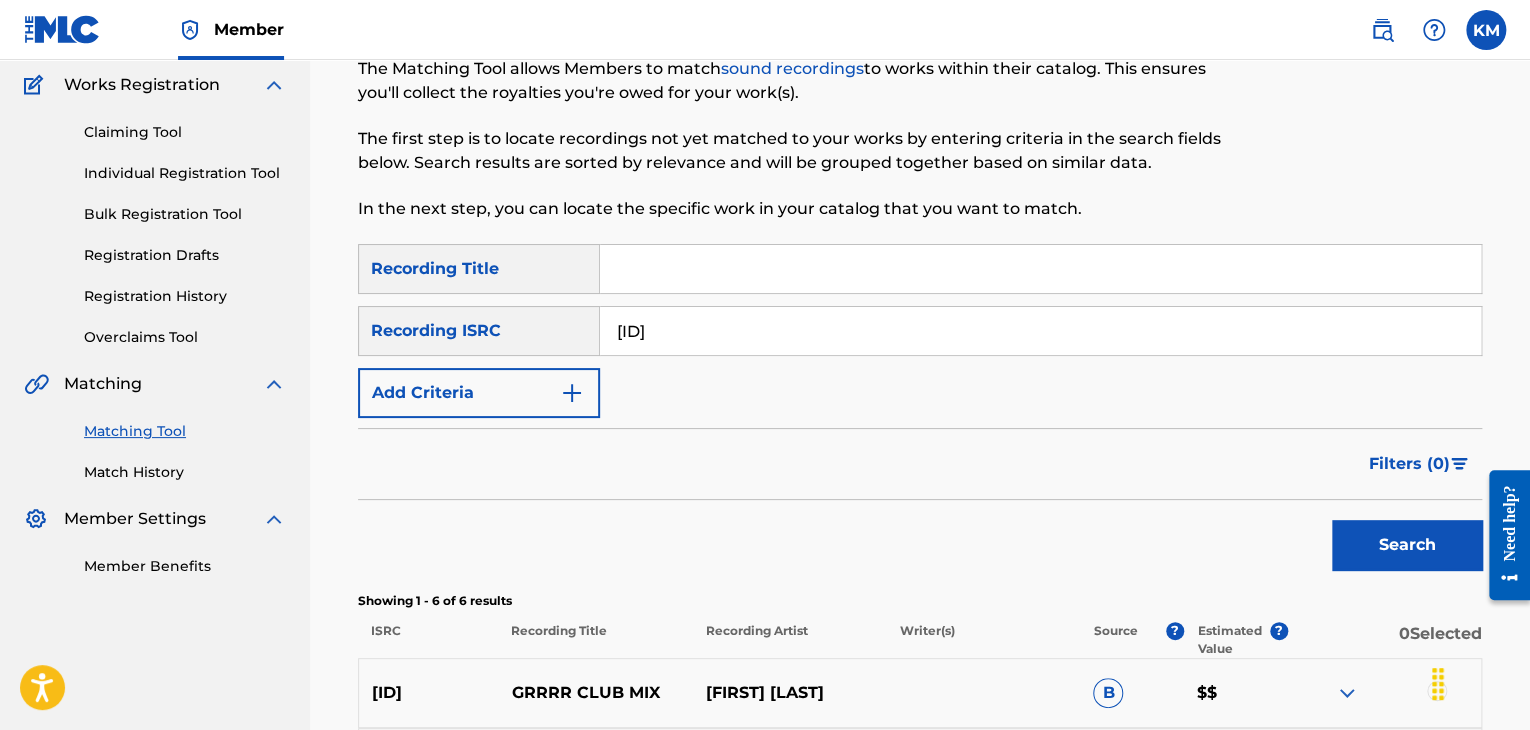 scroll, scrollTop: 400, scrollLeft: 0, axis: vertical 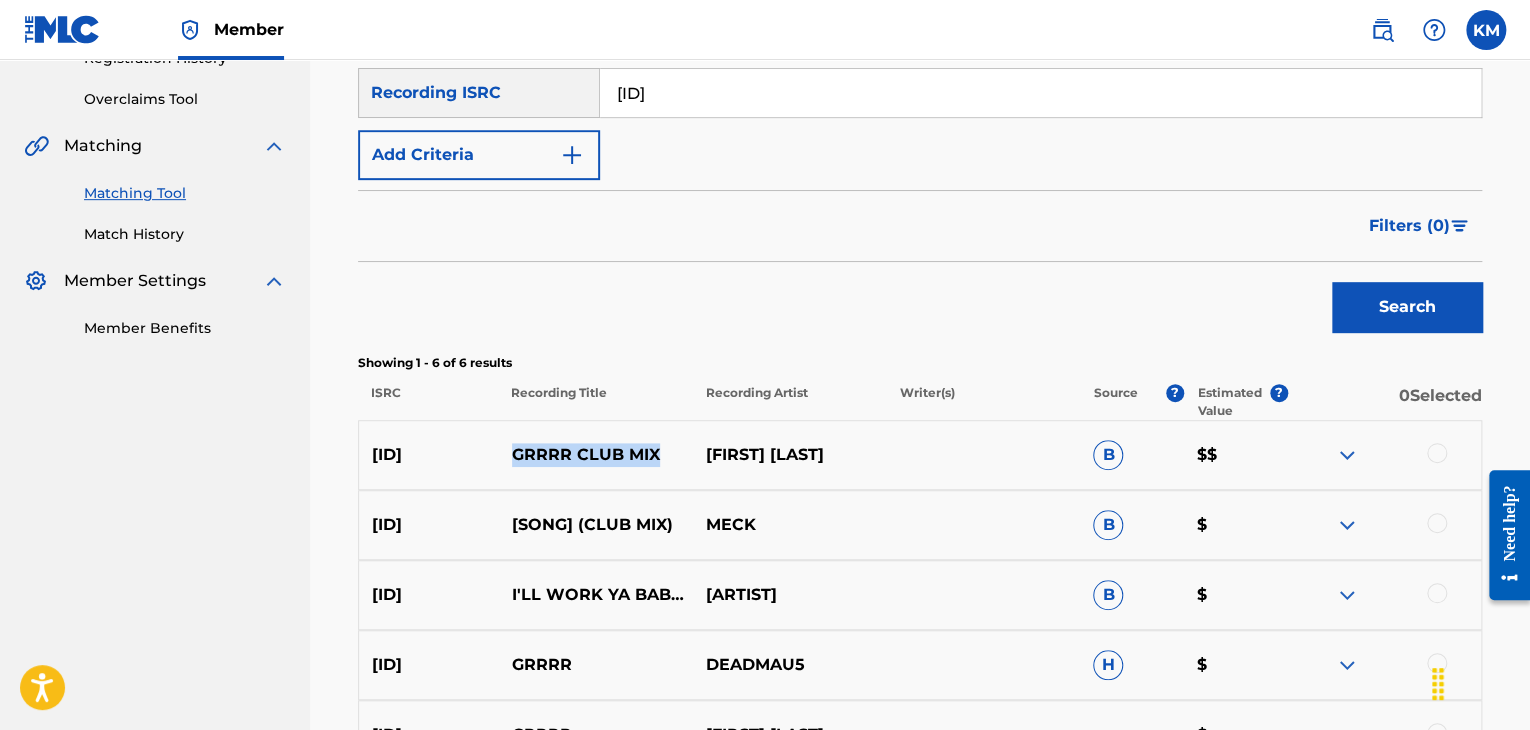 drag, startPoint x: 514, startPoint y: 451, endPoint x: 660, endPoint y: 450, distance: 146.00342 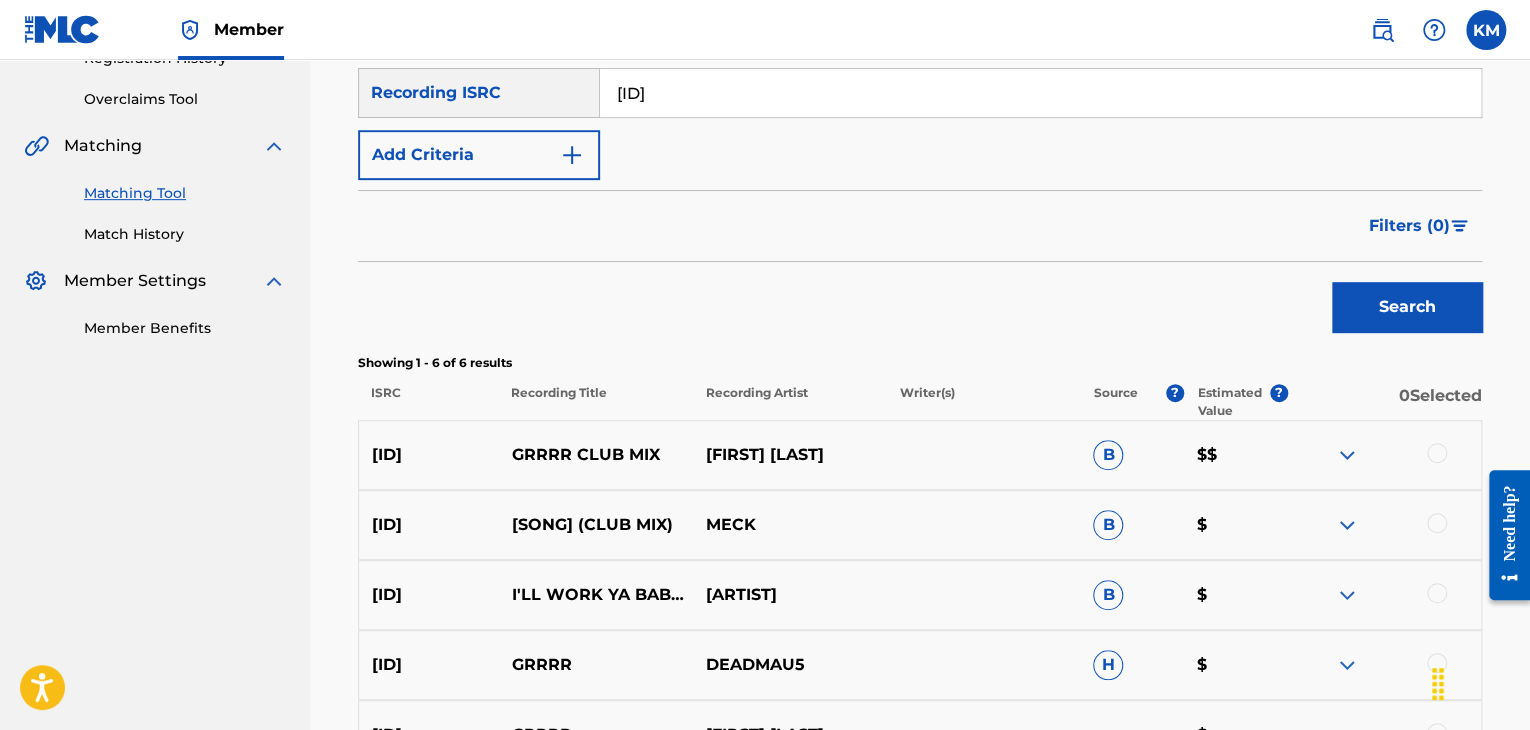 click at bounding box center [1437, 453] 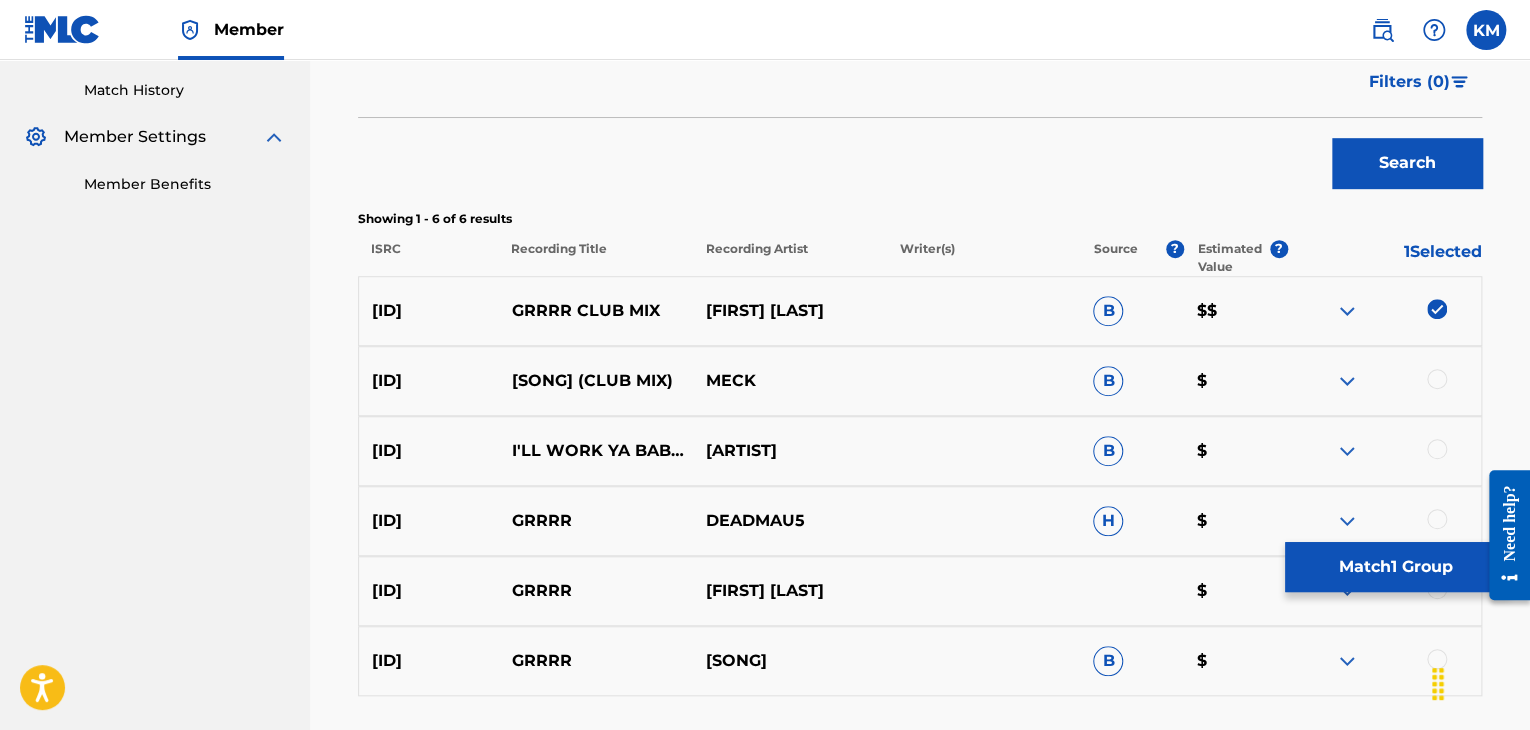 scroll, scrollTop: 700, scrollLeft: 0, axis: vertical 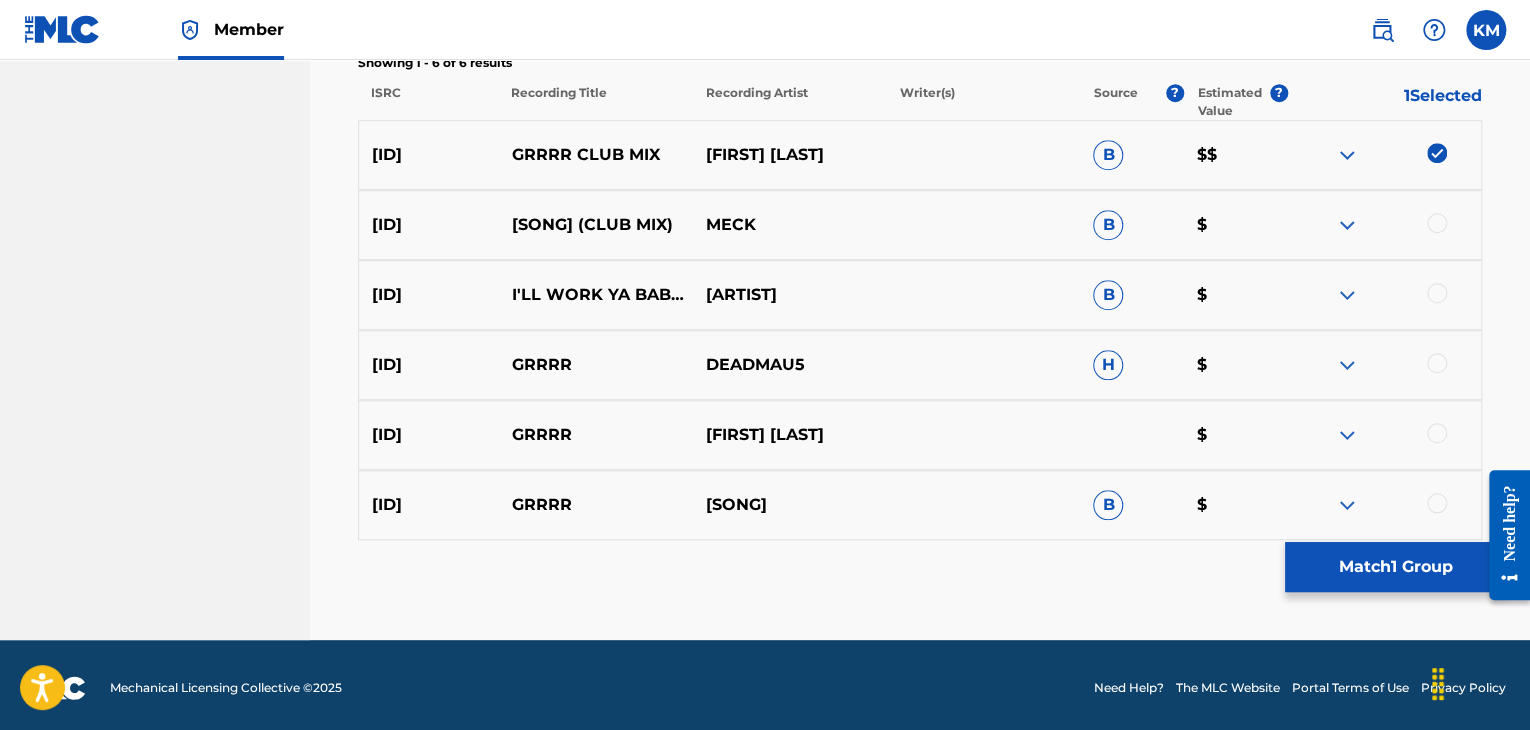 click at bounding box center (1437, 223) 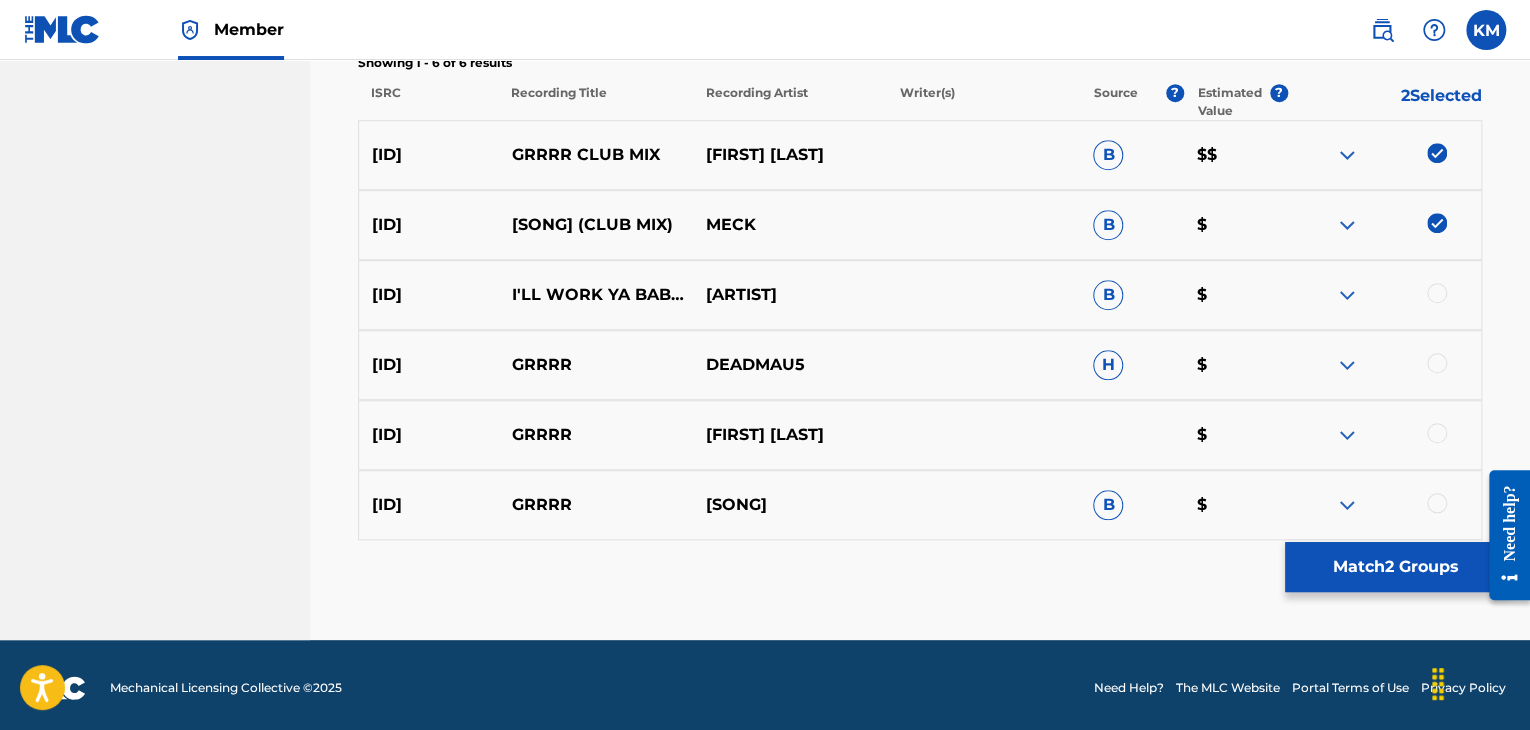 click at bounding box center (1437, 363) 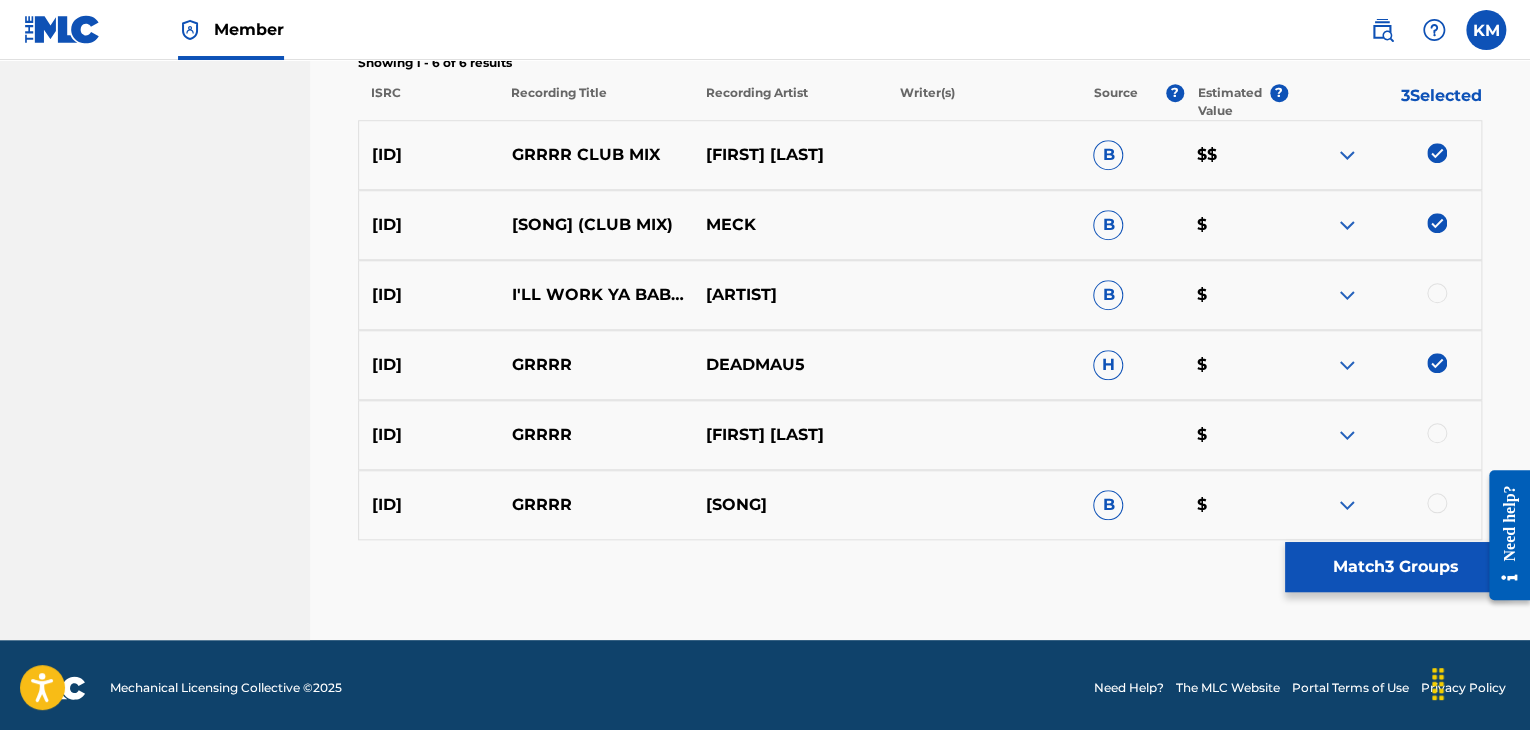 click at bounding box center [1437, 433] 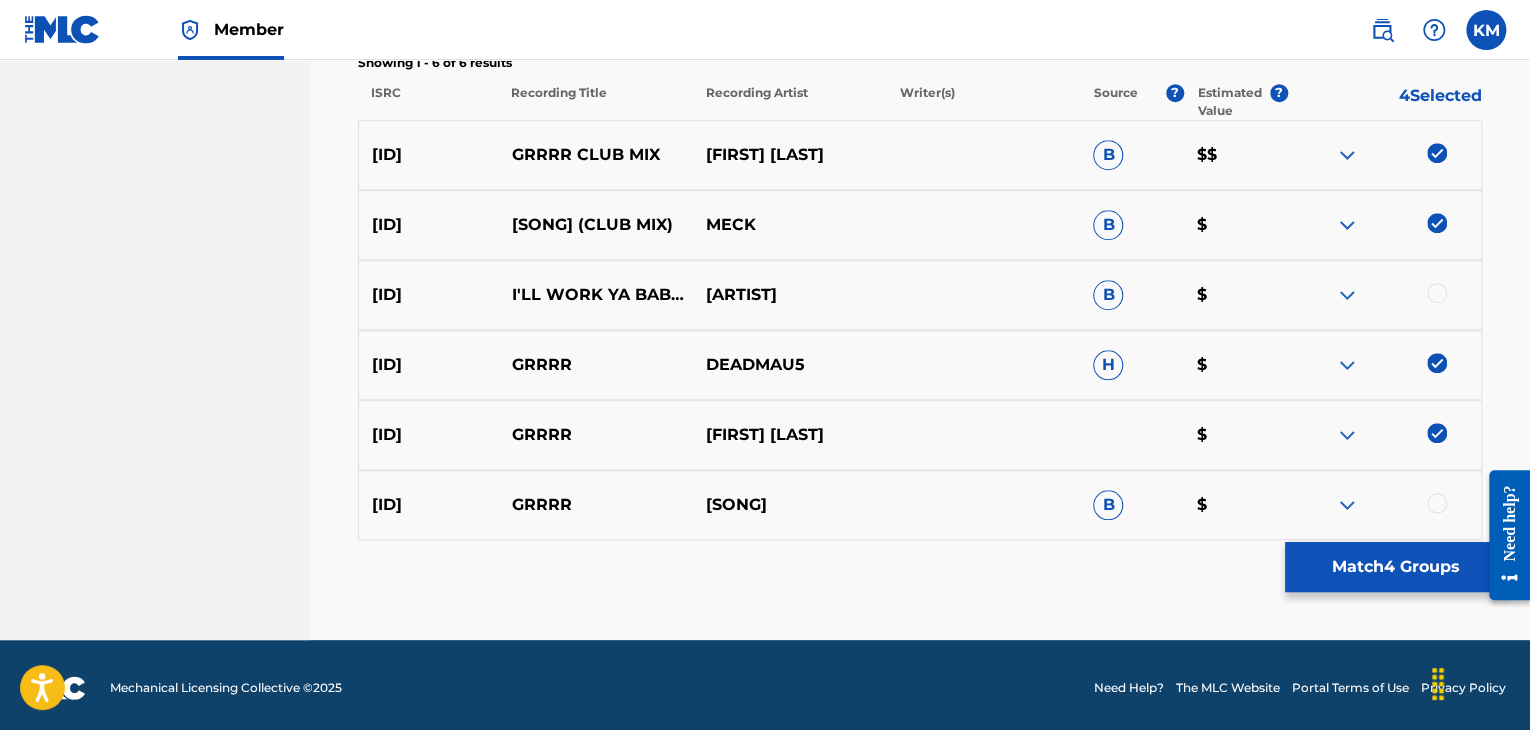 click at bounding box center [1437, 503] 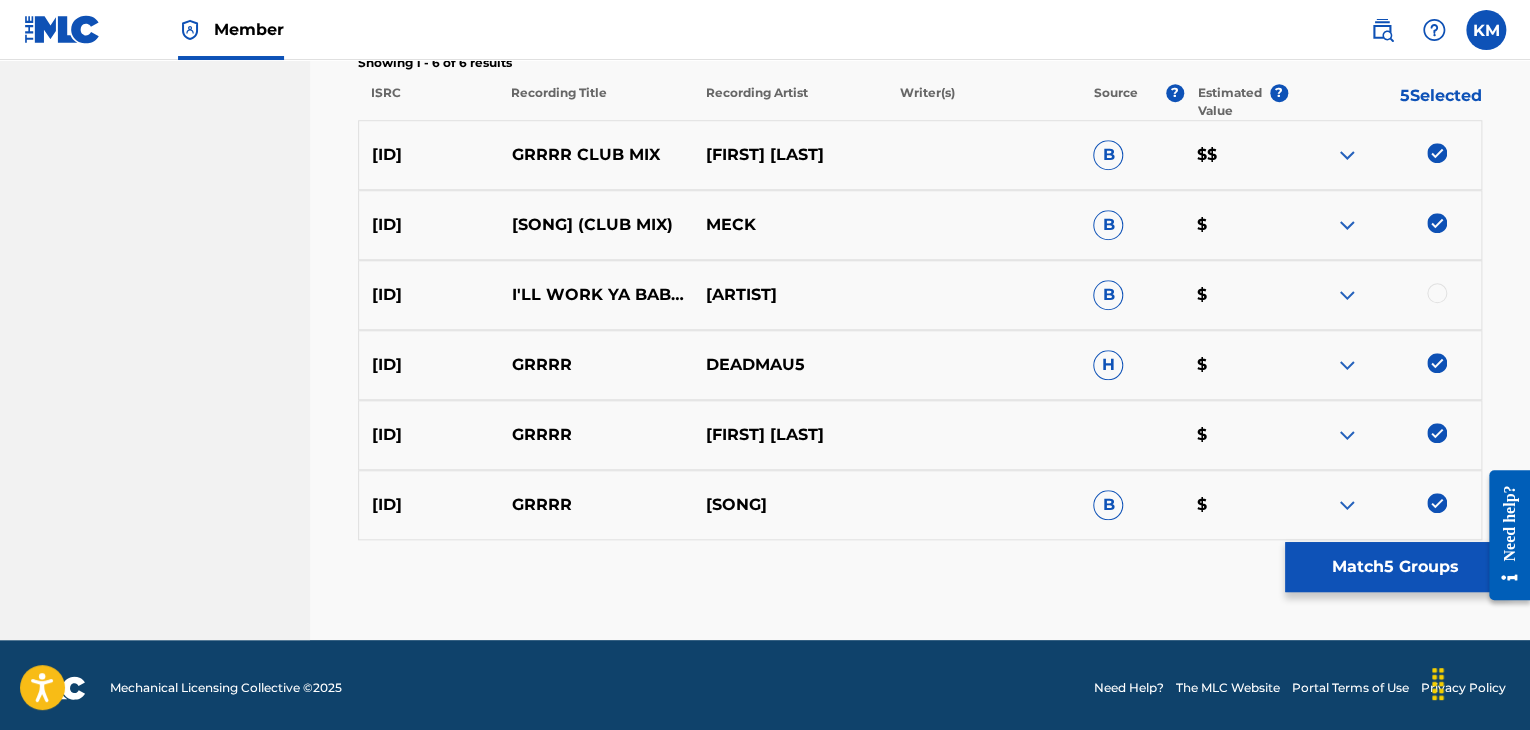click on "Match  5 Groups" at bounding box center [1395, 567] 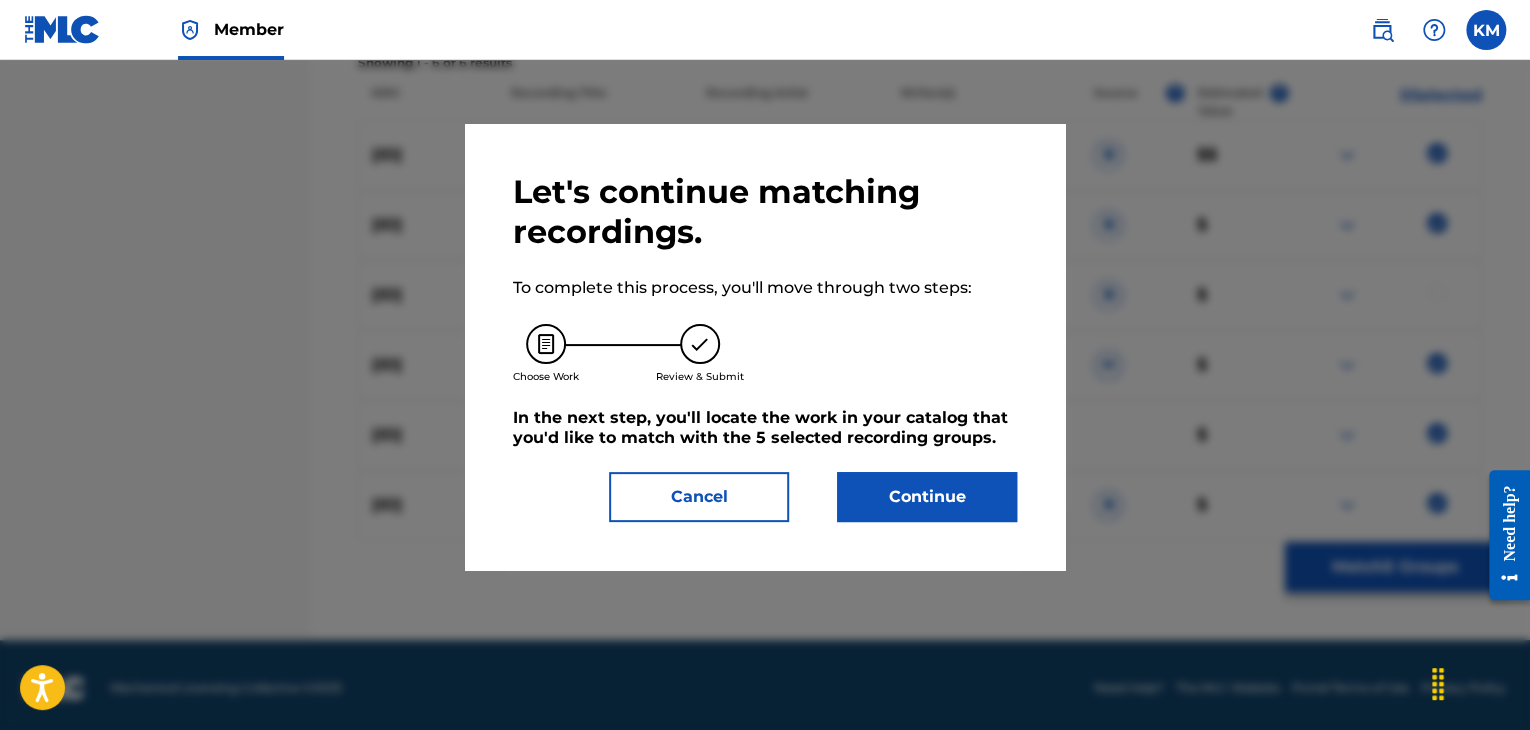 click on "Continue" at bounding box center [927, 497] 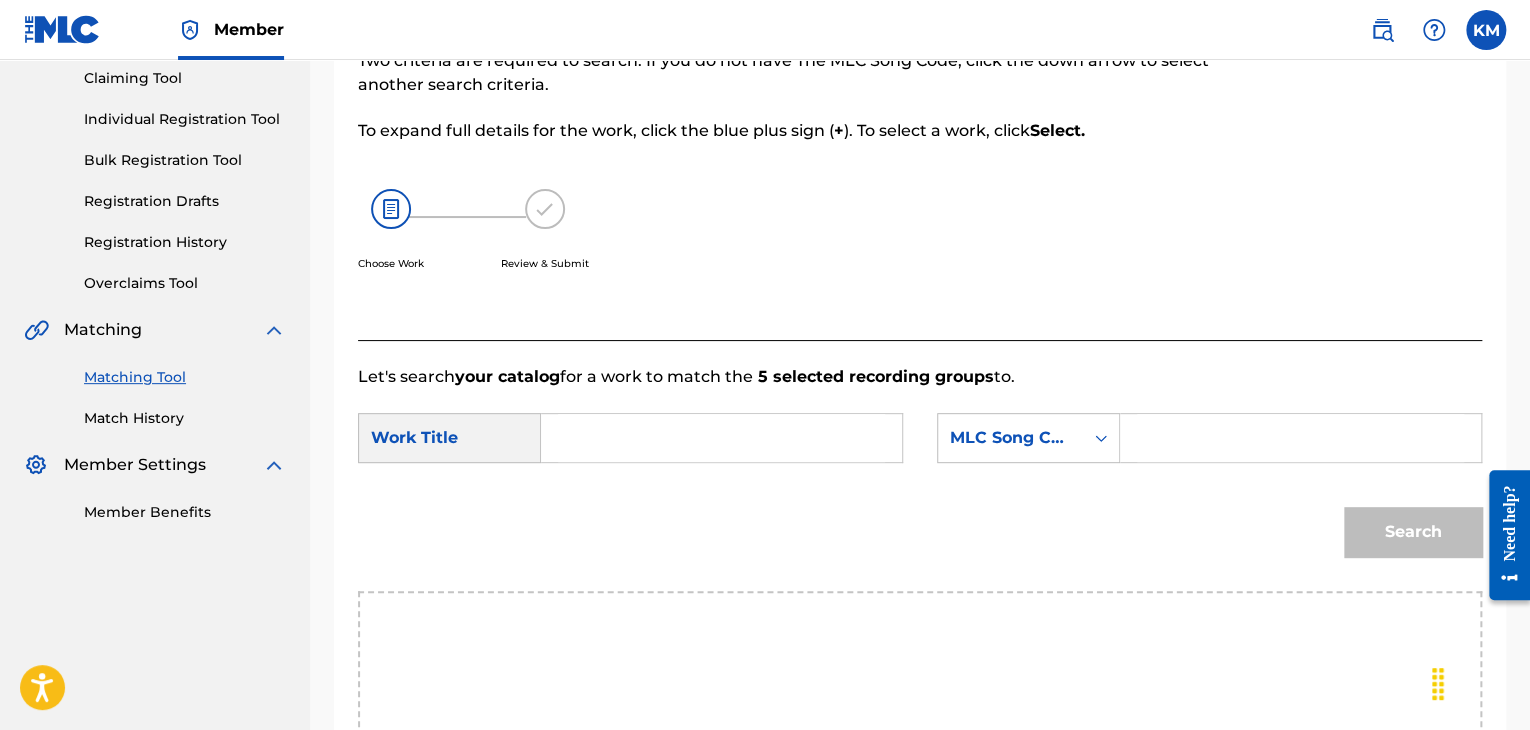 scroll, scrollTop: 202, scrollLeft: 0, axis: vertical 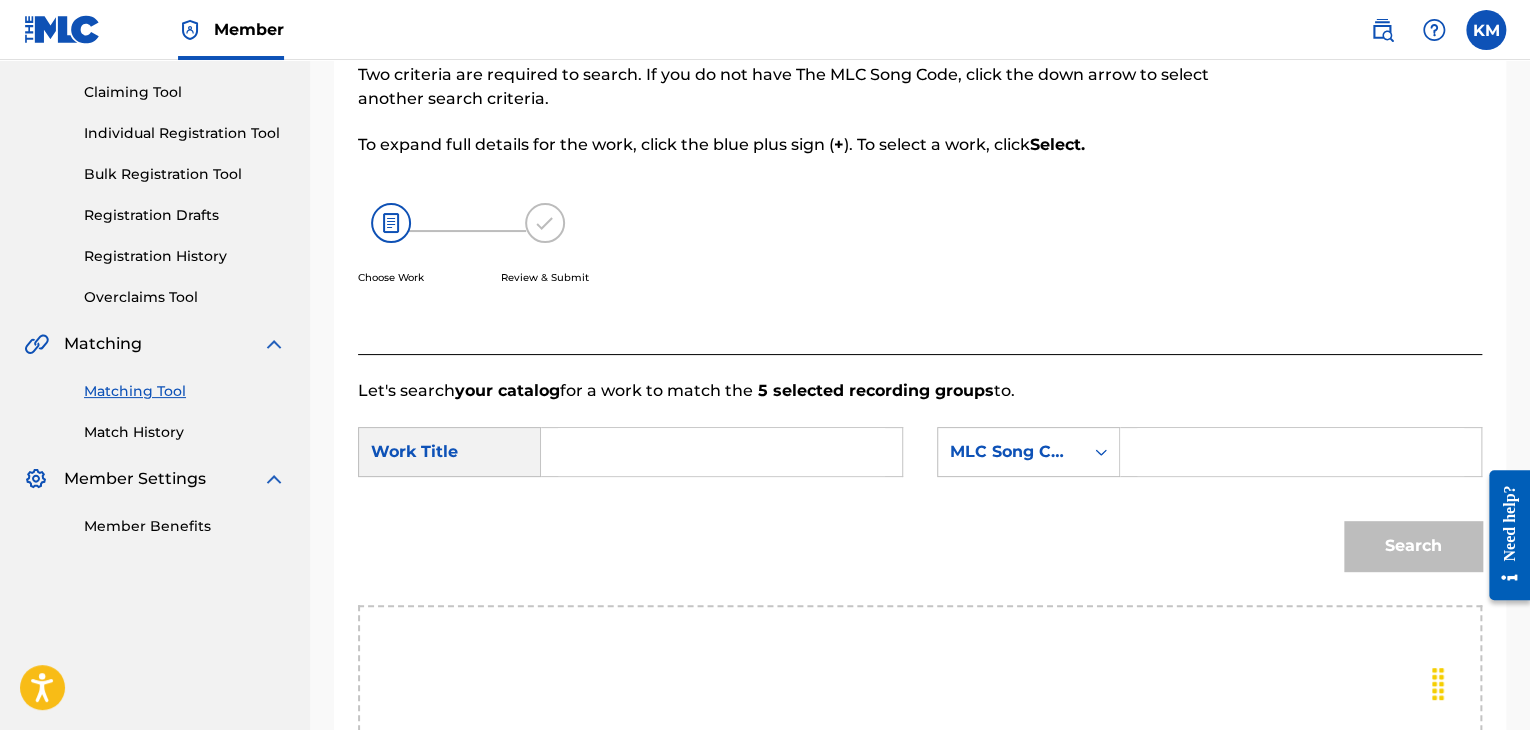 click at bounding box center [721, 452] 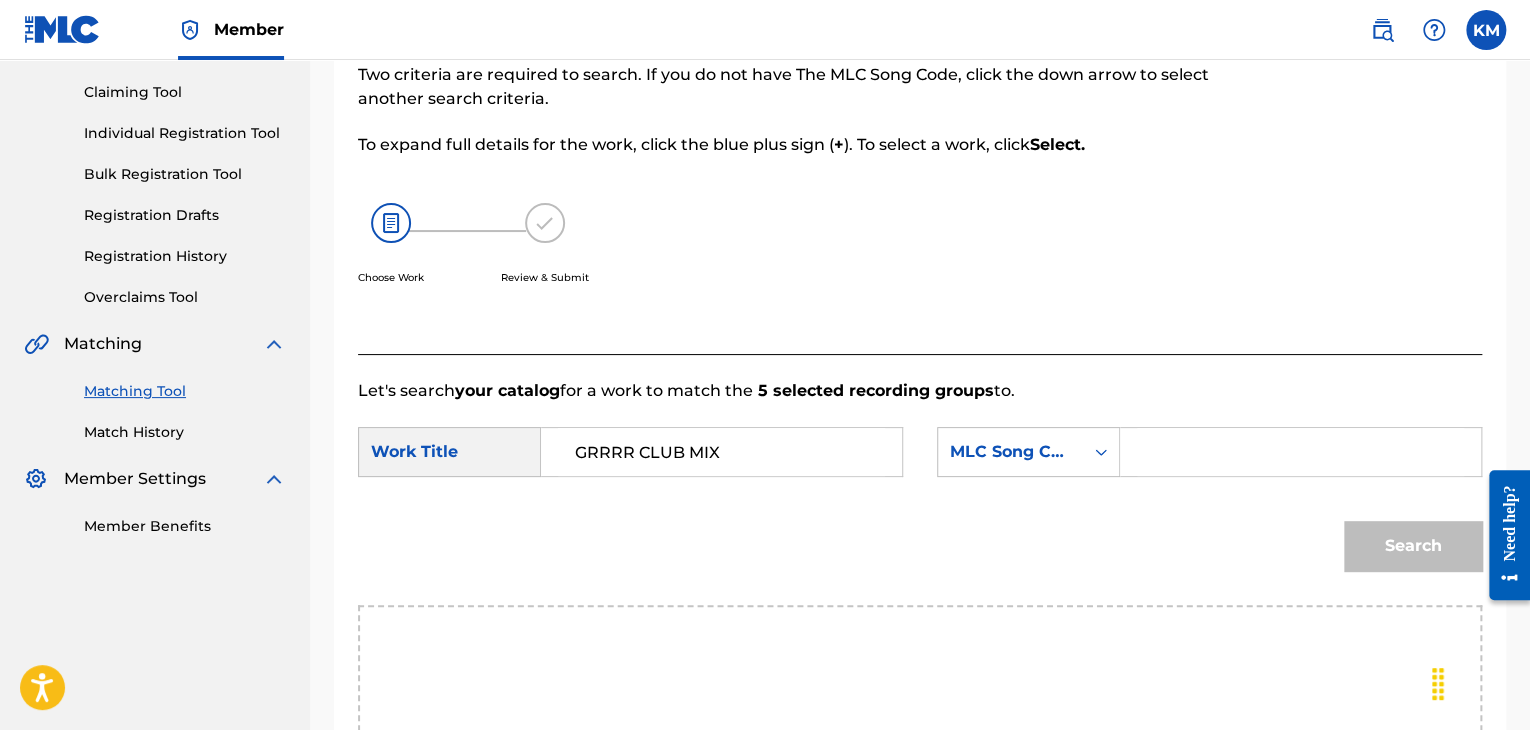 type on "GRRRR CLUB MIX" 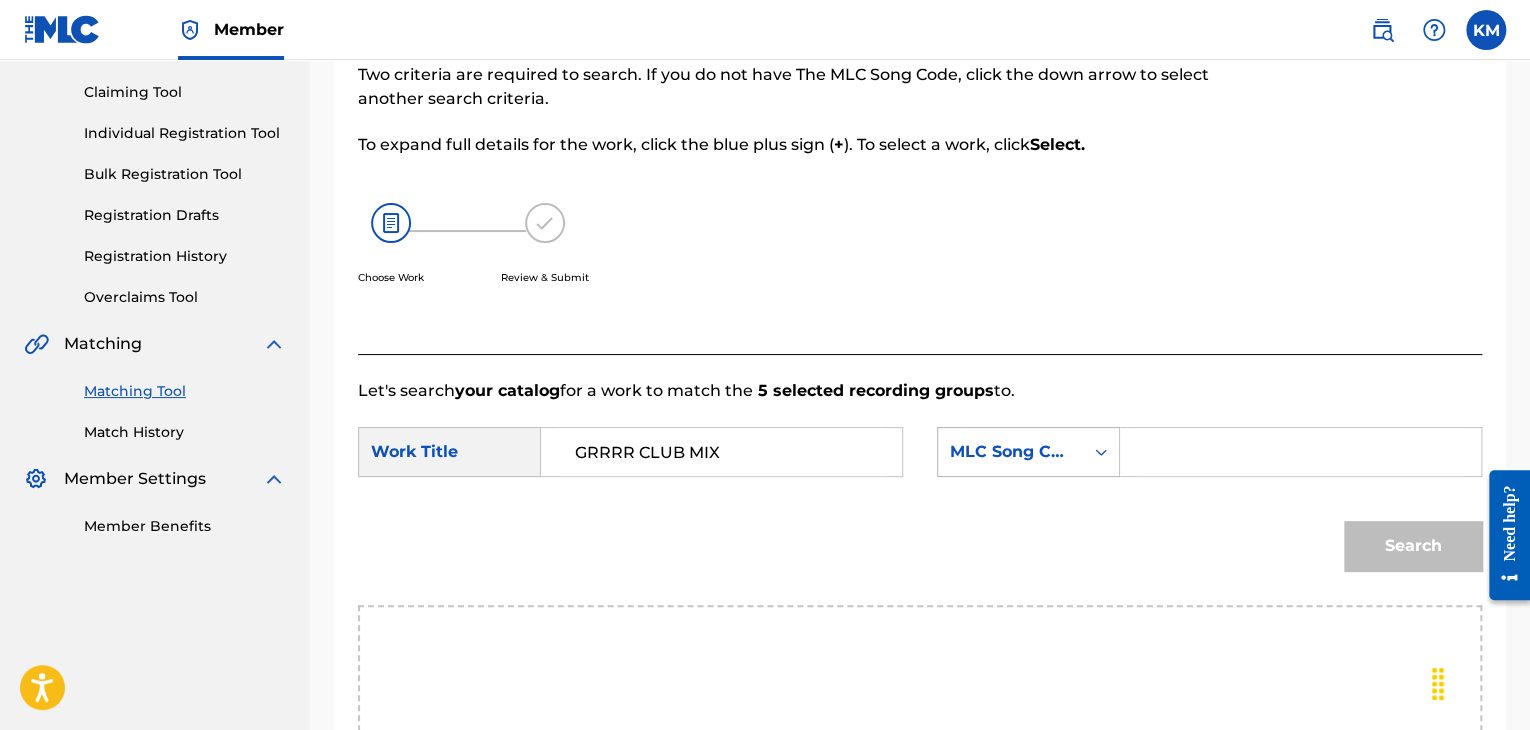 click at bounding box center (1101, 452) 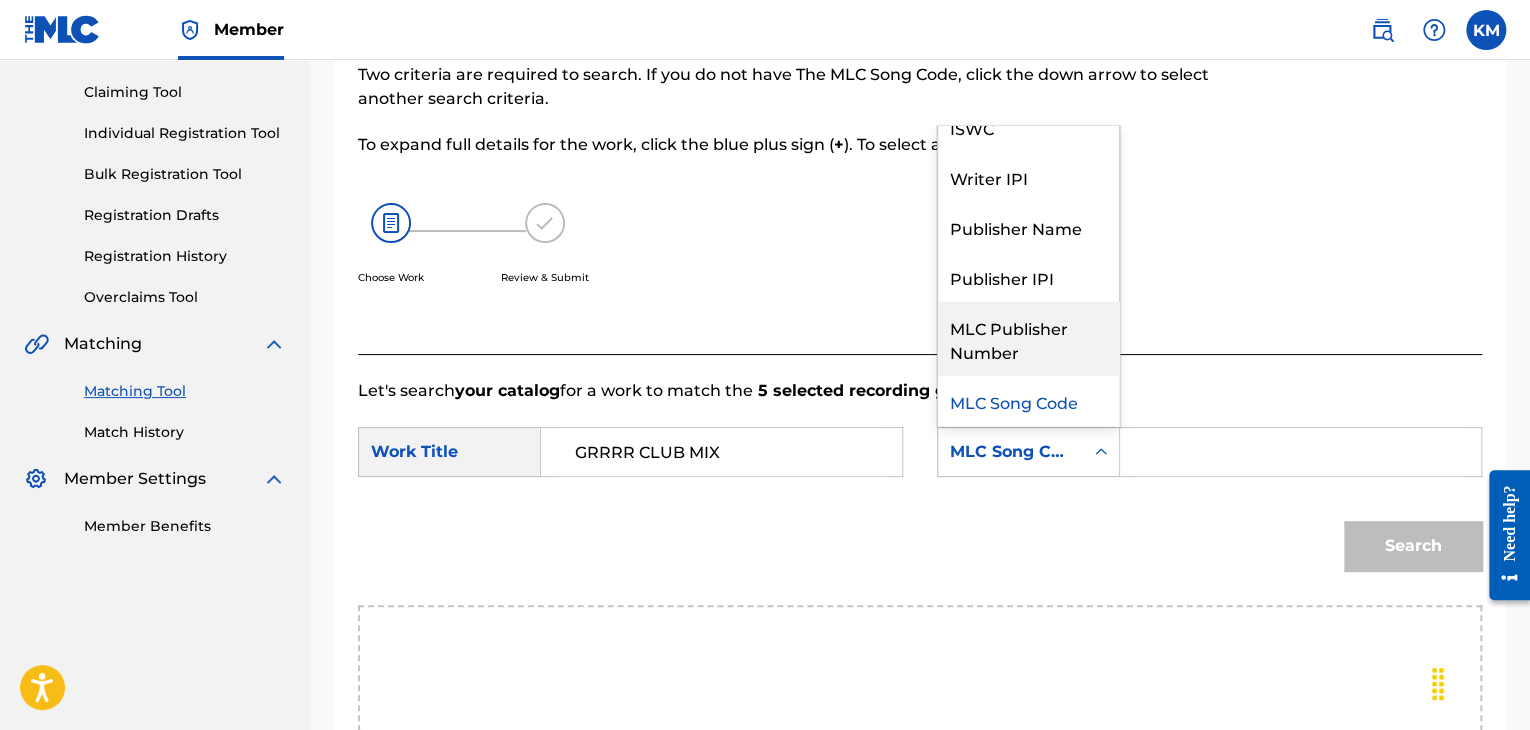 scroll, scrollTop: 0, scrollLeft: 0, axis: both 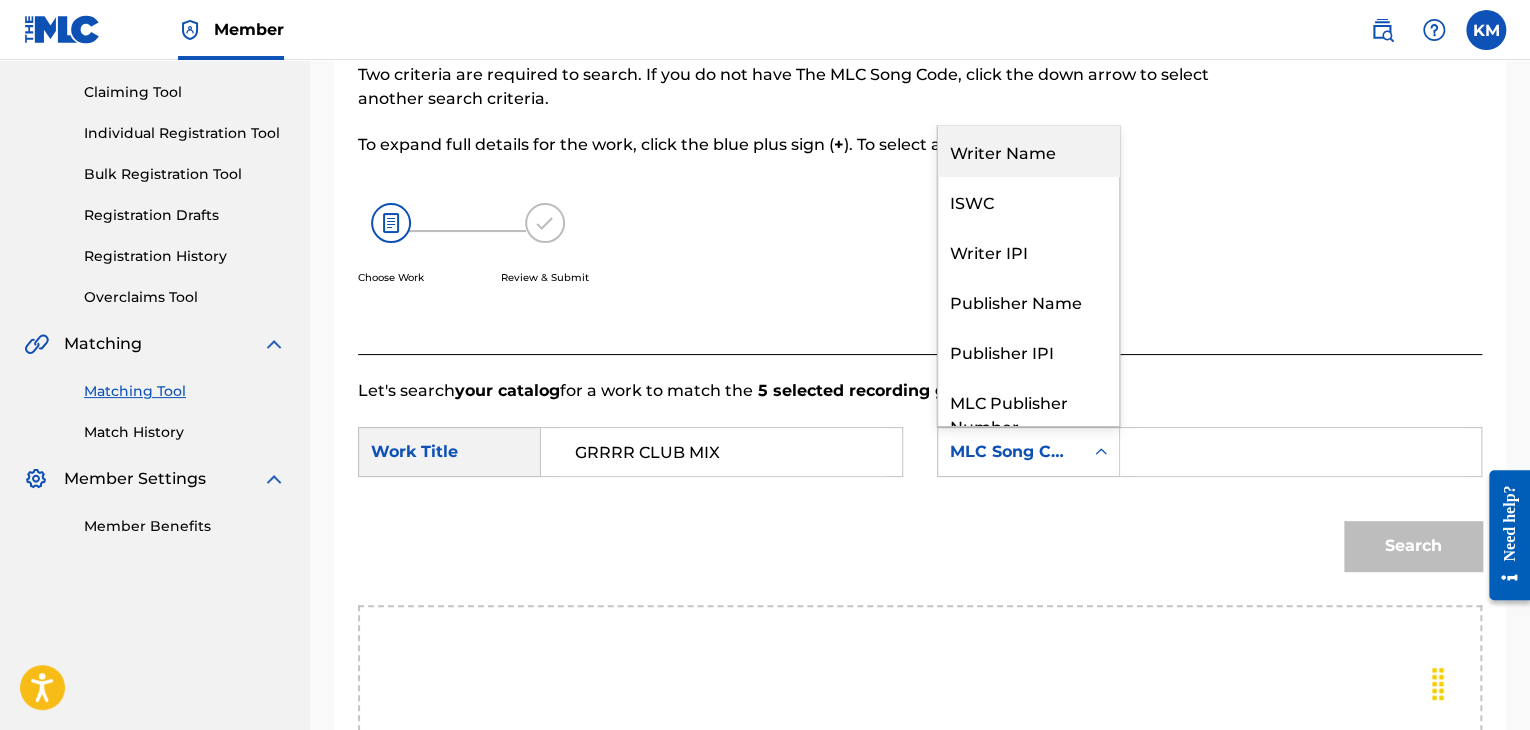 click on "Writer Name" at bounding box center [1028, 151] 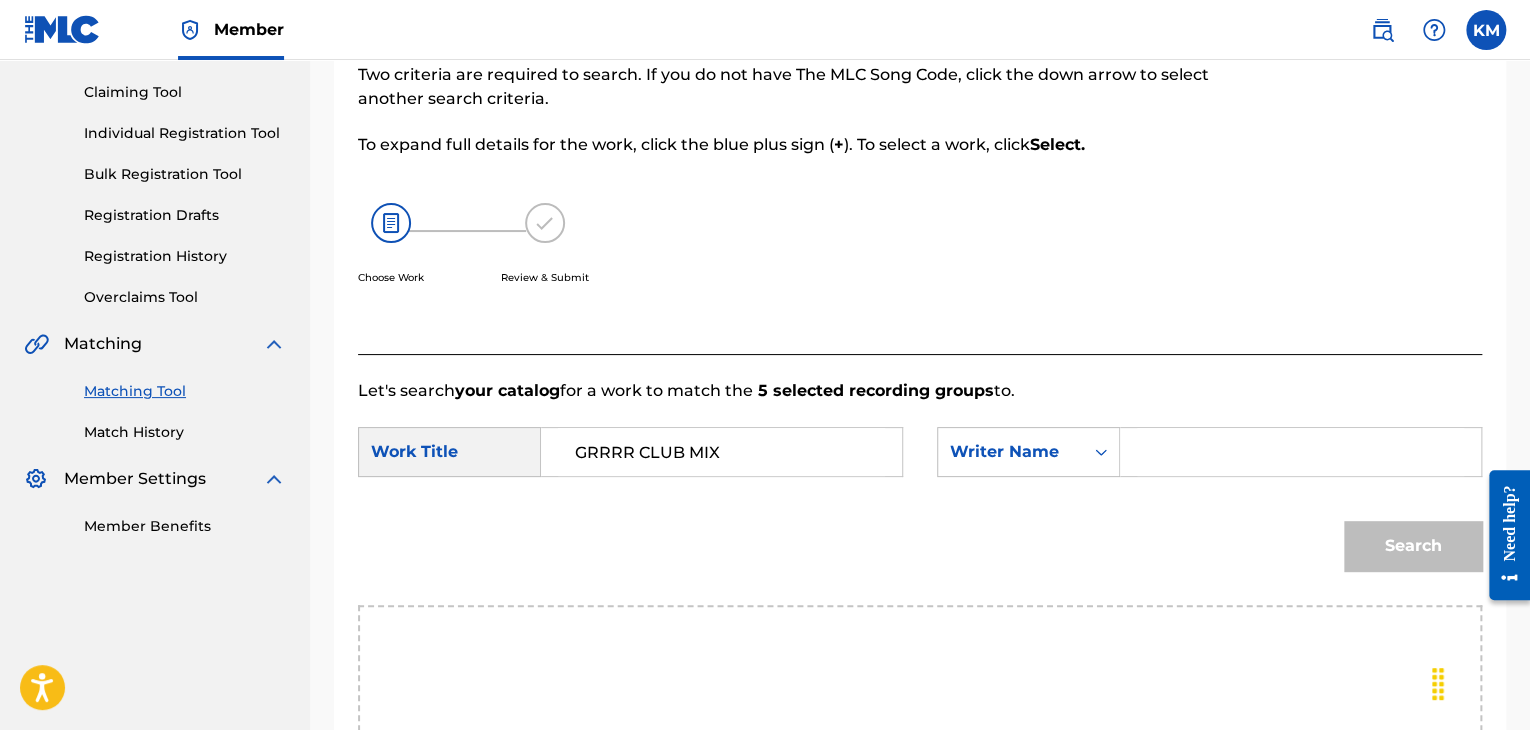 click at bounding box center (1300, 452) 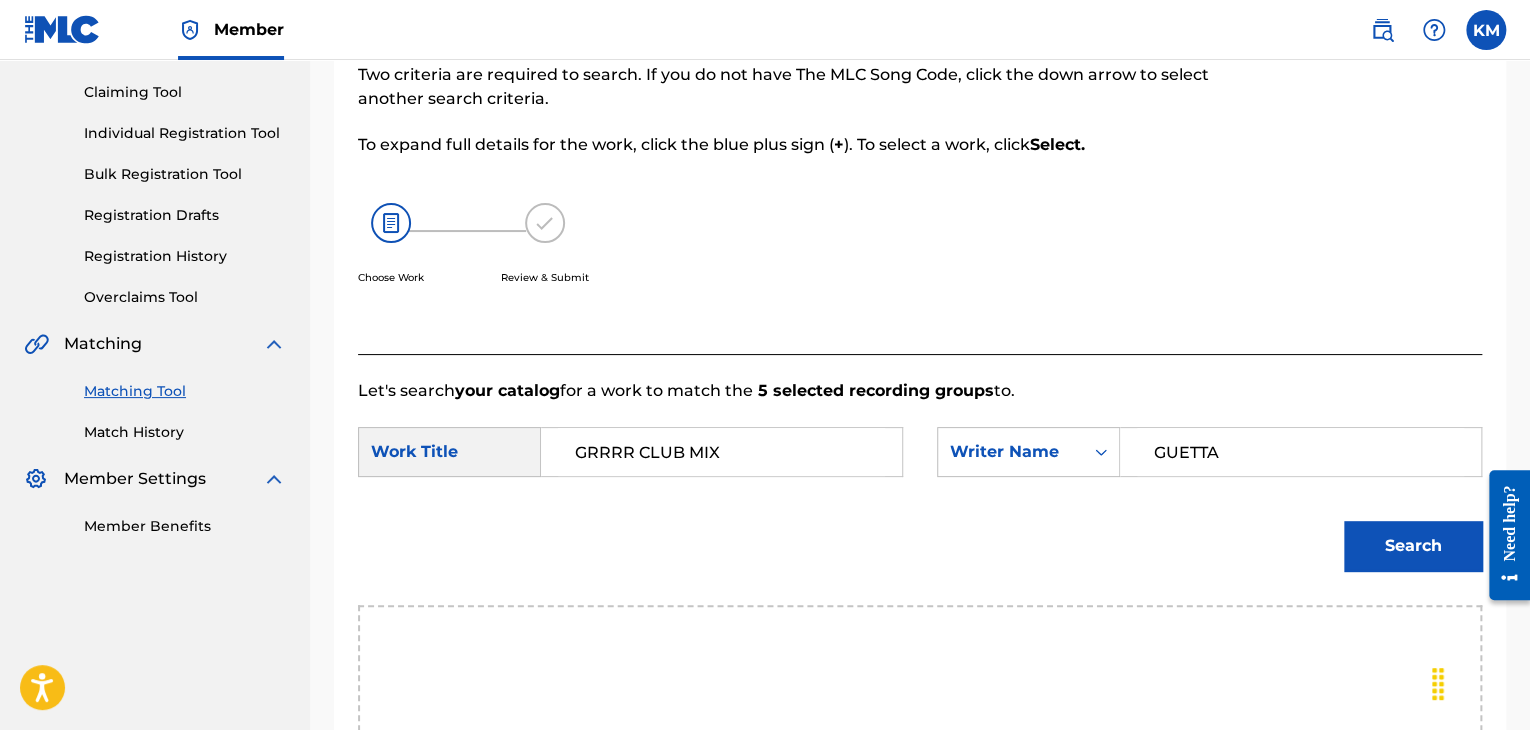 click on "Search" at bounding box center [1413, 546] 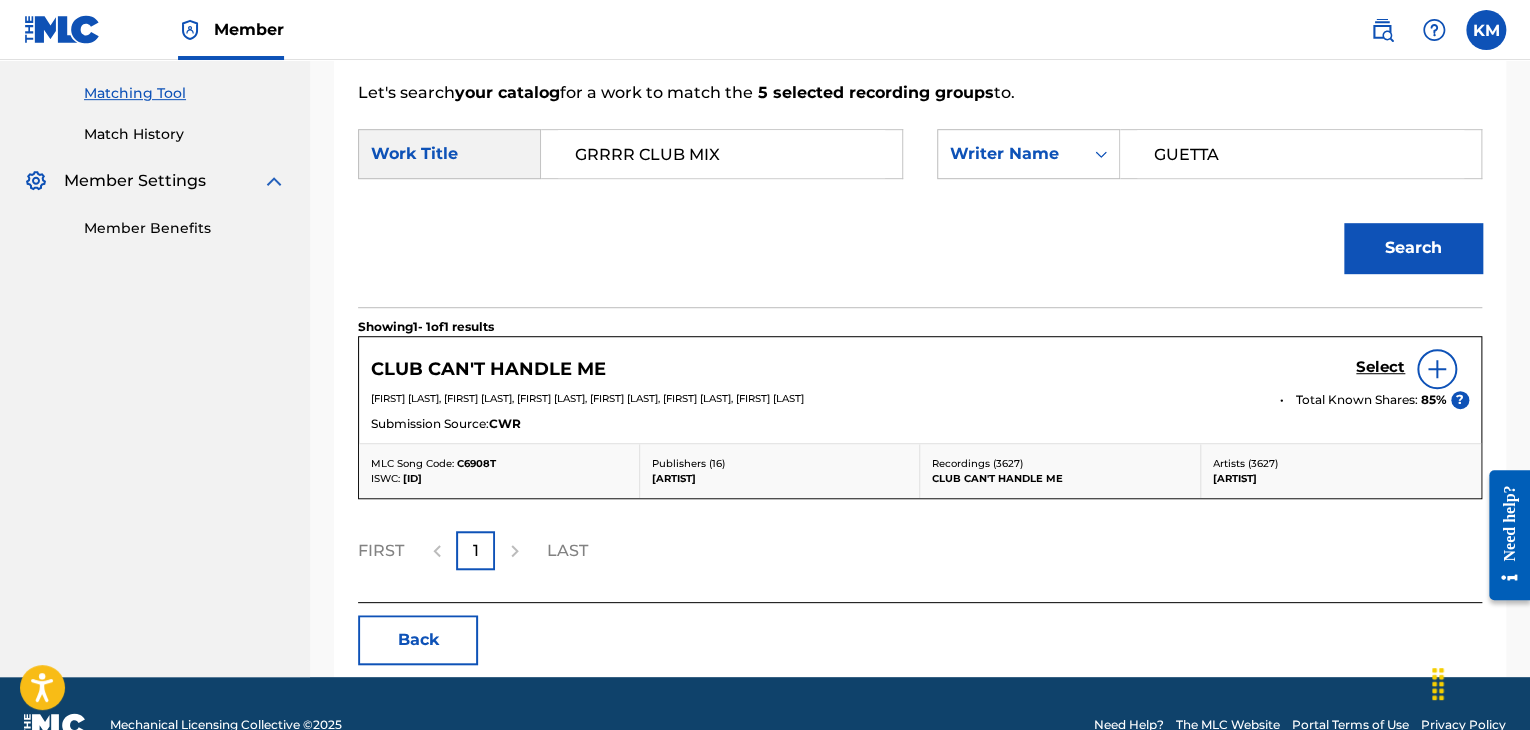 scroll, scrollTop: 542, scrollLeft: 0, axis: vertical 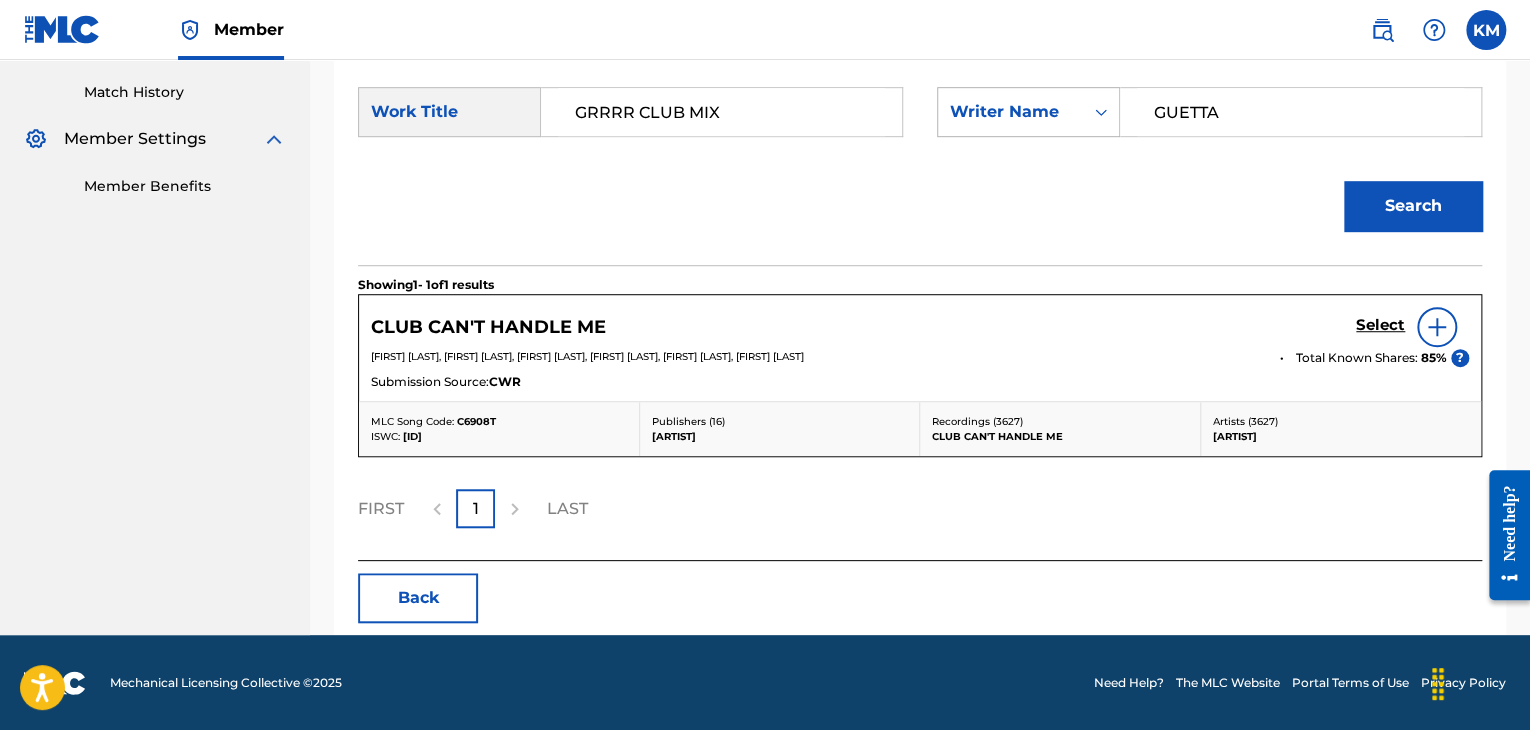 paste on "[LAST]" 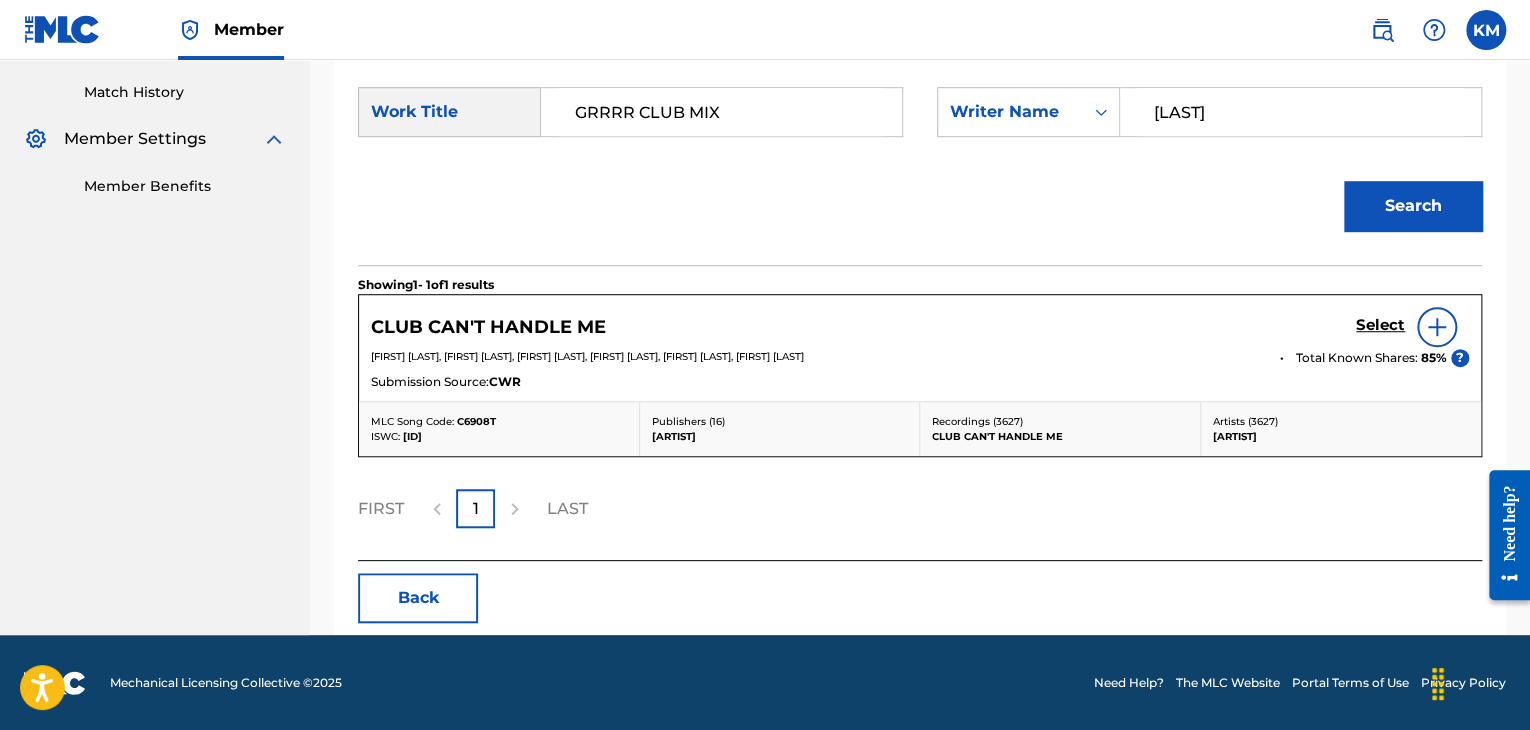 type on "[LAST]" 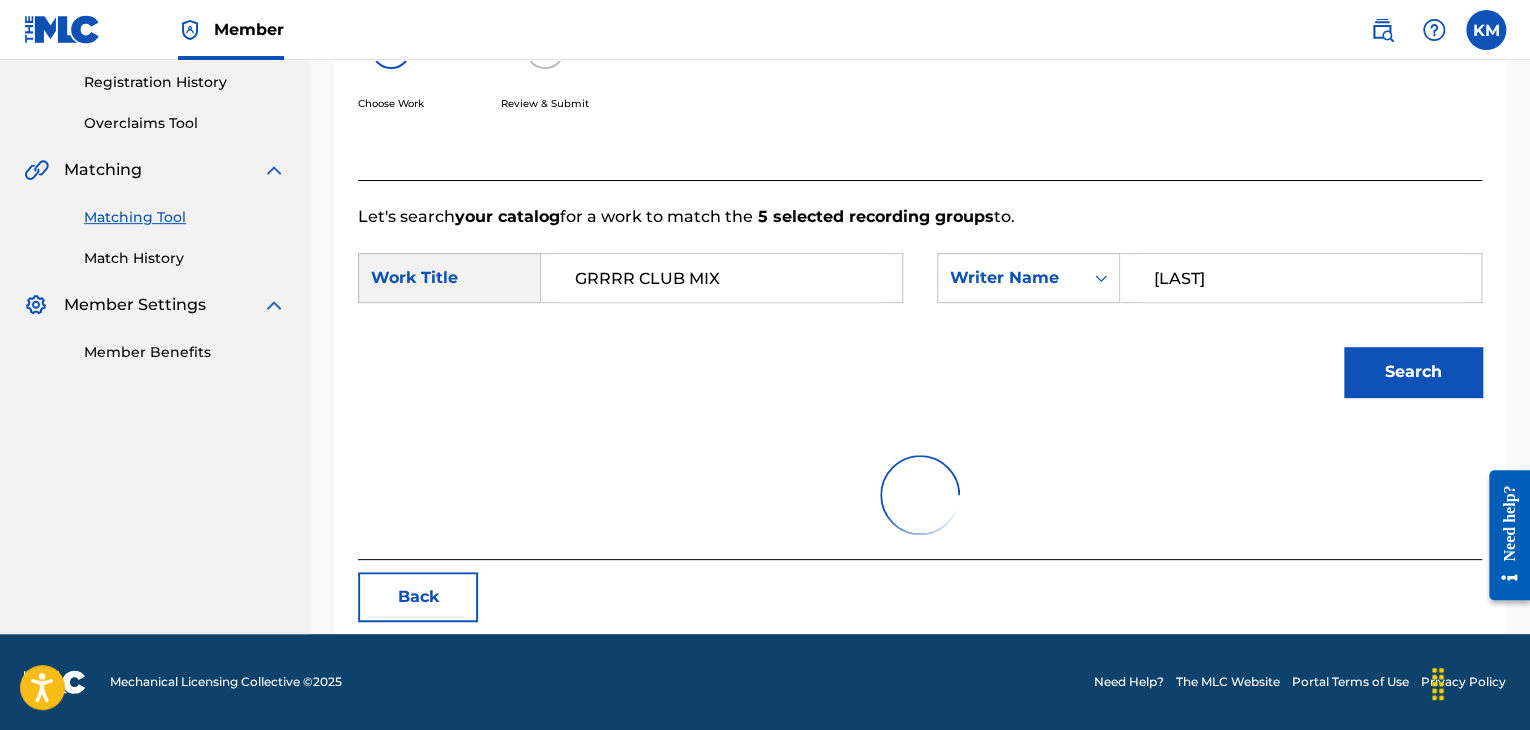 scroll, scrollTop: 542, scrollLeft: 0, axis: vertical 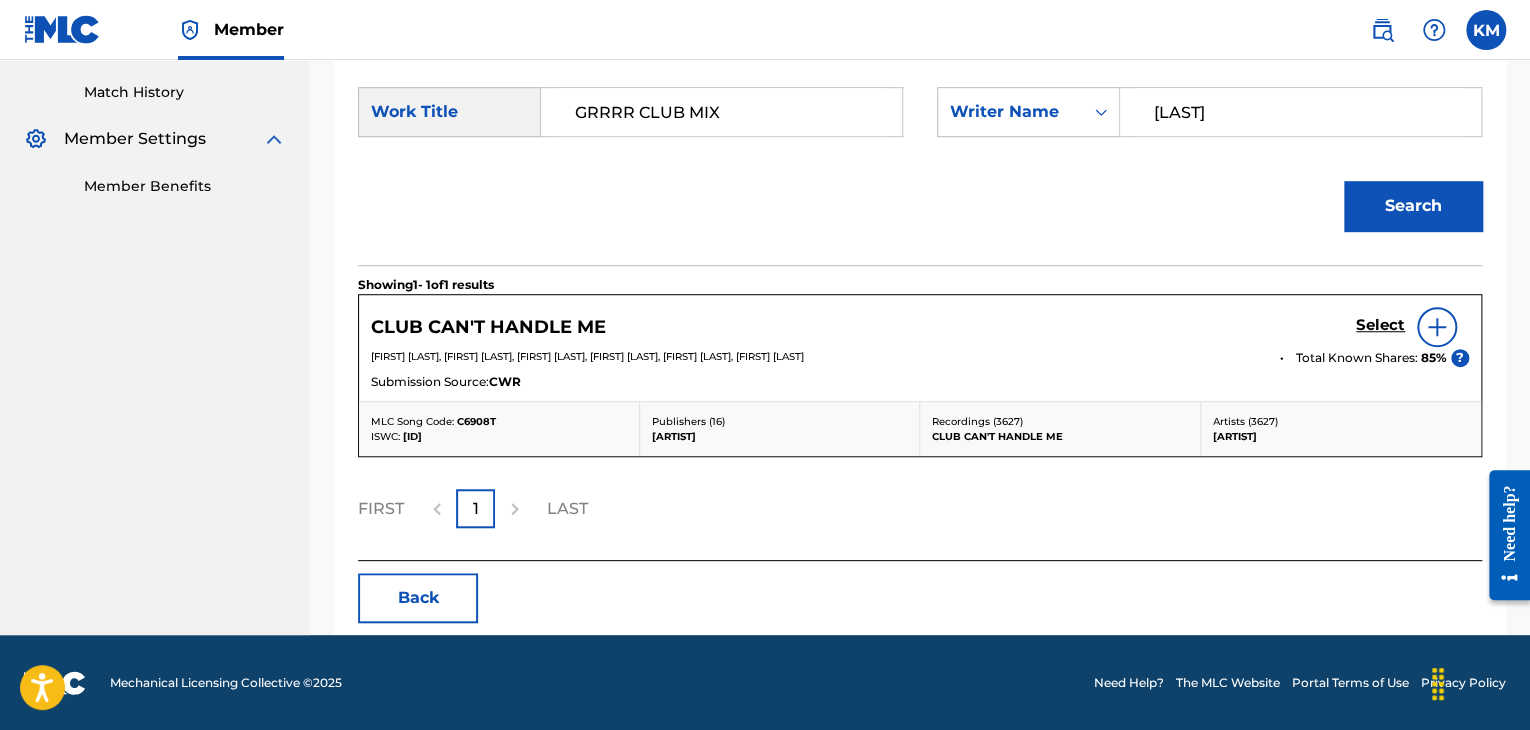 click on "Match History" at bounding box center [185, 92] 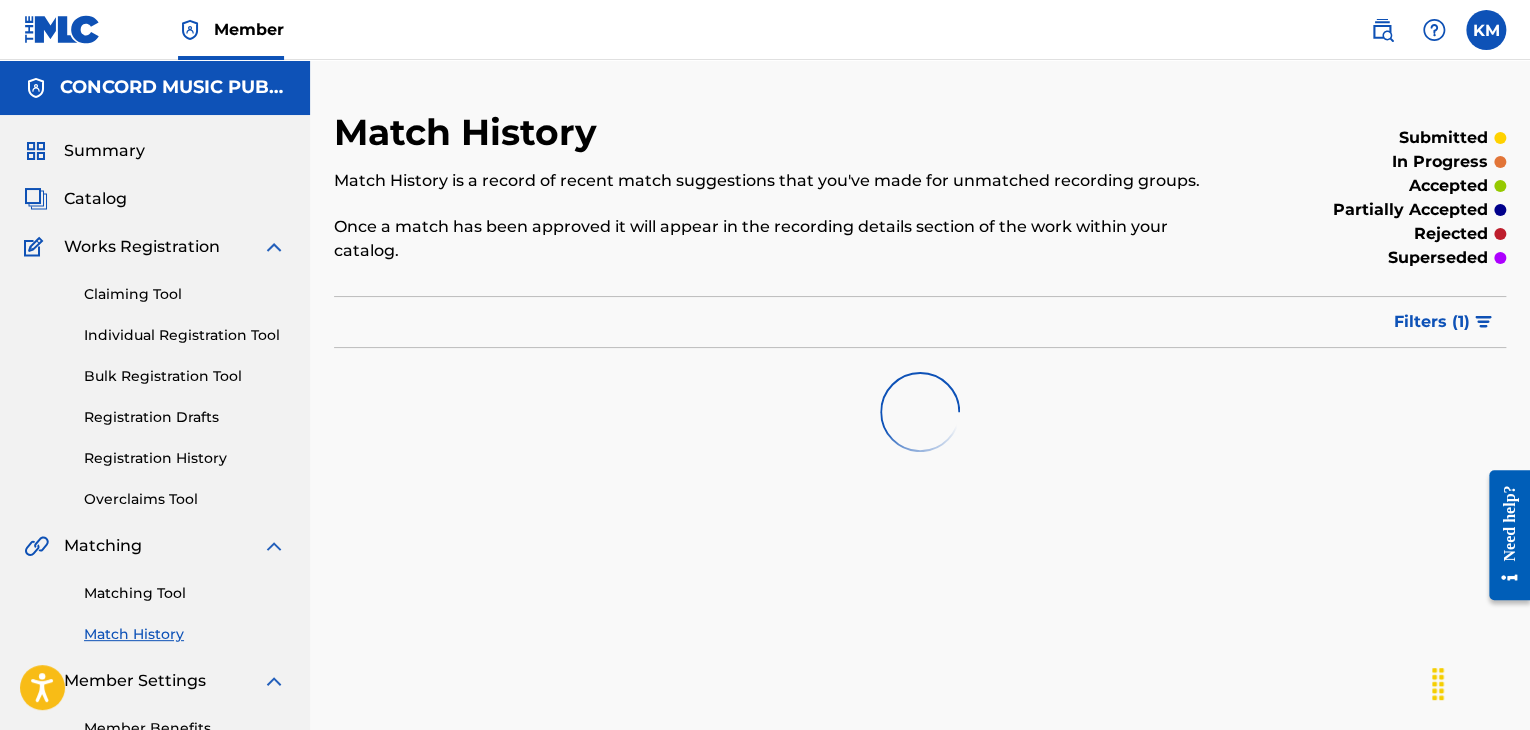 click on "Matching Tool" at bounding box center (185, 593) 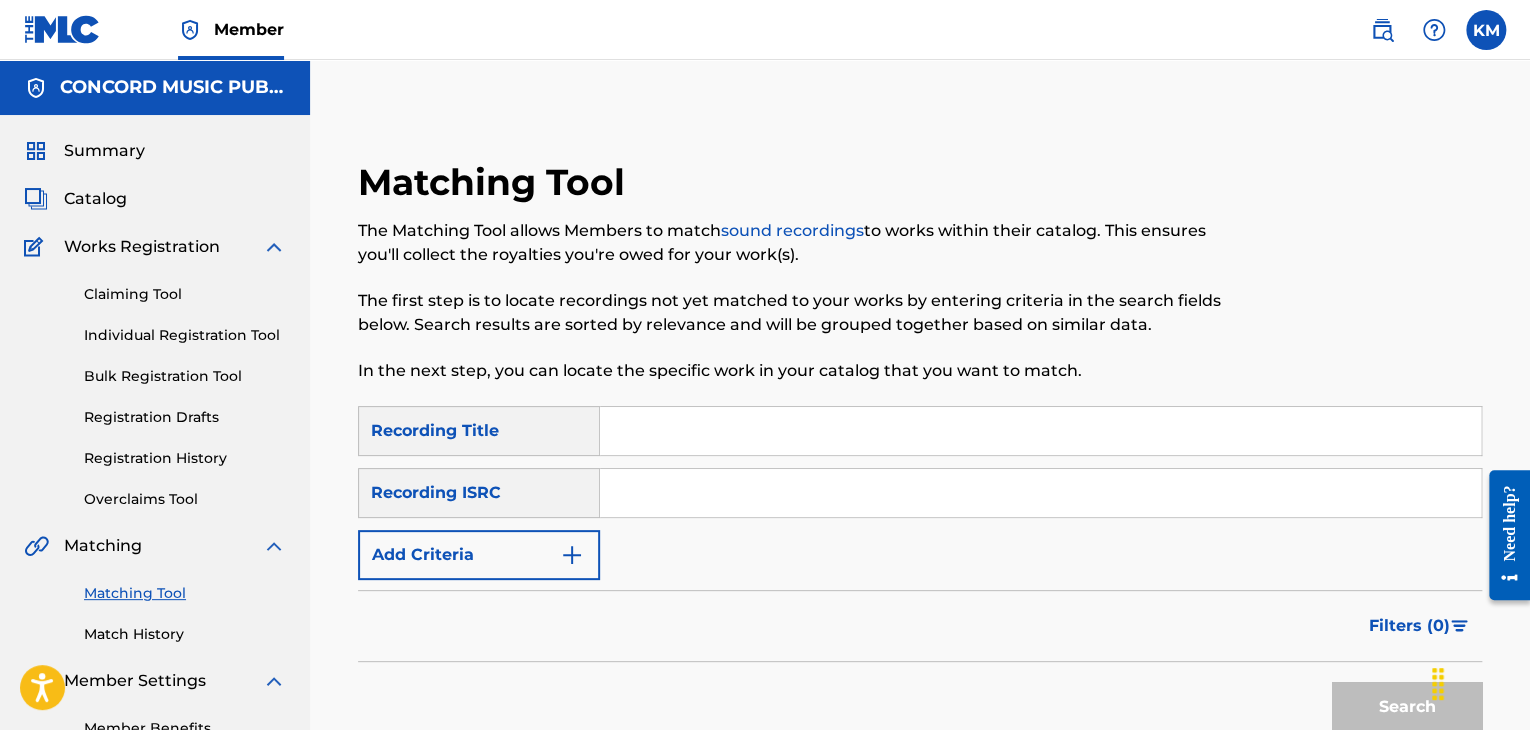 click at bounding box center (1040, 493) 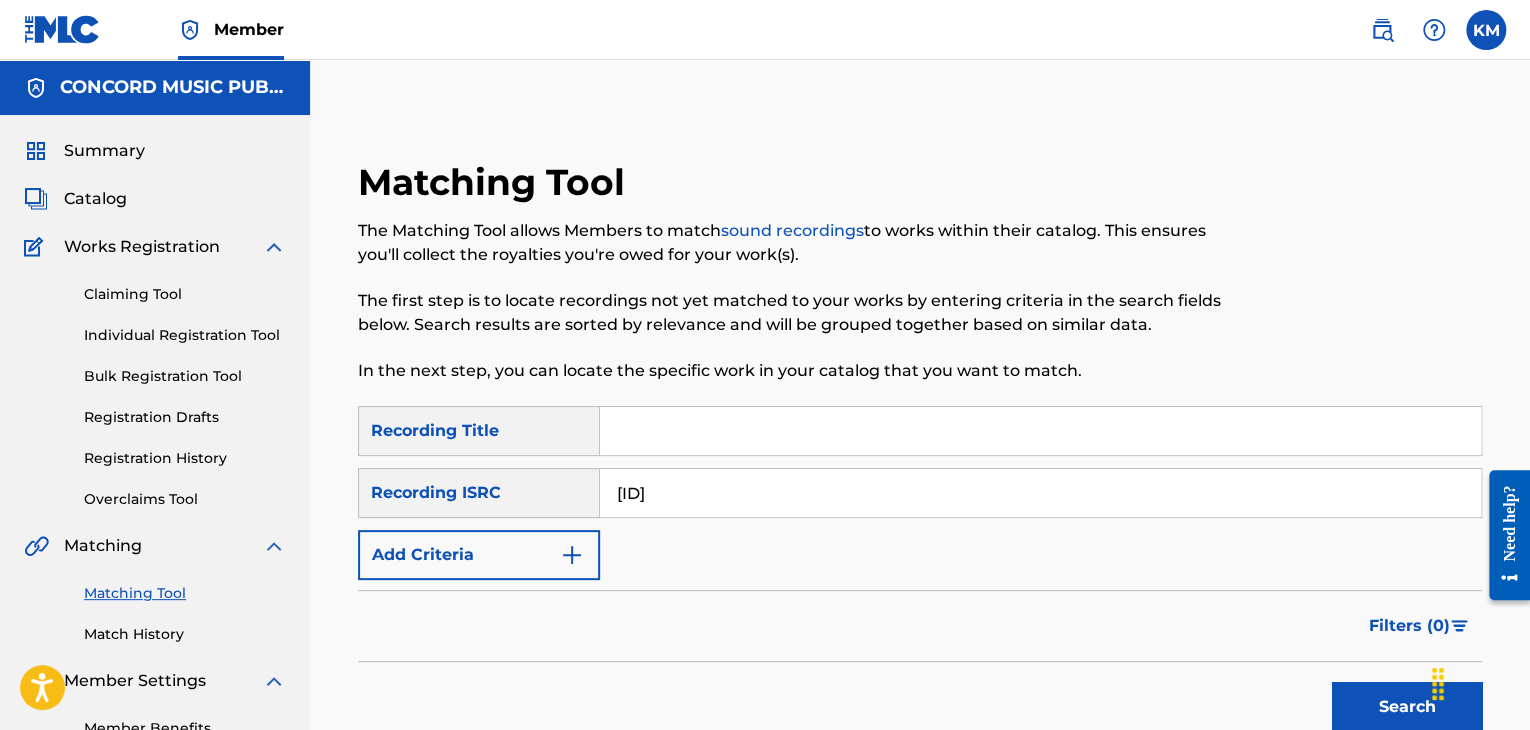 type on "[ID]" 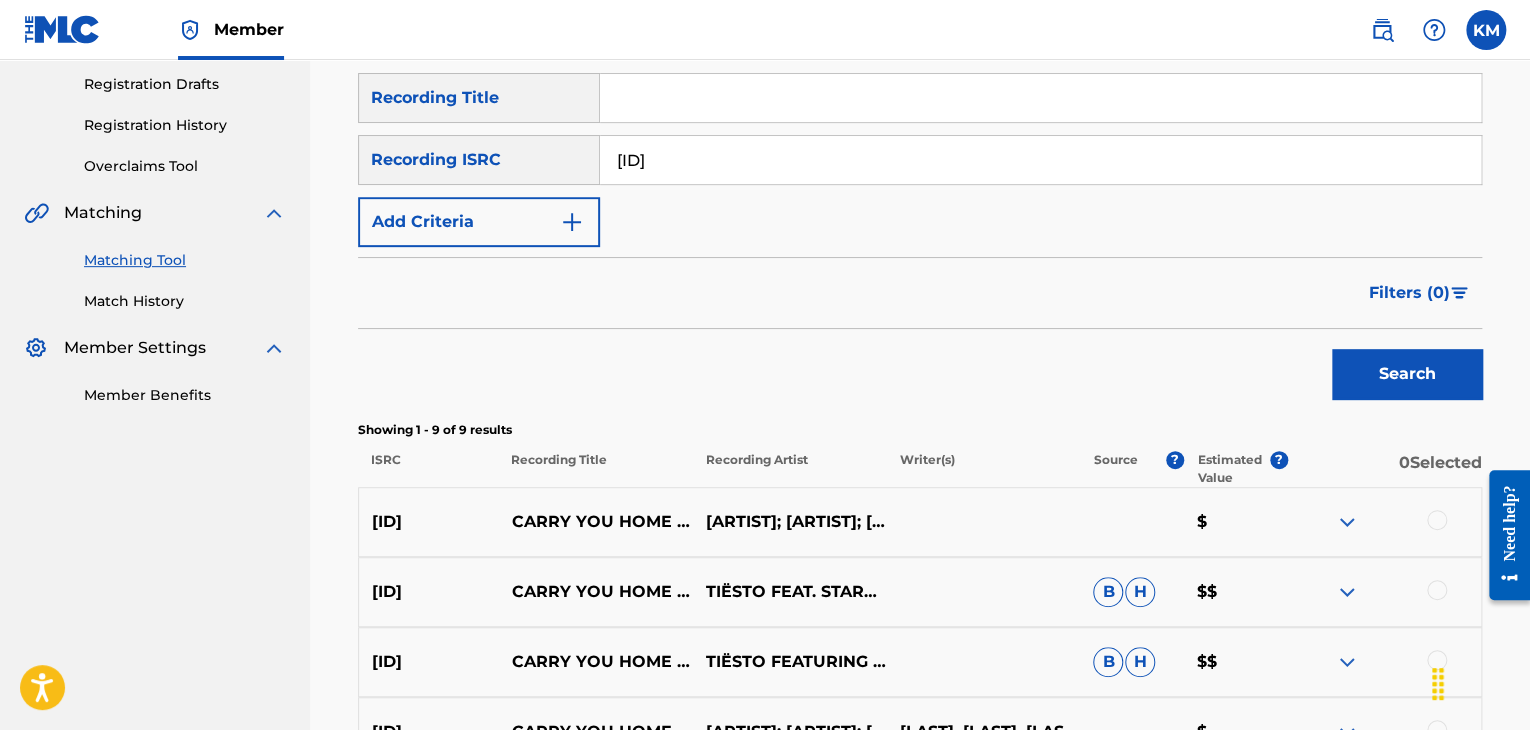 scroll, scrollTop: 500, scrollLeft: 0, axis: vertical 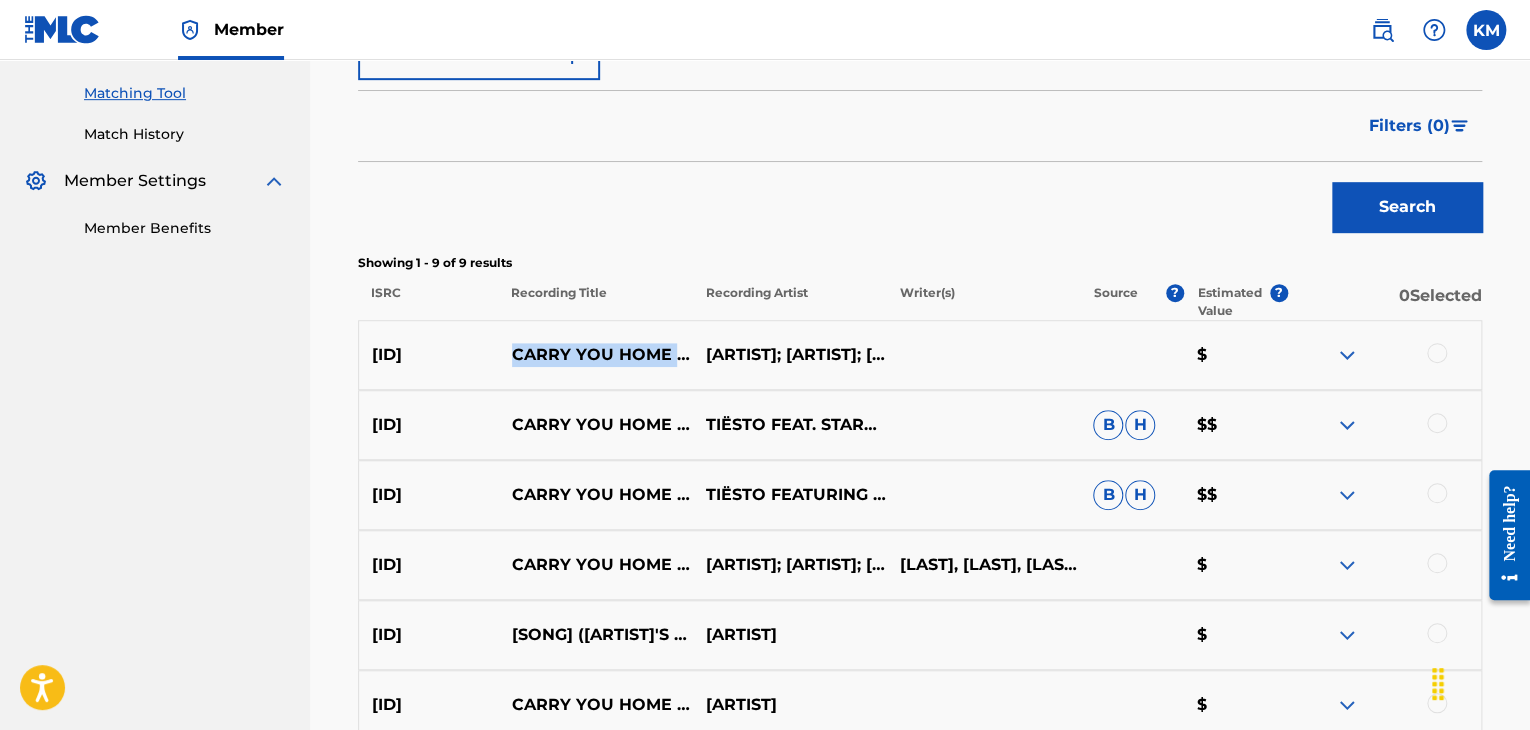 drag, startPoint x: 500, startPoint y: 305, endPoint x: 666, endPoint y: 350, distance: 171.99127 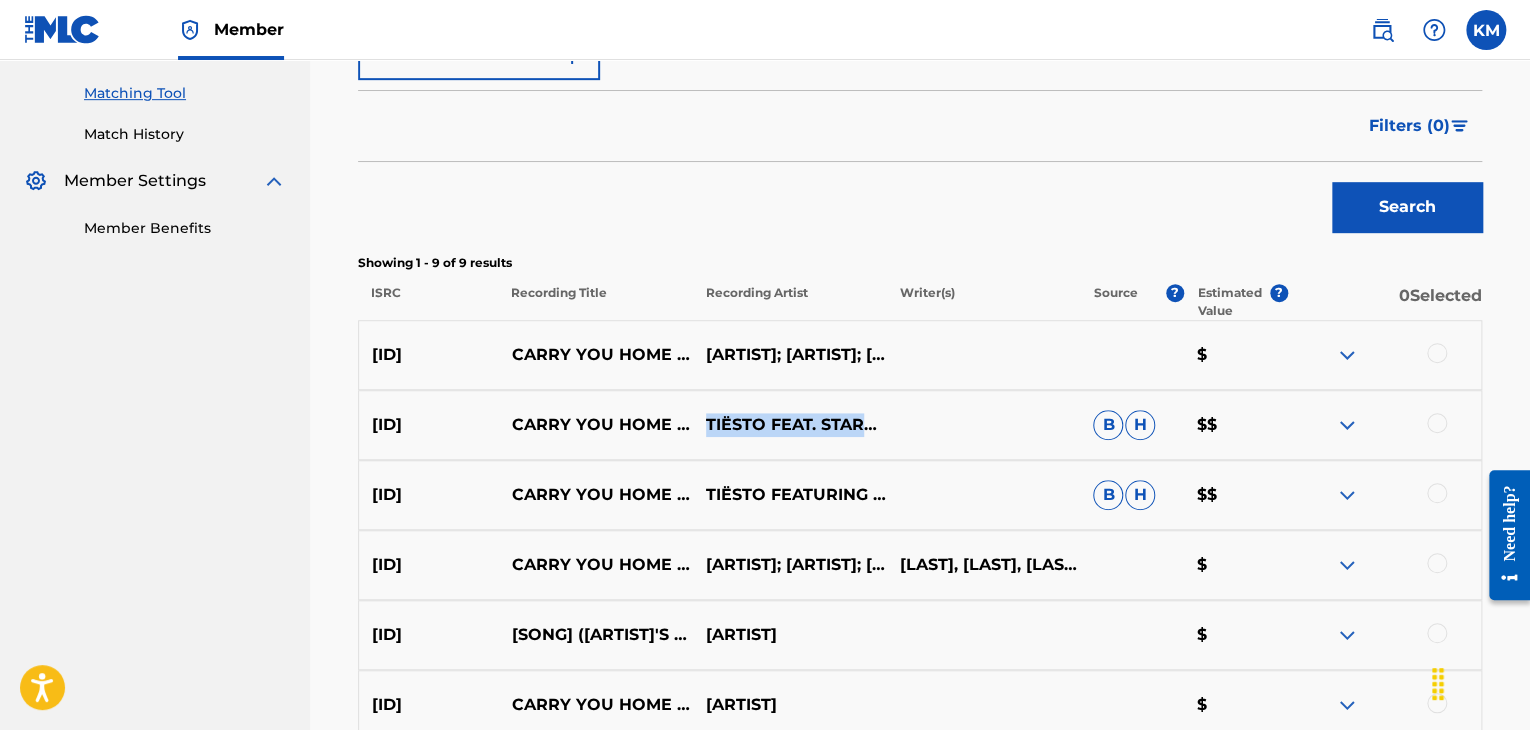 drag, startPoint x: 708, startPoint y: 400, endPoint x: 813, endPoint y: 437, distance: 111.32835 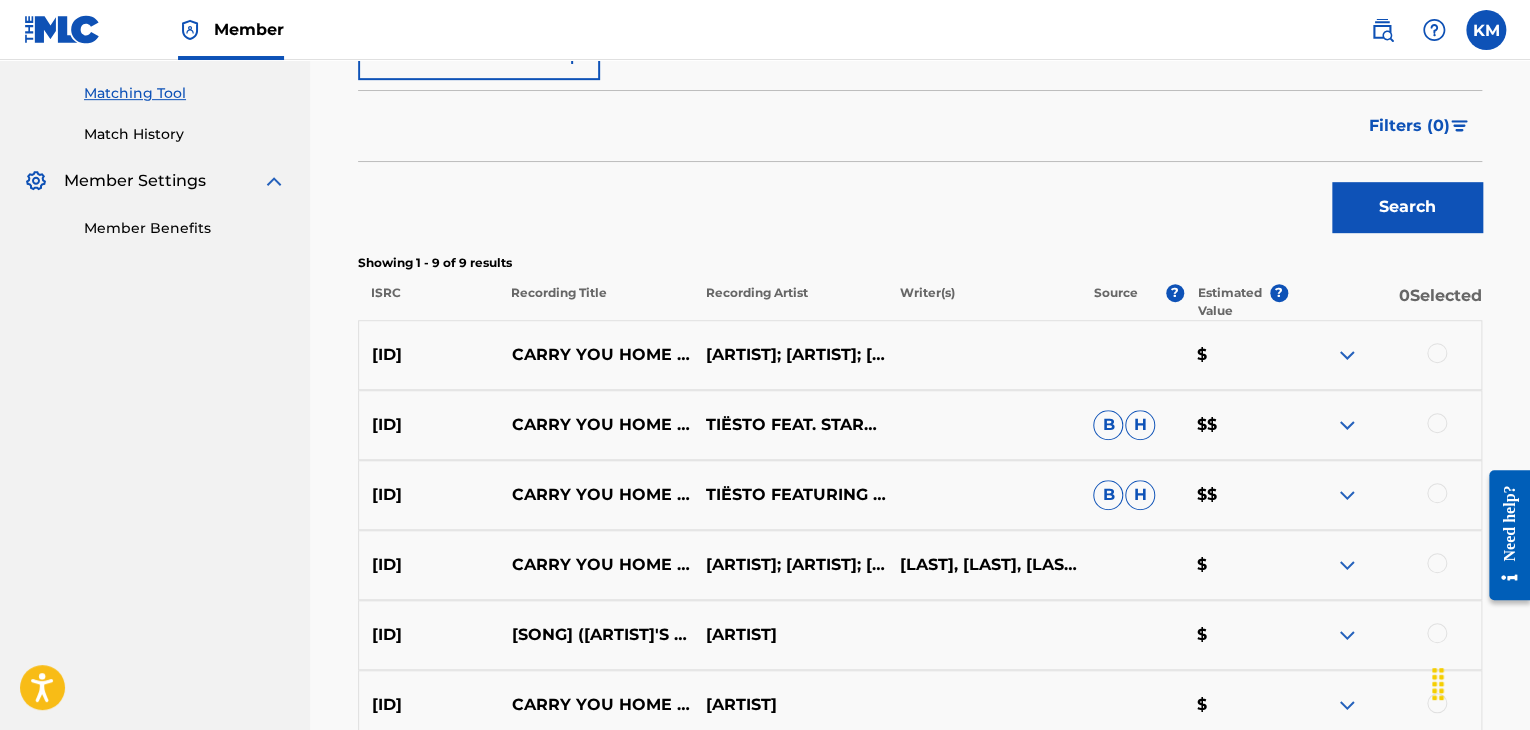 click at bounding box center [1437, 353] 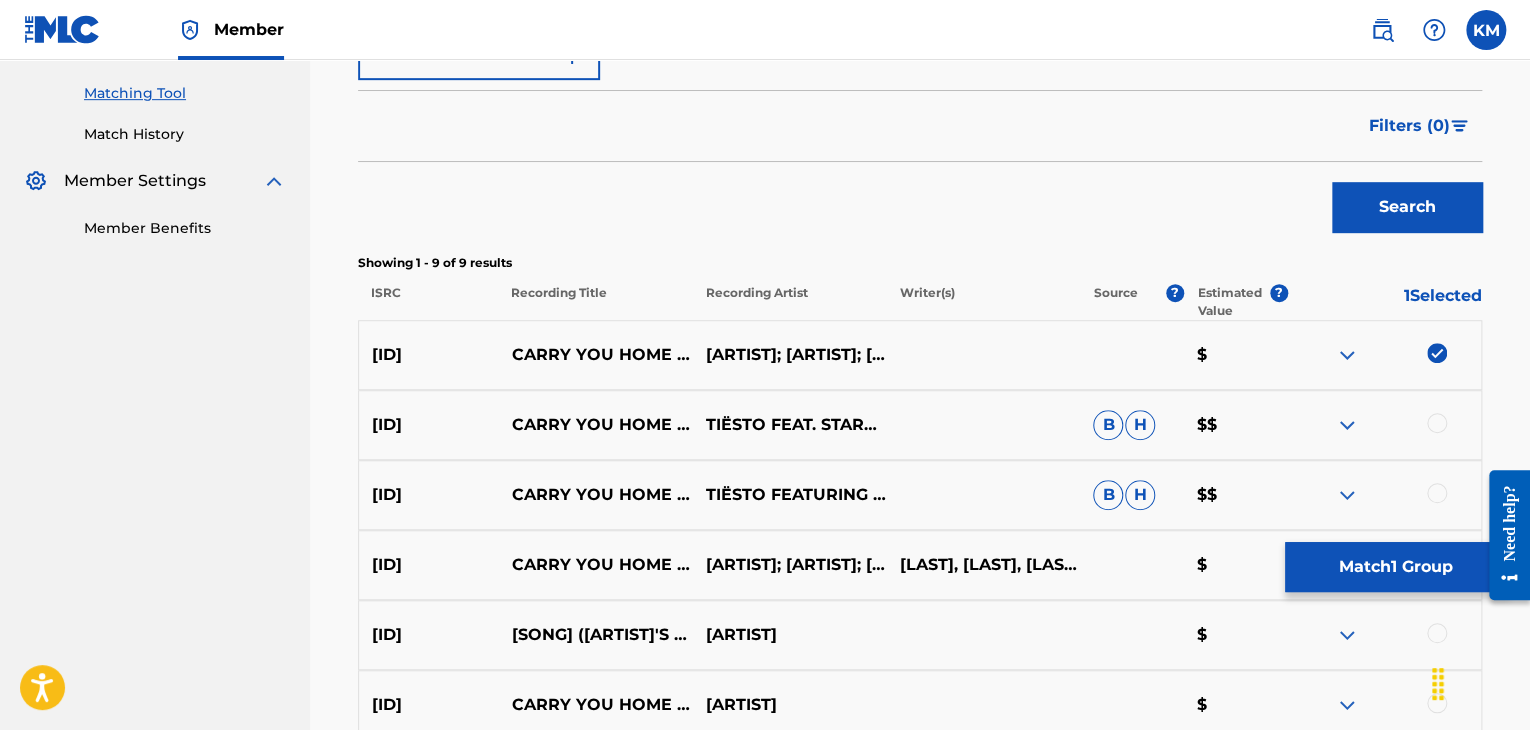 click at bounding box center [1437, 423] 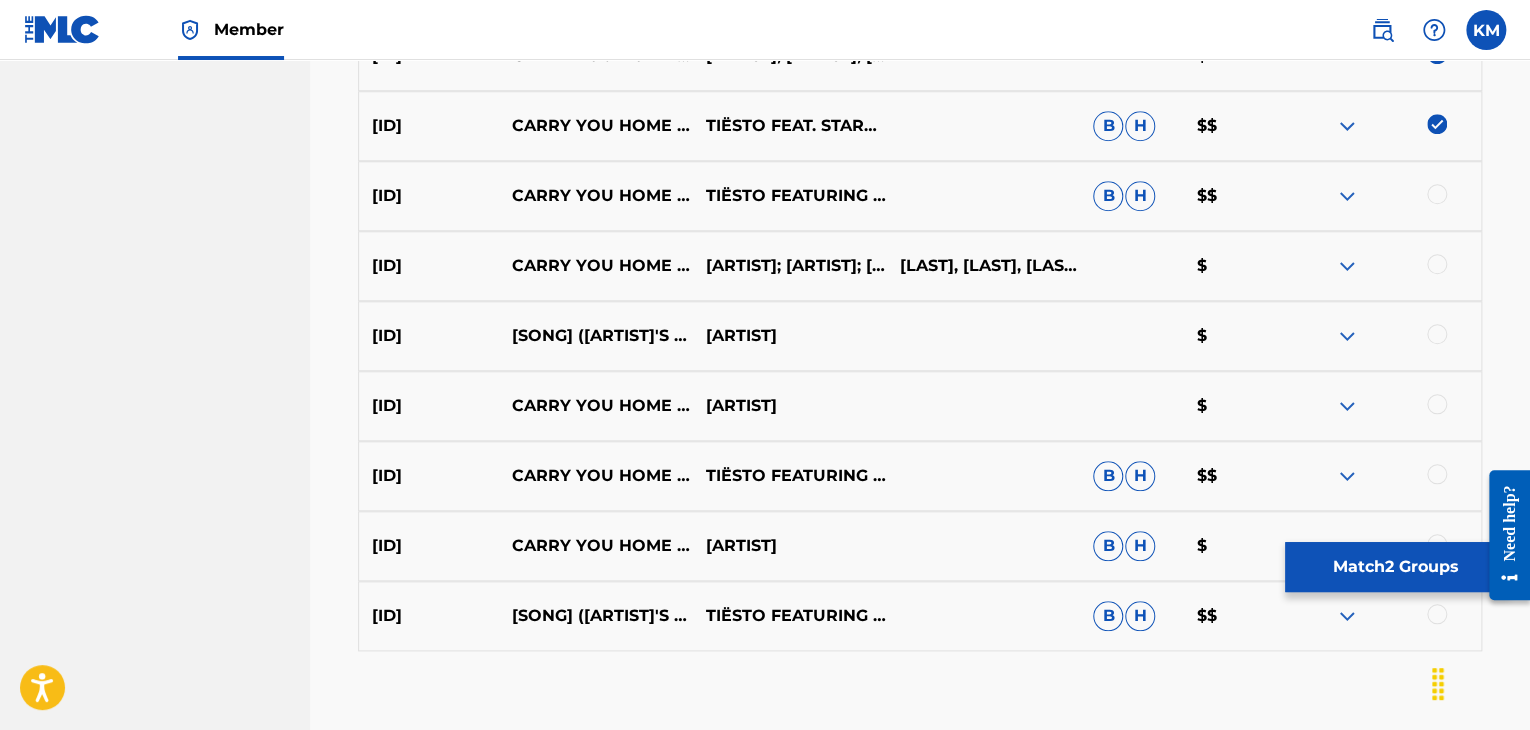scroll, scrollTop: 800, scrollLeft: 0, axis: vertical 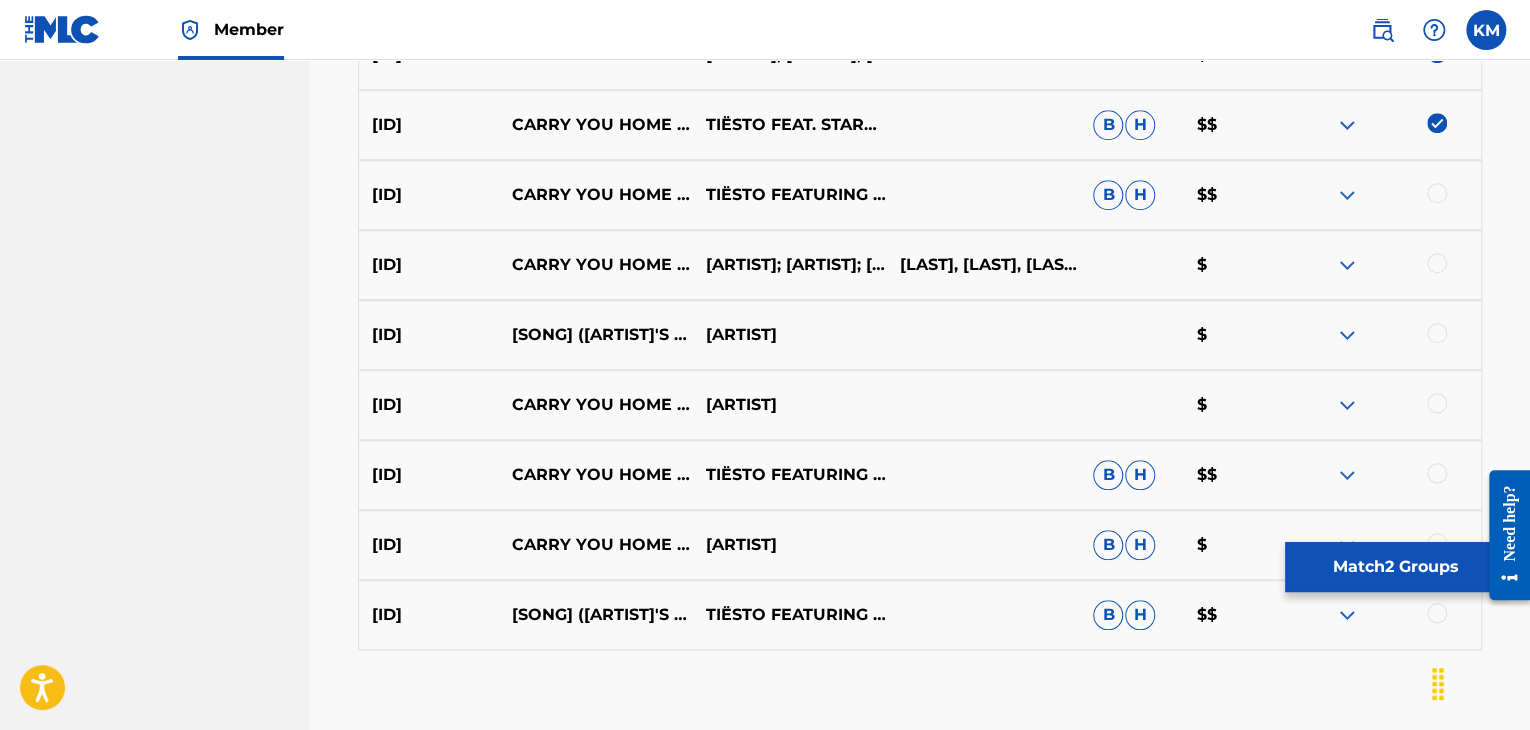 click at bounding box center (1437, 193) 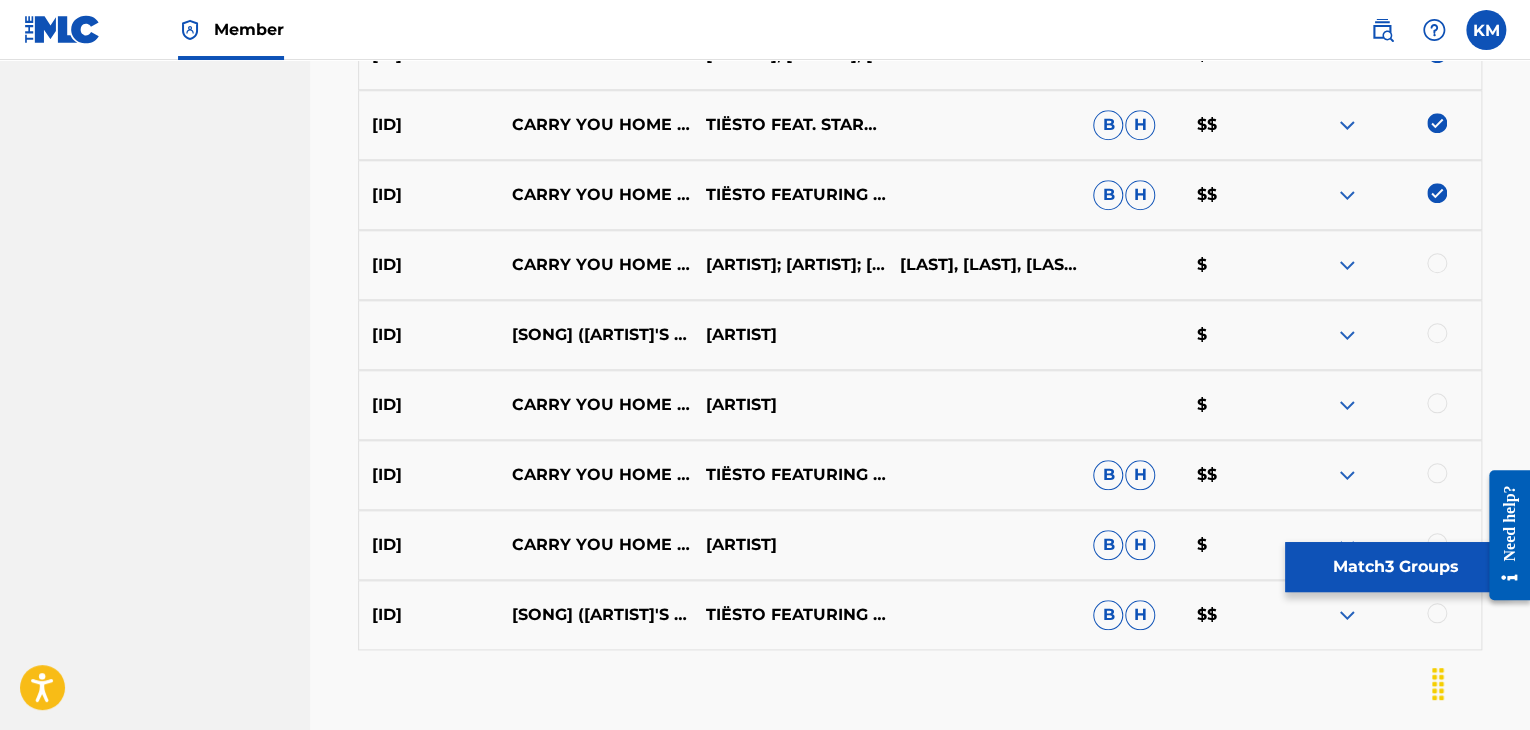 click at bounding box center [1437, 263] 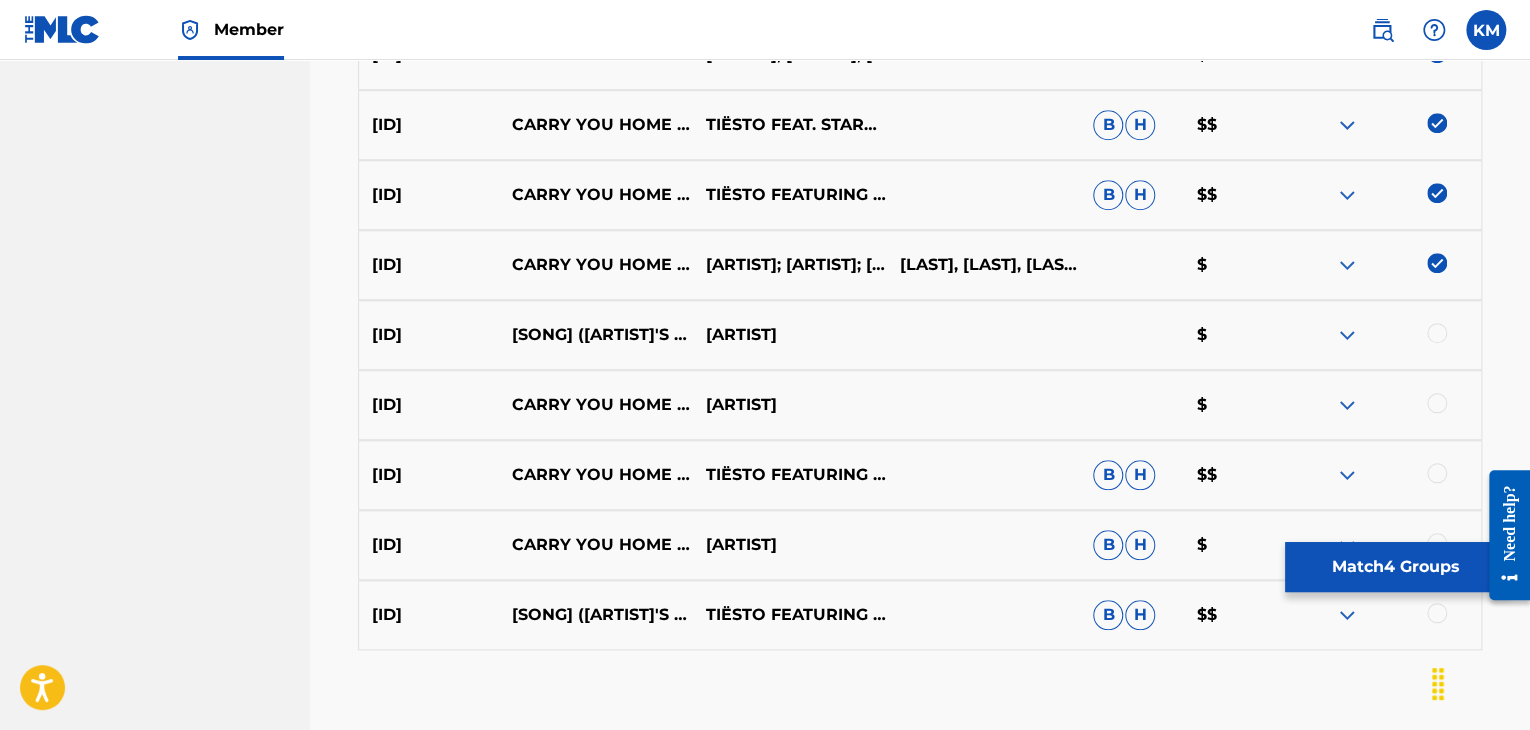 click at bounding box center [1437, 333] 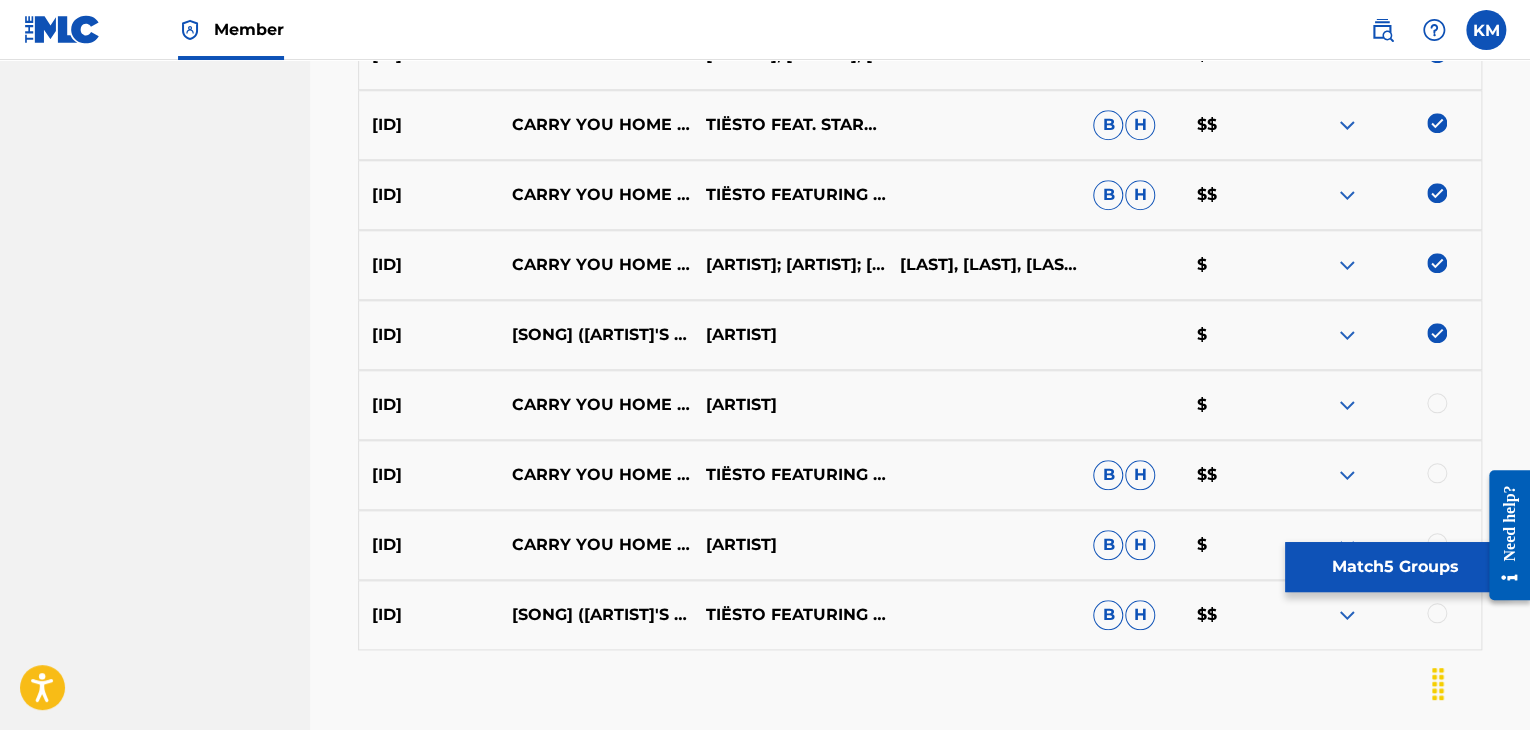 click at bounding box center [1437, 403] 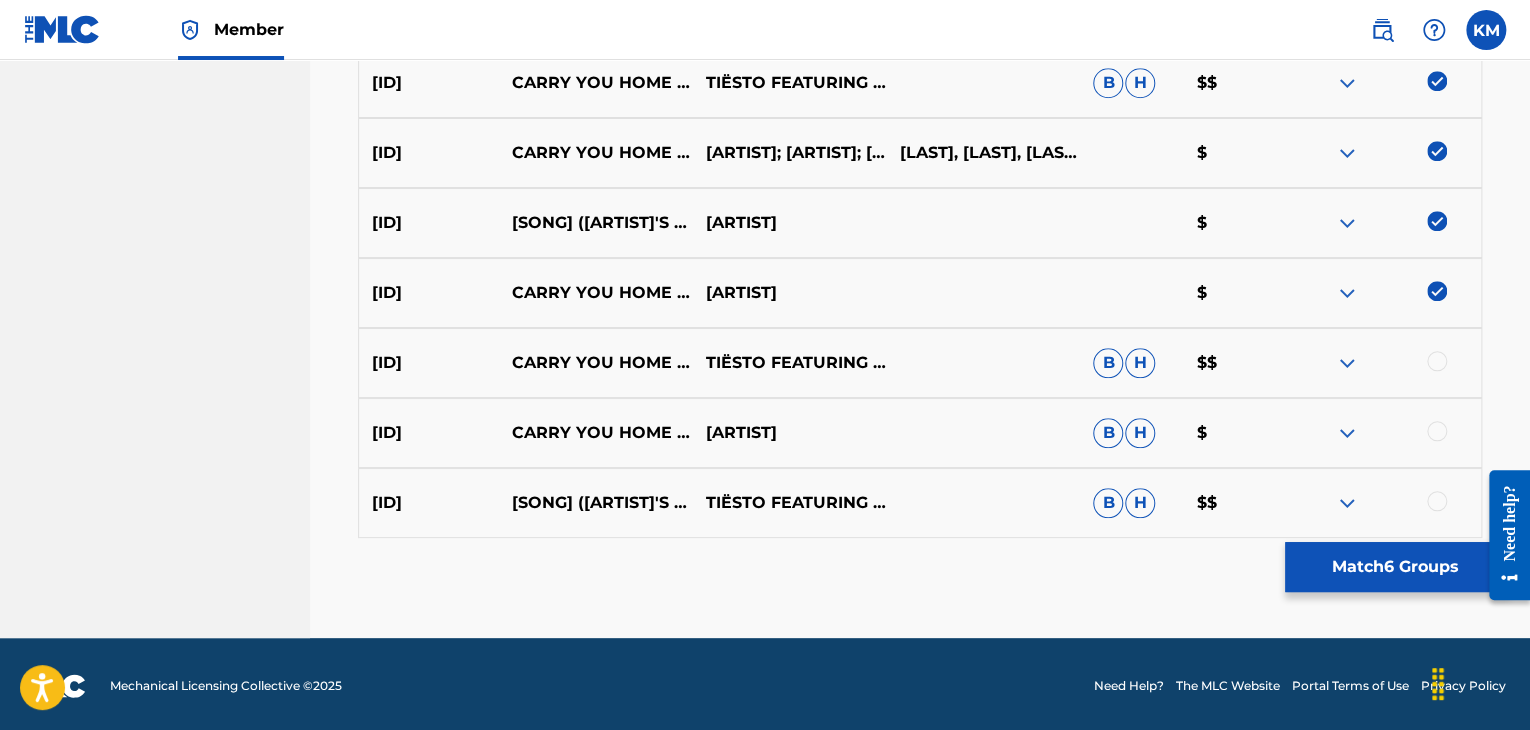 scroll, scrollTop: 916, scrollLeft: 0, axis: vertical 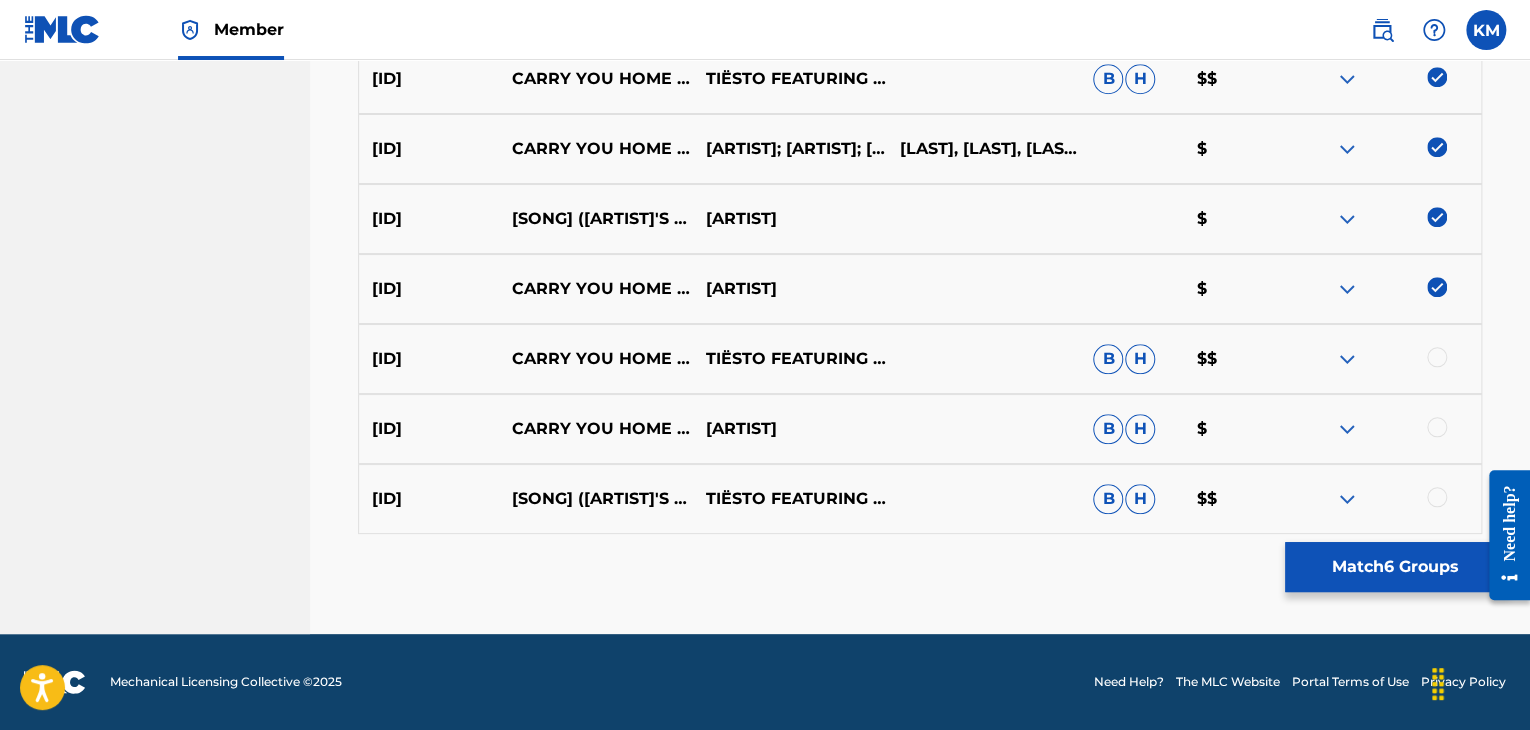 click at bounding box center (1437, 357) 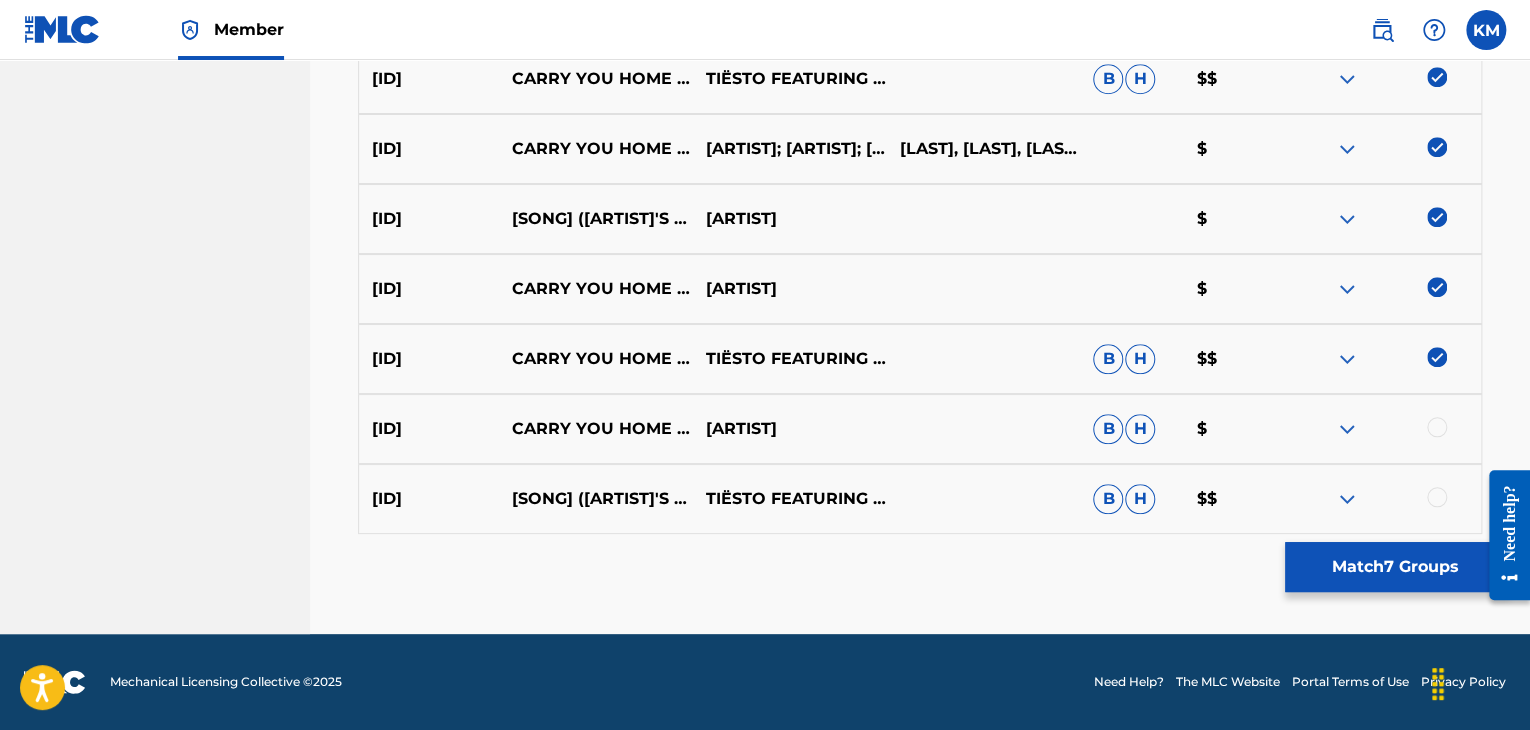 click at bounding box center [1437, 427] 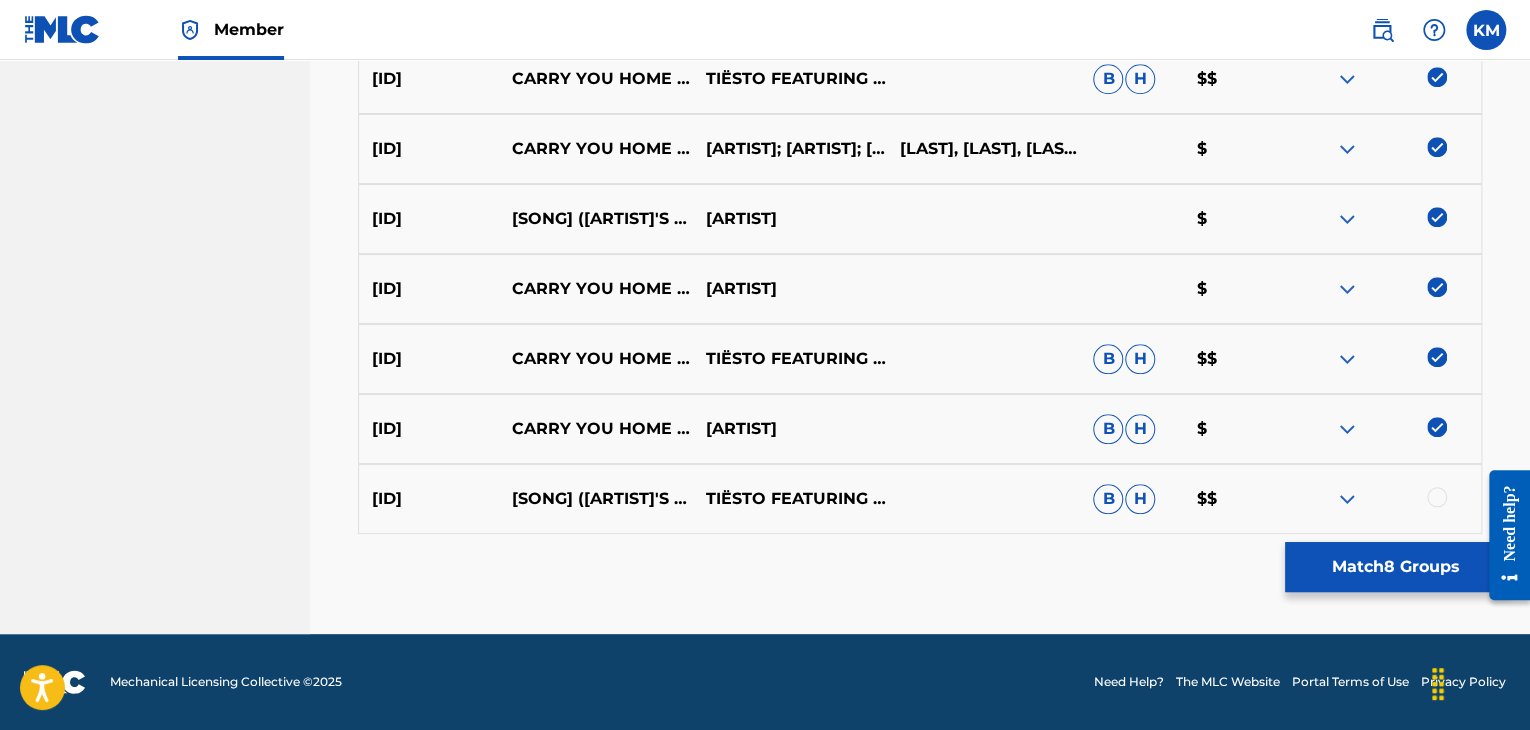 click at bounding box center [1437, 497] 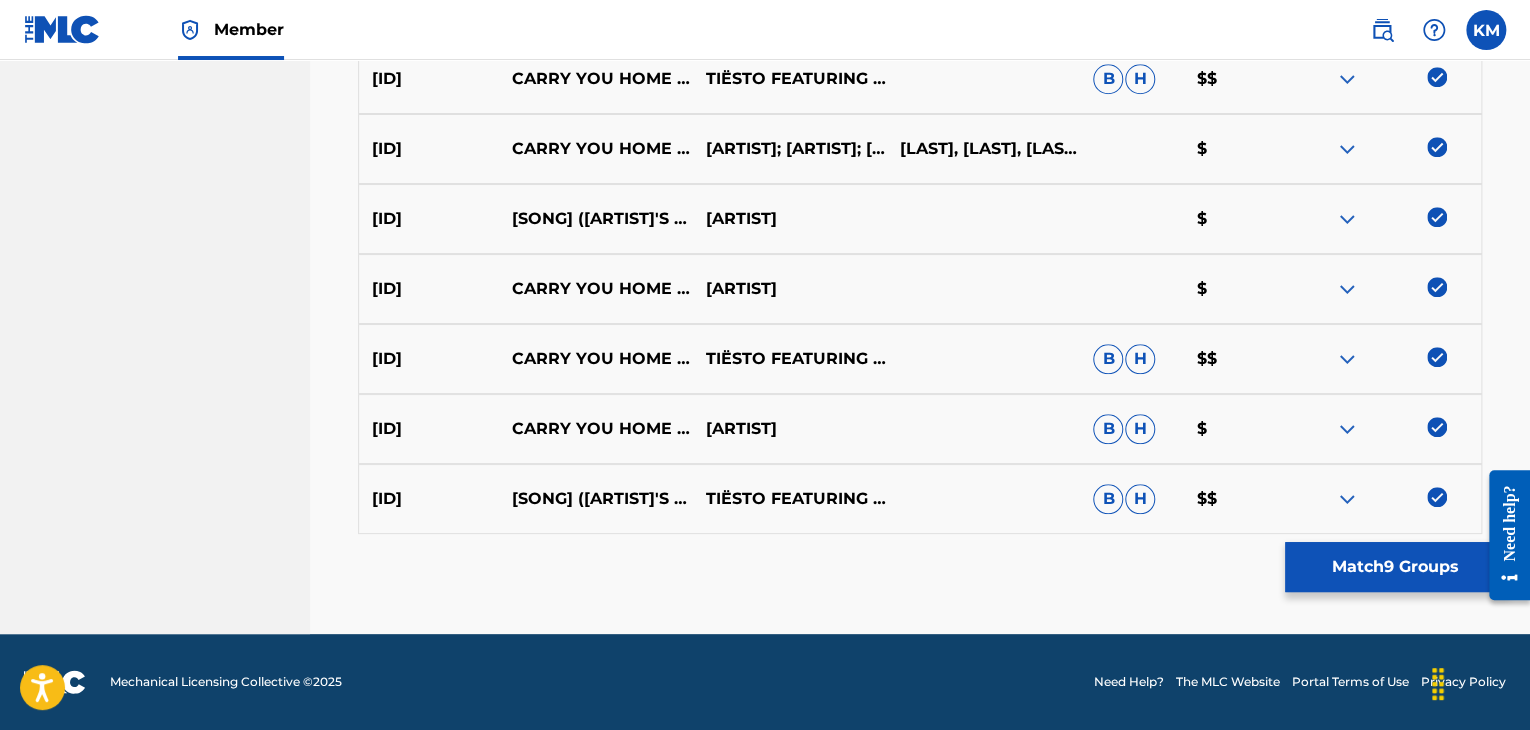 click on "Match  9 Groups" at bounding box center (1395, 567) 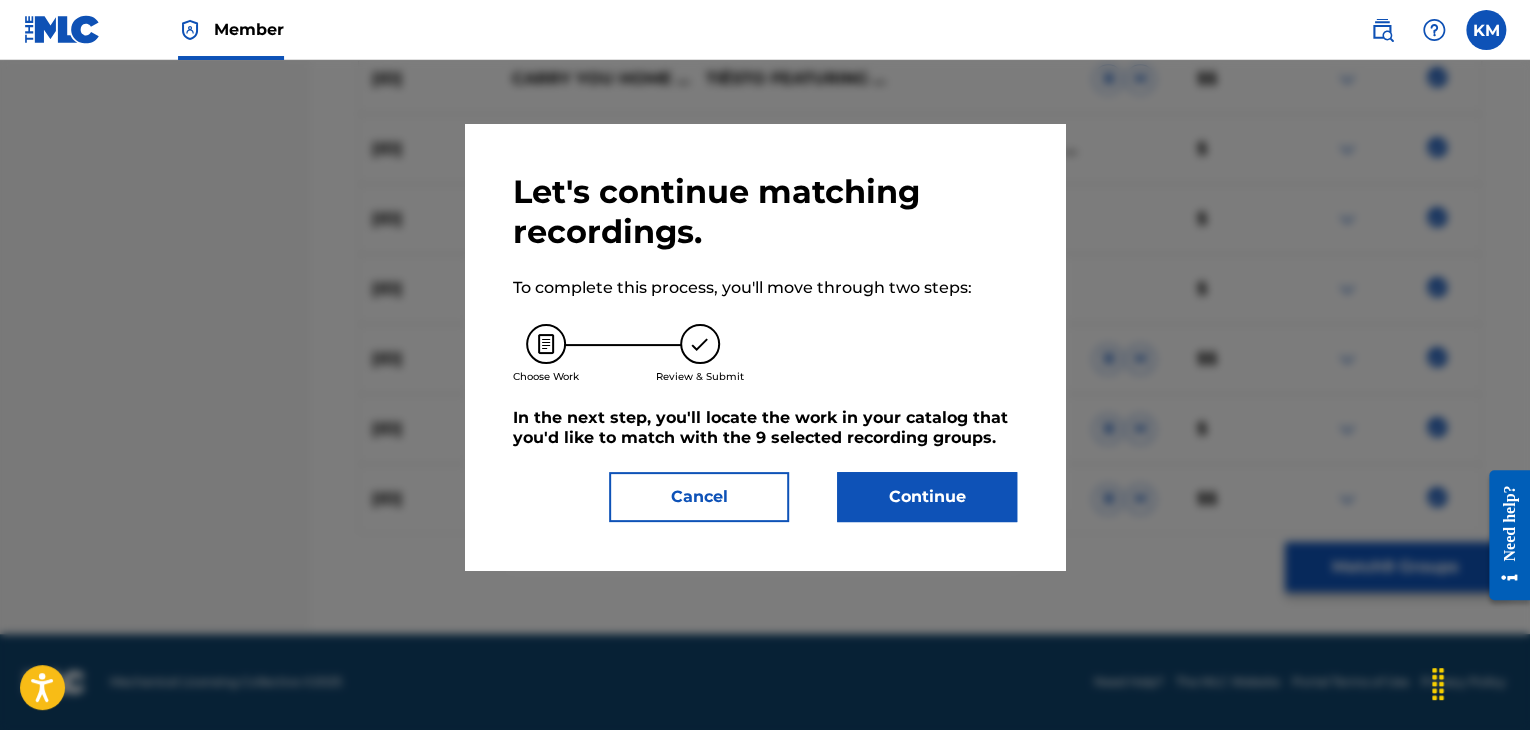 click on "Continue" at bounding box center (927, 497) 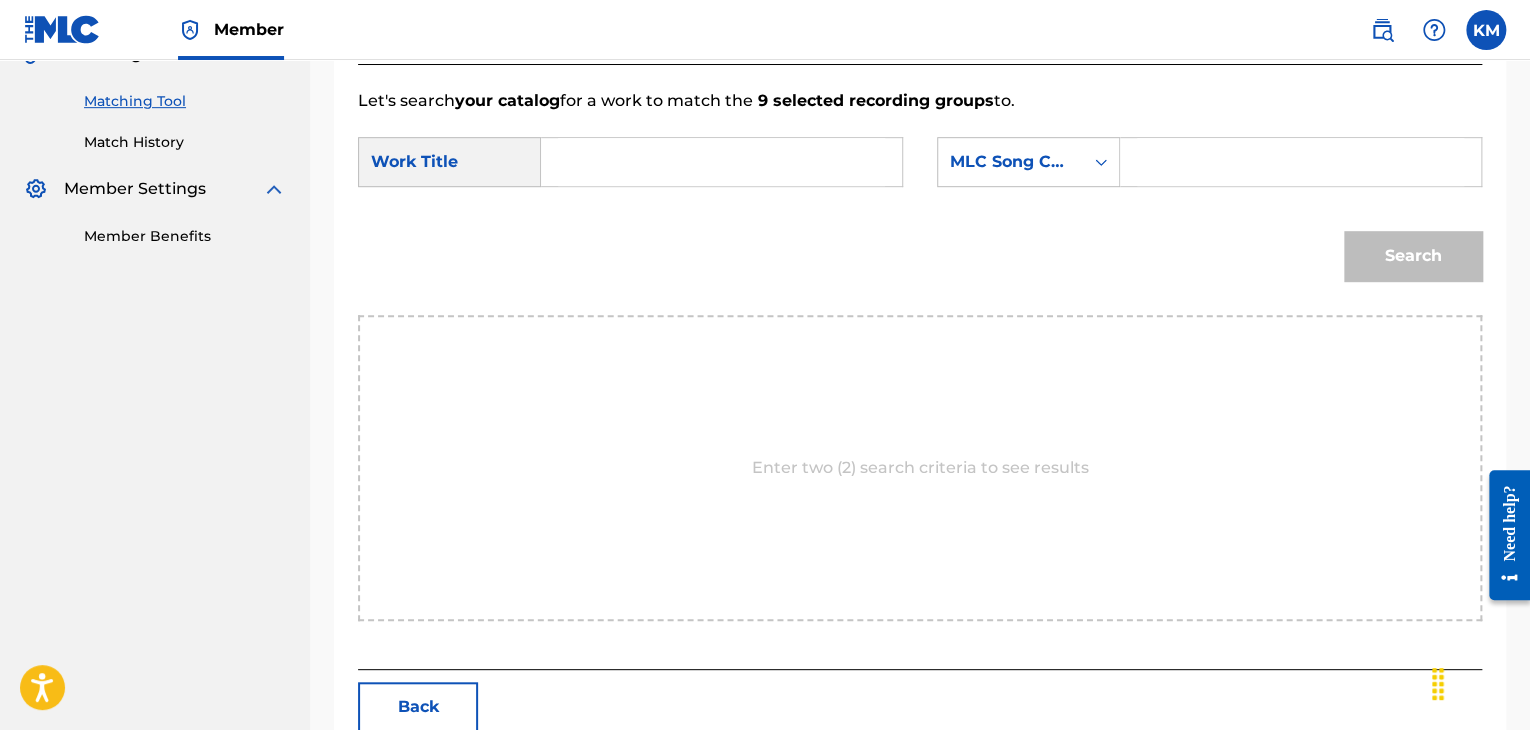 scroll, scrollTop: 302, scrollLeft: 0, axis: vertical 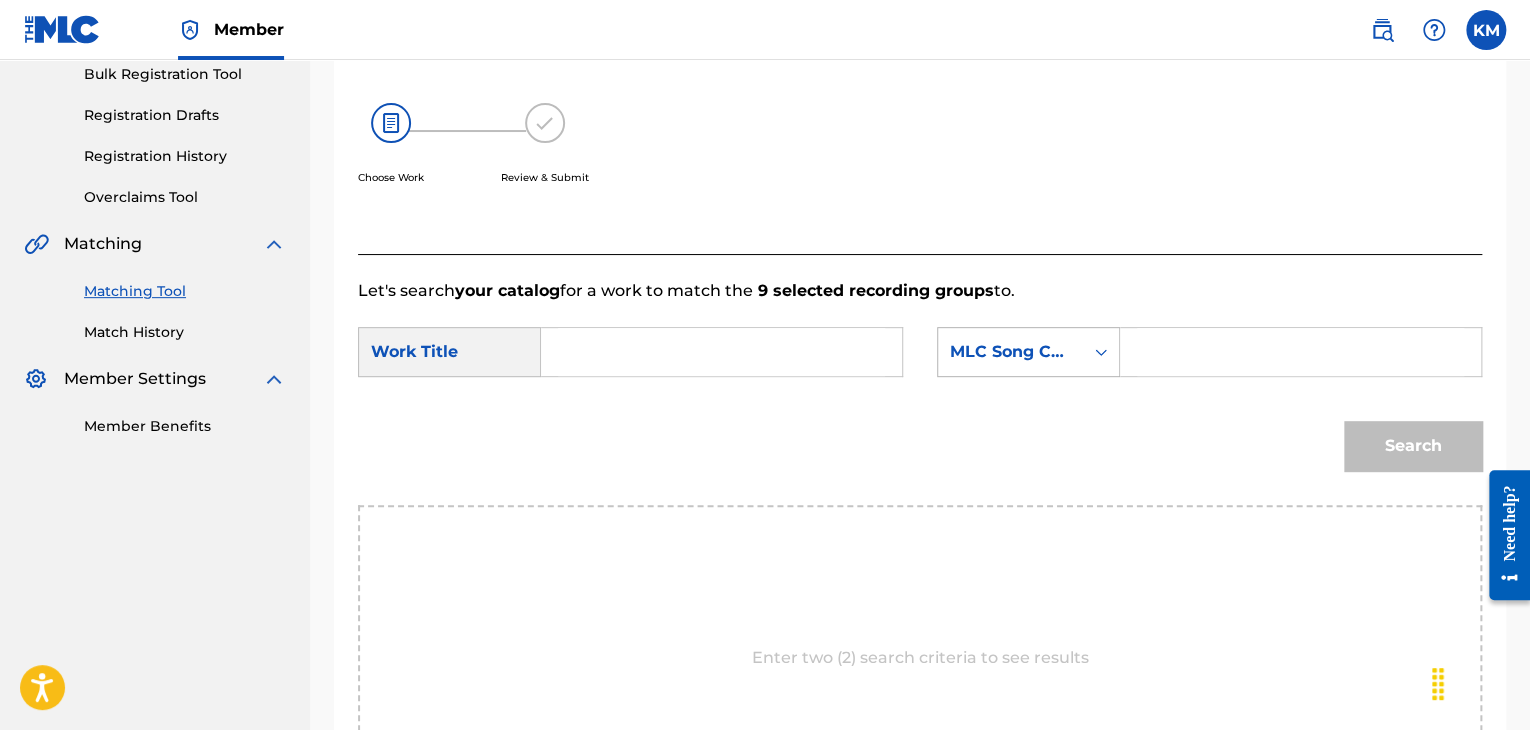 click 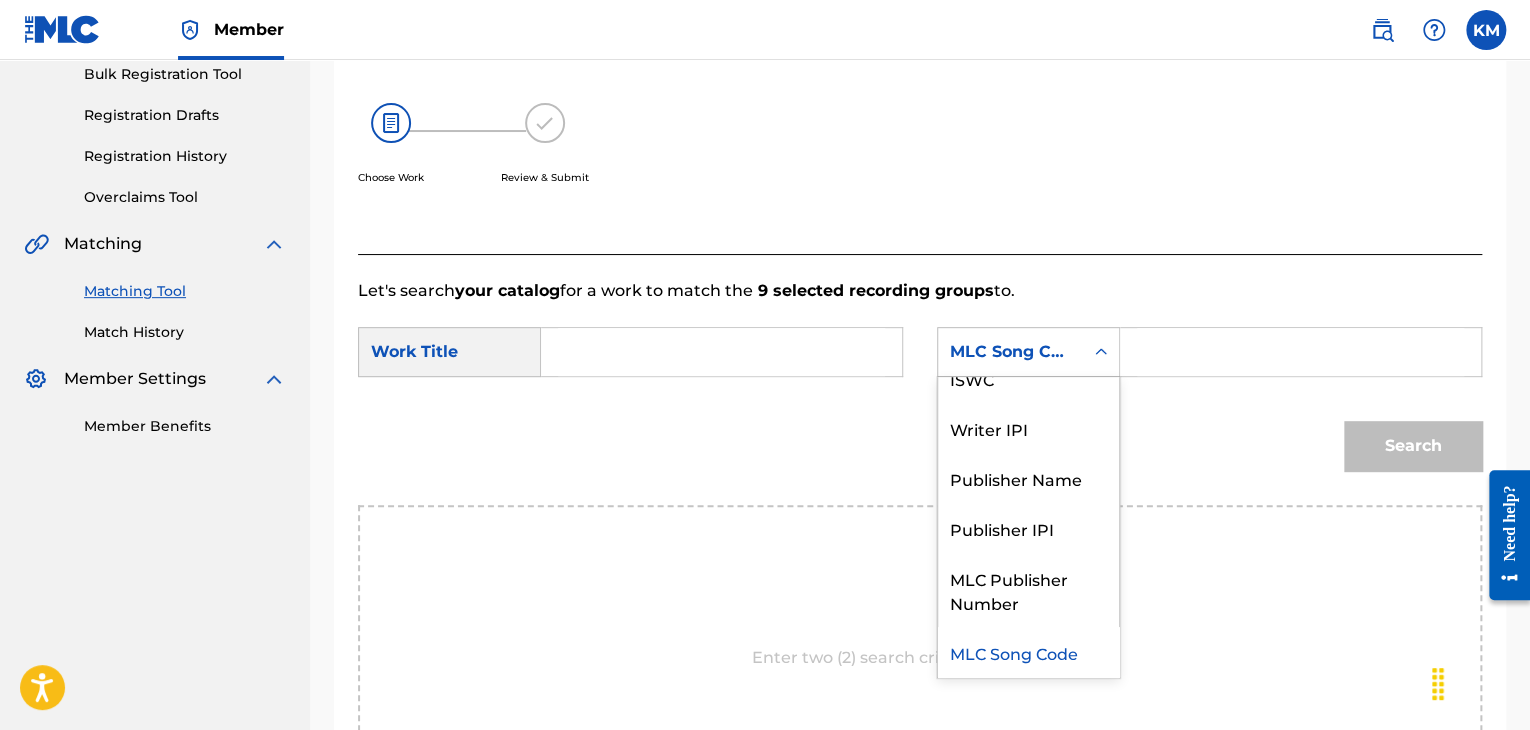 scroll, scrollTop: 0, scrollLeft: 0, axis: both 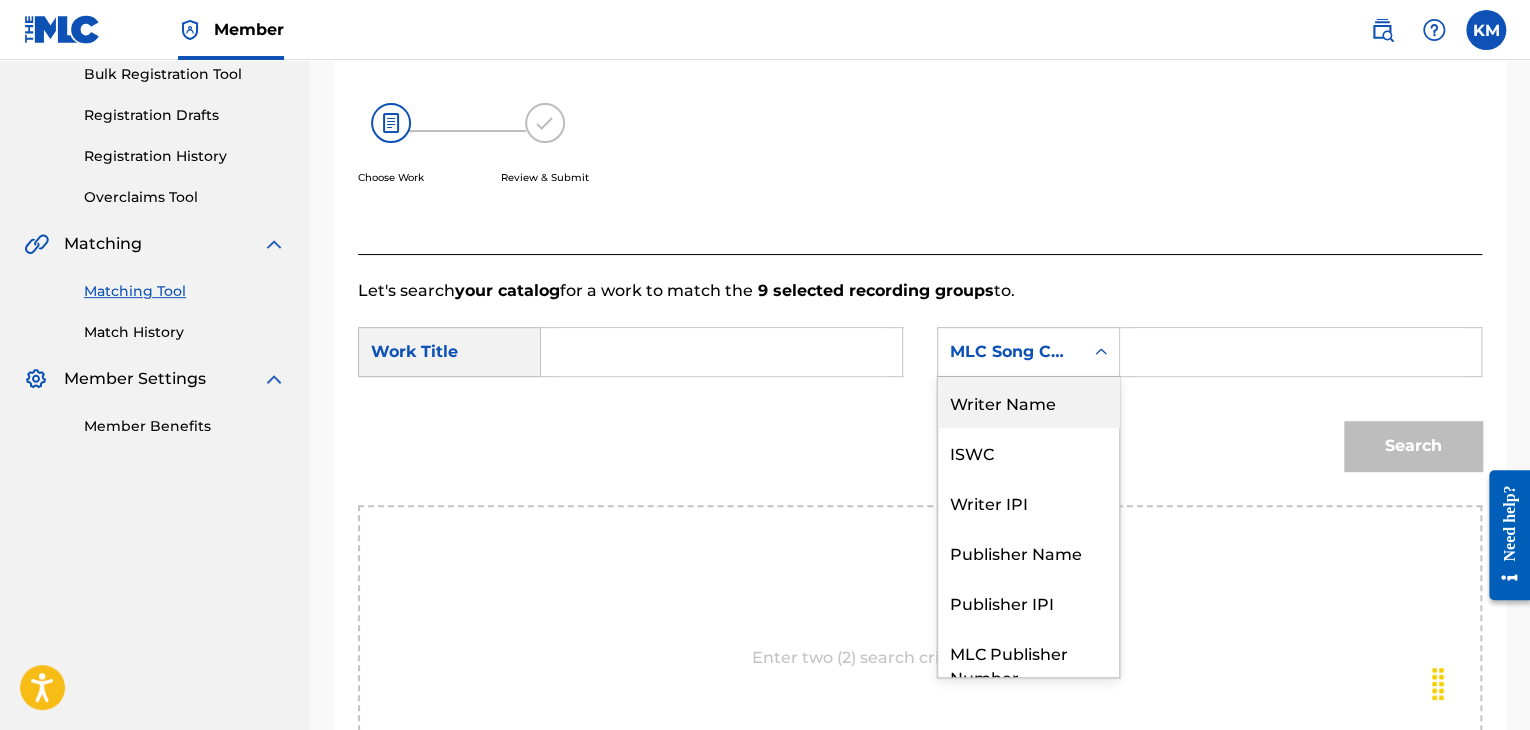 click on "Writer Name" at bounding box center [1028, 402] 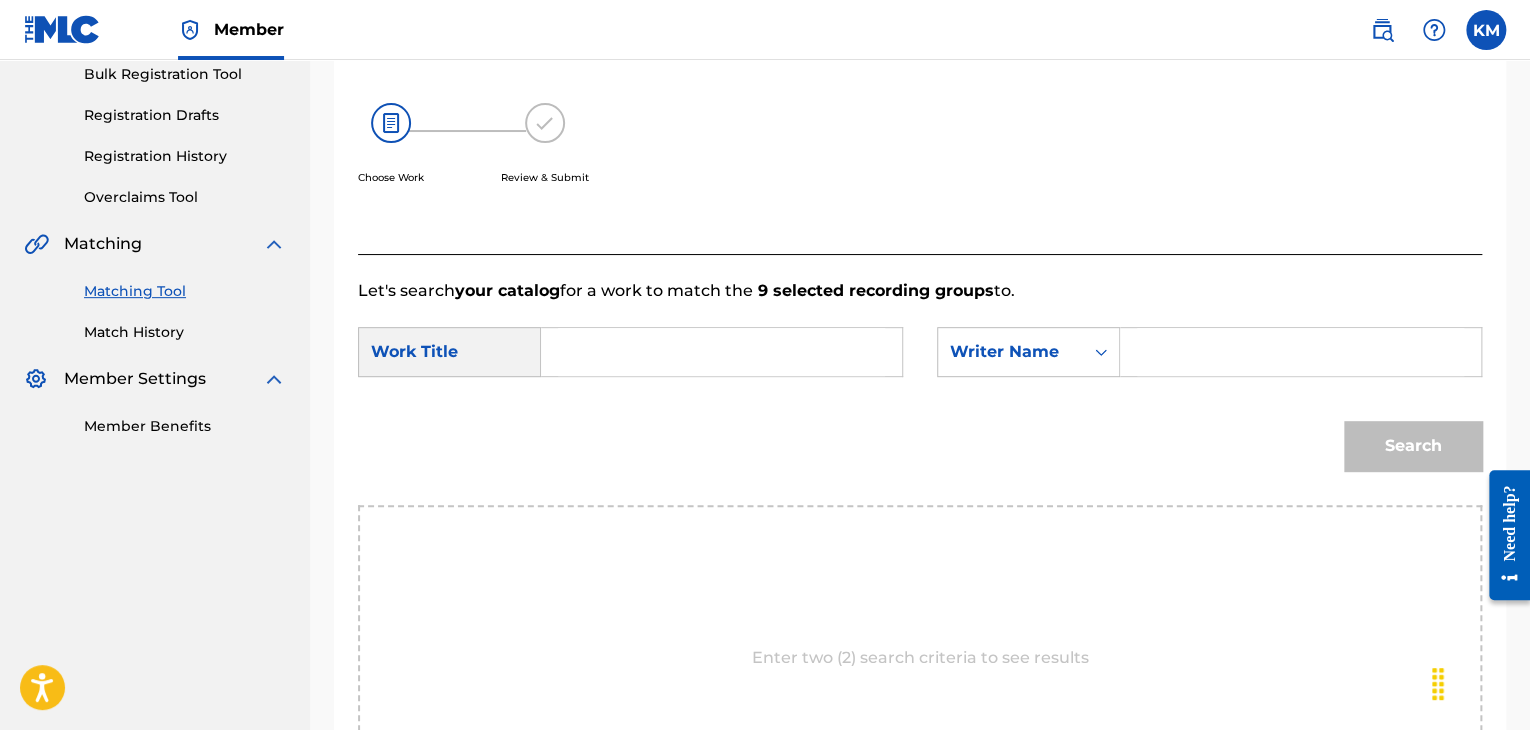 click at bounding box center [1300, 352] 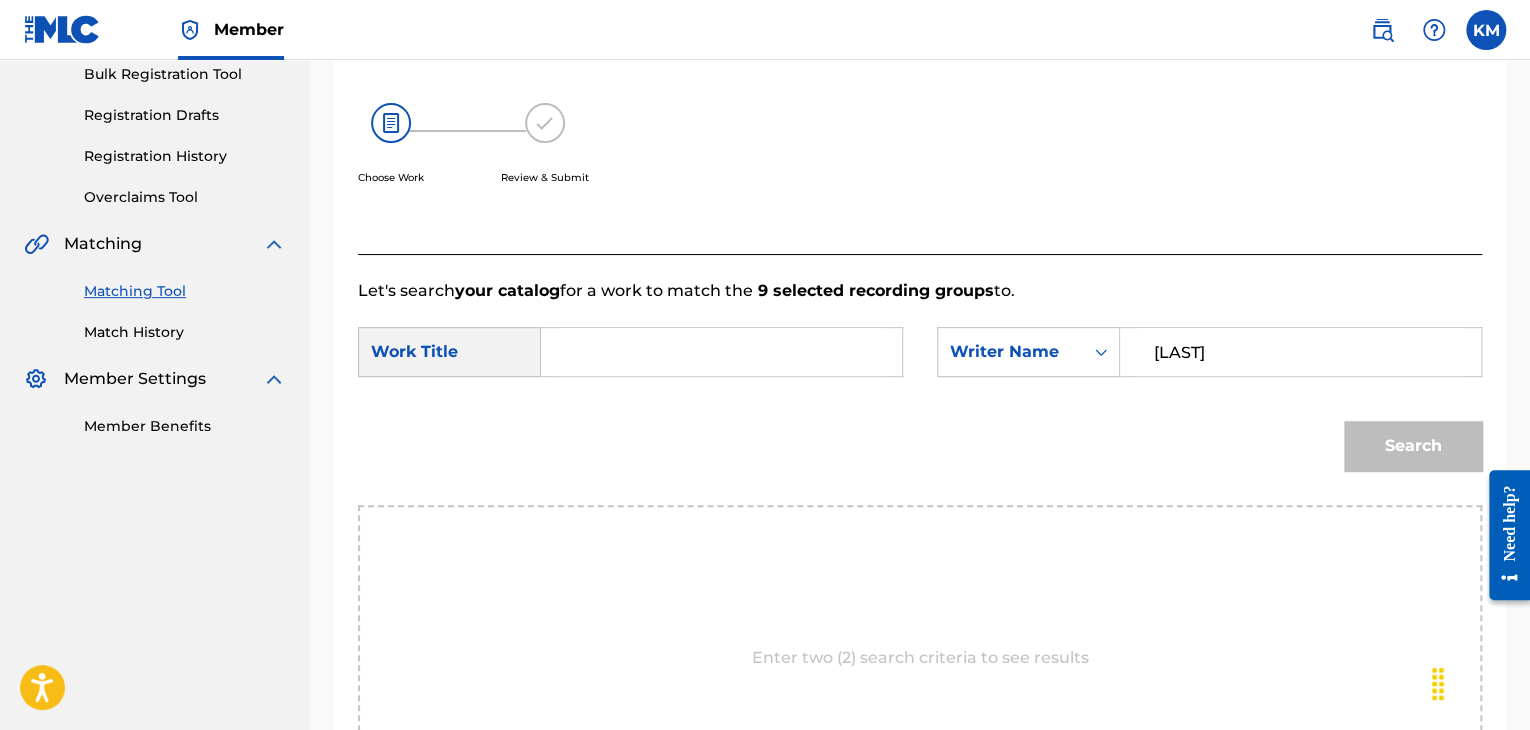 type on "[LAST]" 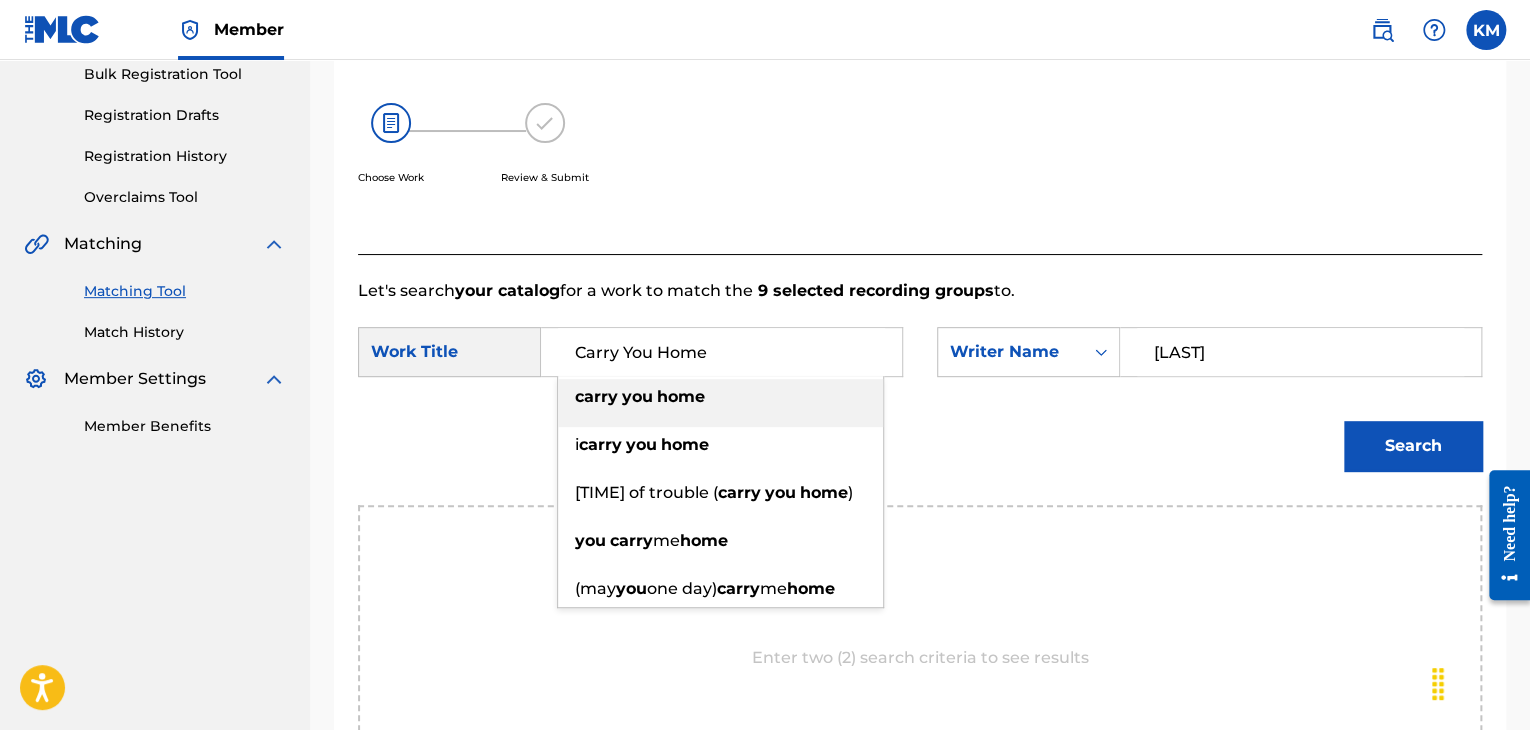 click on "Search" at bounding box center (1413, 446) 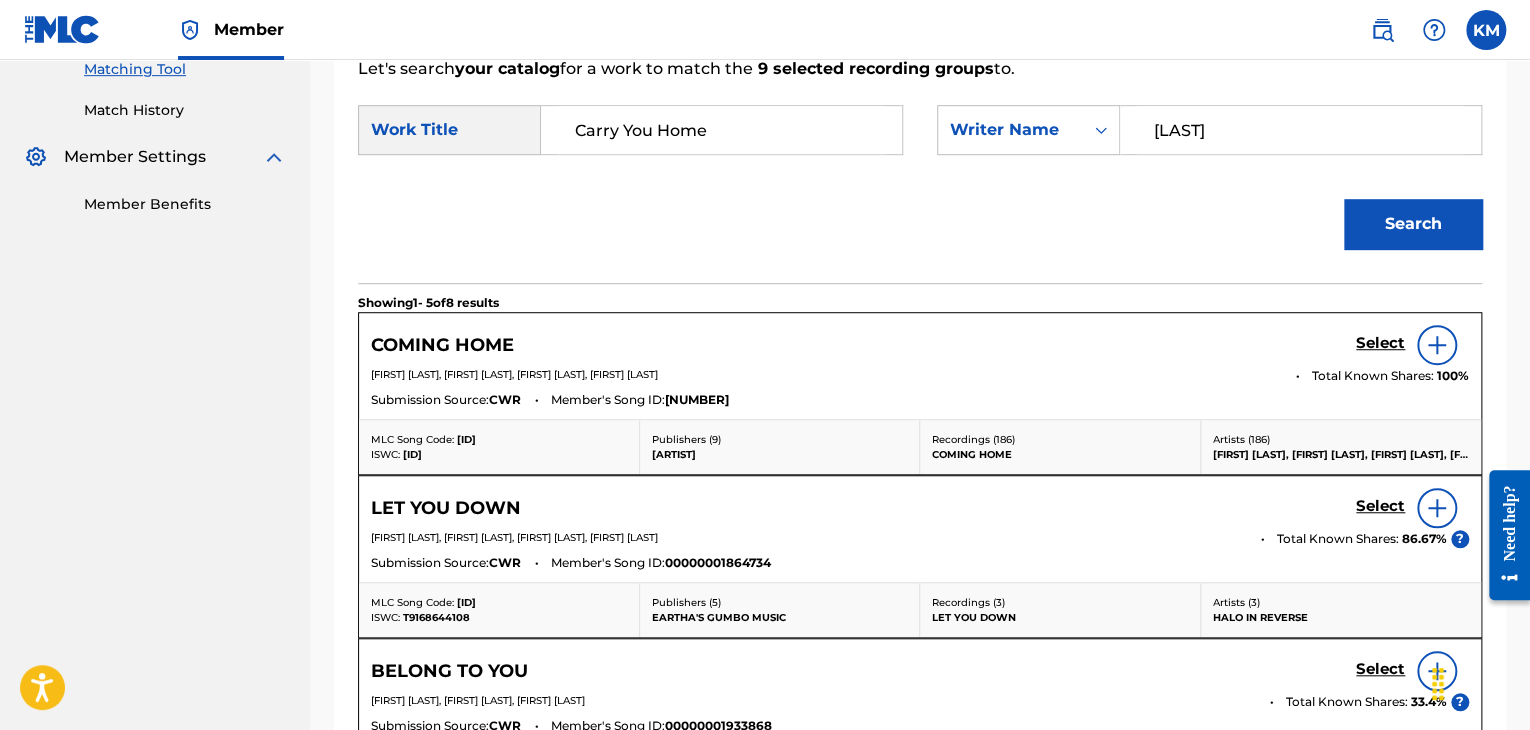 scroll, scrollTop: 502, scrollLeft: 0, axis: vertical 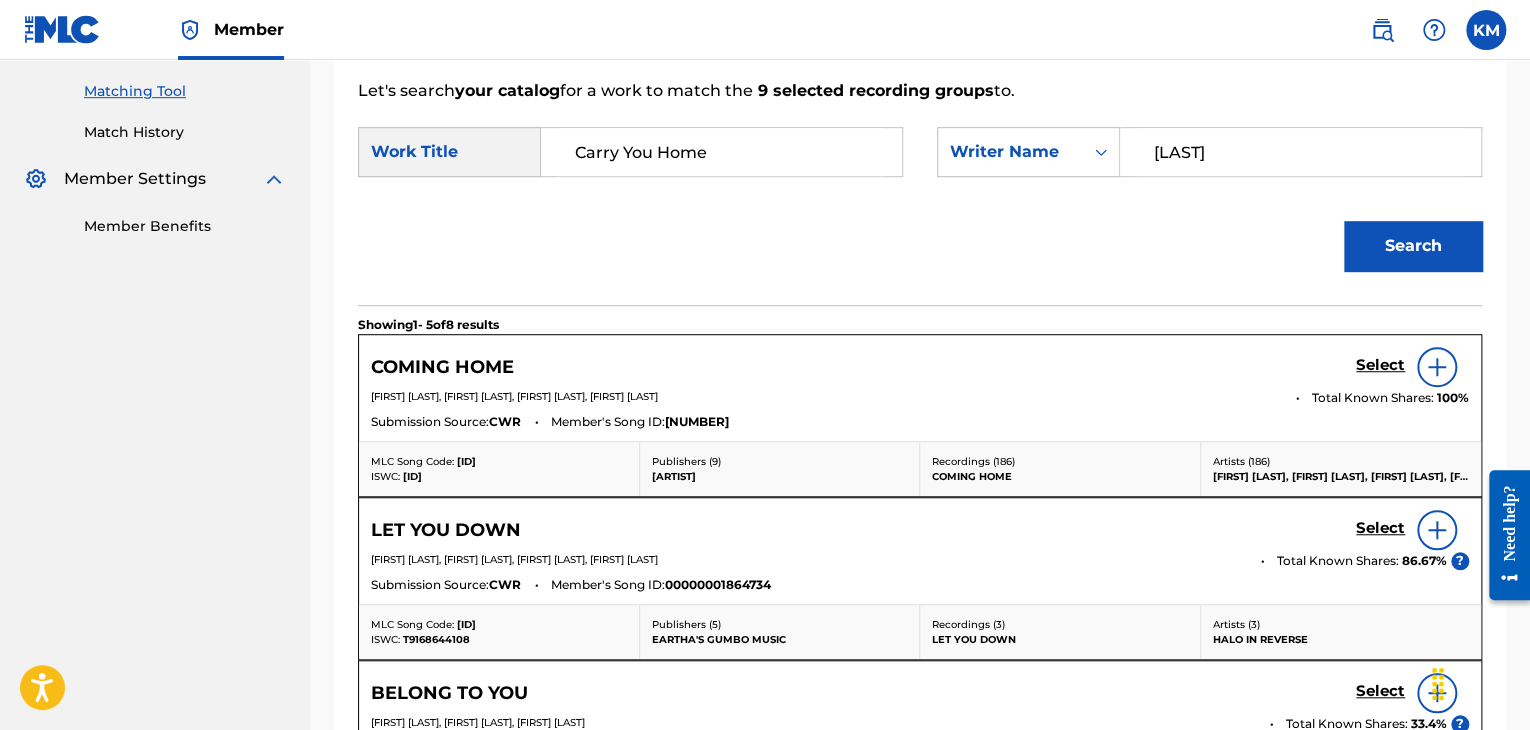 drag, startPoint x: 744, startPoint y: 144, endPoint x: 500, endPoint y: 128, distance: 244.52403 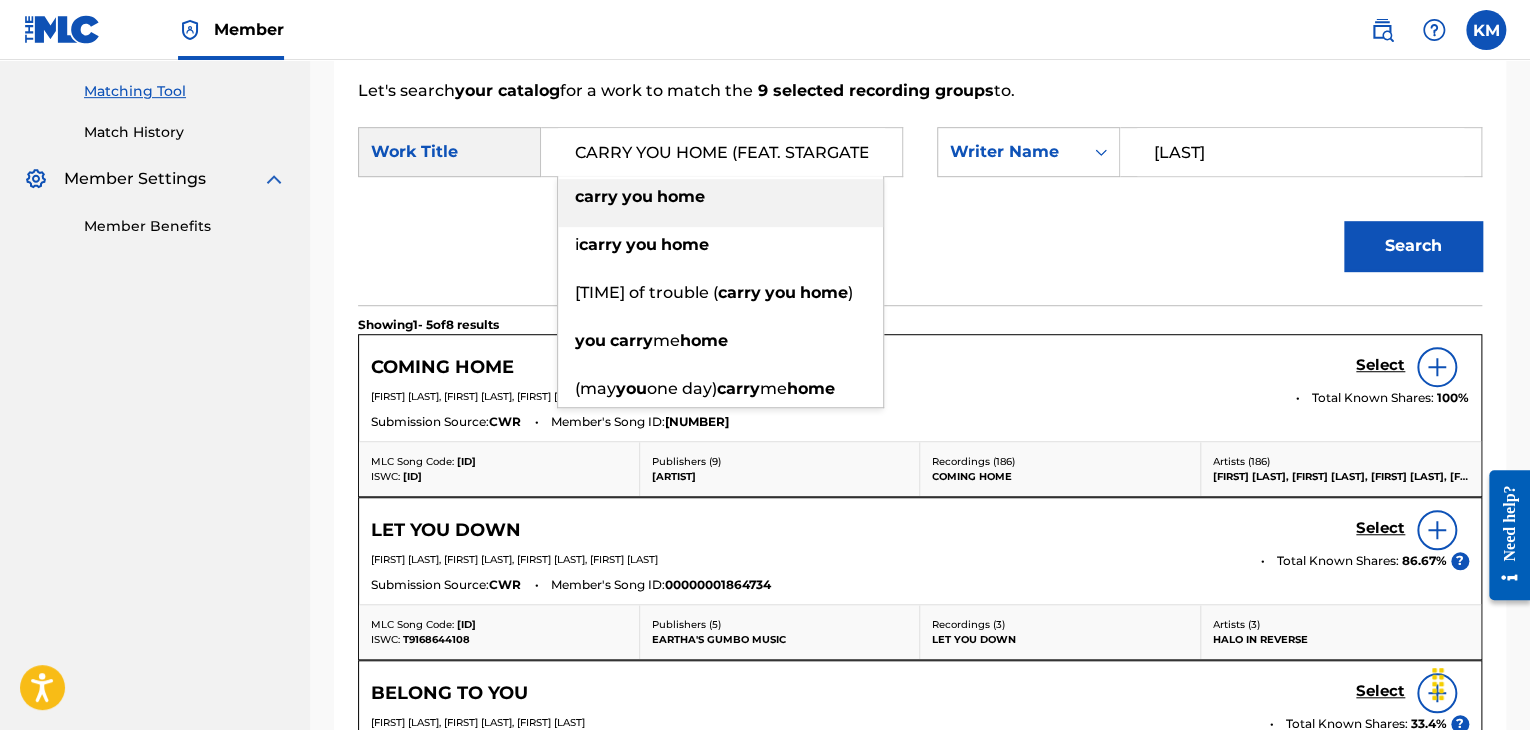 scroll, scrollTop: 0, scrollLeft: 133, axis: horizontal 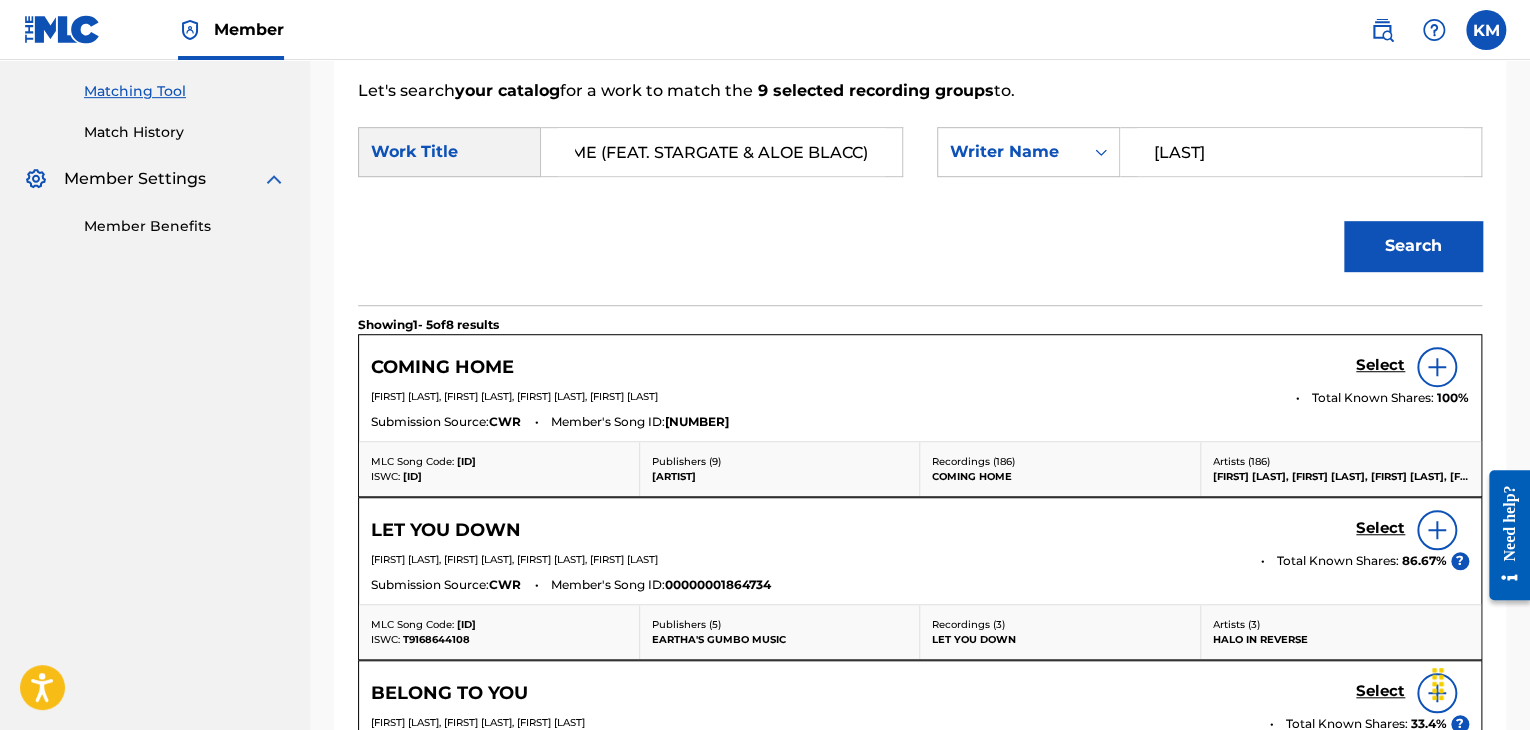 type on "CARRY YOU HOME (FEAT. STARGATE & ALOE BLACC)" 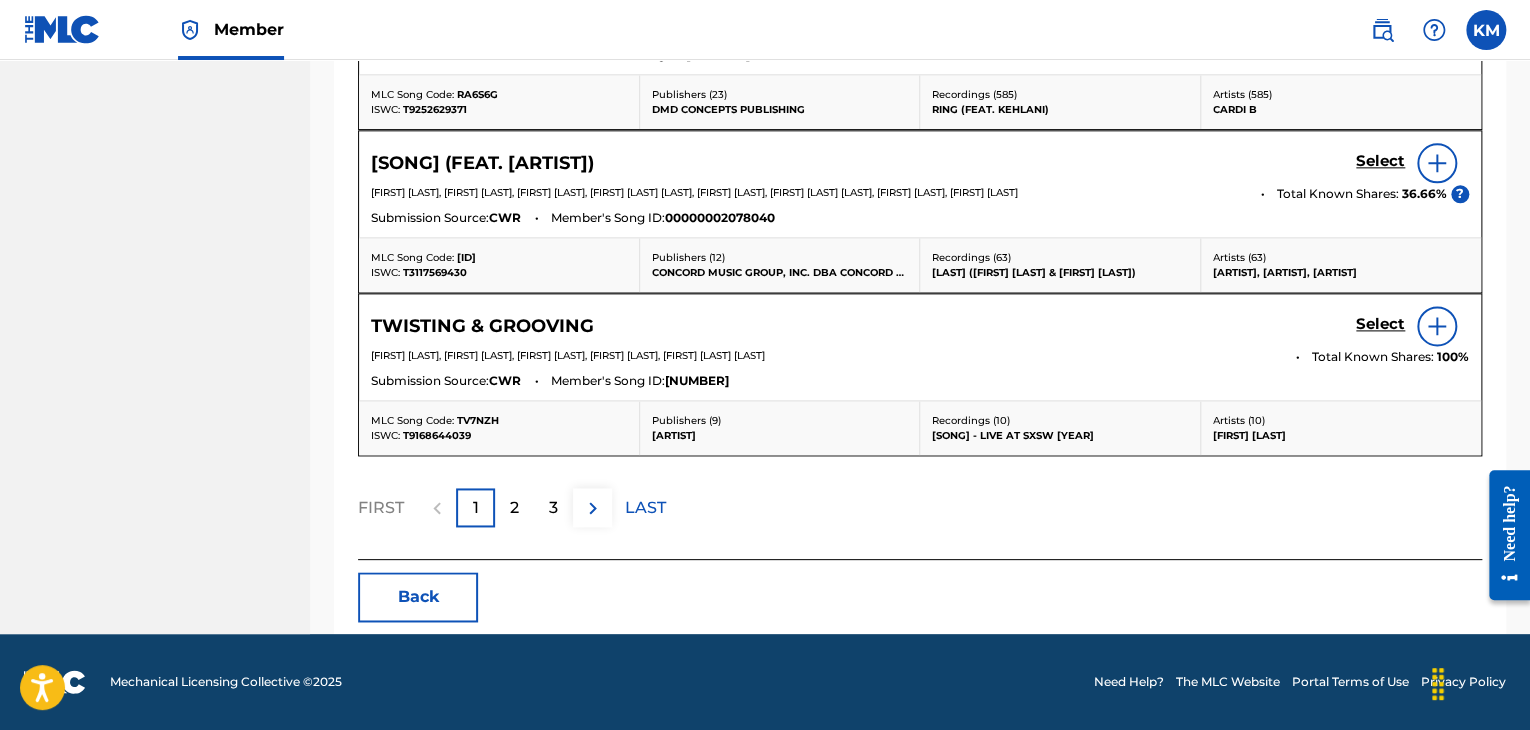 scroll, scrollTop: 1219, scrollLeft: 0, axis: vertical 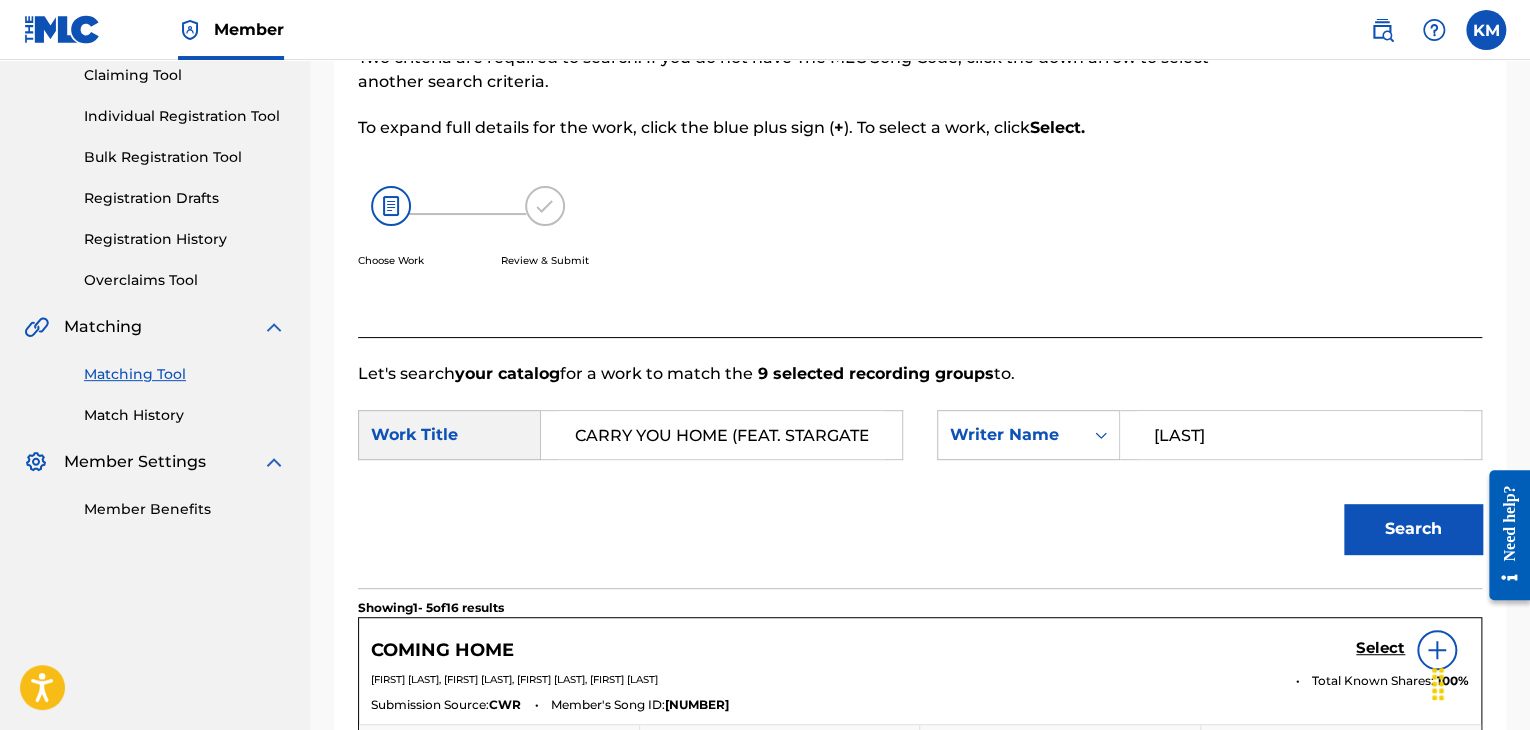 click on "Match History" at bounding box center (185, 415) 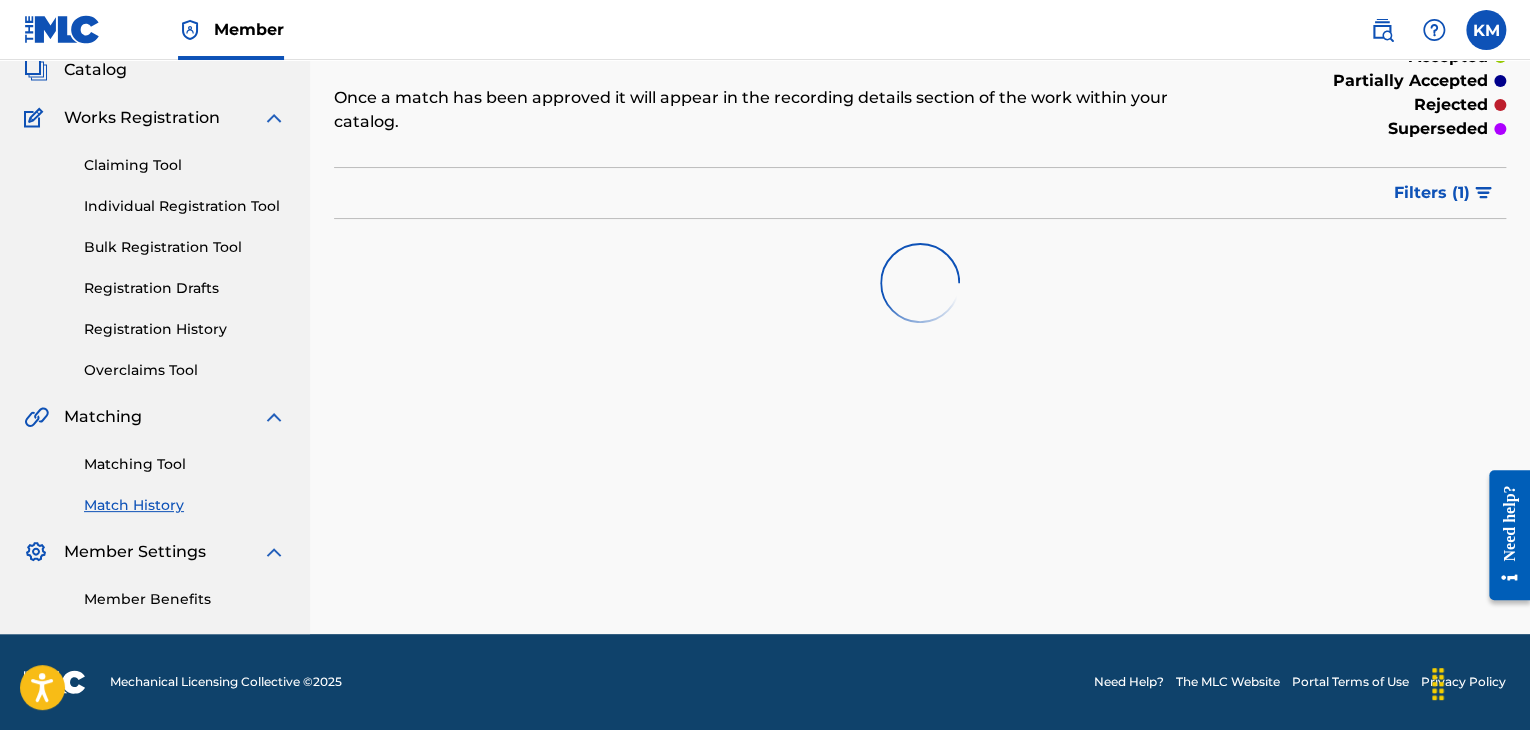 scroll, scrollTop: 0, scrollLeft: 0, axis: both 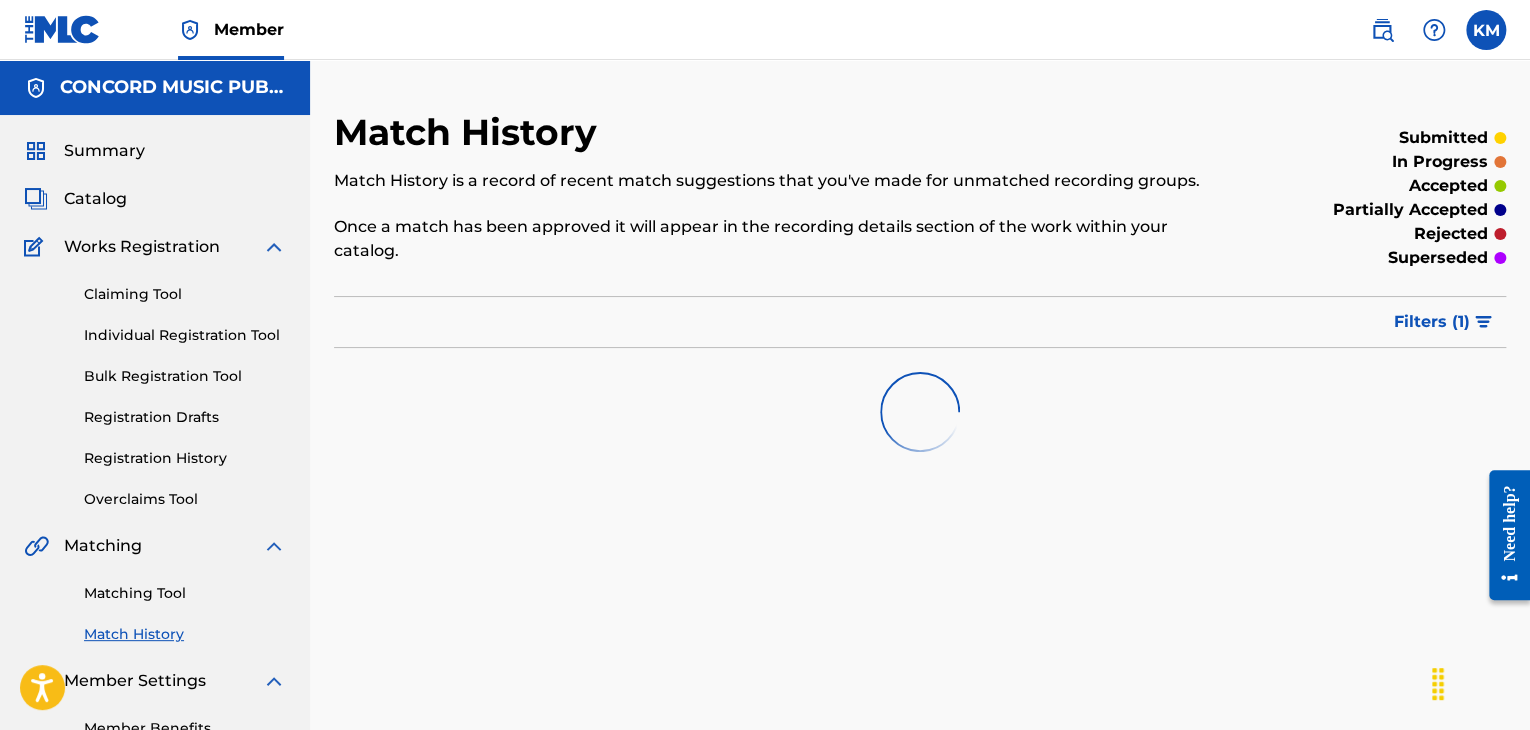 click on "Matching Tool" at bounding box center (185, 593) 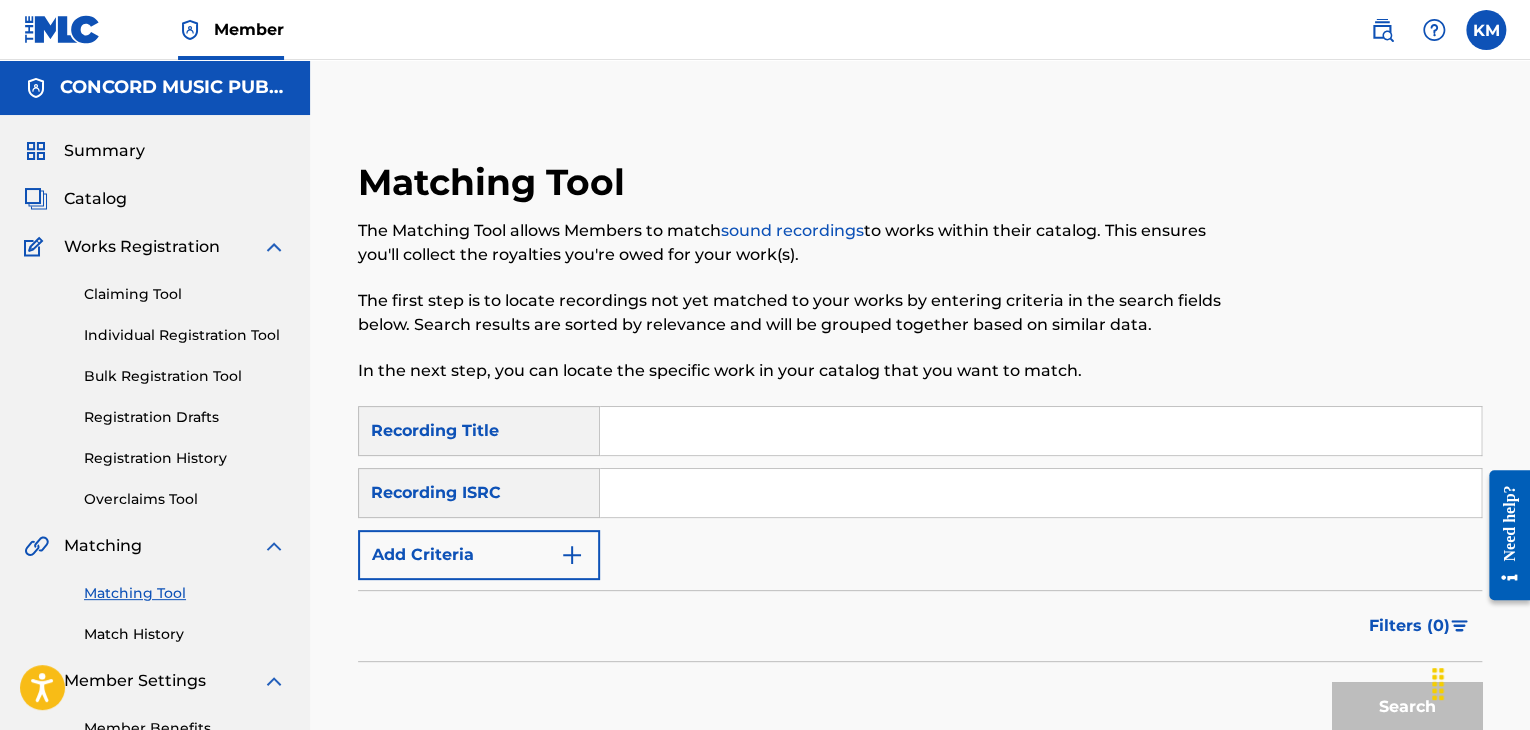 click at bounding box center [1040, 493] 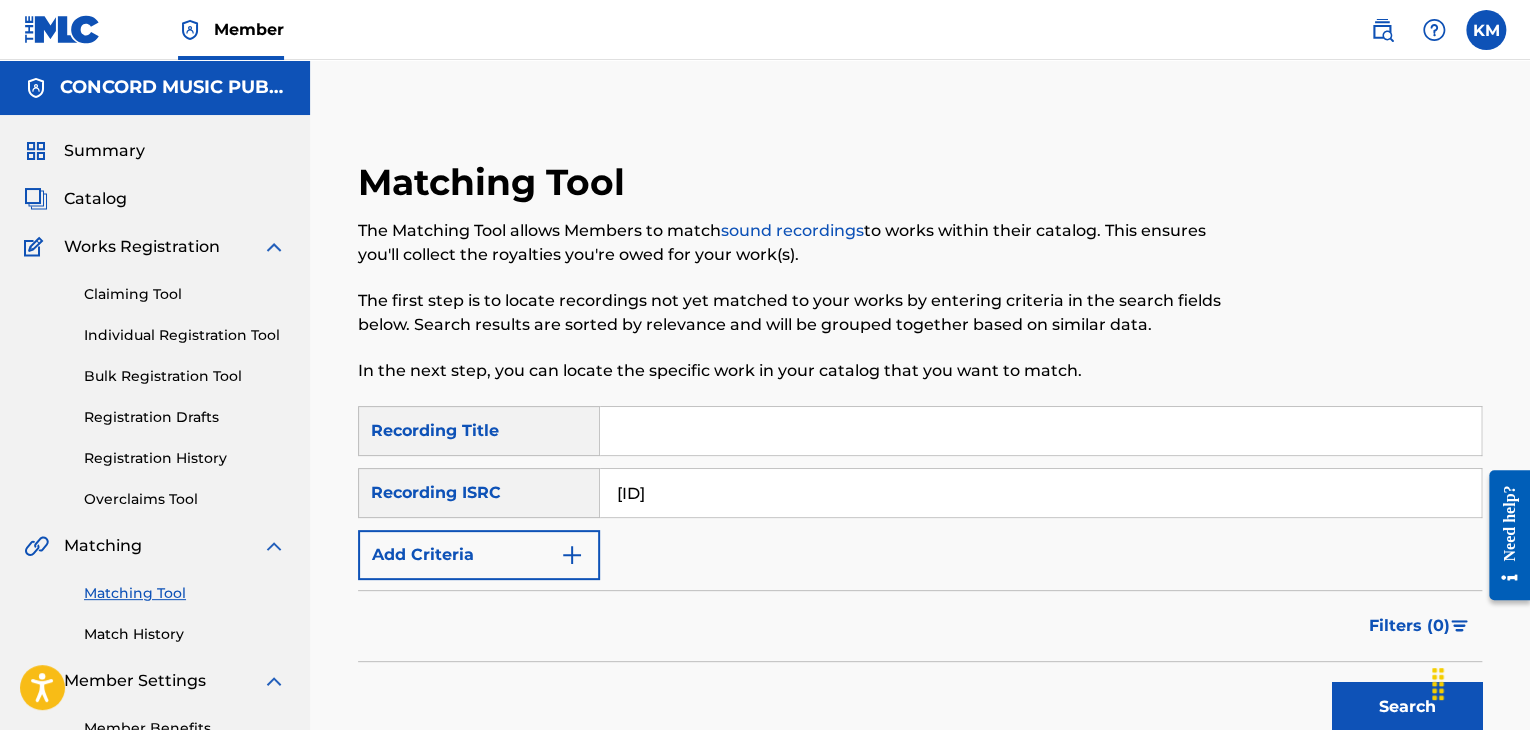 type on "[ID]" 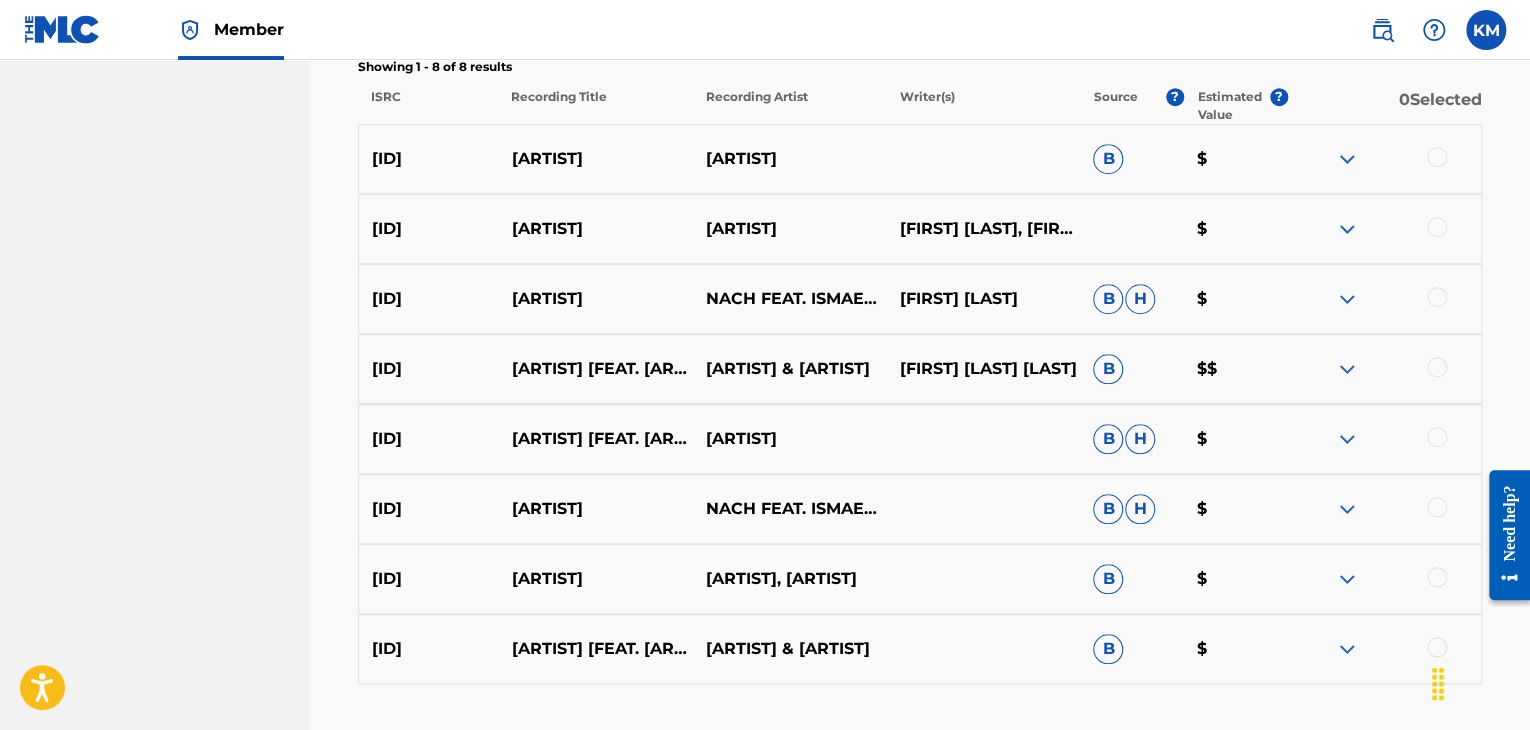 scroll, scrollTop: 700, scrollLeft: 0, axis: vertical 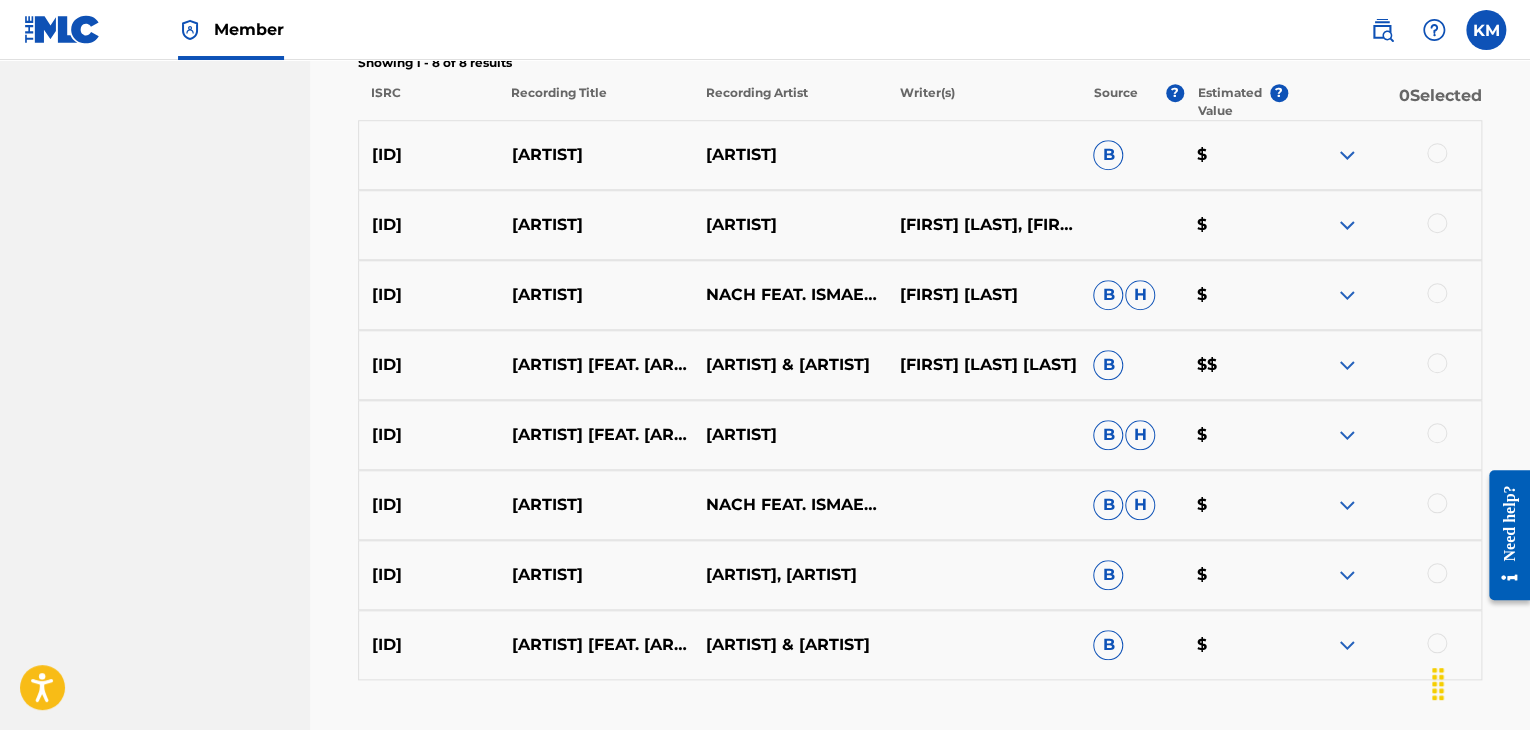 click at bounding box center [1437, 573] 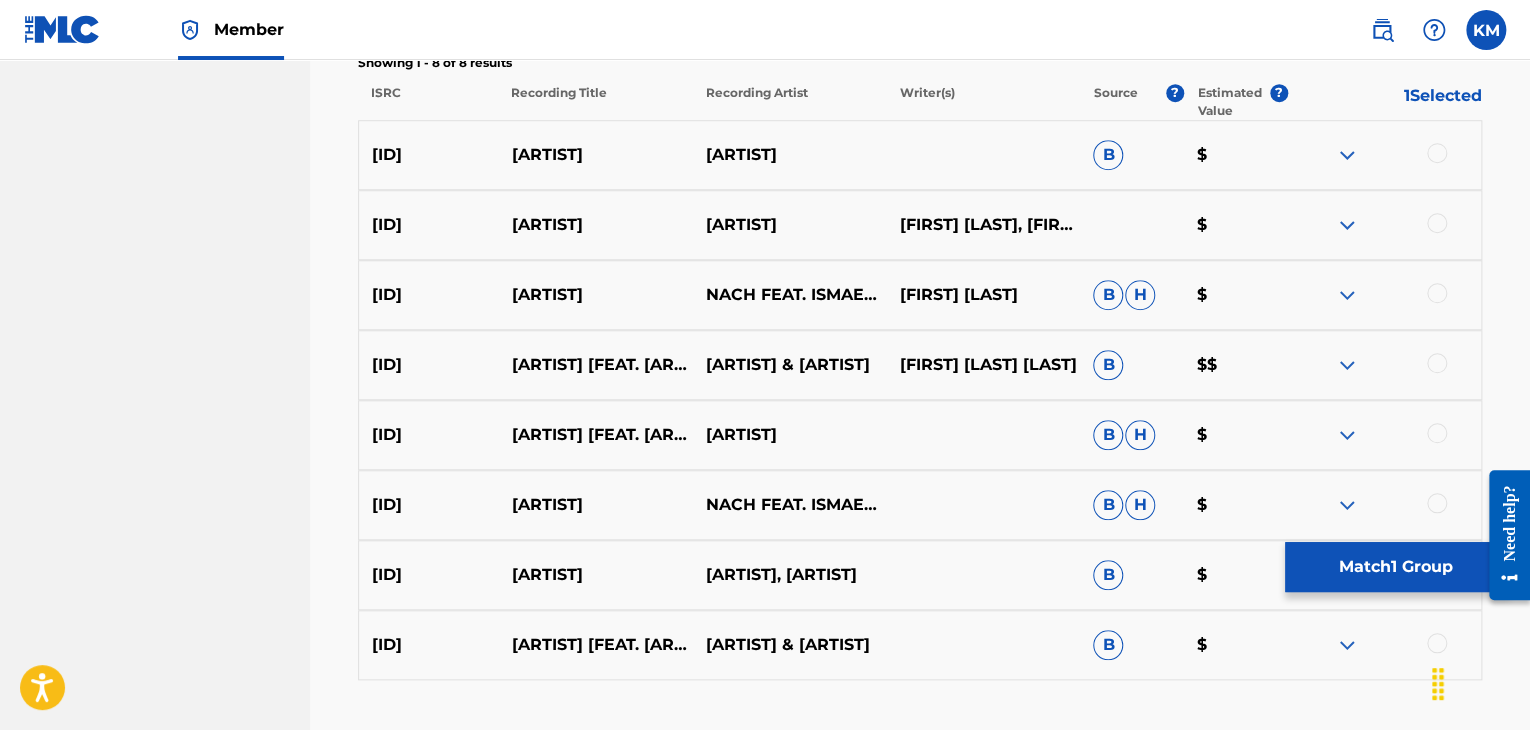 click at bounding box center (1437, 503) 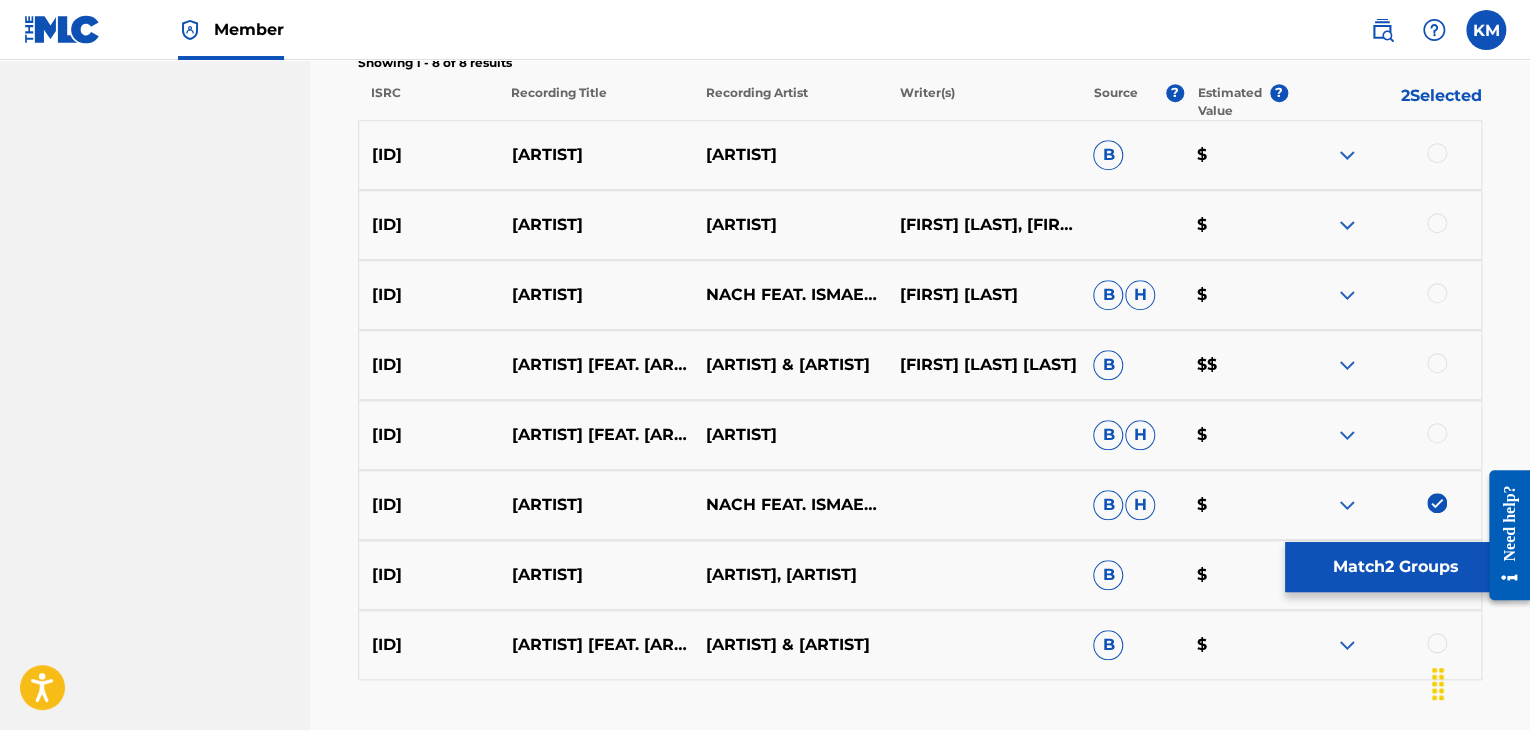 click at bounding box center [1437, 433] 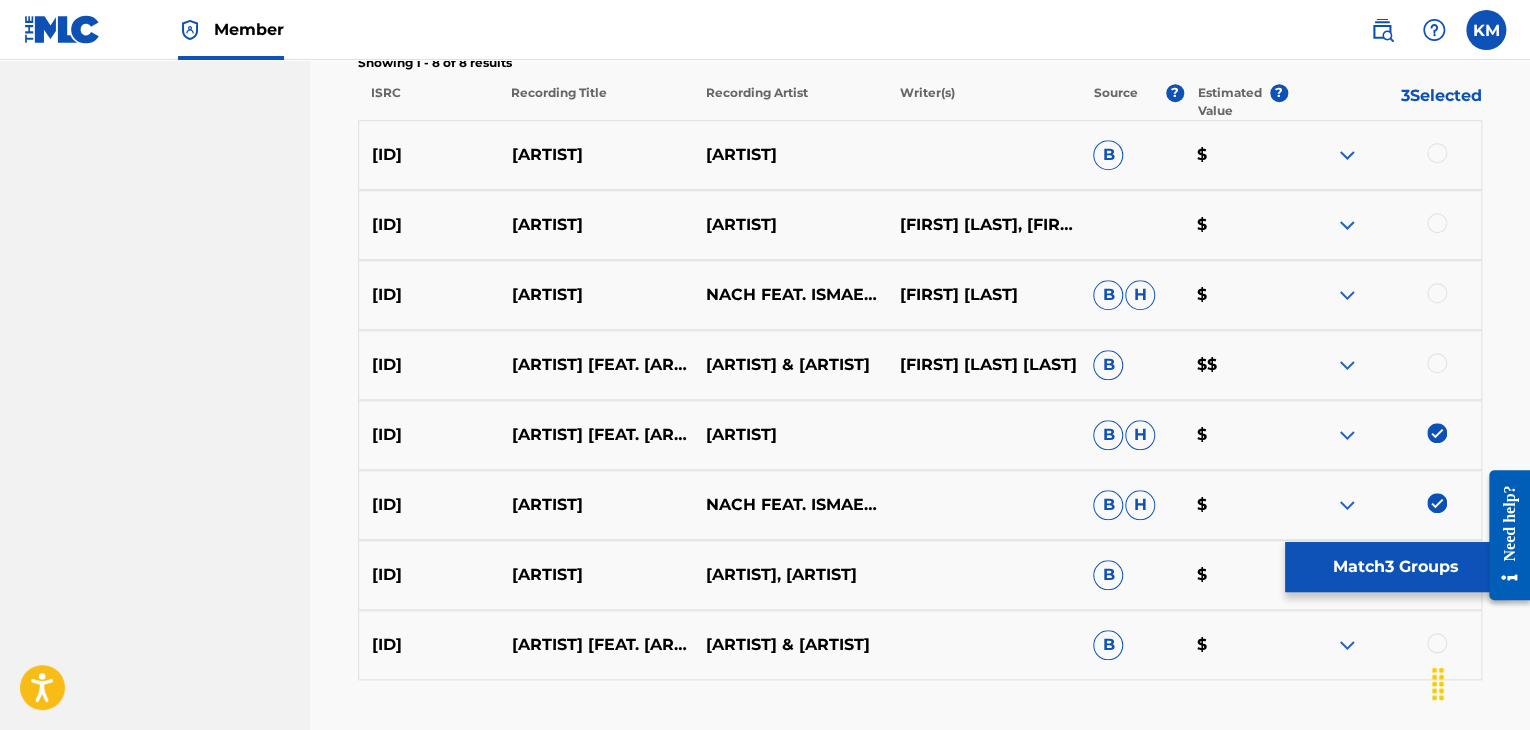 click at bounding box center [1437, 363] 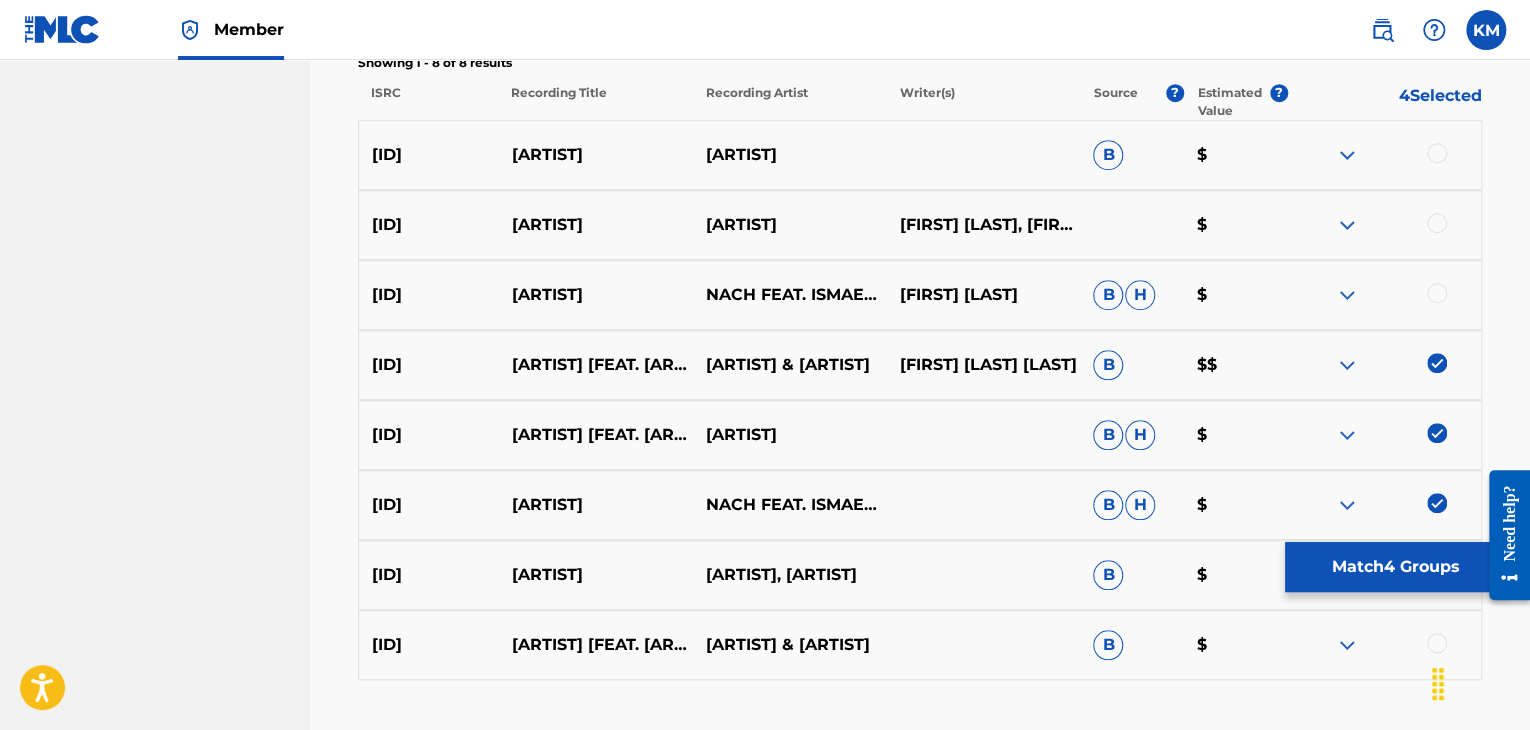 click at bounding box center (1437, 293) 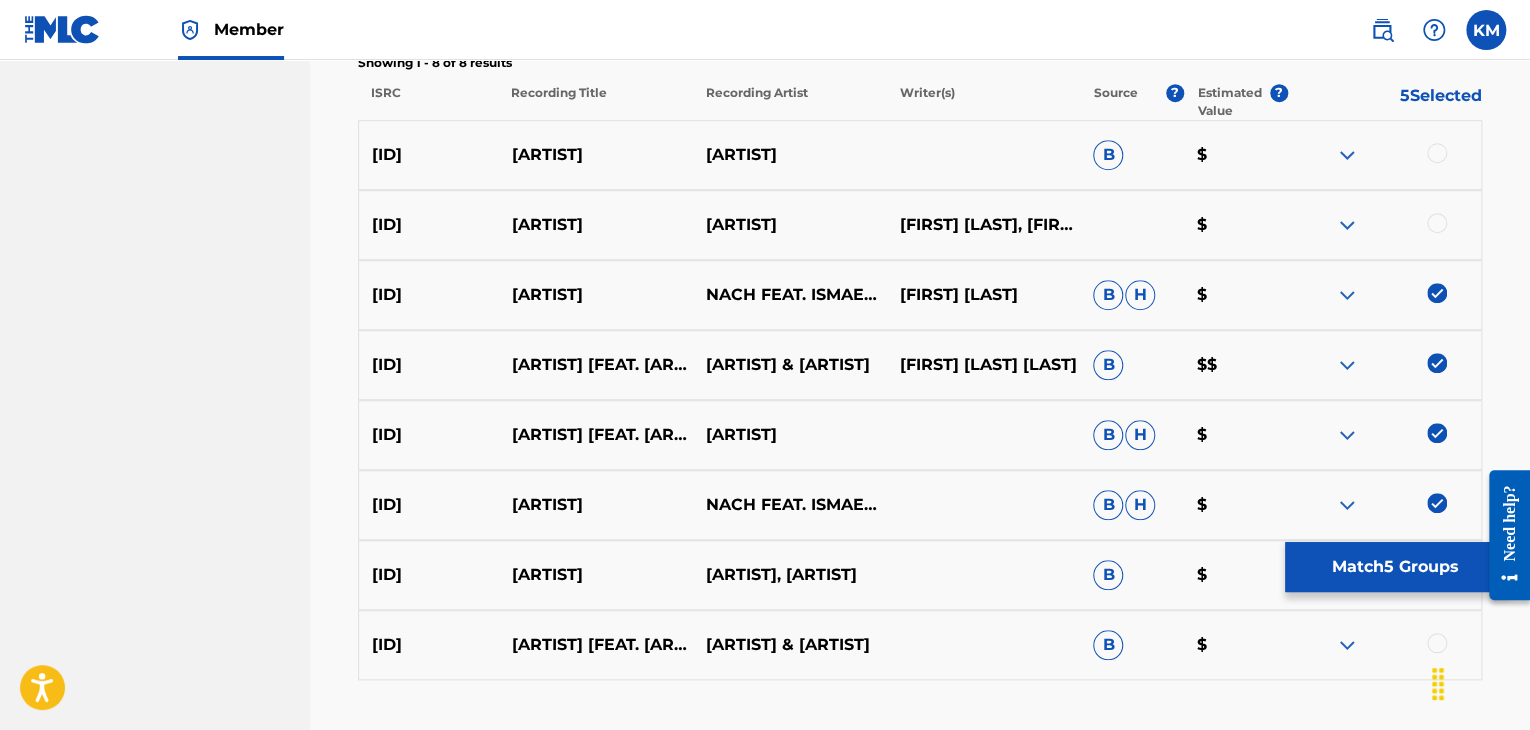 click at bounding box center [1437, 223] 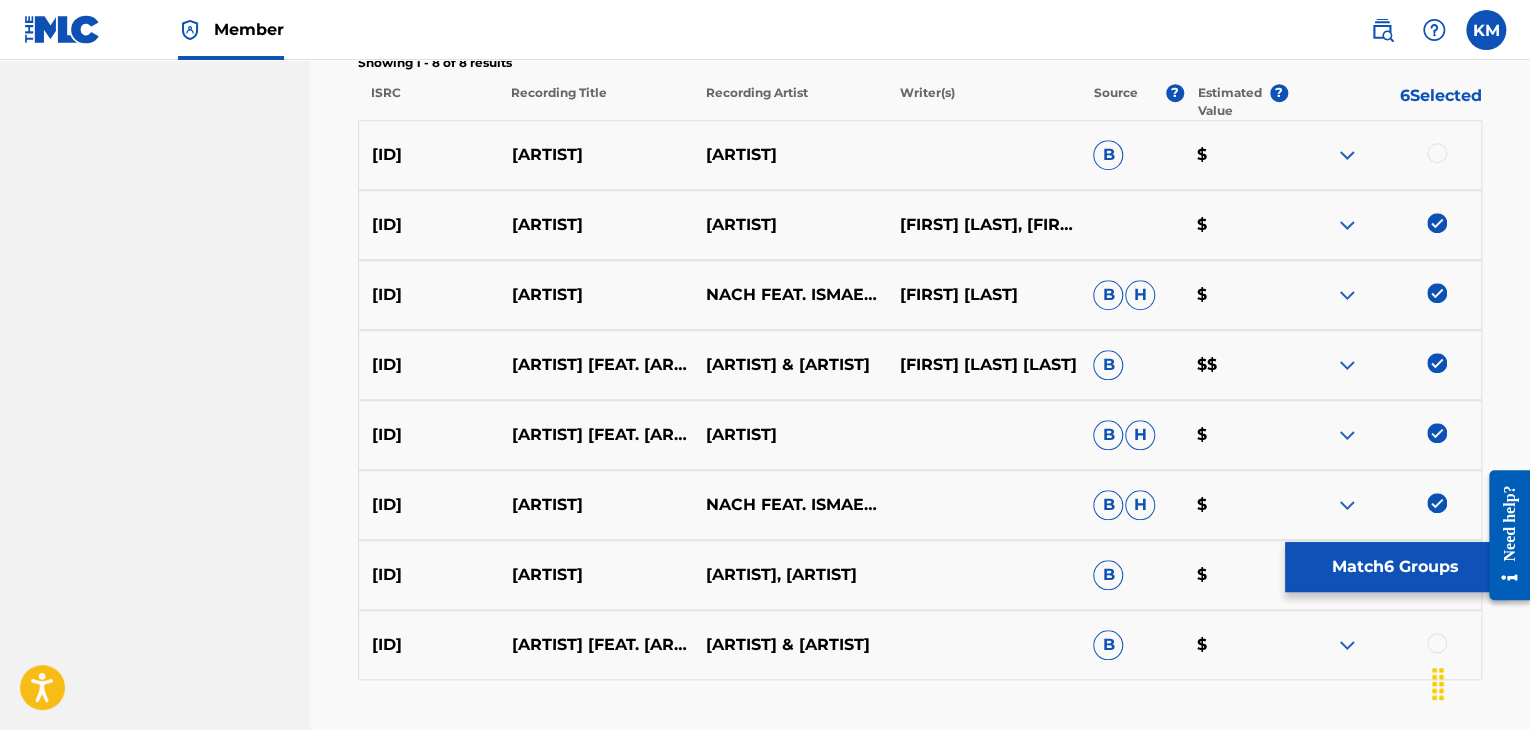 click at bounding box center (1437, 153) 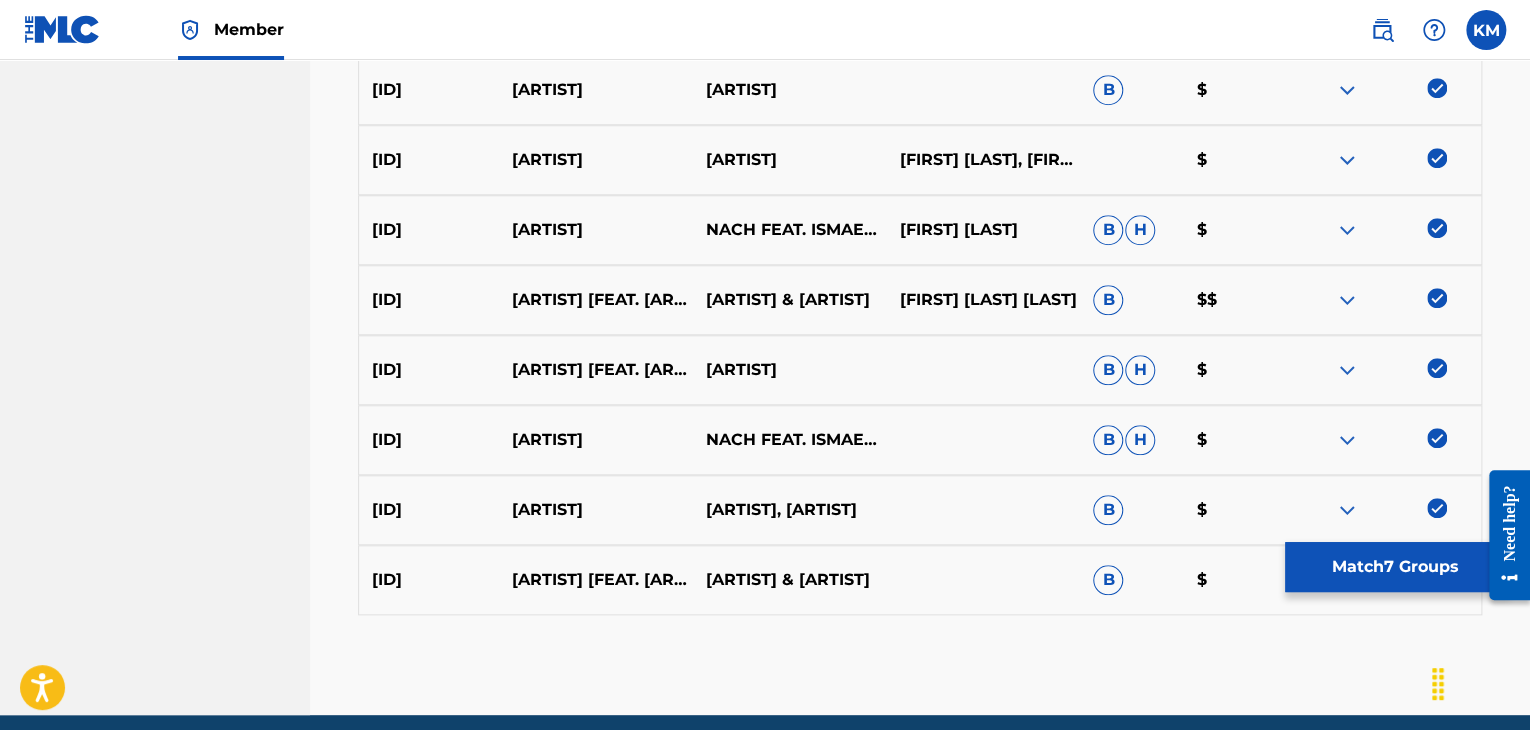 scroll, scrollTop: 846, scrollLeft: 0, axis: vertical 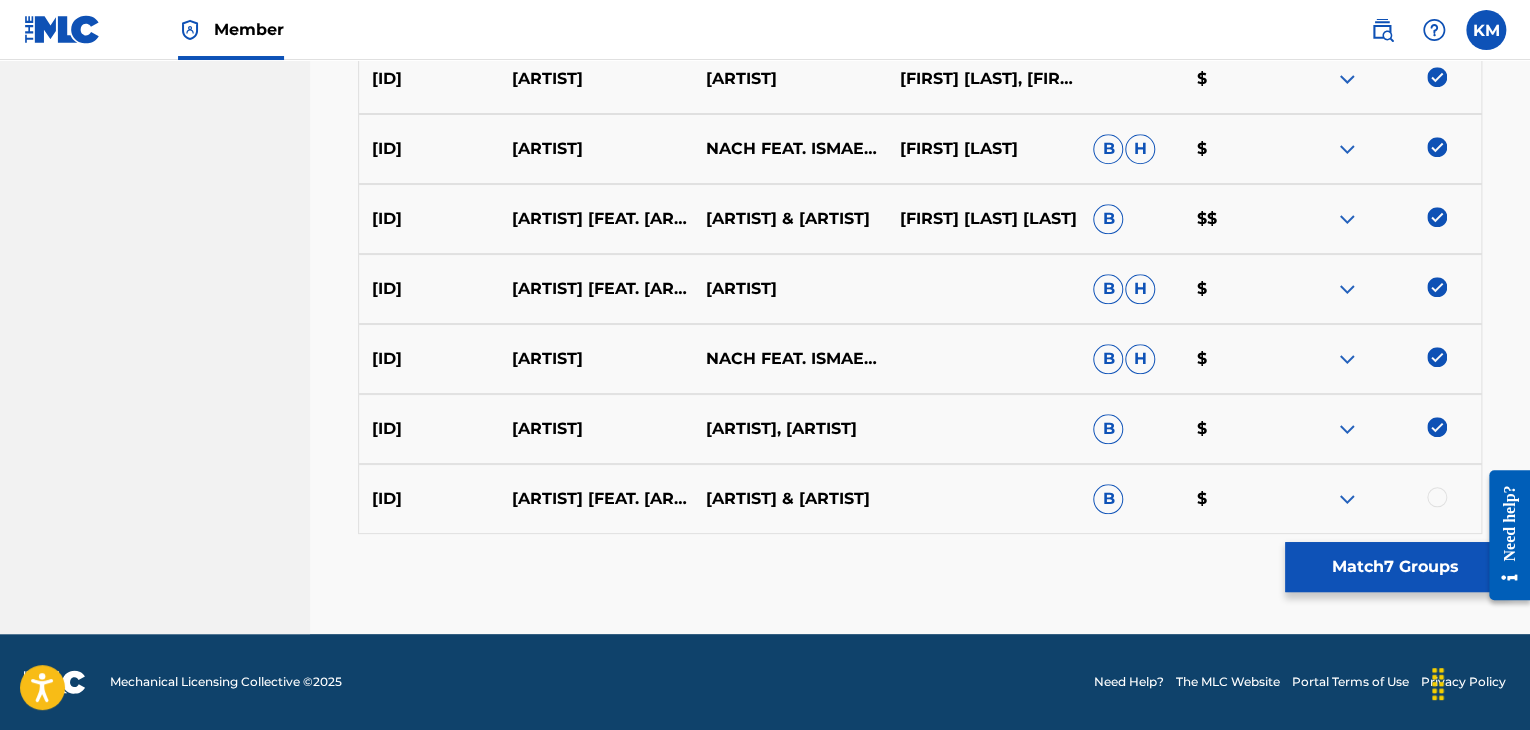 click at bounding box center [1437, 497] 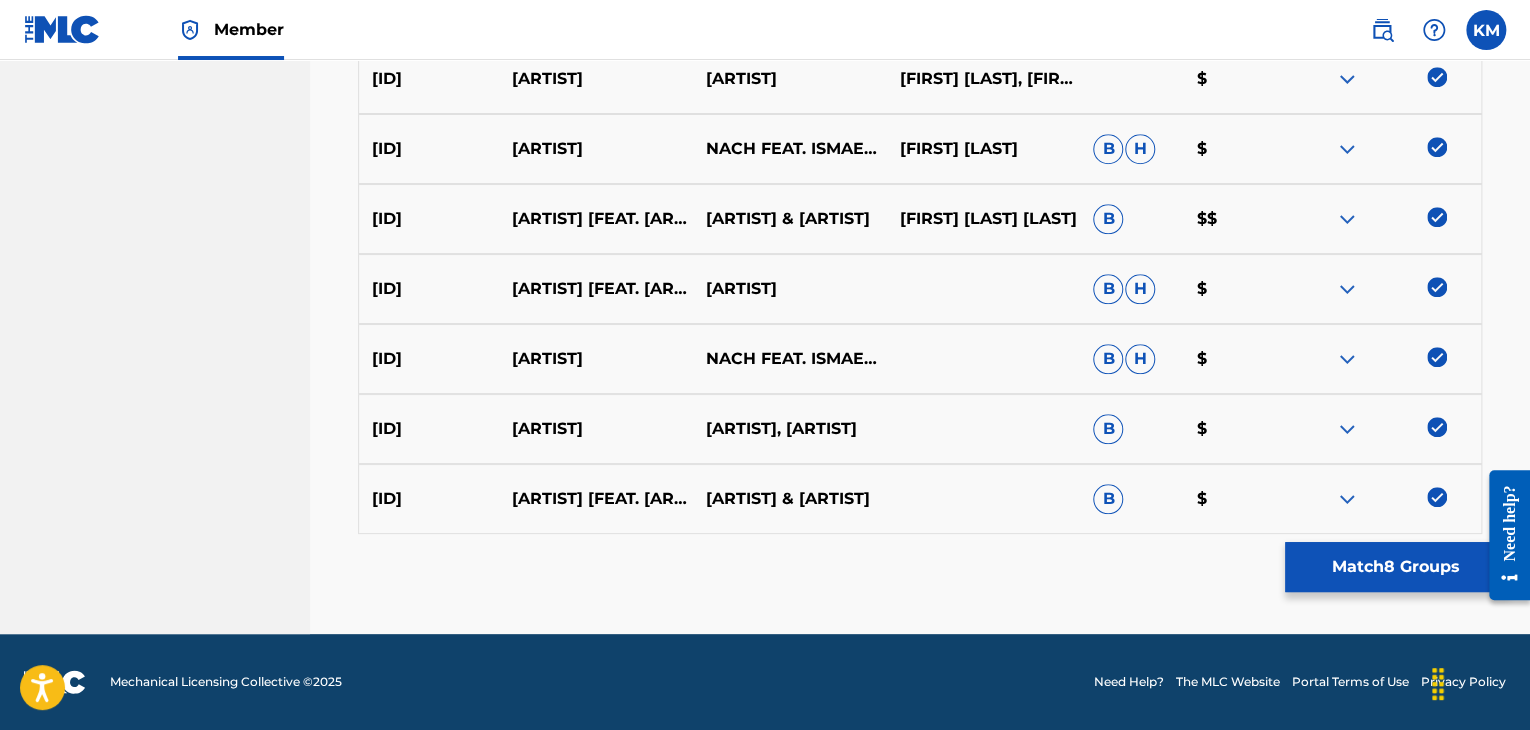 click on "Match  8 Groups" at bounding box center (1395, 567) 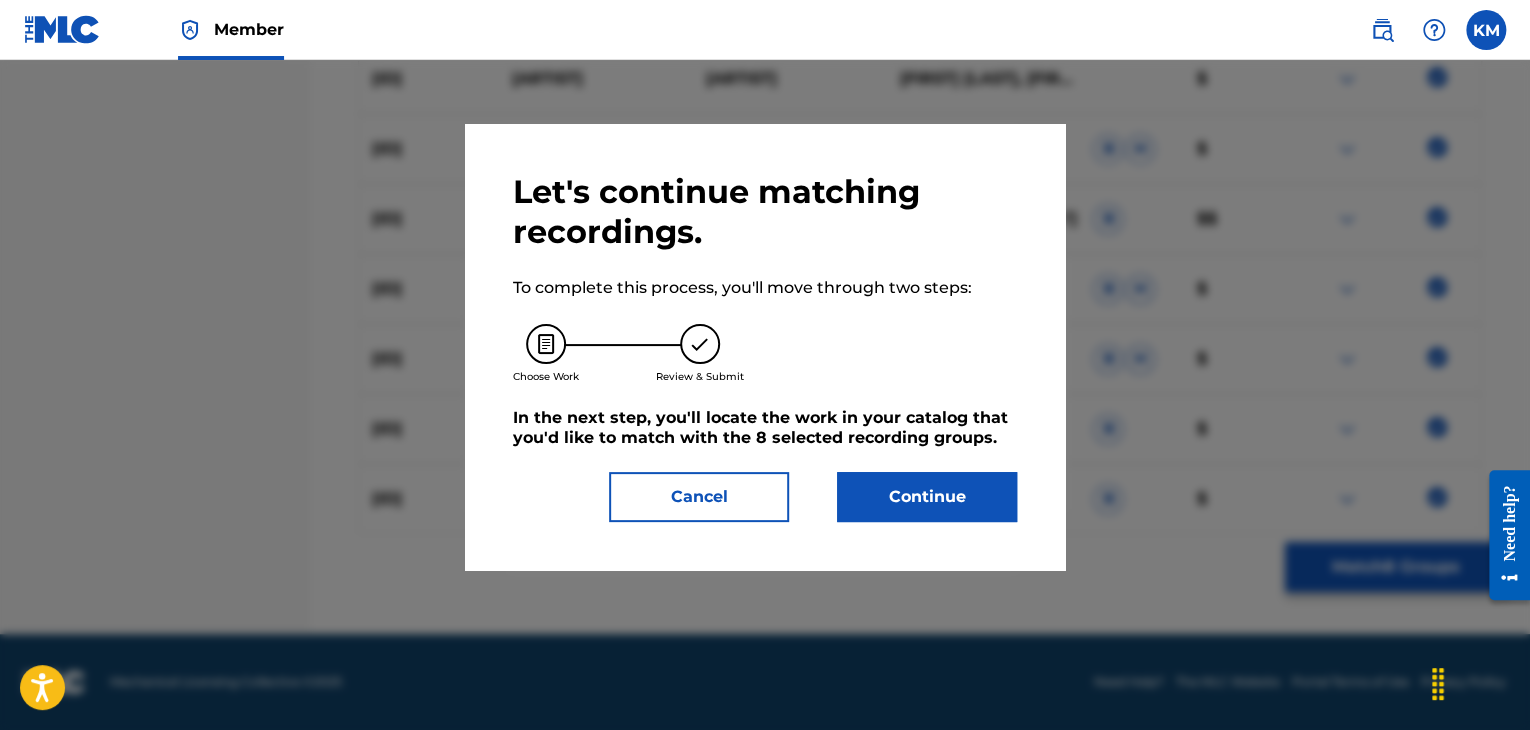 click on "Continue" at bounding box center [927, 497] 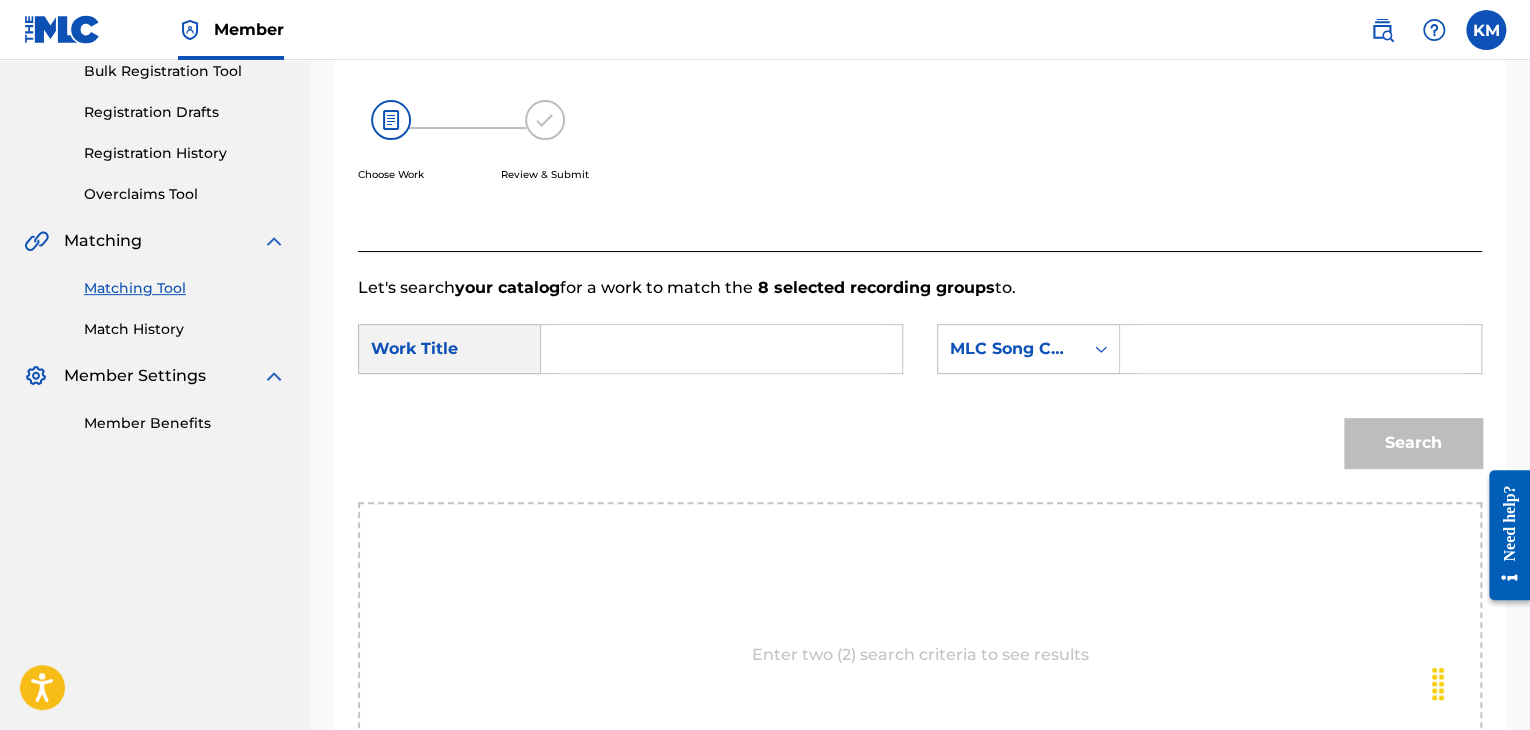 scroll, scrollTop: 302, scrollLeft: 0, axis: vertical 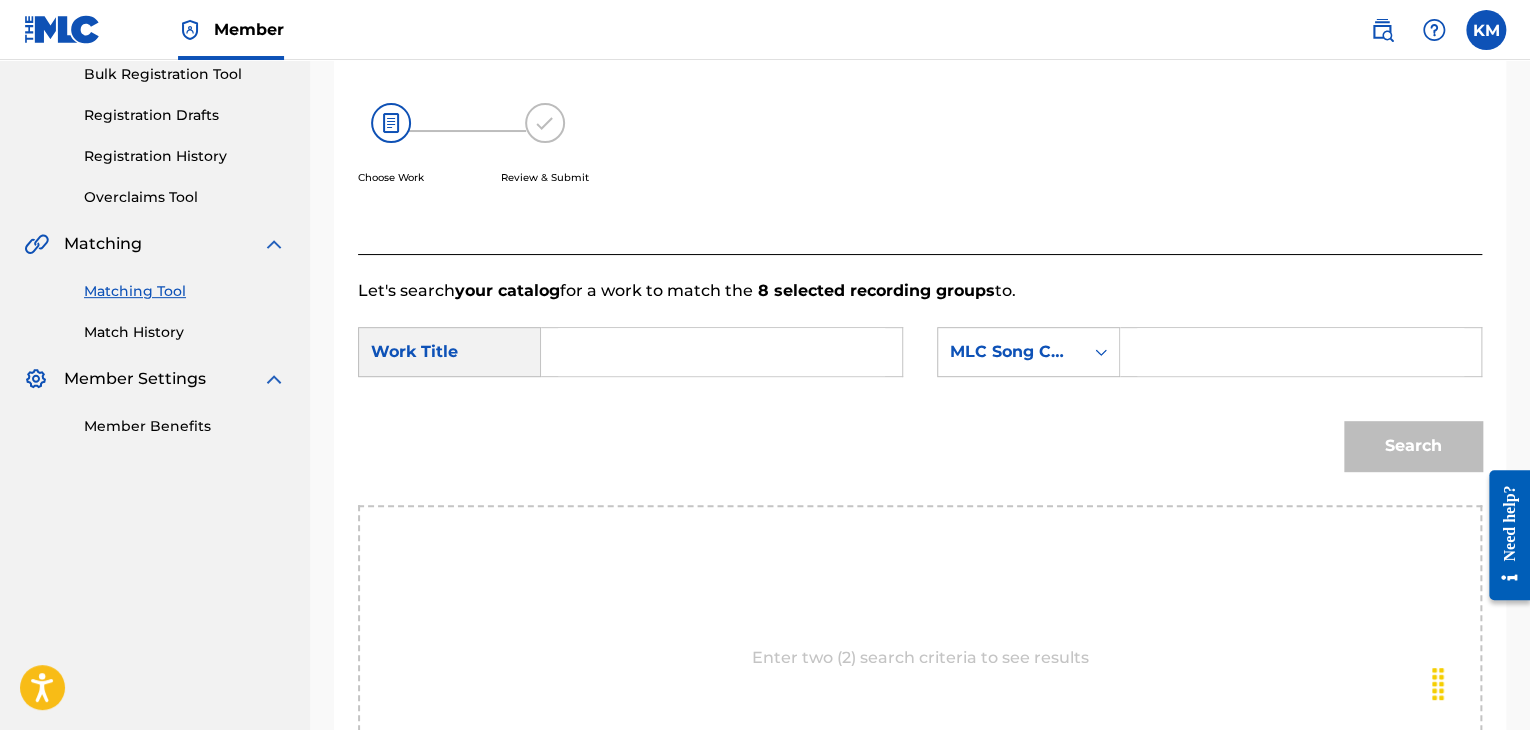 click at bounding box center (721, 352) 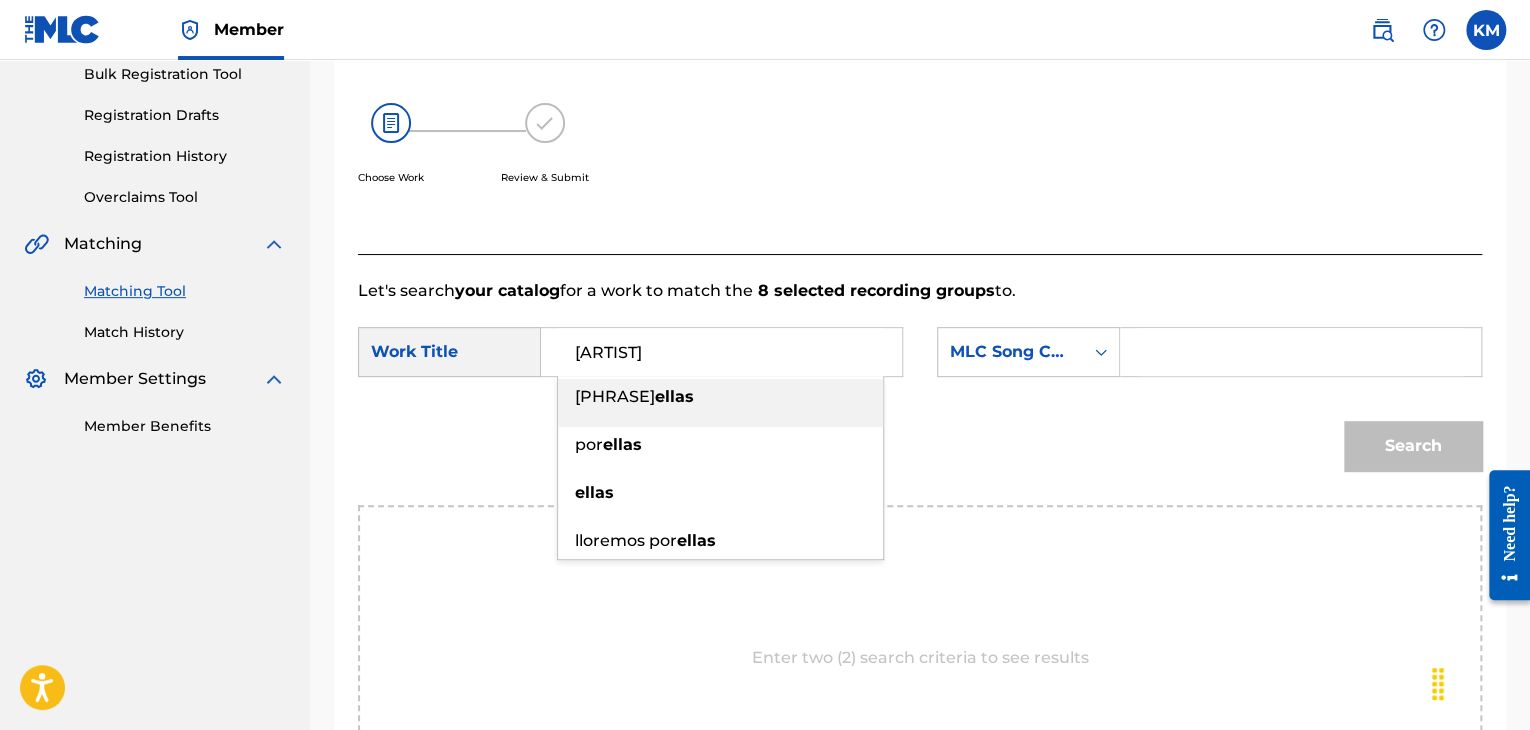 type on "[ARTIST]" 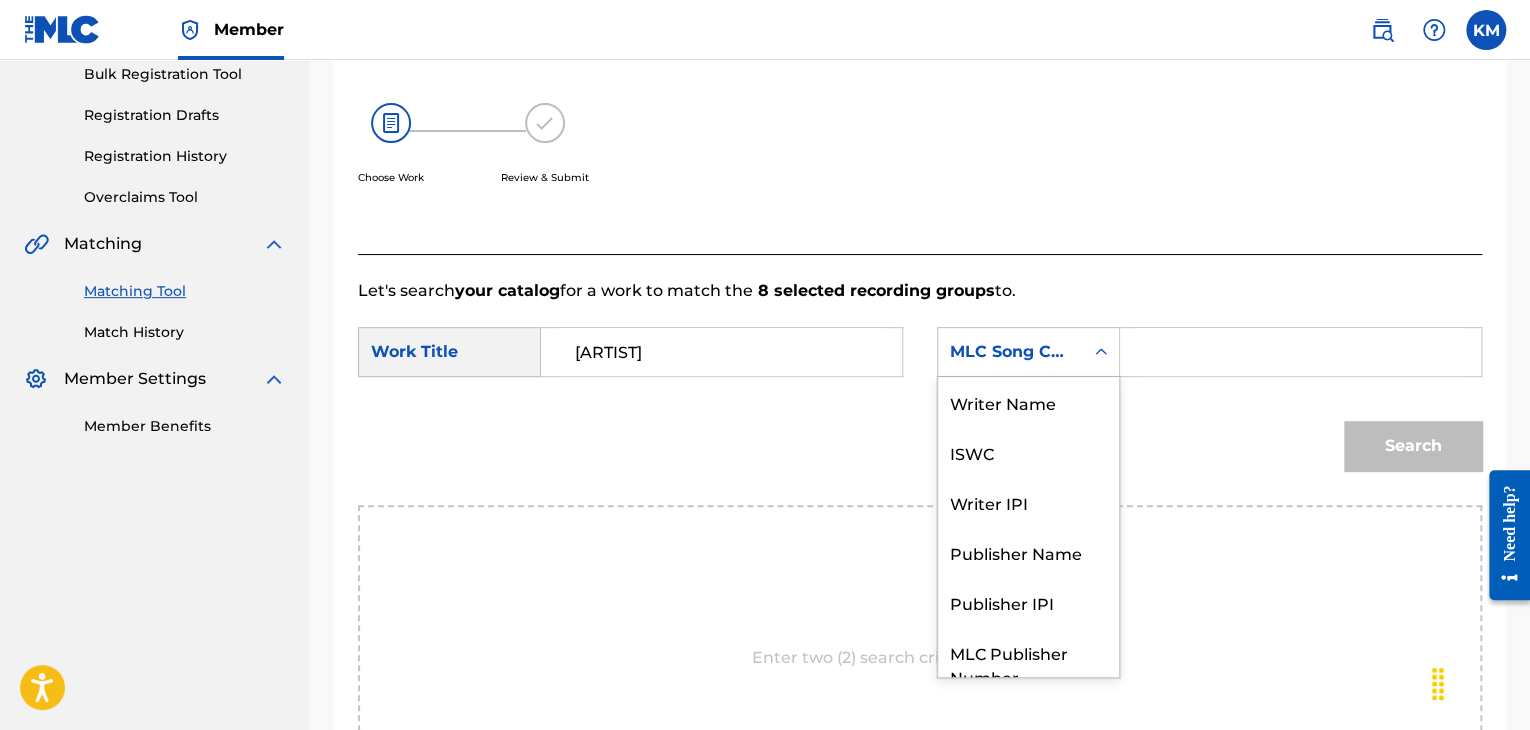 click 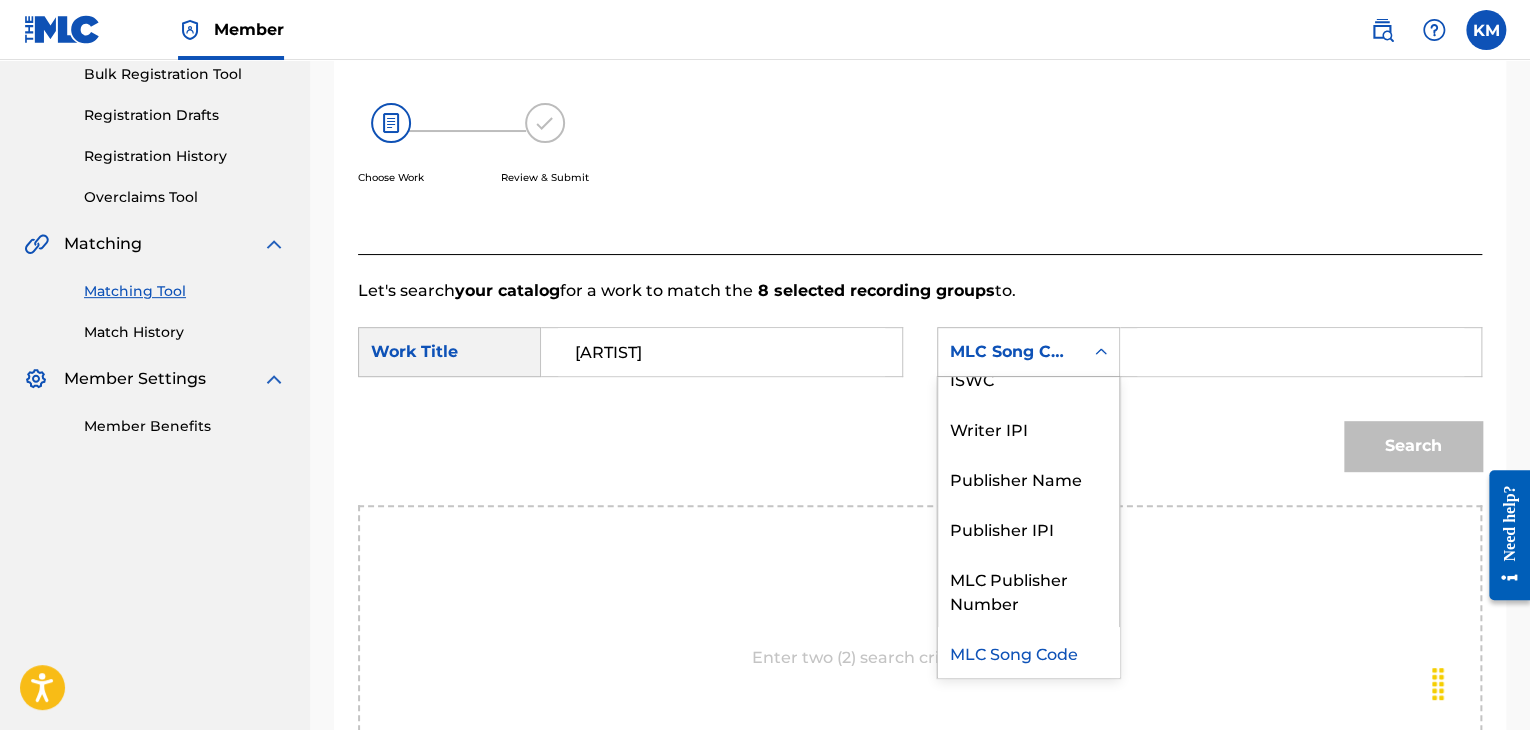 scroll, scrollTop: 0, scrollLeft: 0, axis: both 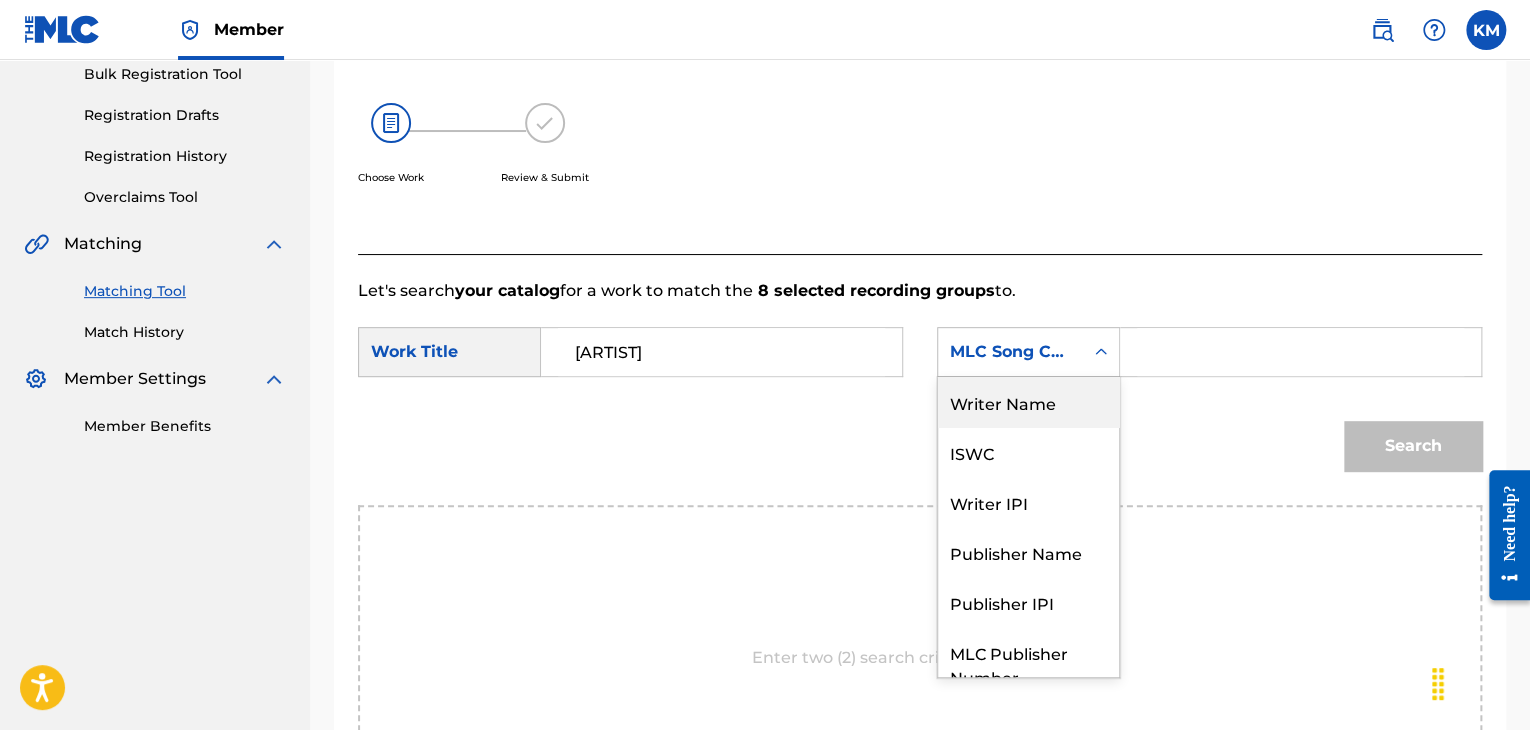 click on "Writer Name" at bounding box center [1028, 402] 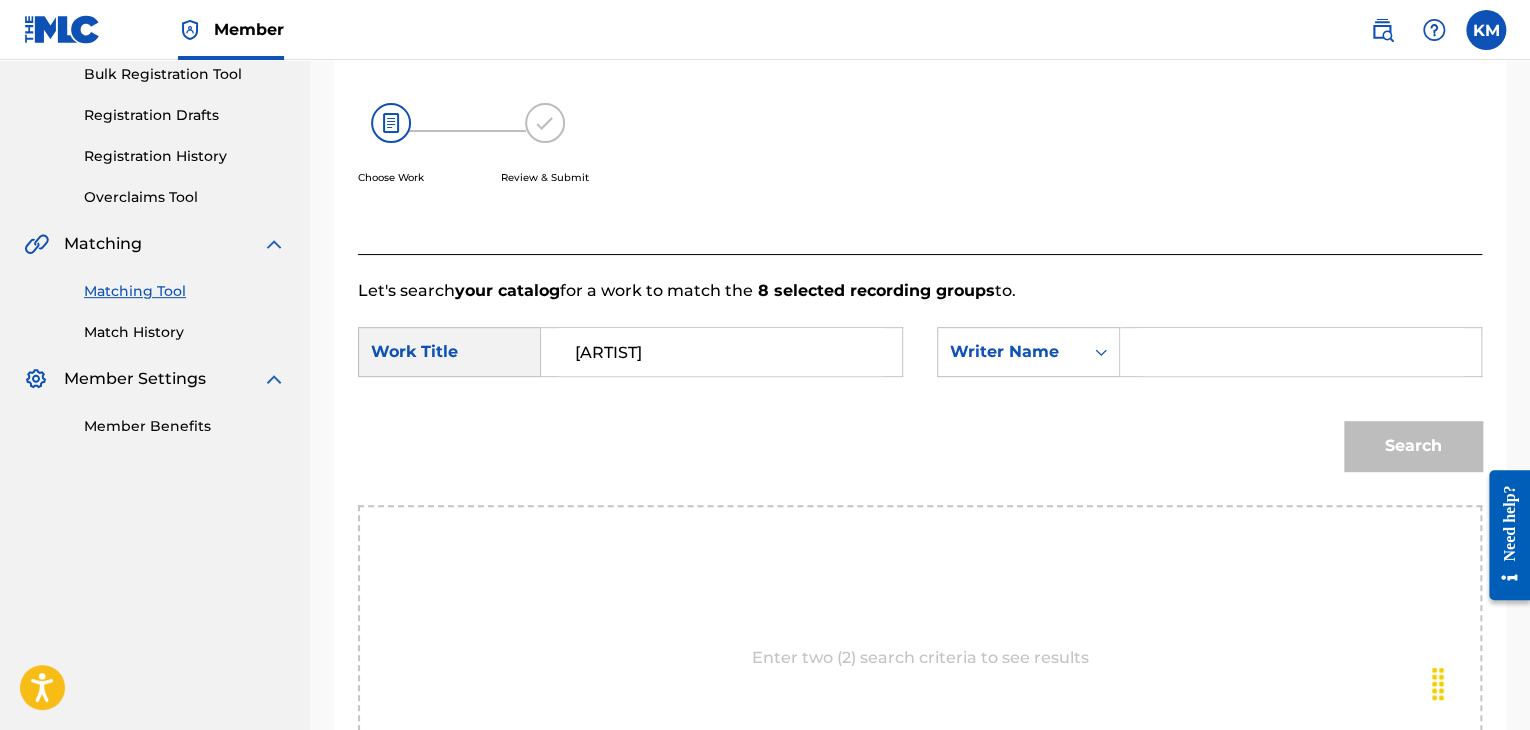 click at bounding box center [1300, 352] 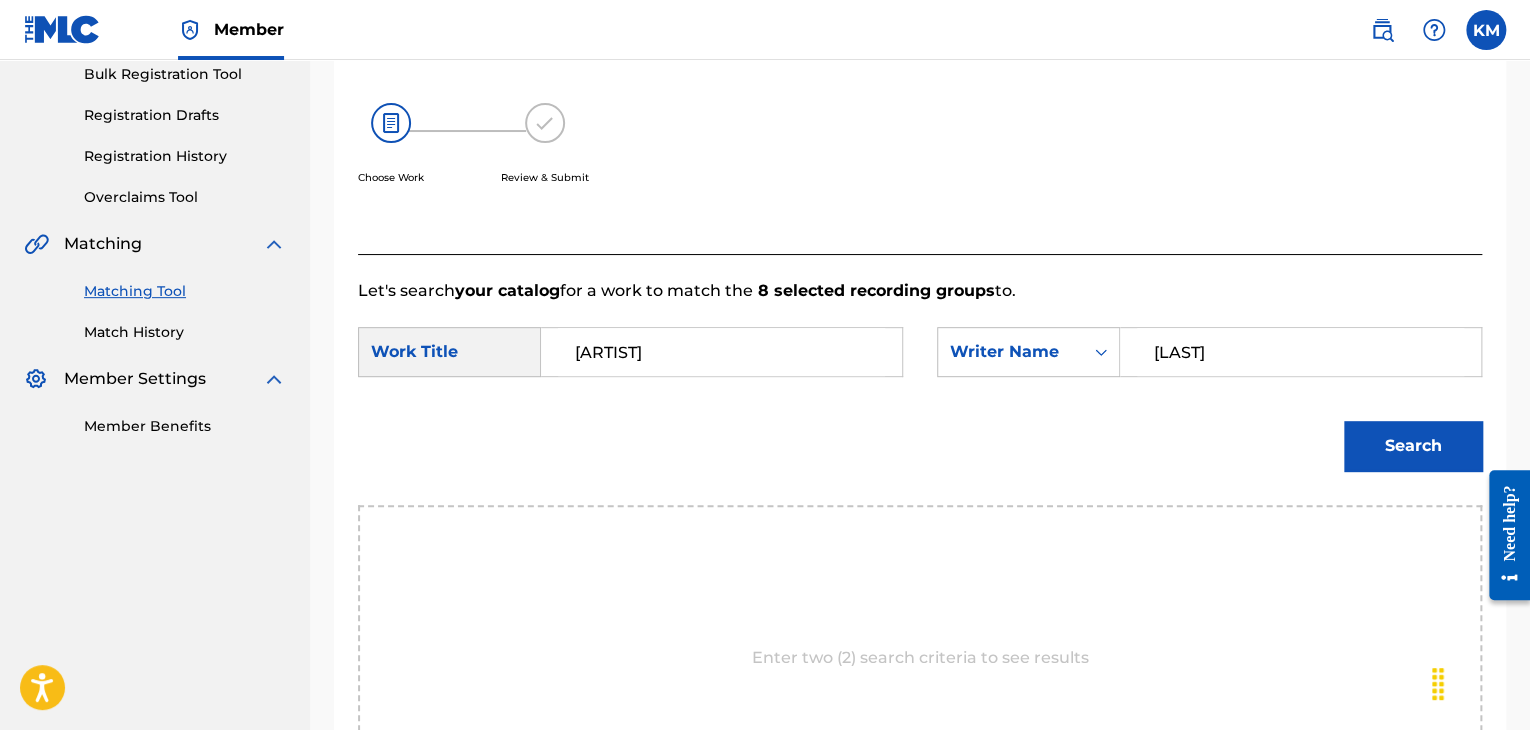 type on "[LAST]" 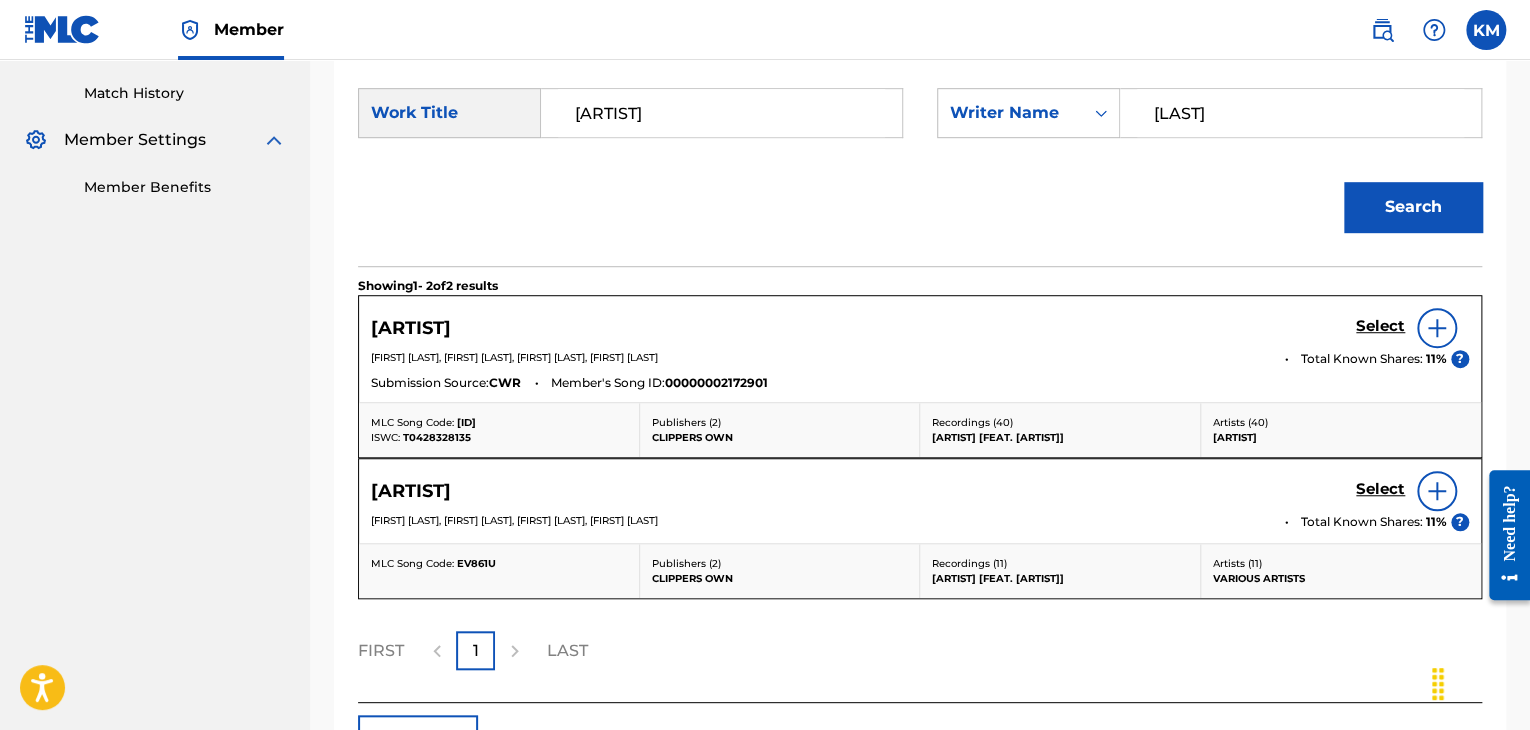 scroll, scrollTop: 602, scrollLeft: 0, axis: vertical 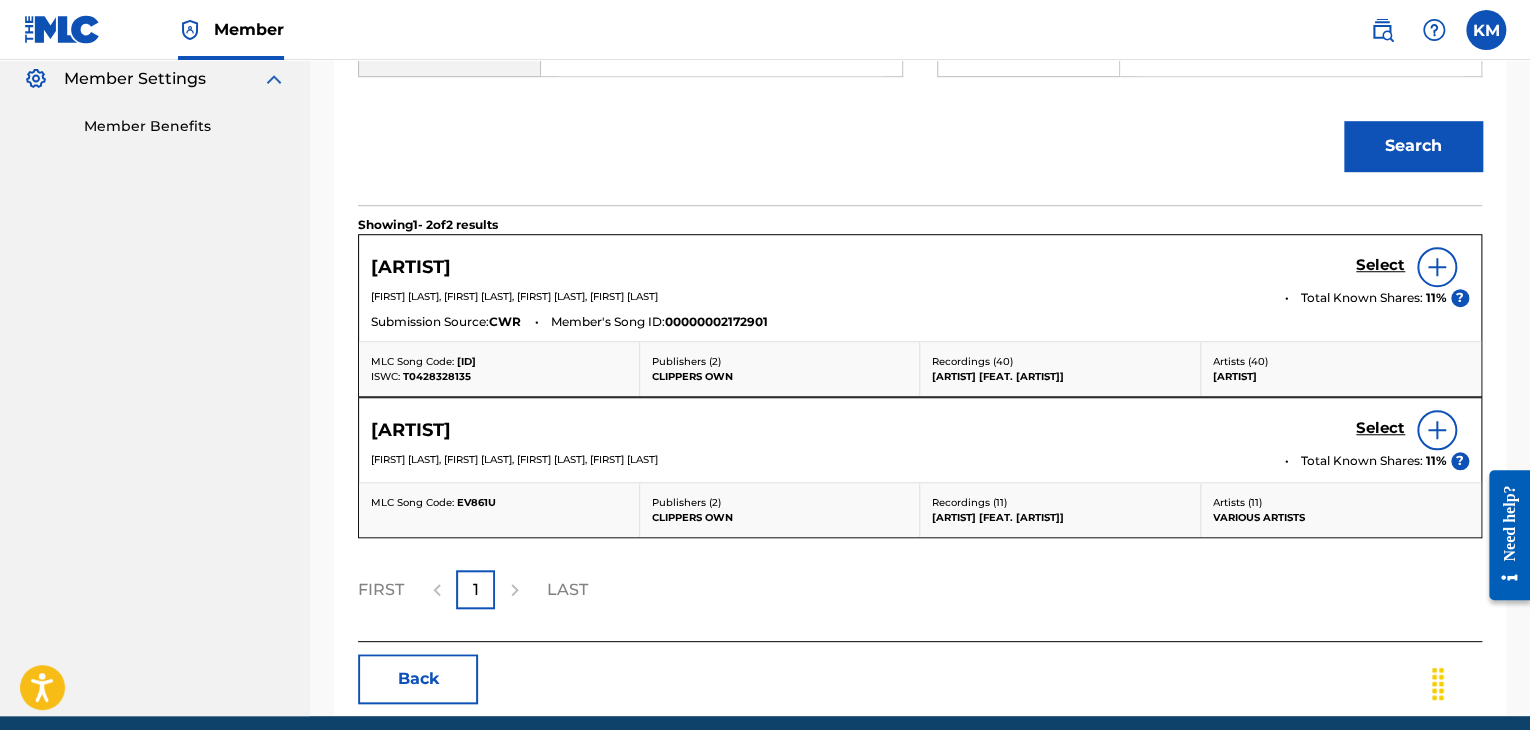 click on "Select" at bounding box center (1380, 265) 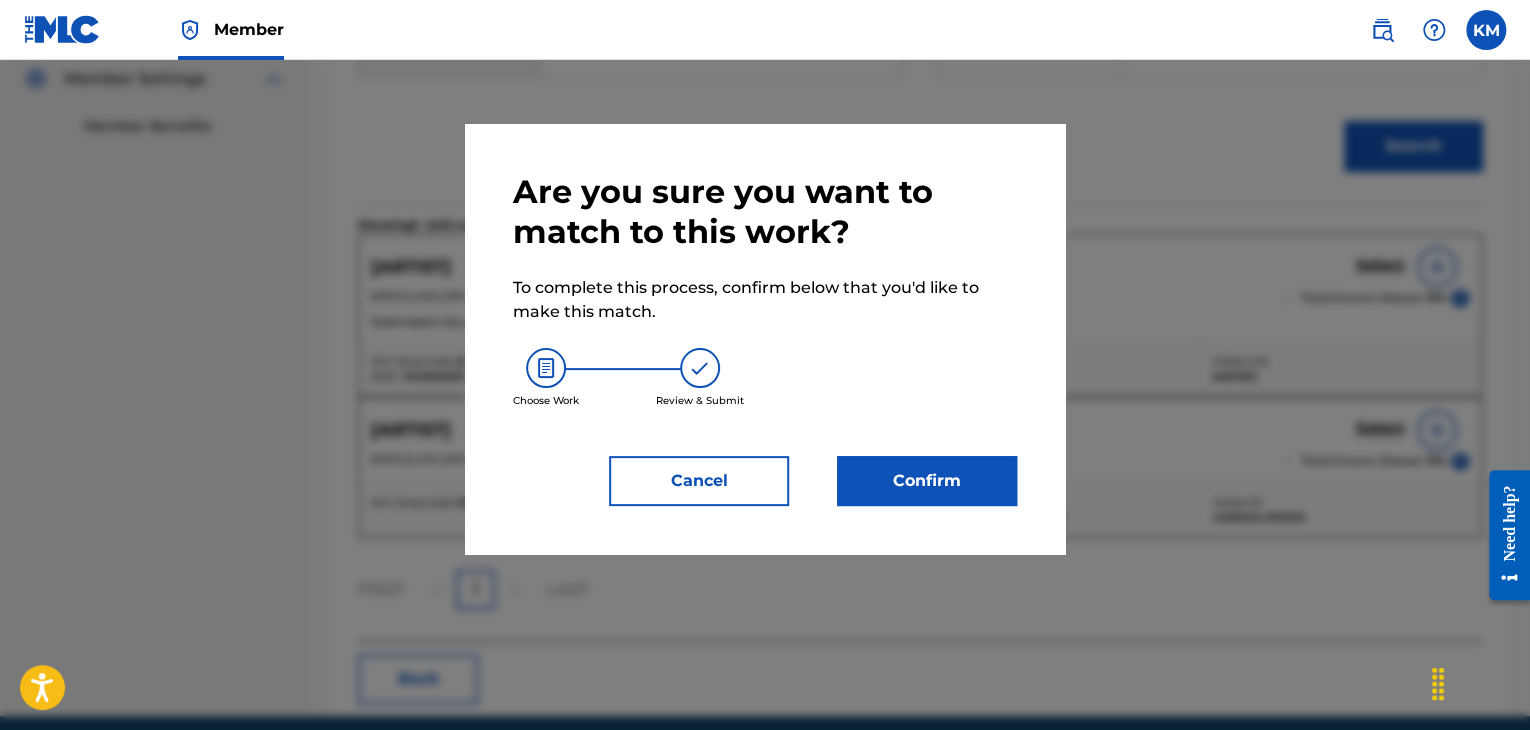 click on "Confirm" at bounding box center [927, 481] 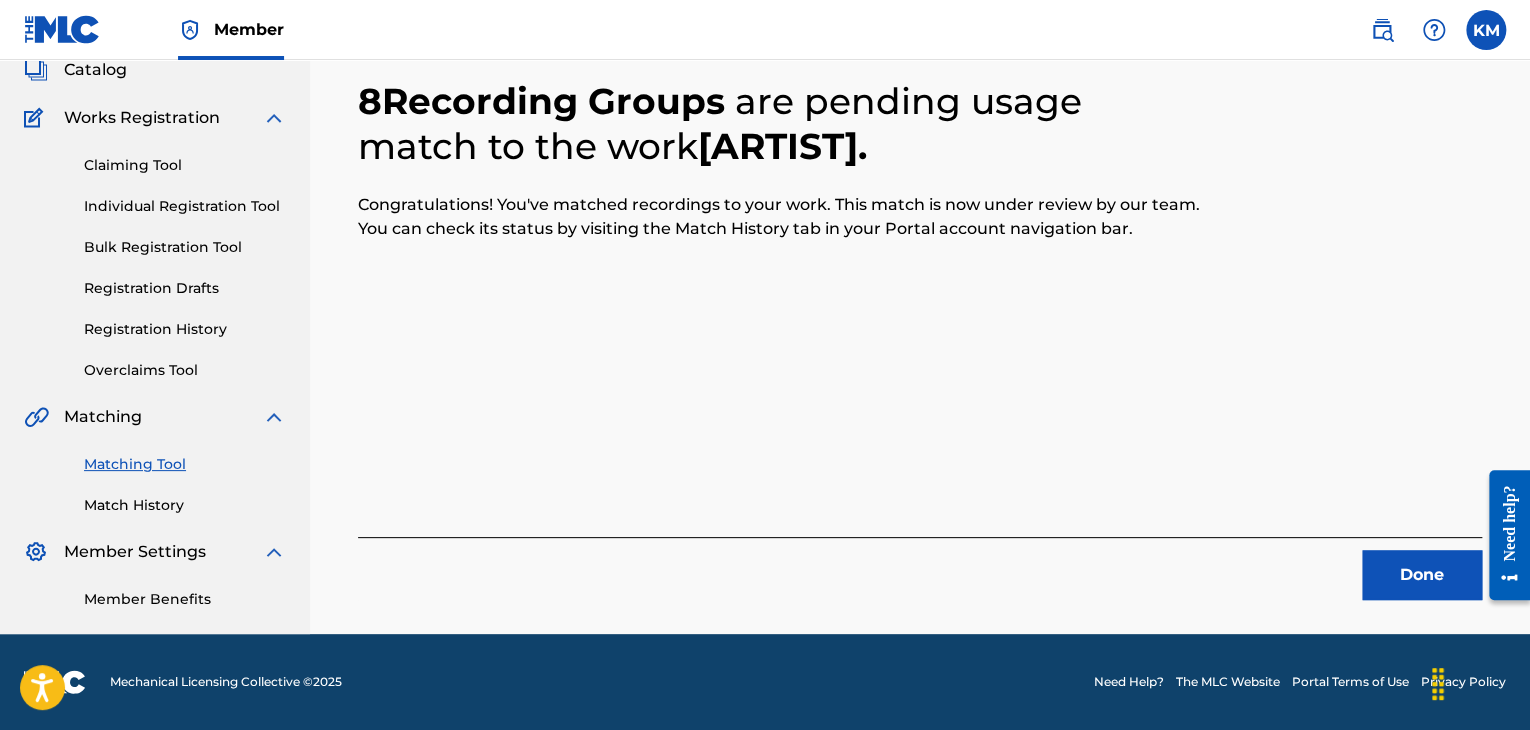 scroll, scrollTop: 129, scrollLeft: 0, axis: vertical 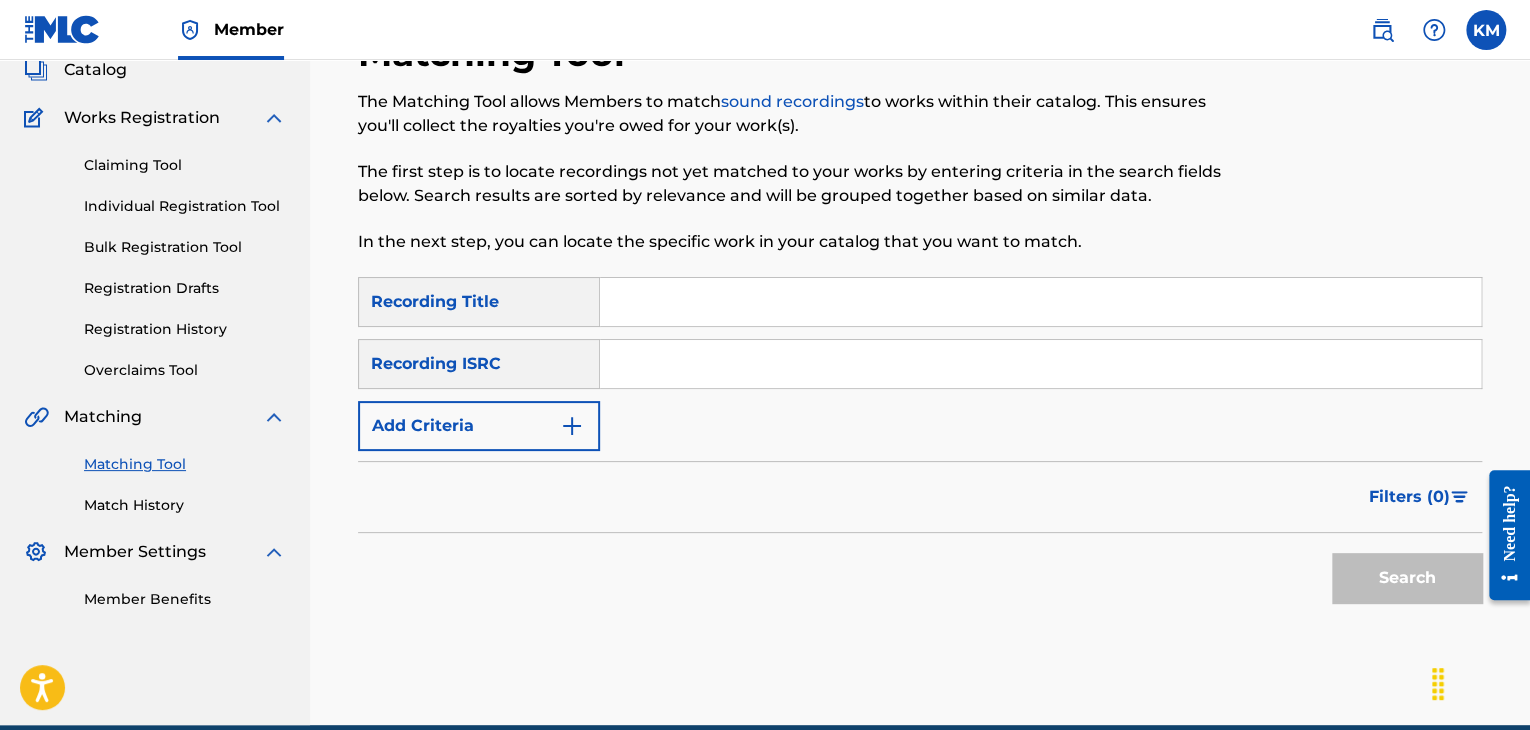 click at bounding box center [1040, 364] 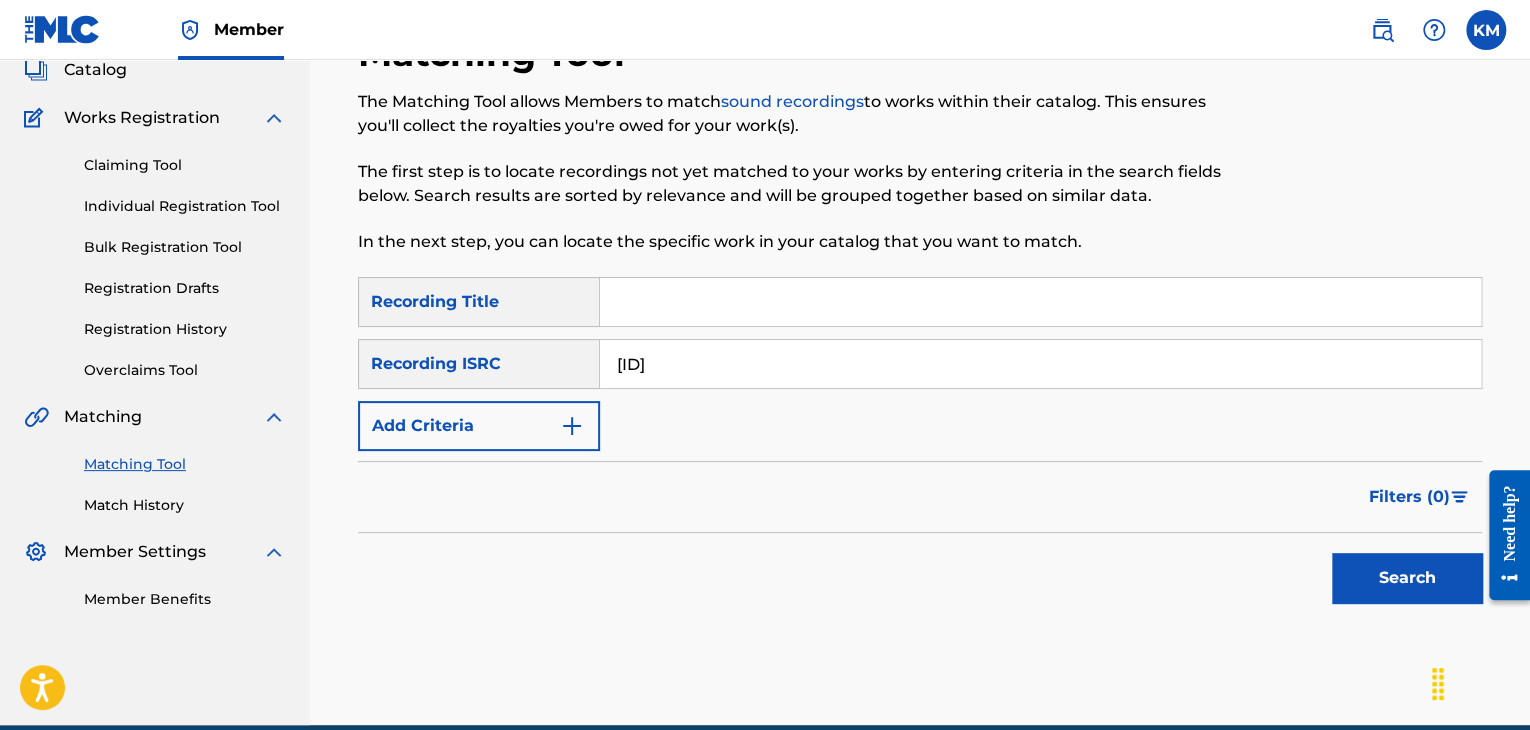 type on "[ID]" 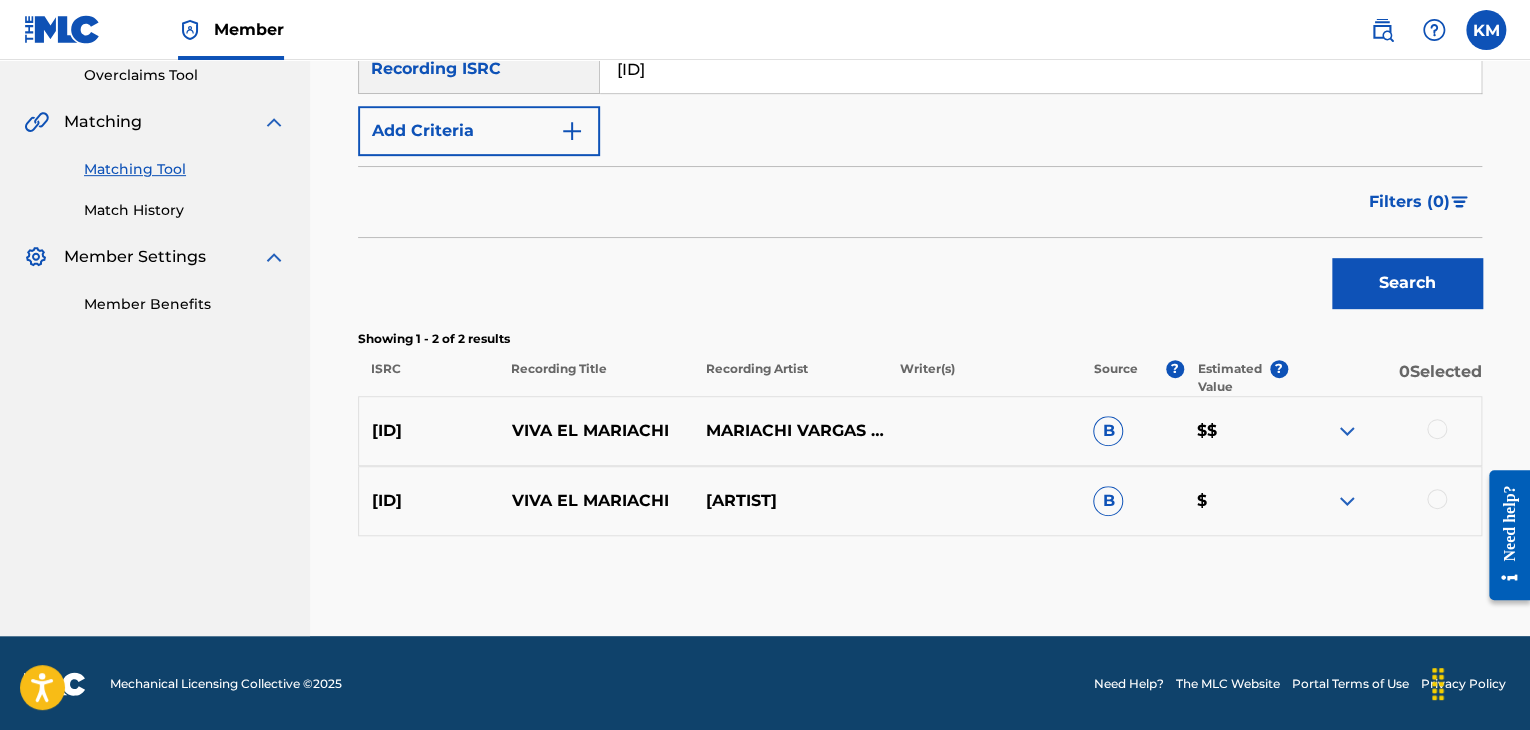 scroll, scrollTop: 426, scrollLeft: 0, axis: vertical 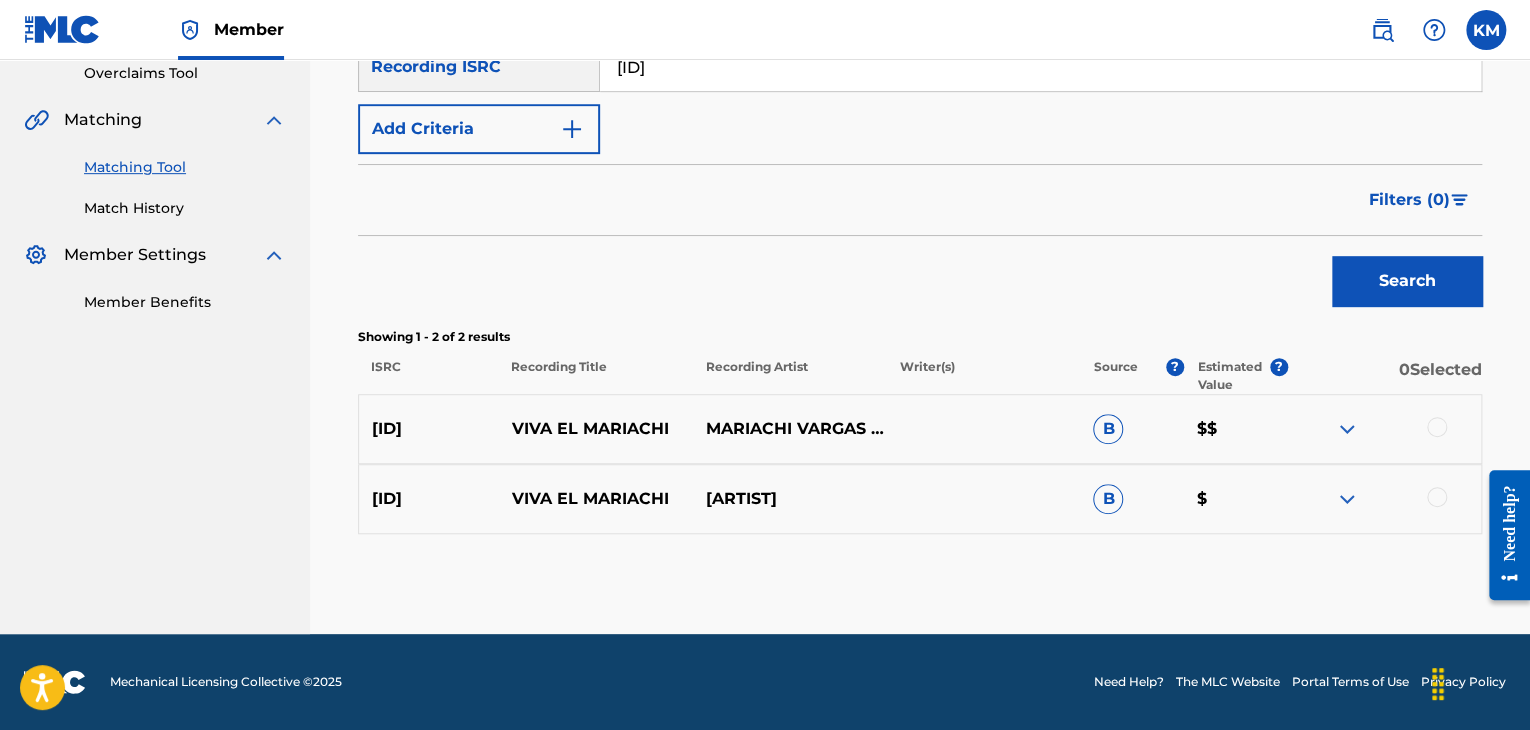 click at bounding box center [1437, 497] 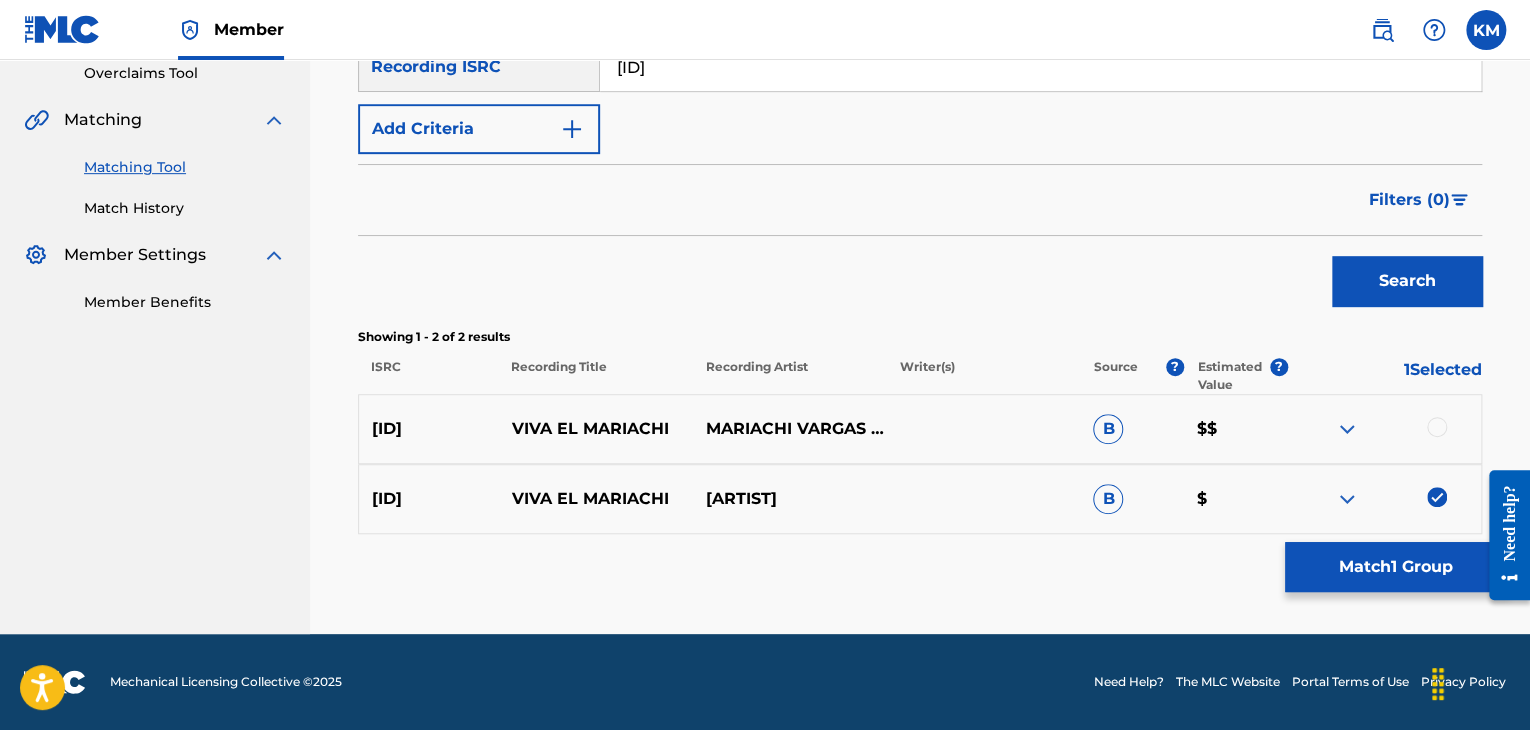 click at bounding box center [1437, 427] 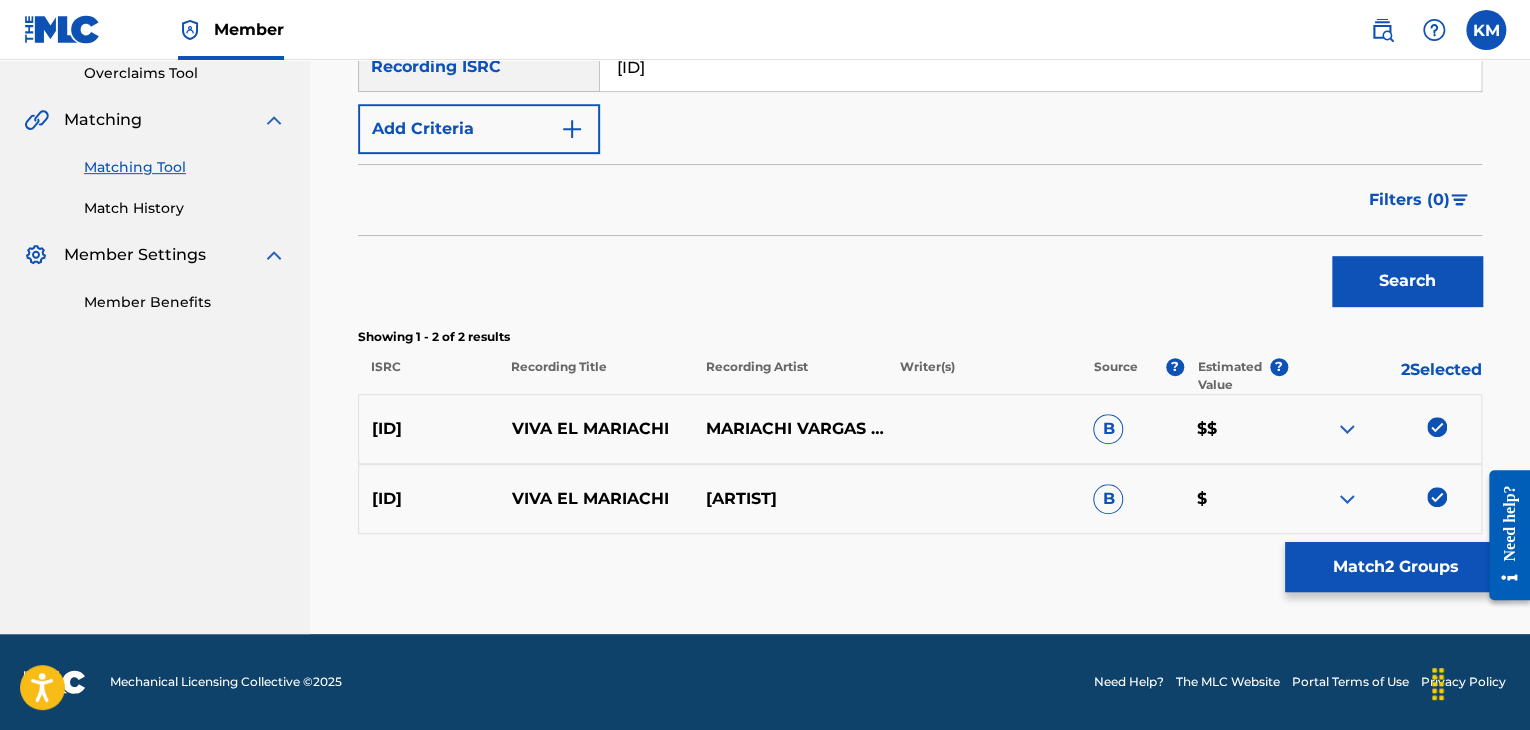 click on "Match  2 Groups" at bounding box center (1395, 567) 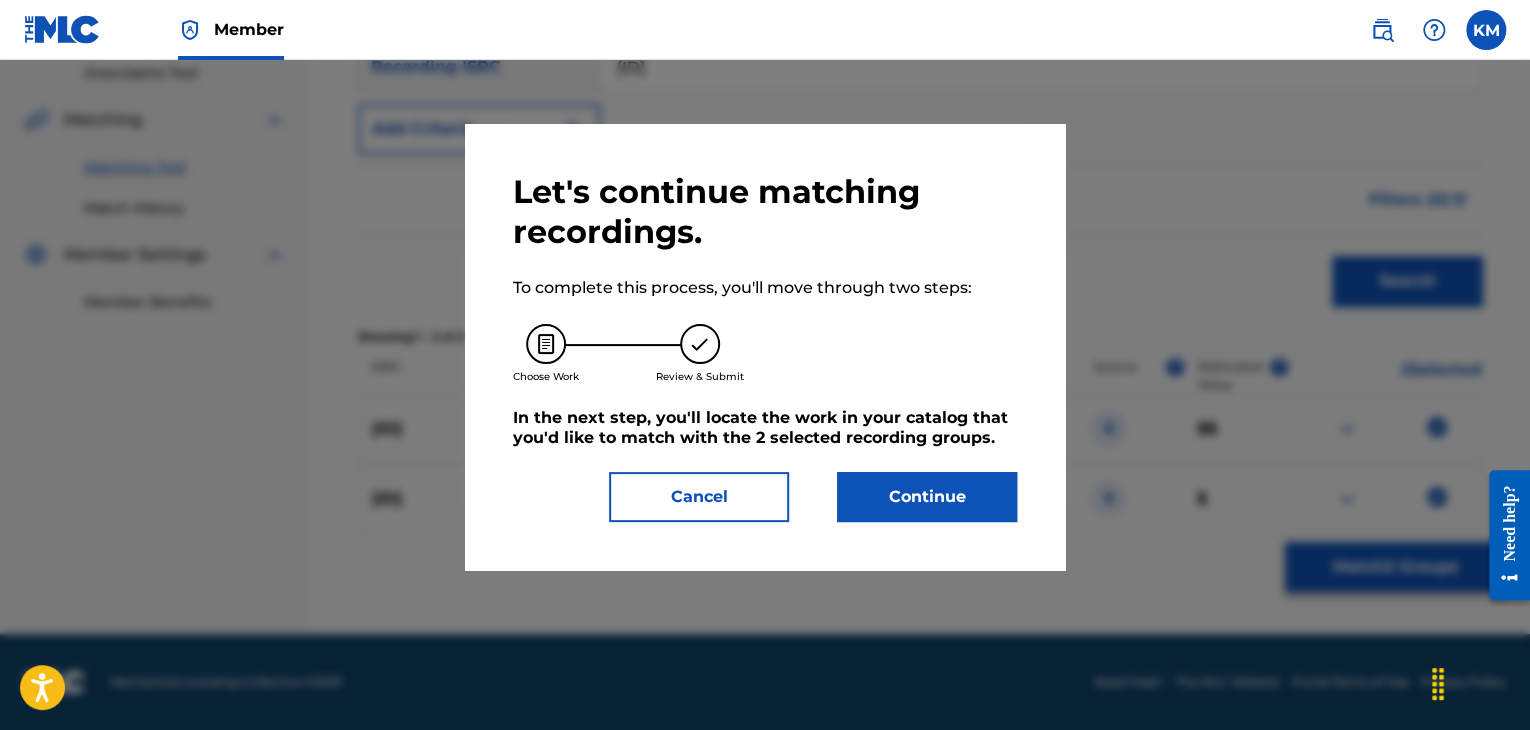 click on "Continue" at bounding box center (927, 497) 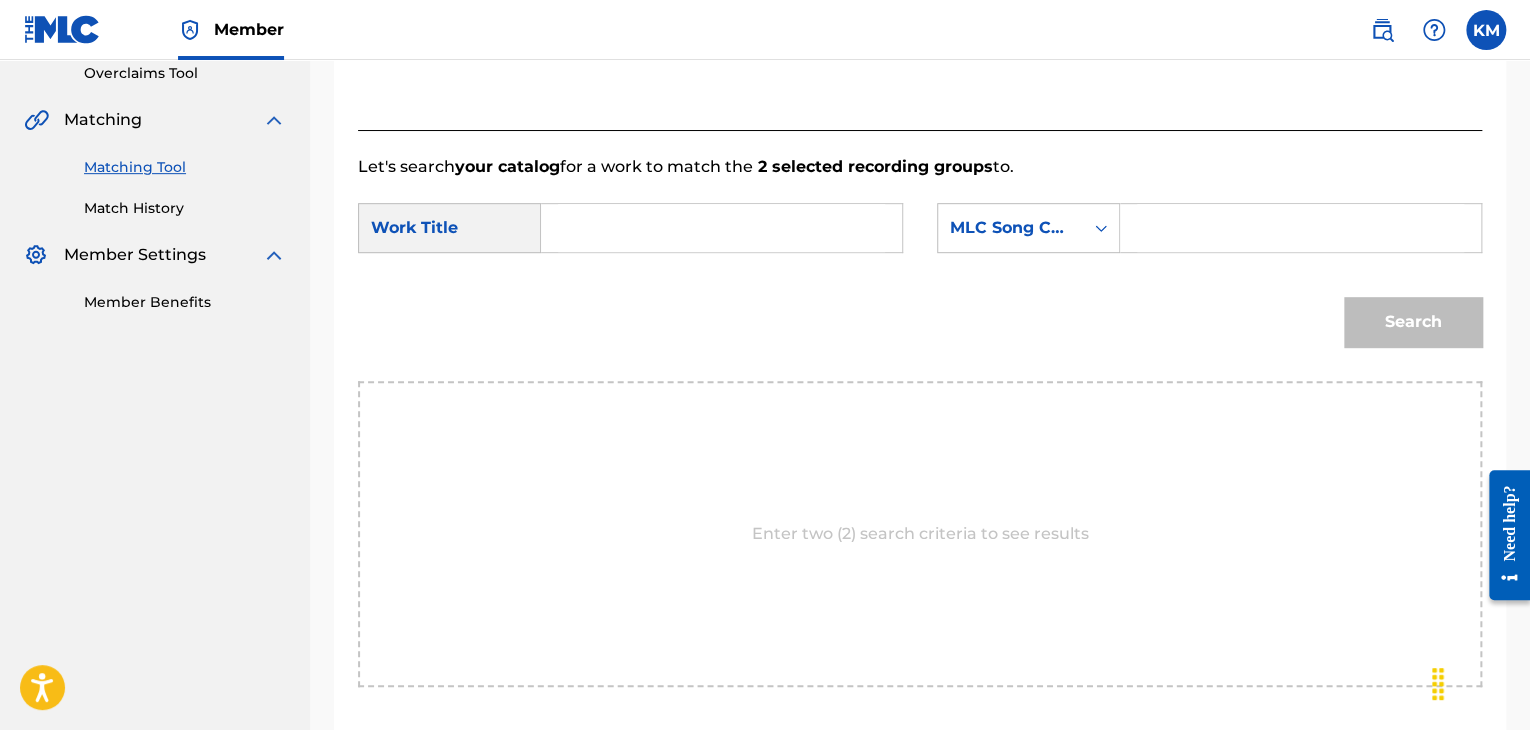 click at bounding box center [721, 228] 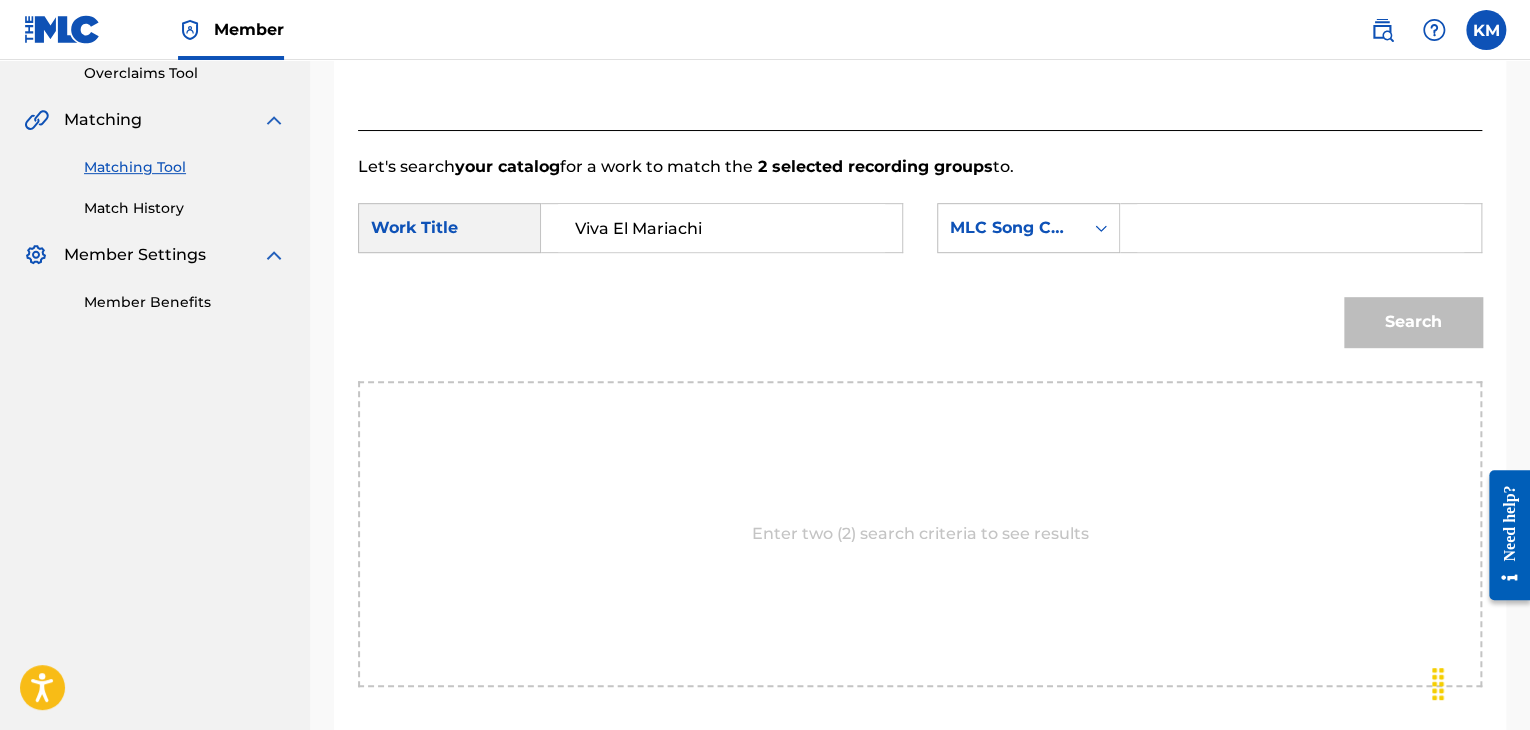 type on "Viva El Mariachi" 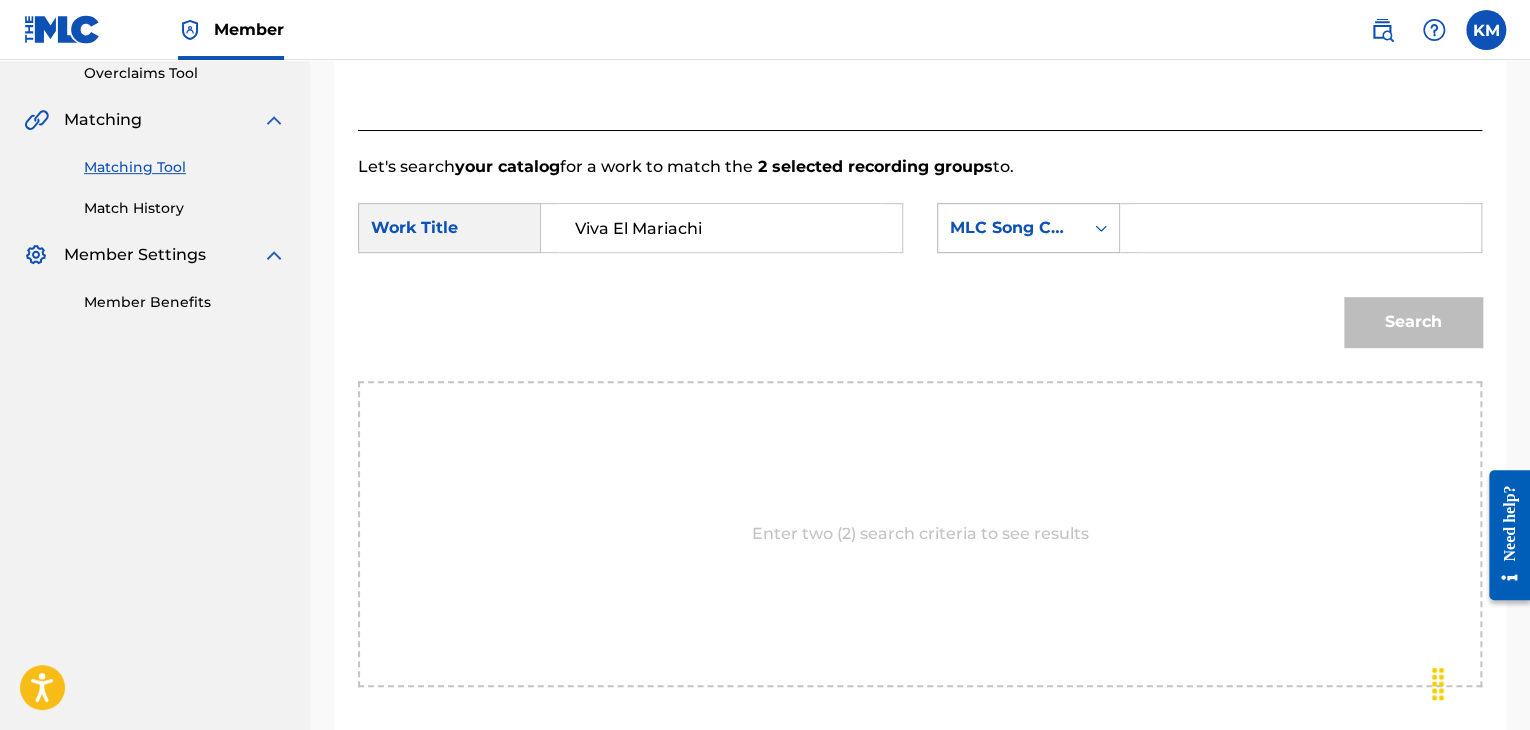 click 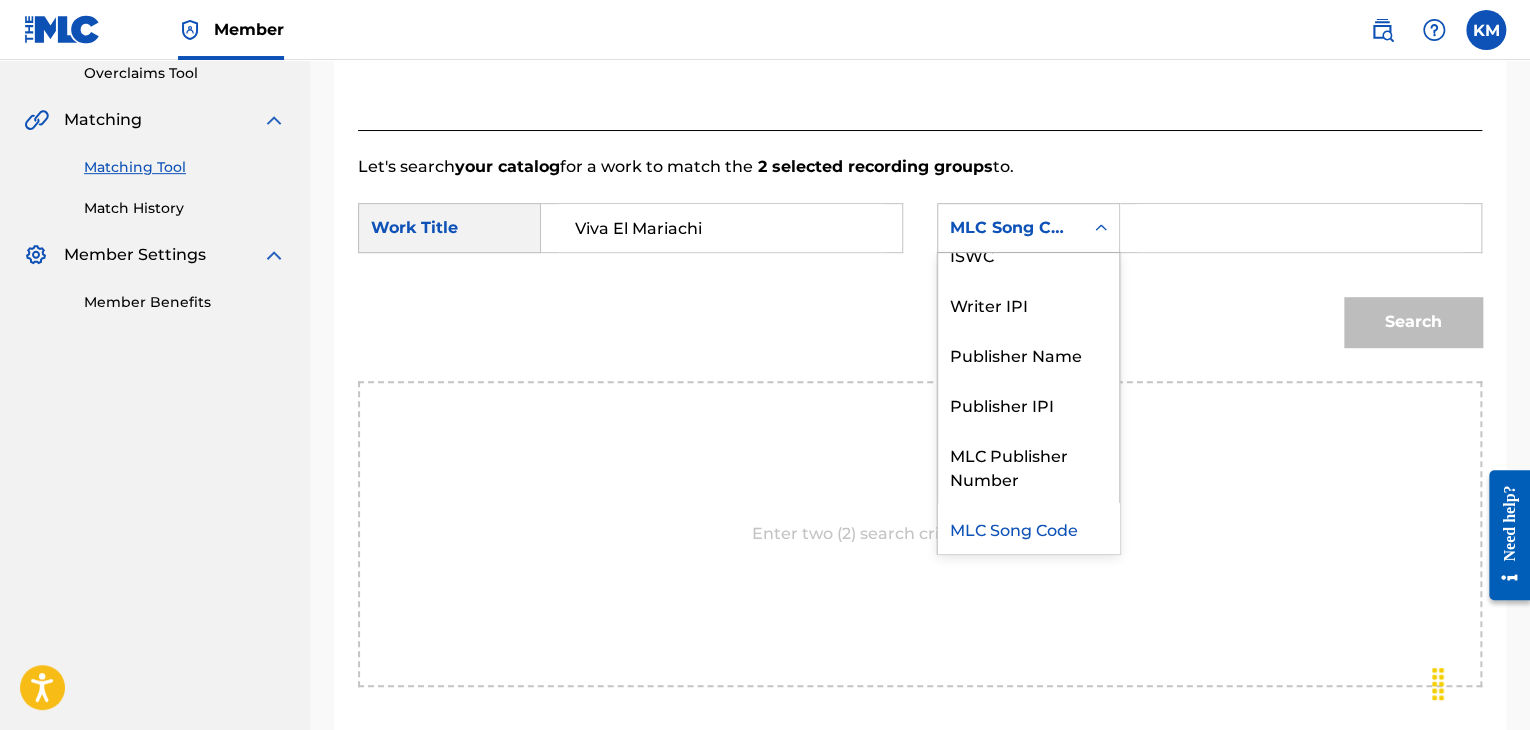 scroll, scrollTop: 0, scrollLeft: 0, axis: both 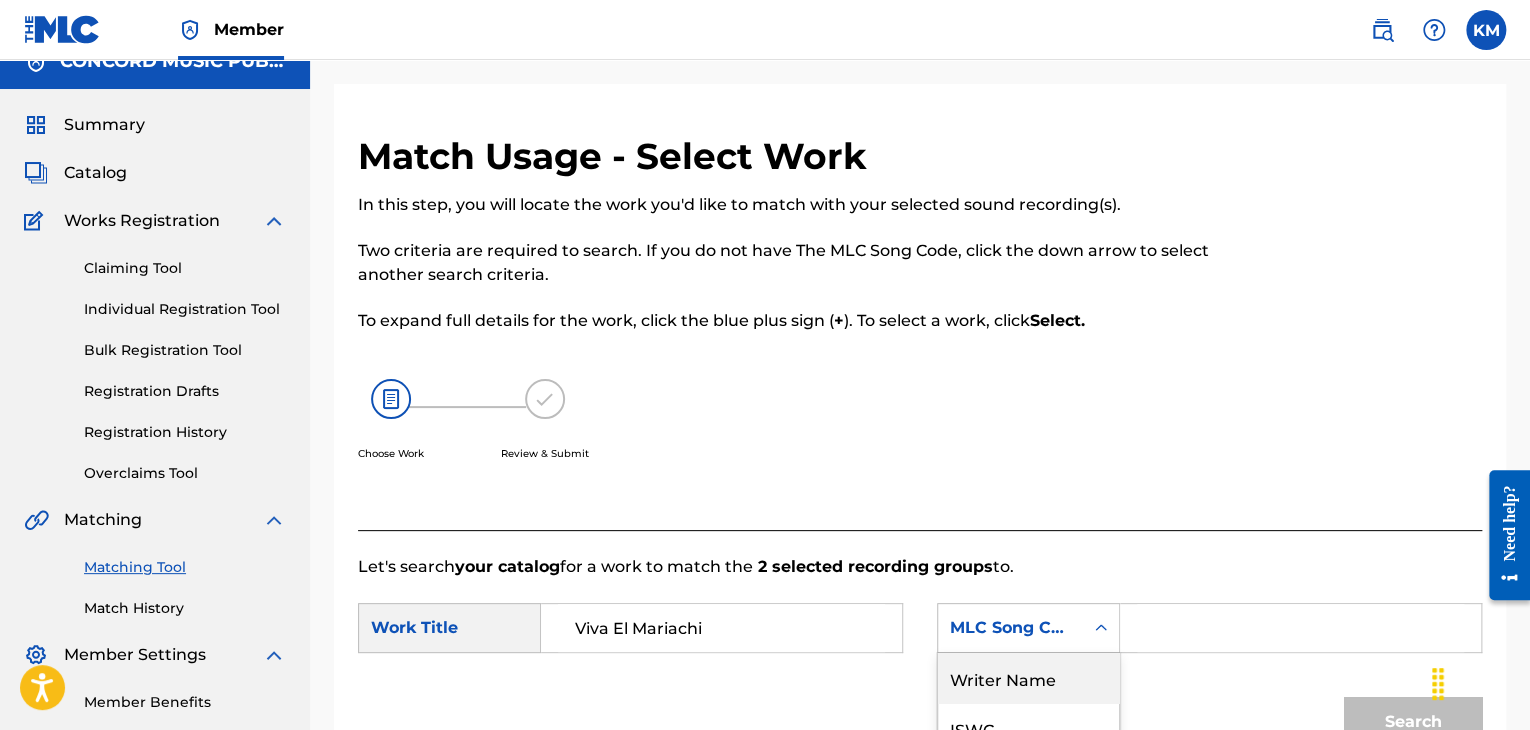 click on "Writer Name" at bounding box center (1028, 678) 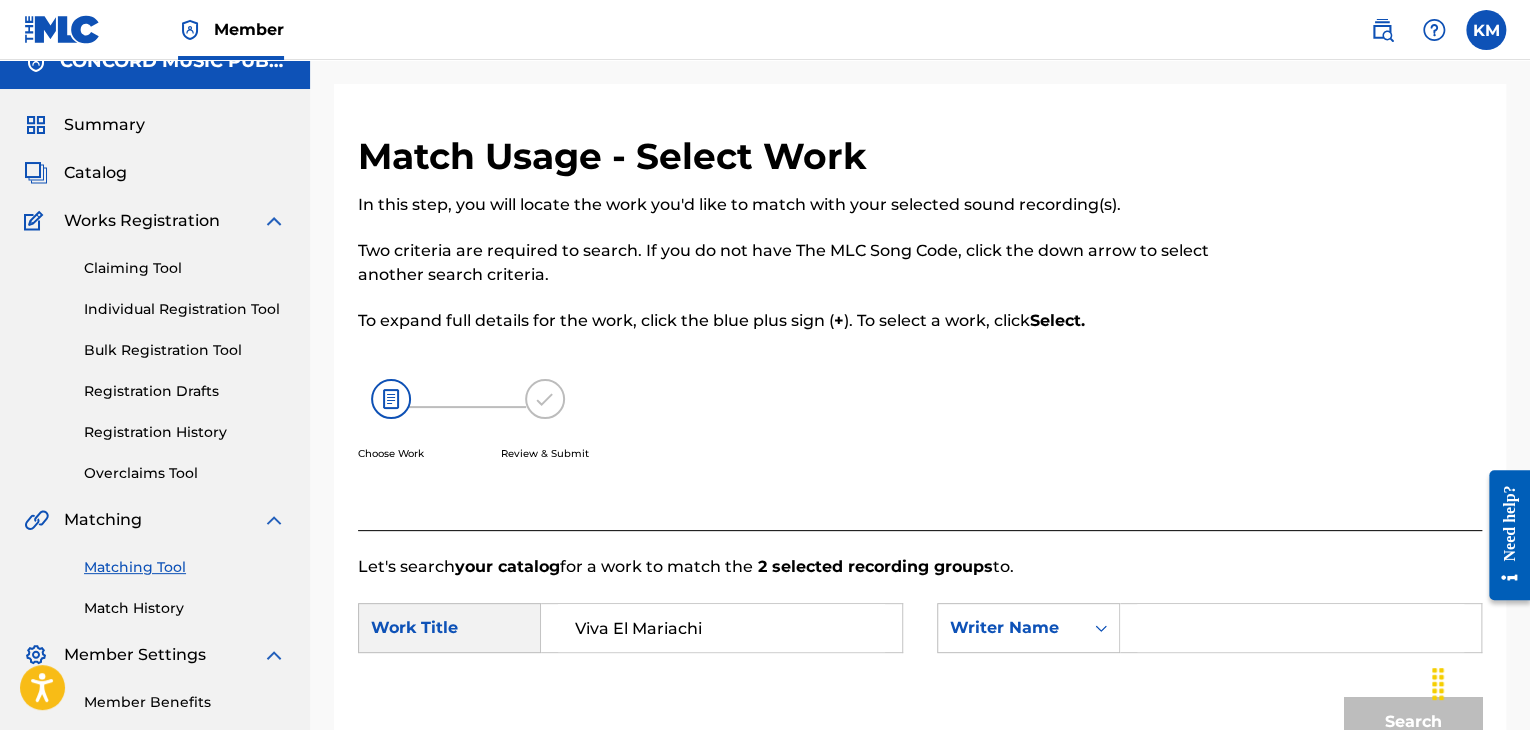 click at bounding box center (1300, 628) 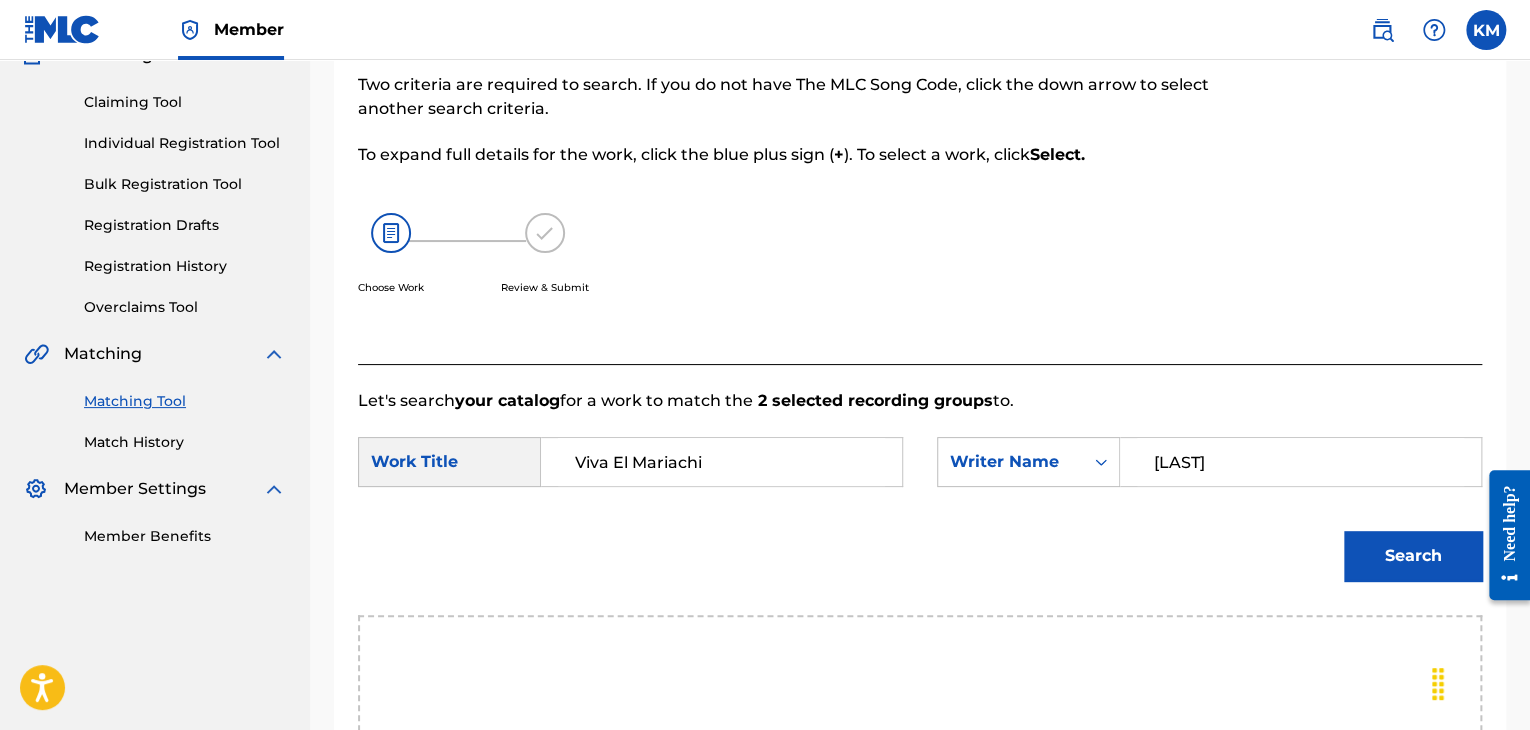 scroll, scrollTop: 326, scrollLeft: 0, axis: vertical 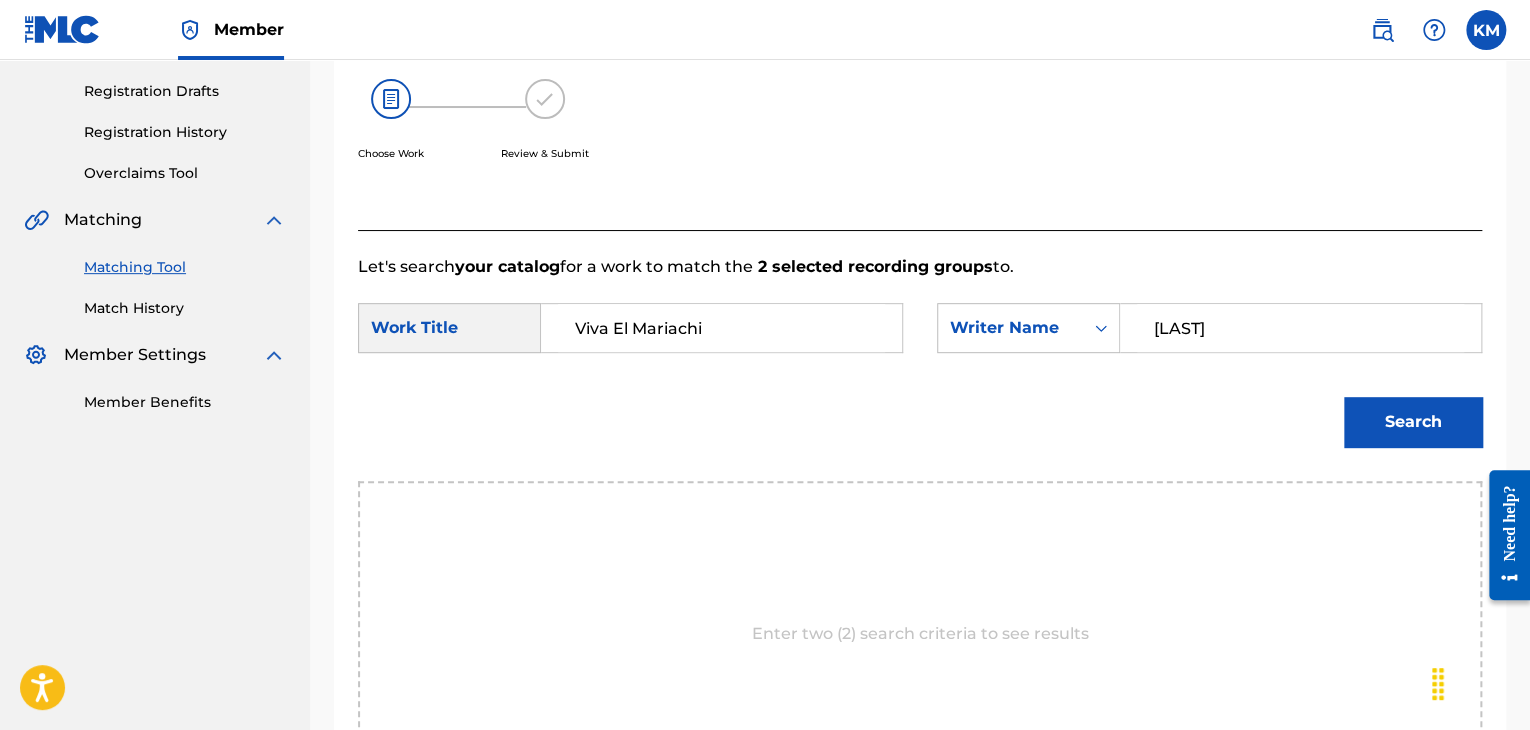 type on "[LAST]" 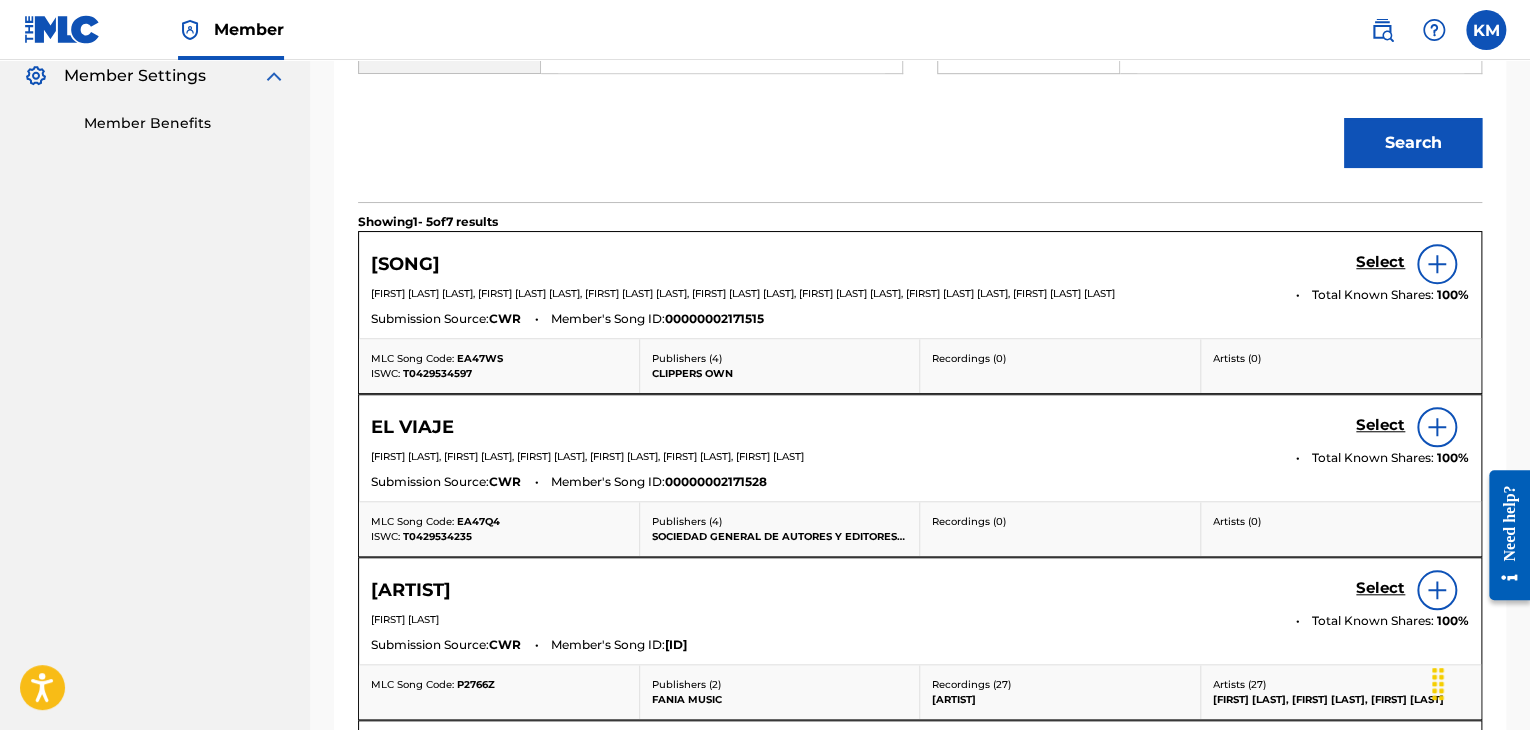 scroll, scrollTop: 416, scrollLeft: 0, axis: vertical 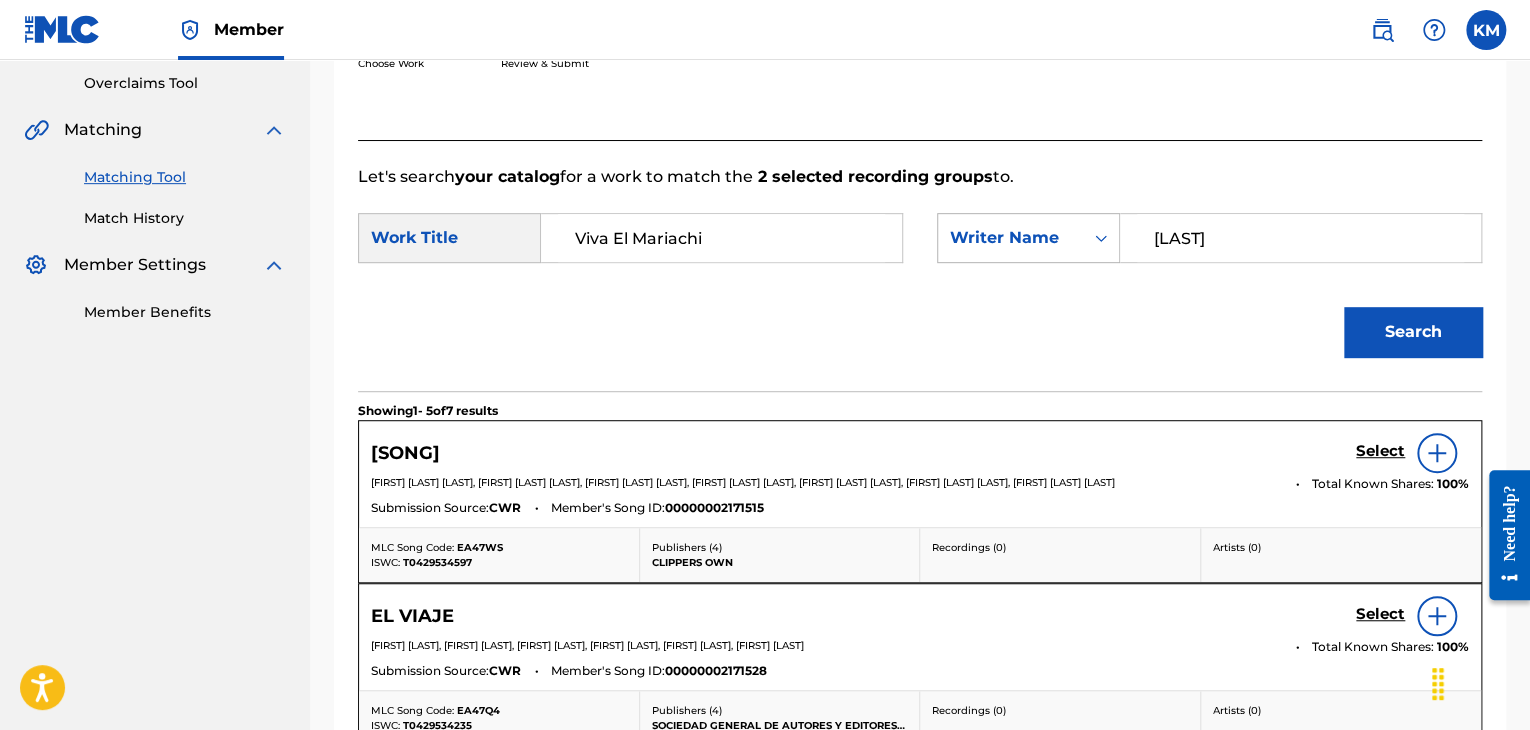 click 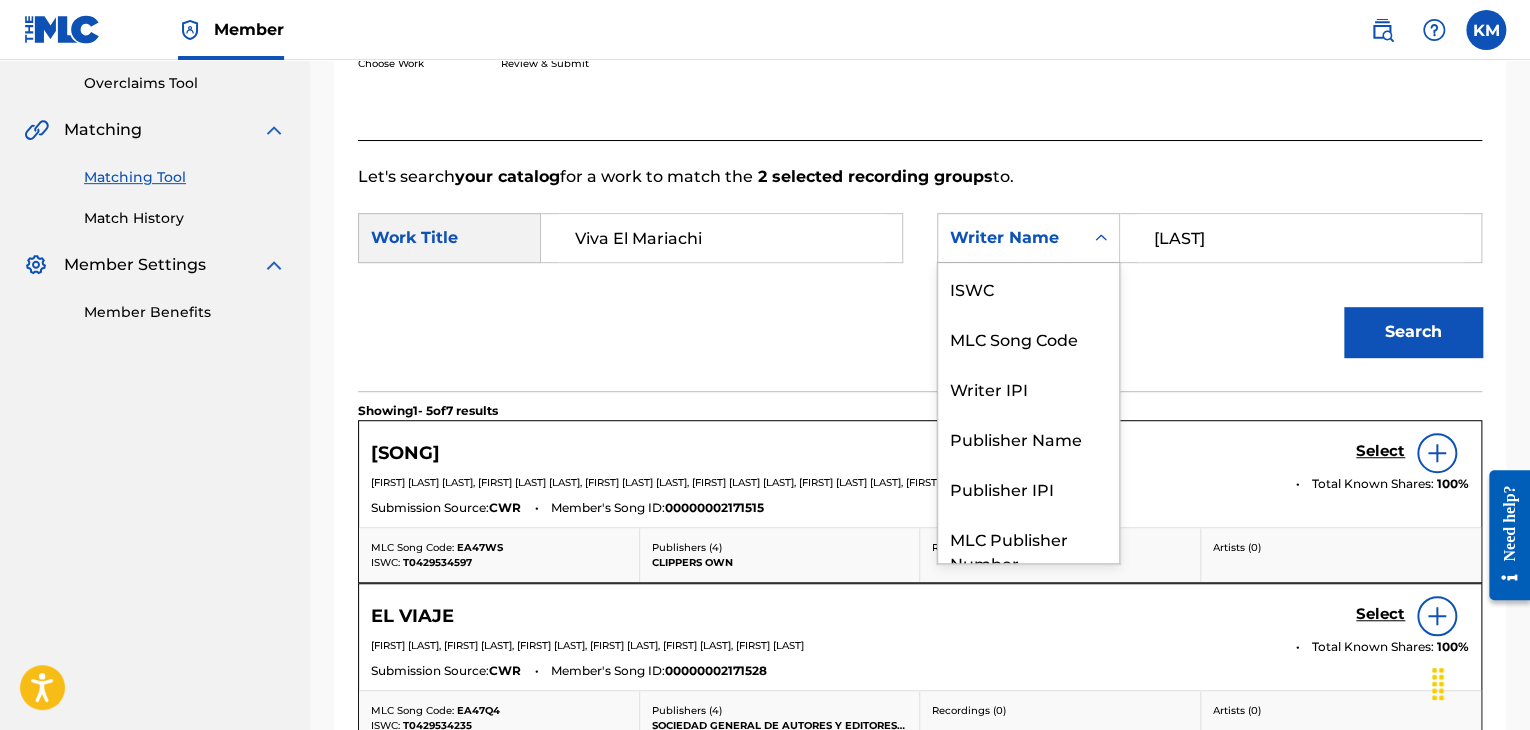 scroll, scrollTop: 74, scrollLeft: 0, axis: vertical 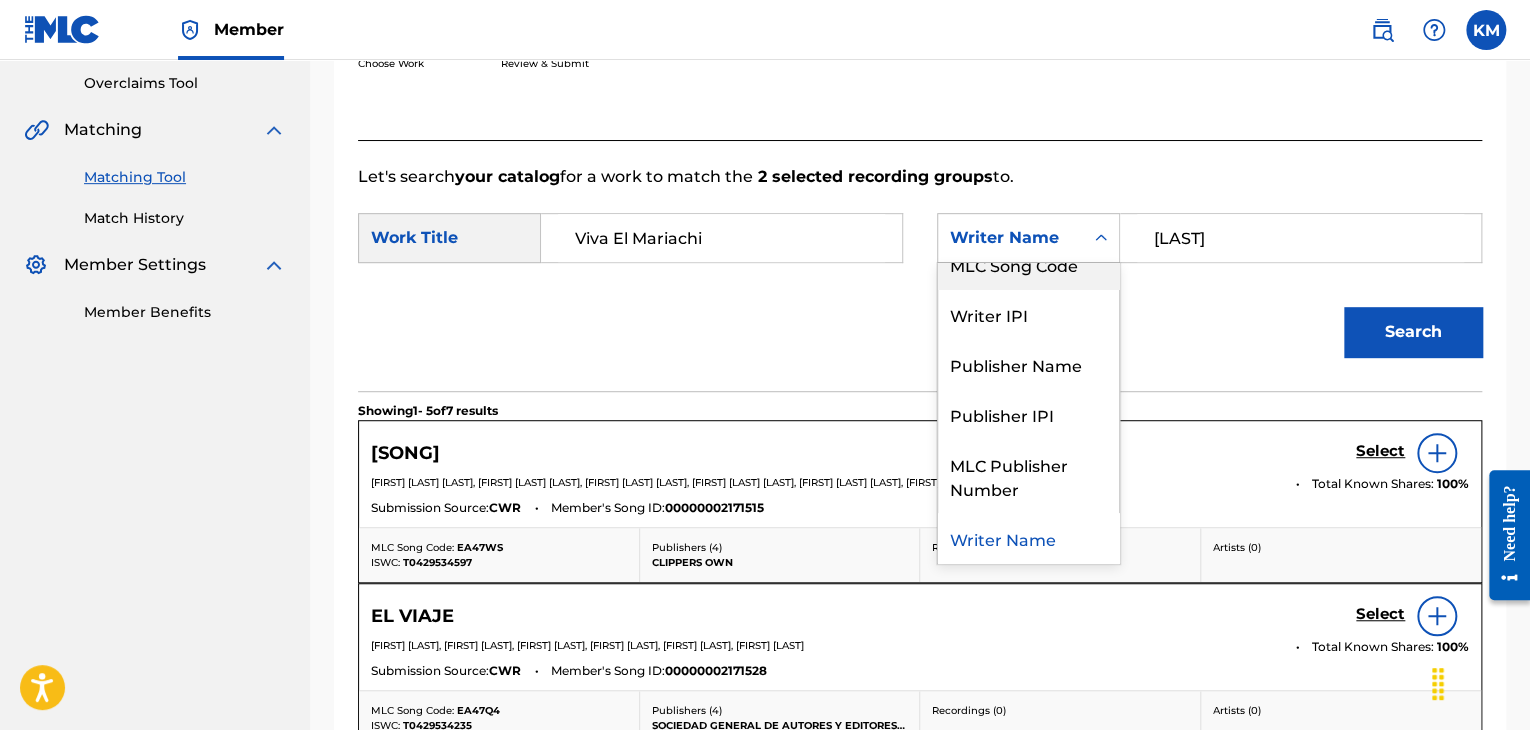 click on "MLC Song Code" at bounding box center (1028, 264) 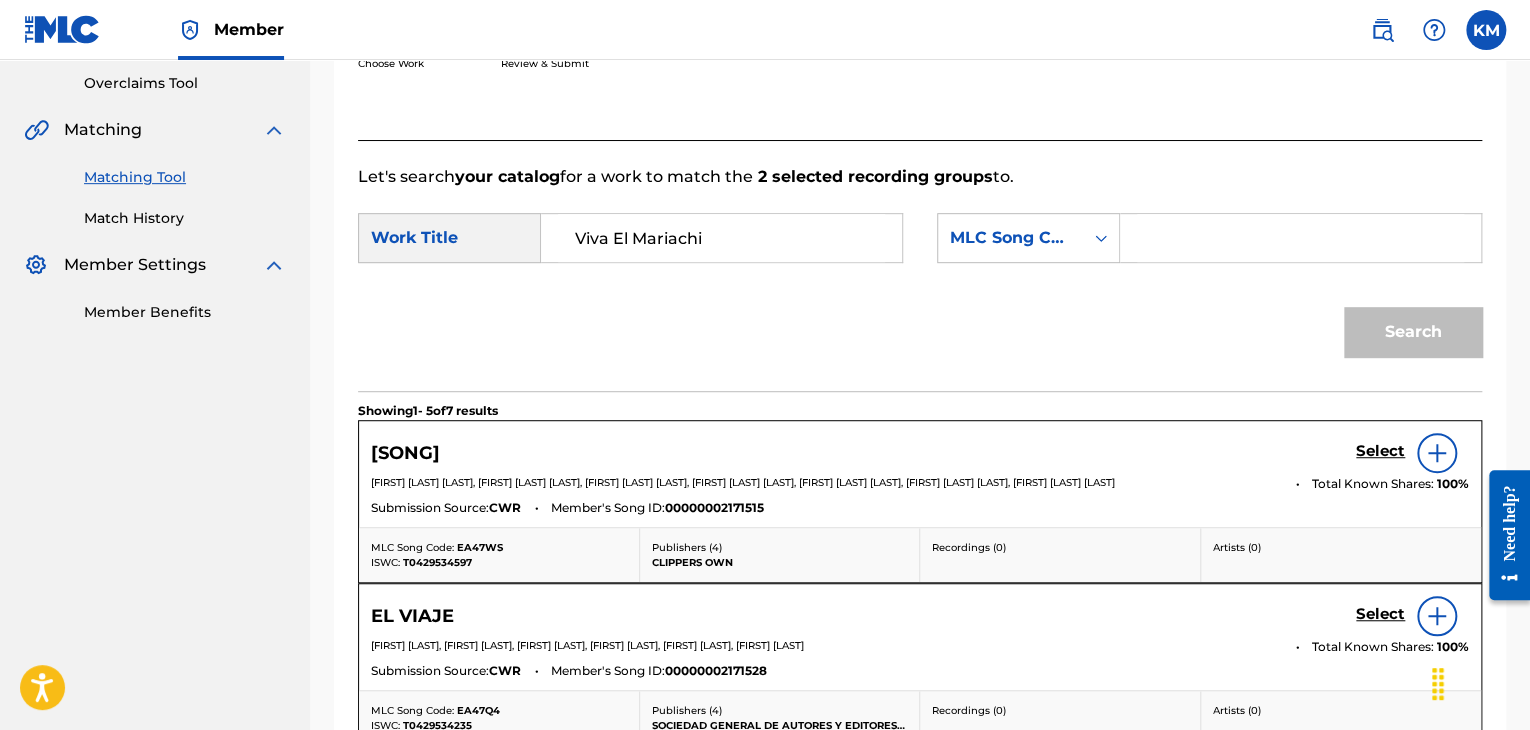 click at bounding box center [1300, 238] 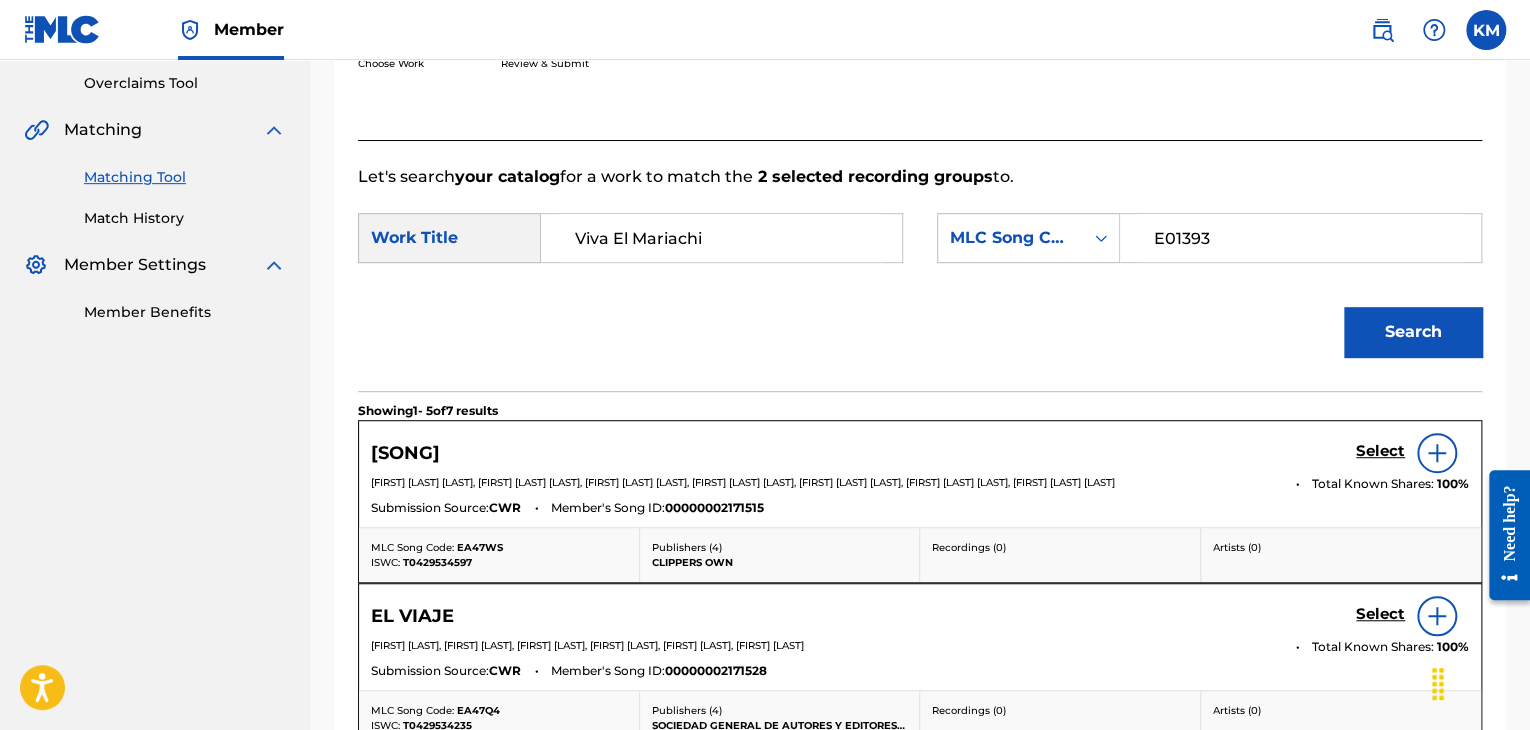 type on "E01393" 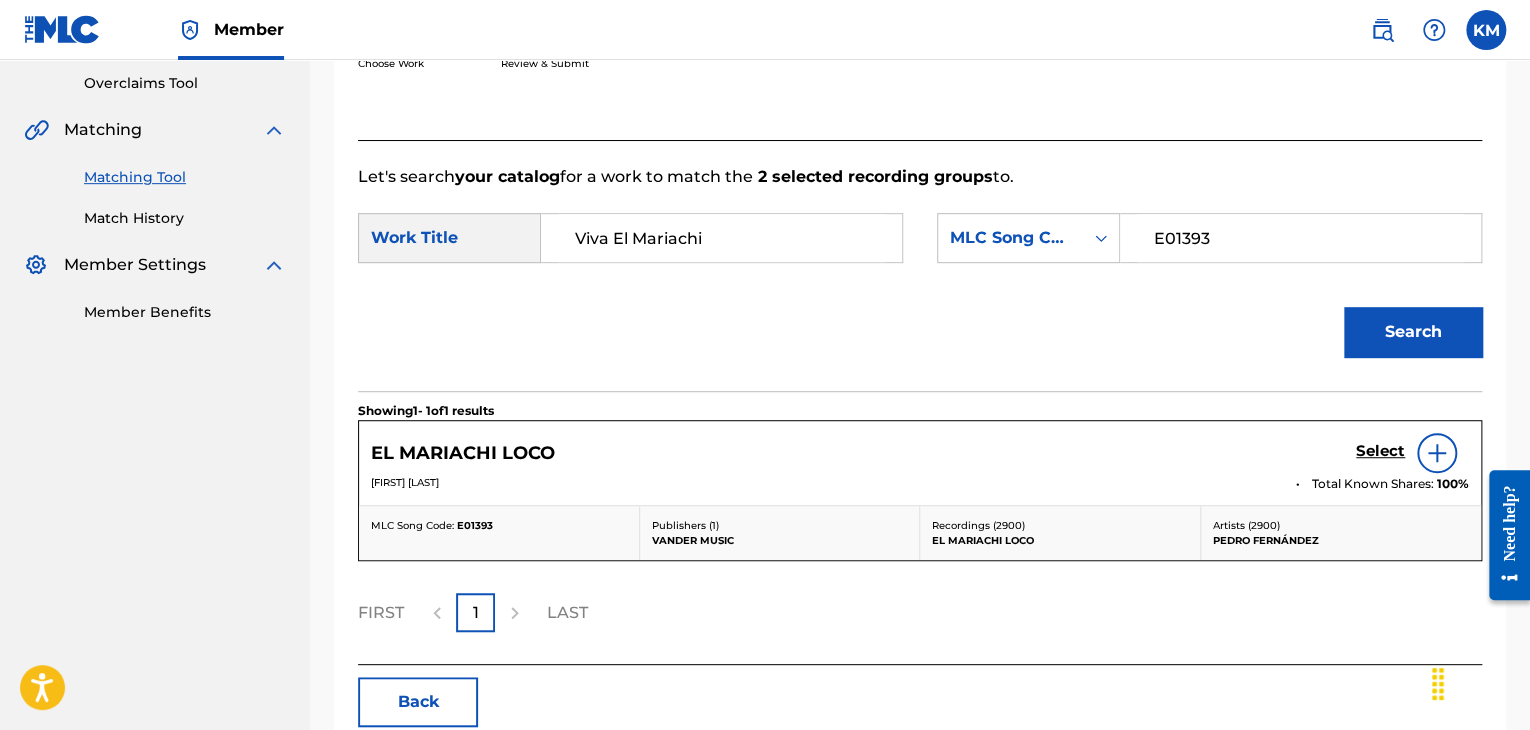 scroll, scrollTop: 516, scrollLeft: 0, axis: vertical 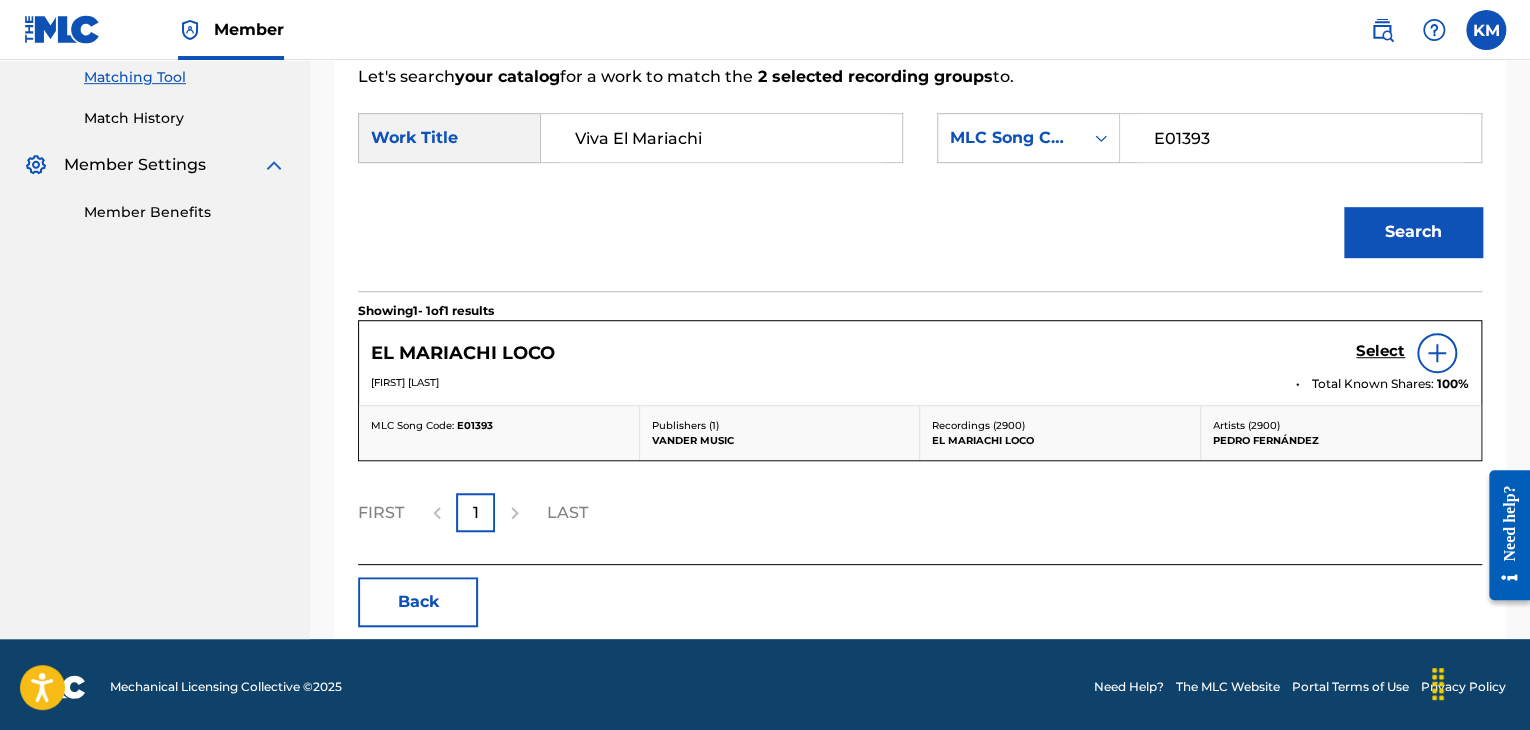 click on "Match History" at bounding box center (185, 118) 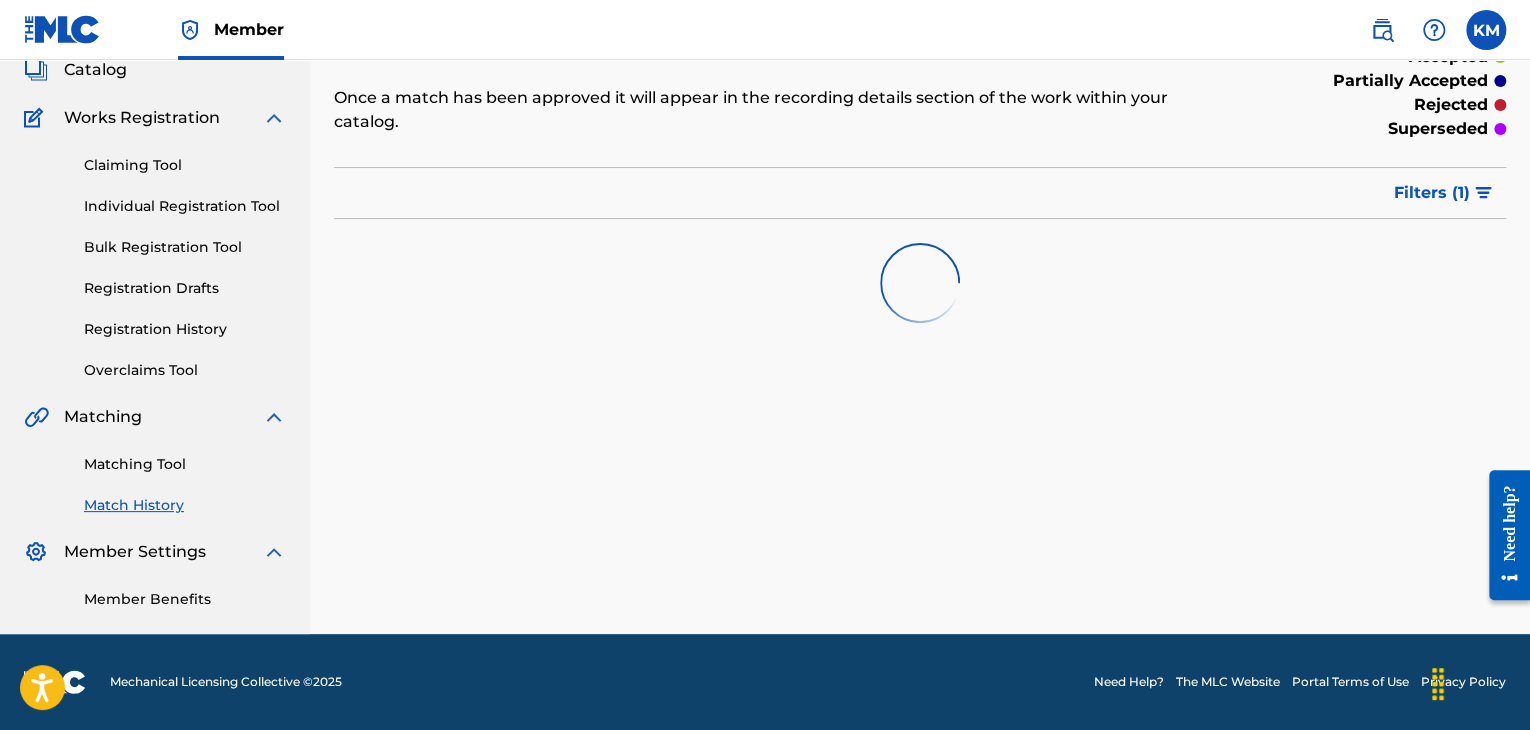 scroll, scrollTop: 0, scrollLeft: 0, axis: both 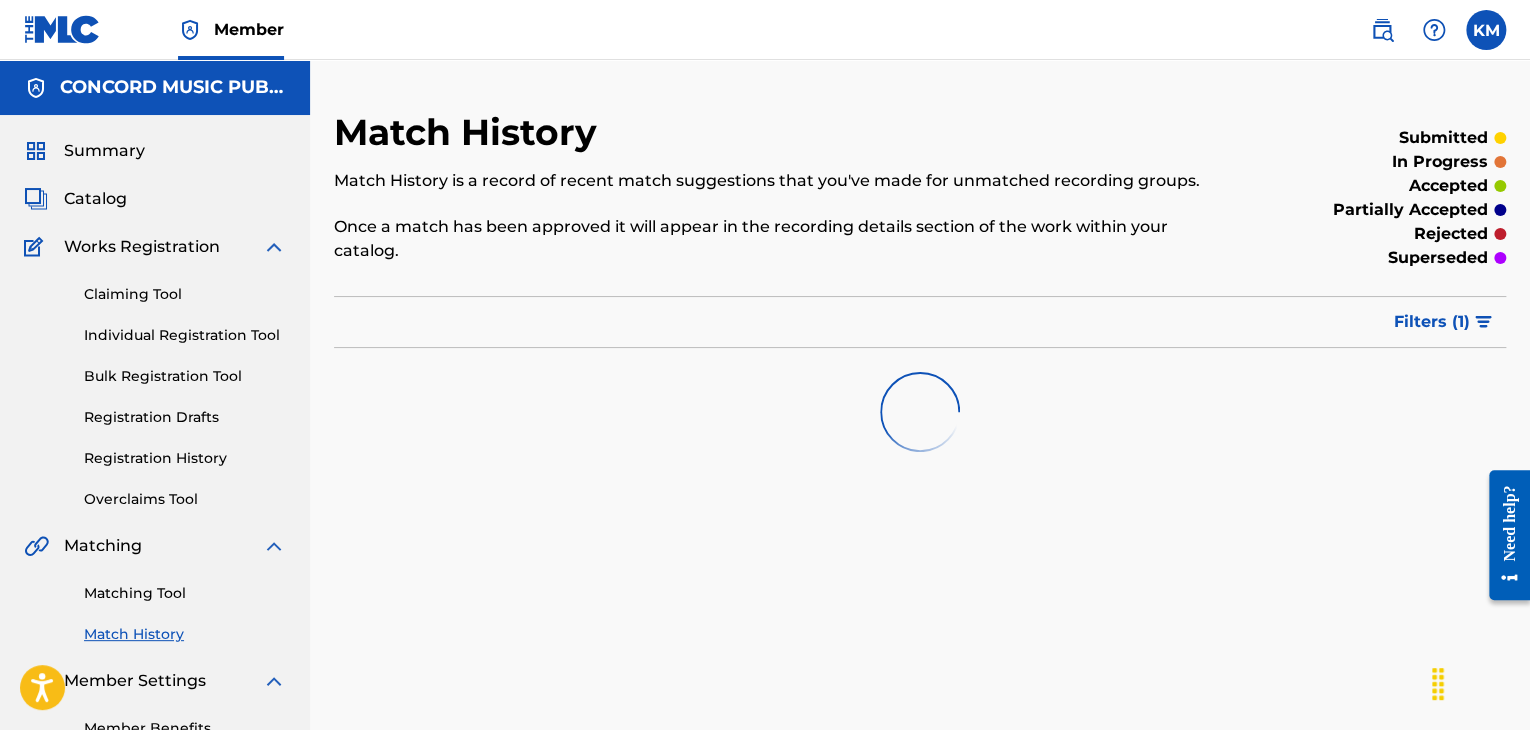 click on "Matching Tool" at bounding box center (185, 593) 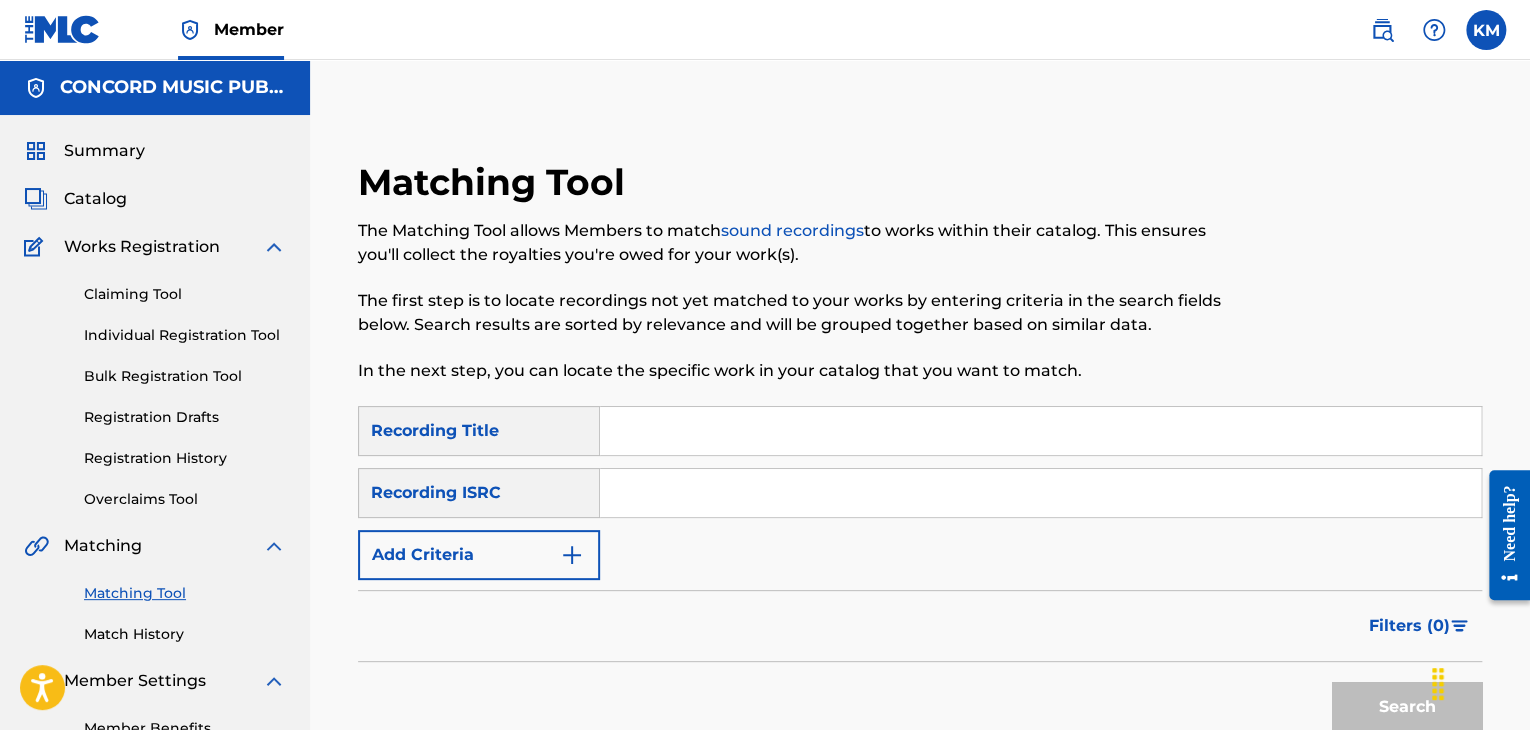 click at bounding box center [1040, 493] 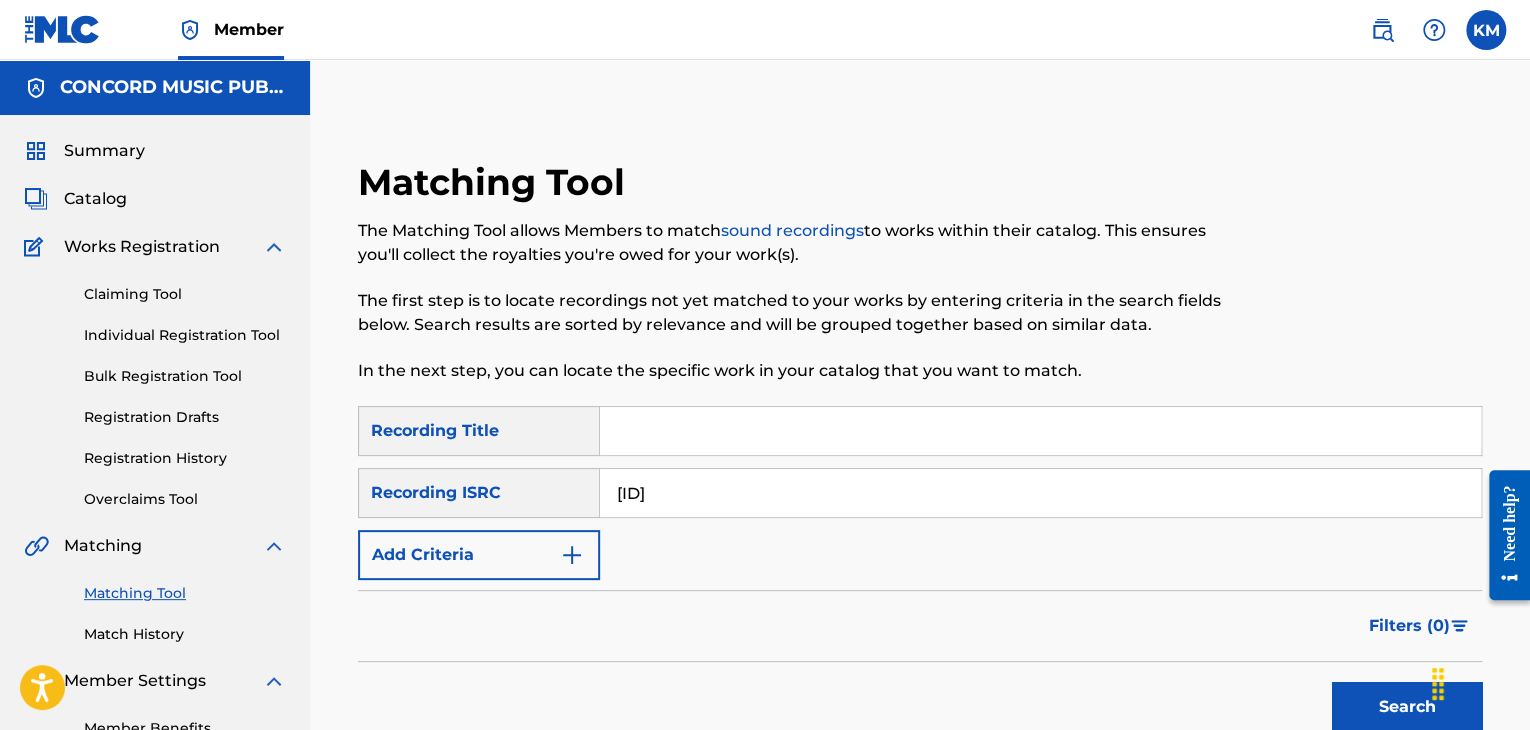 type on "[ID]" 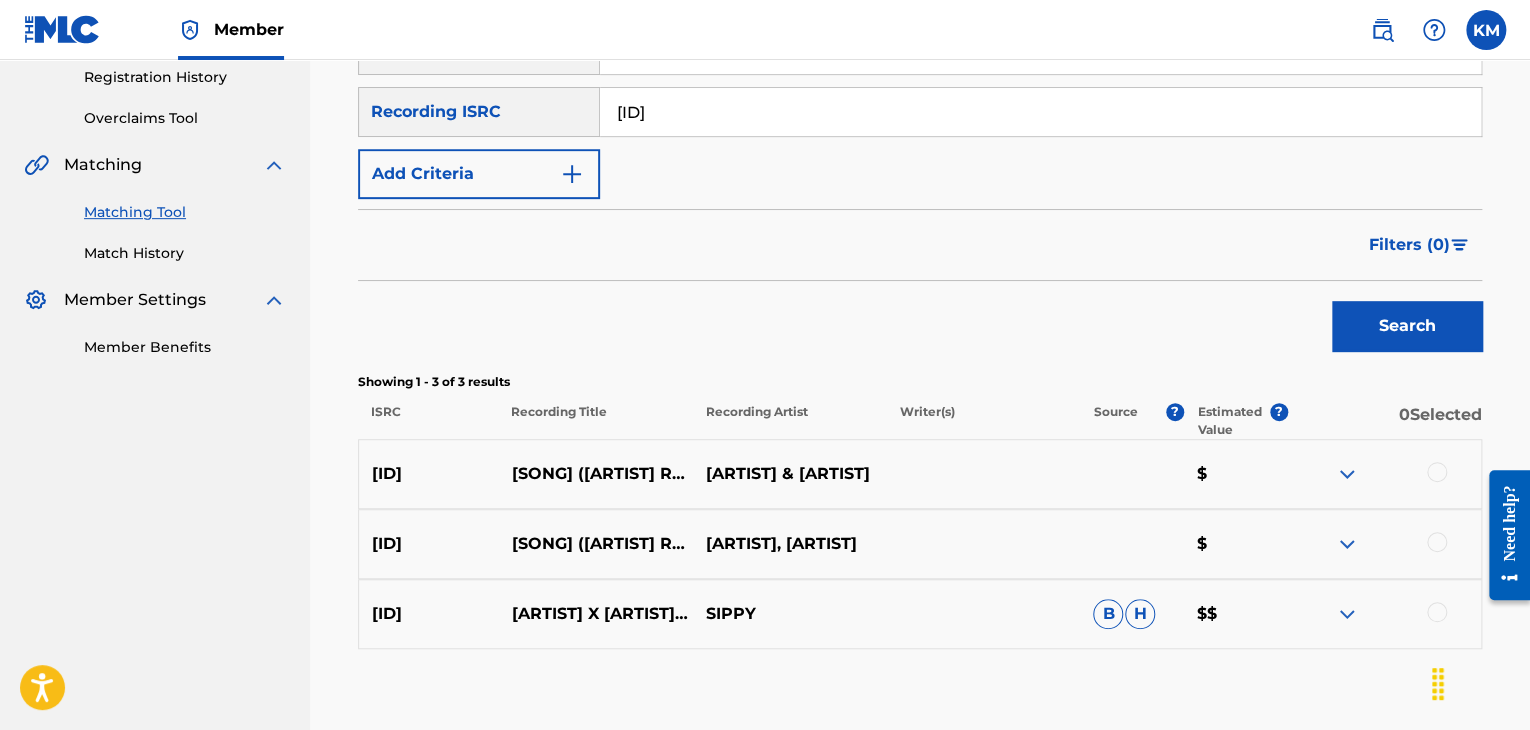 scroll, scrollTop: 496, scrollLeft: 0, axis: vertical 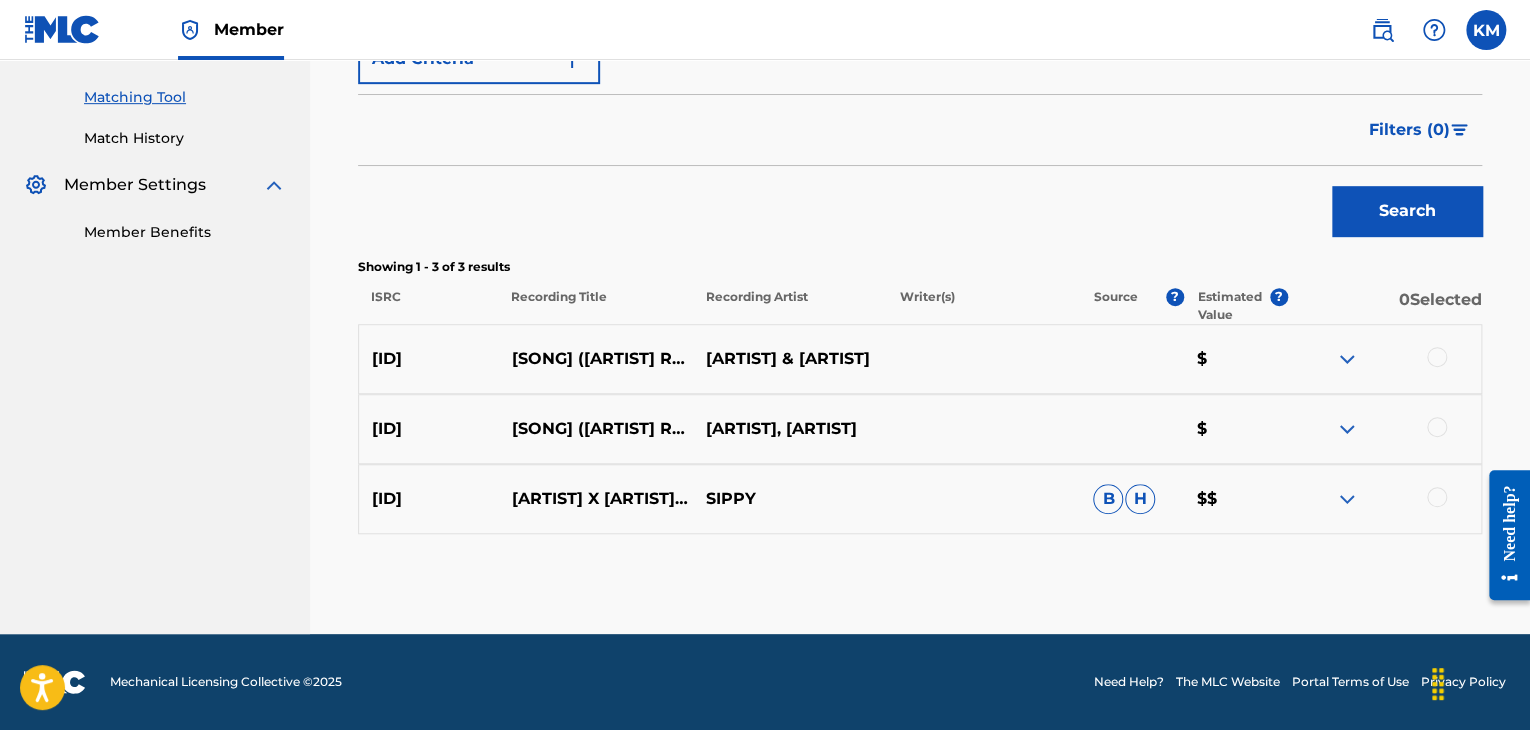 click at bounding box center (1437, 497) 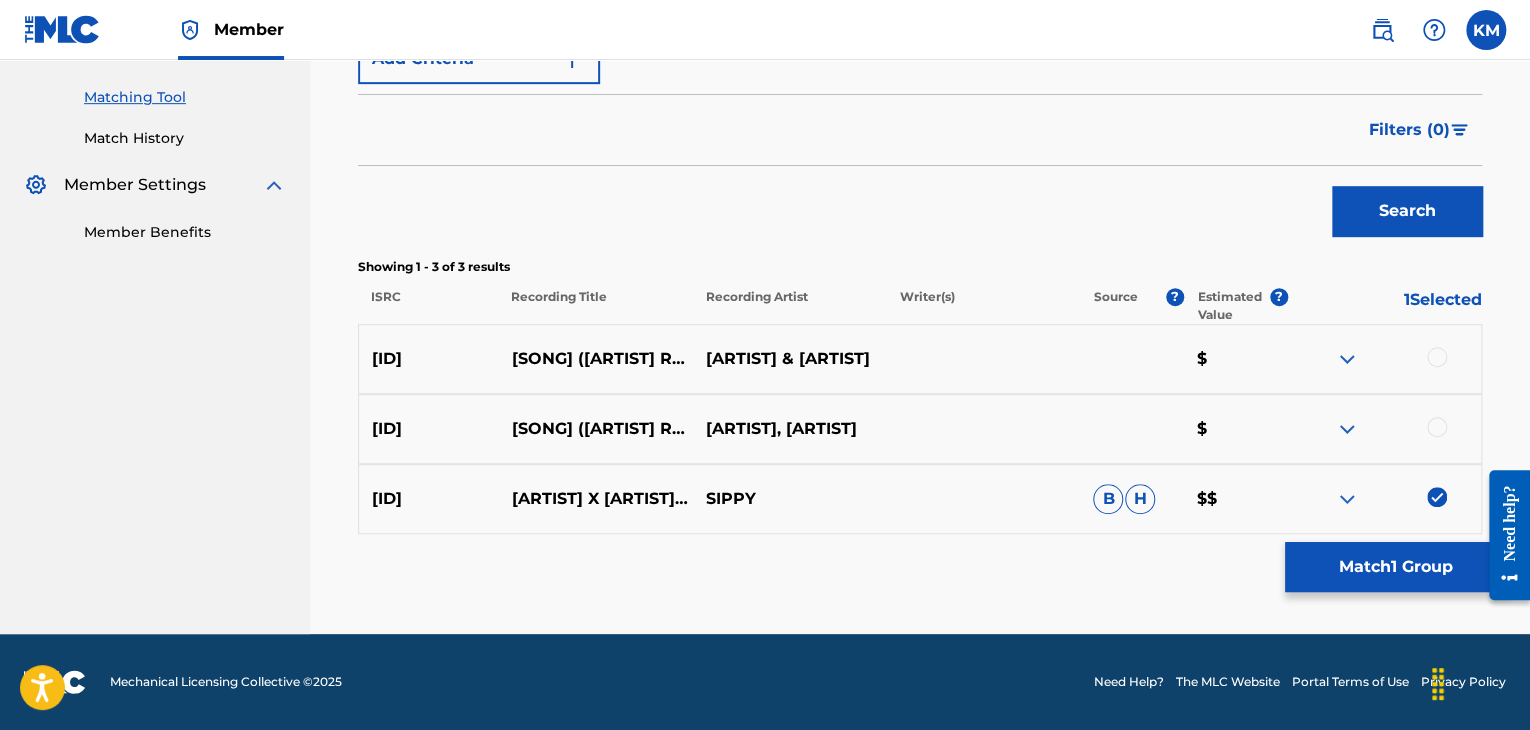 click at bounding box center (1437, 427) 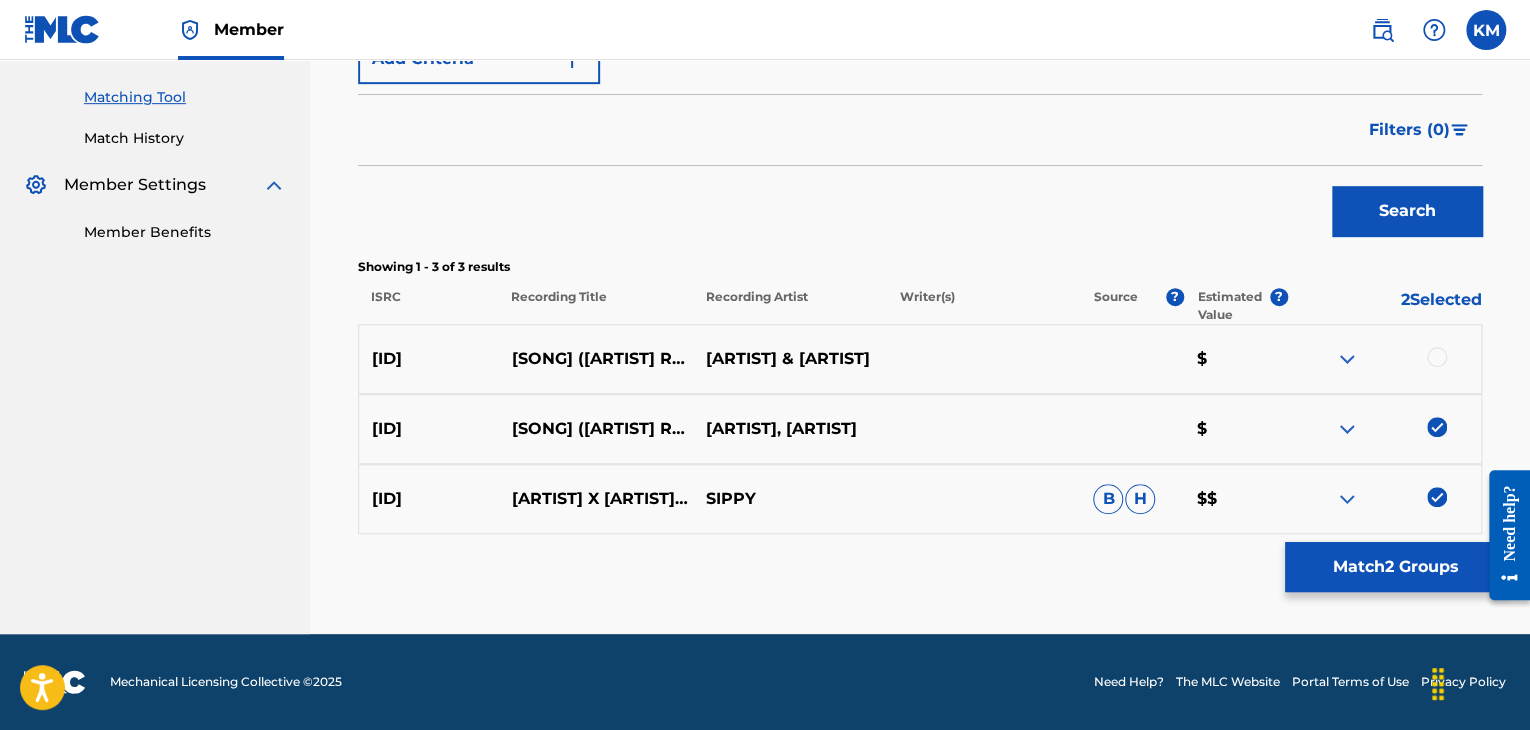 click at bounding box center (1437, 357) 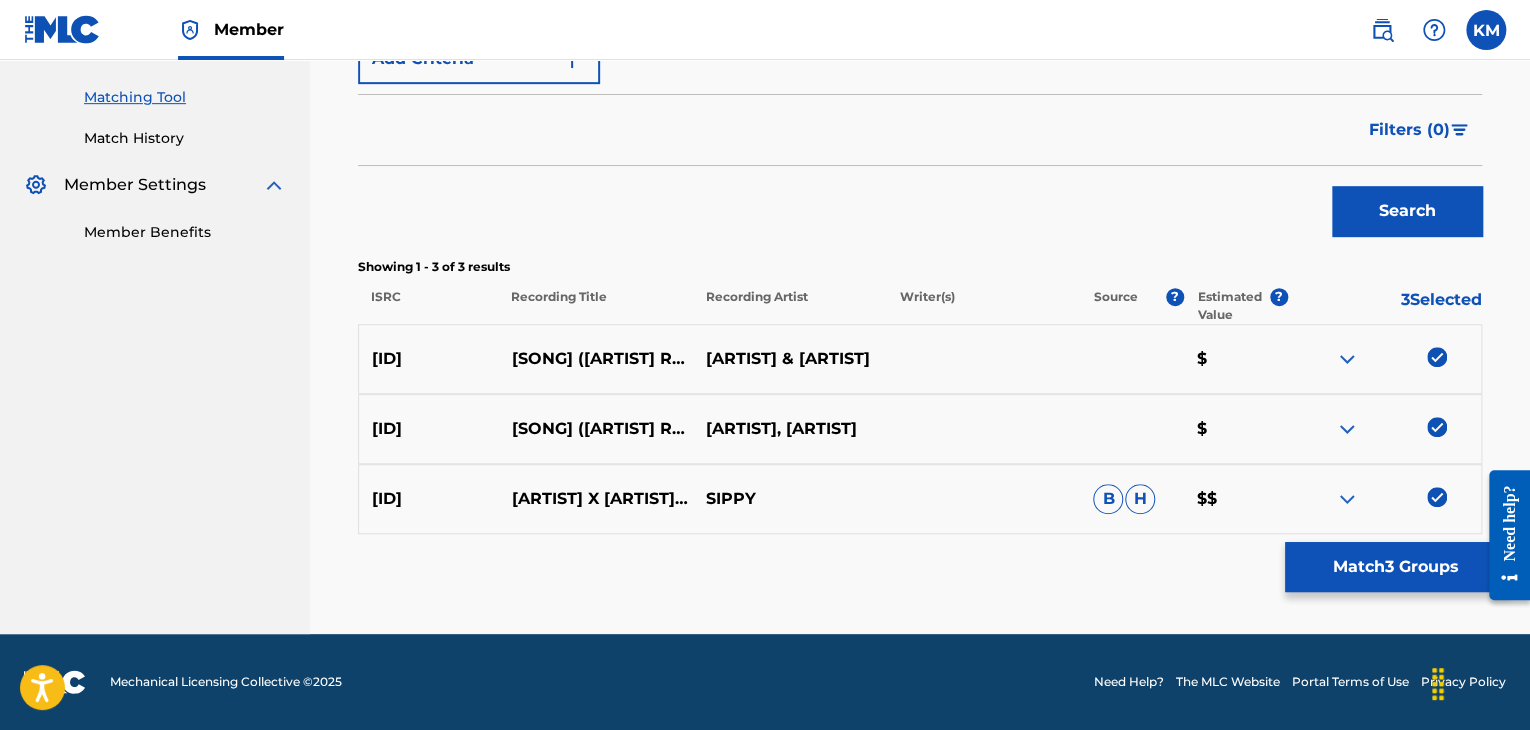 click on "Match  3 Groups" at bounding box center [1395, 567] 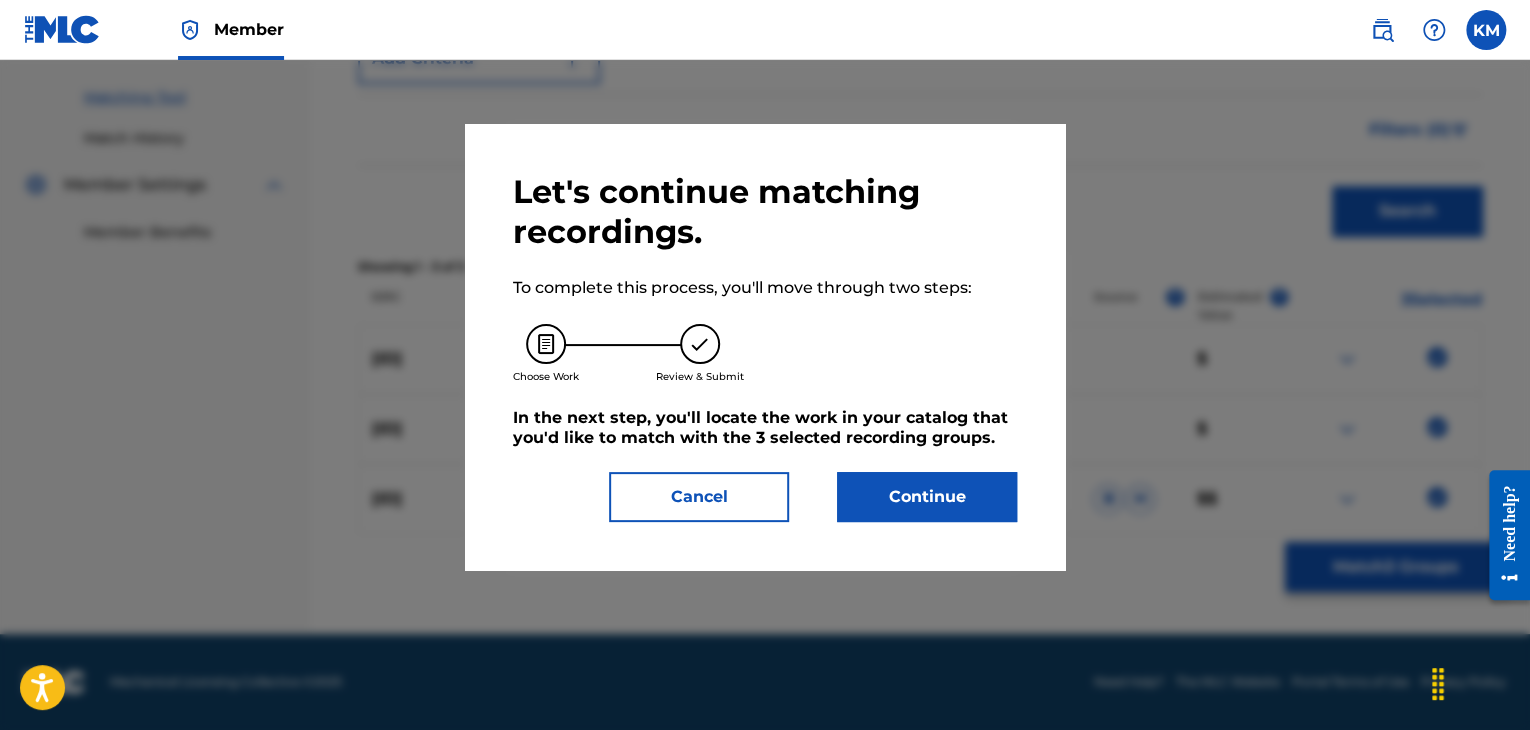 click on "Continue" at bounding box center (927, 497) 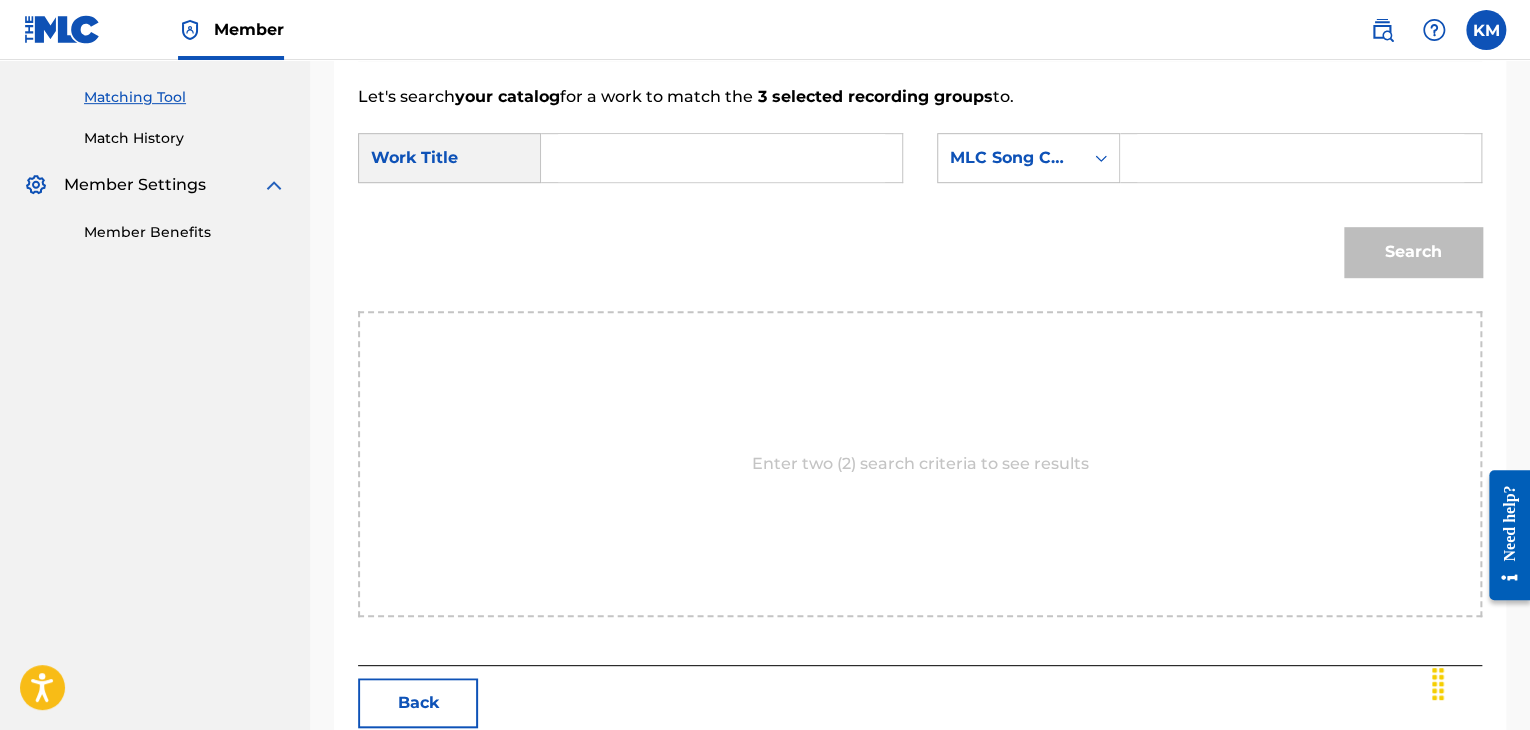 click on "SearchWithCriteriadd4d42fe-a100-4db2-8999-9d2c164eac38 Work Title SearchWithCriteria0e2056bb-12be-4d2f-a512-35c47b3ec22a MLC Song Code Search" at bounding box center (920, 210) 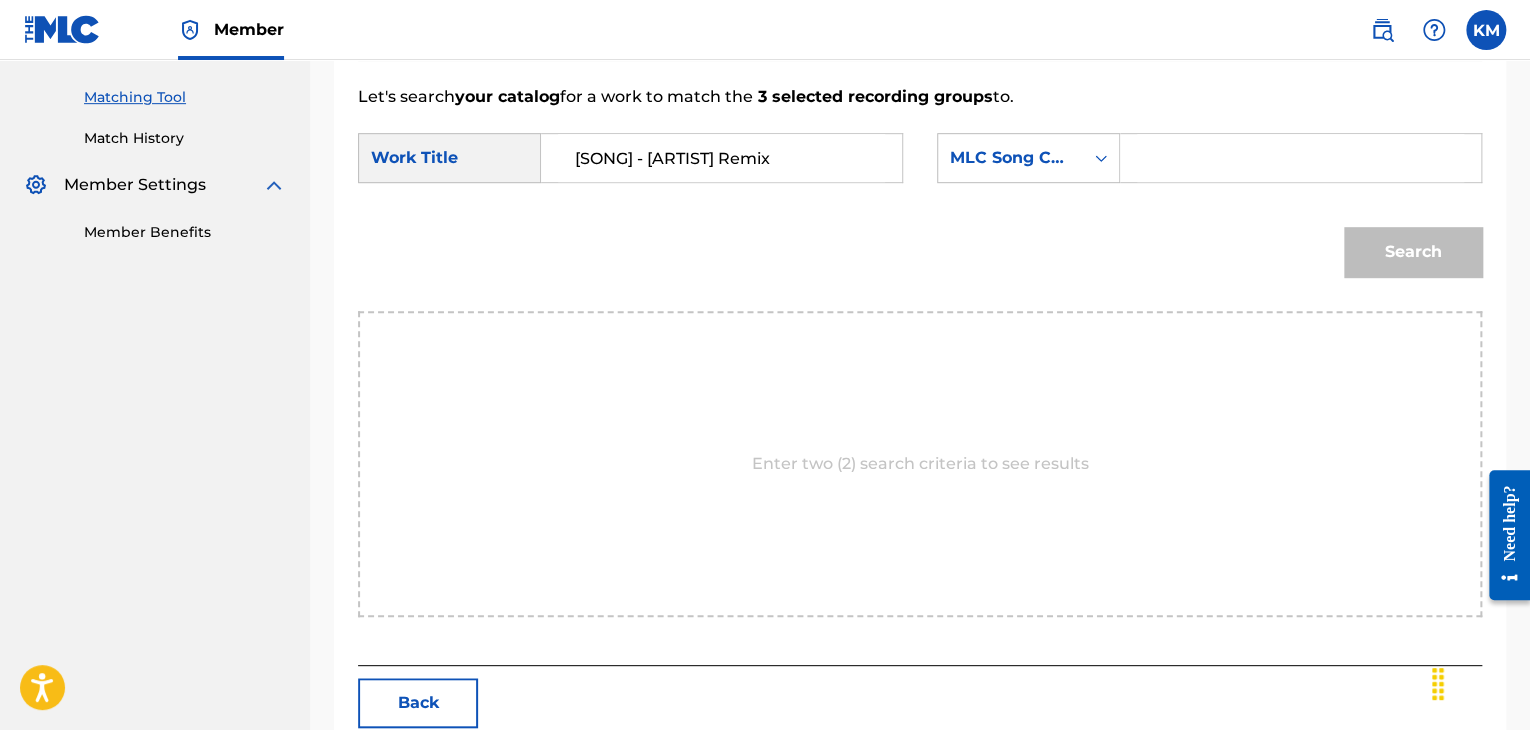 type on "[SONG] - [ARTIST] Remix" 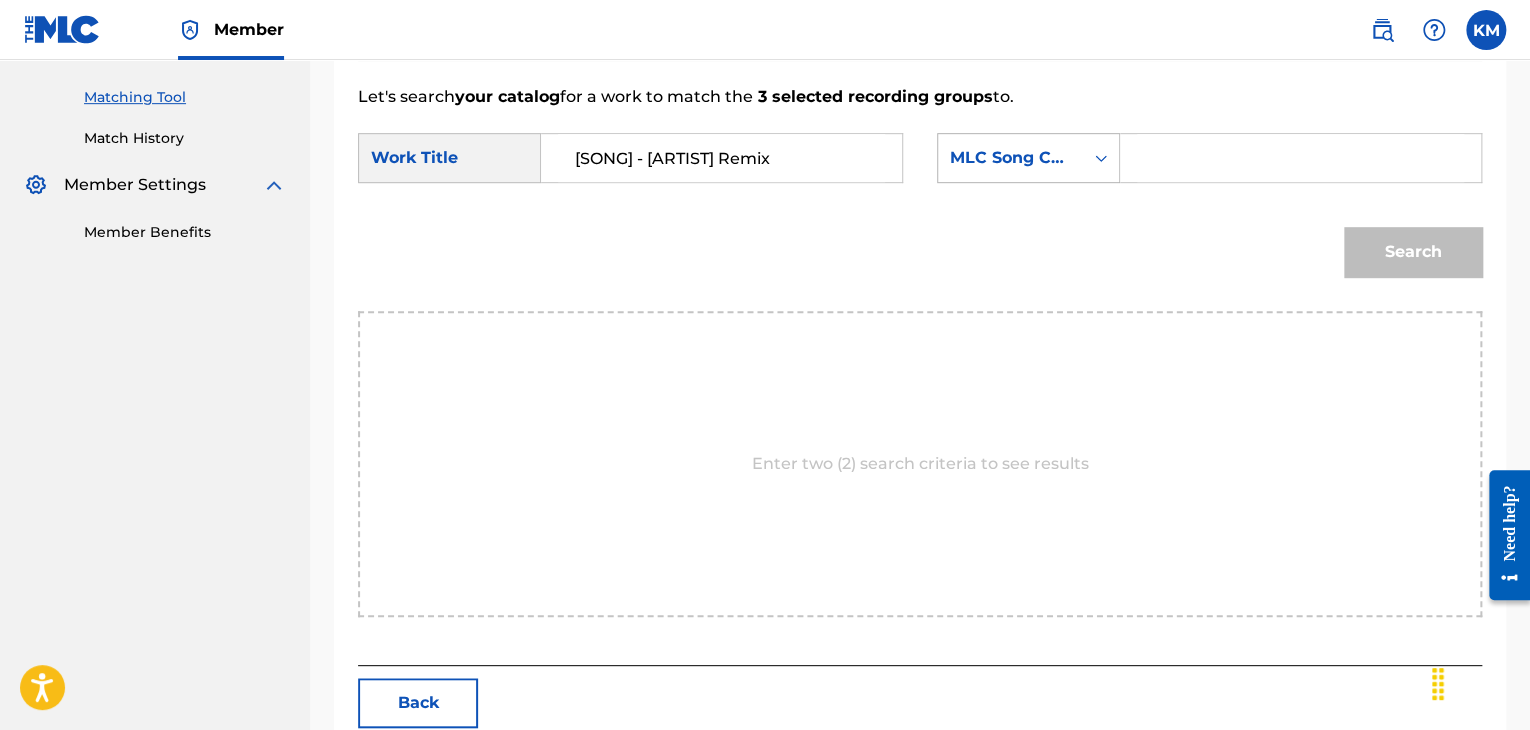 click 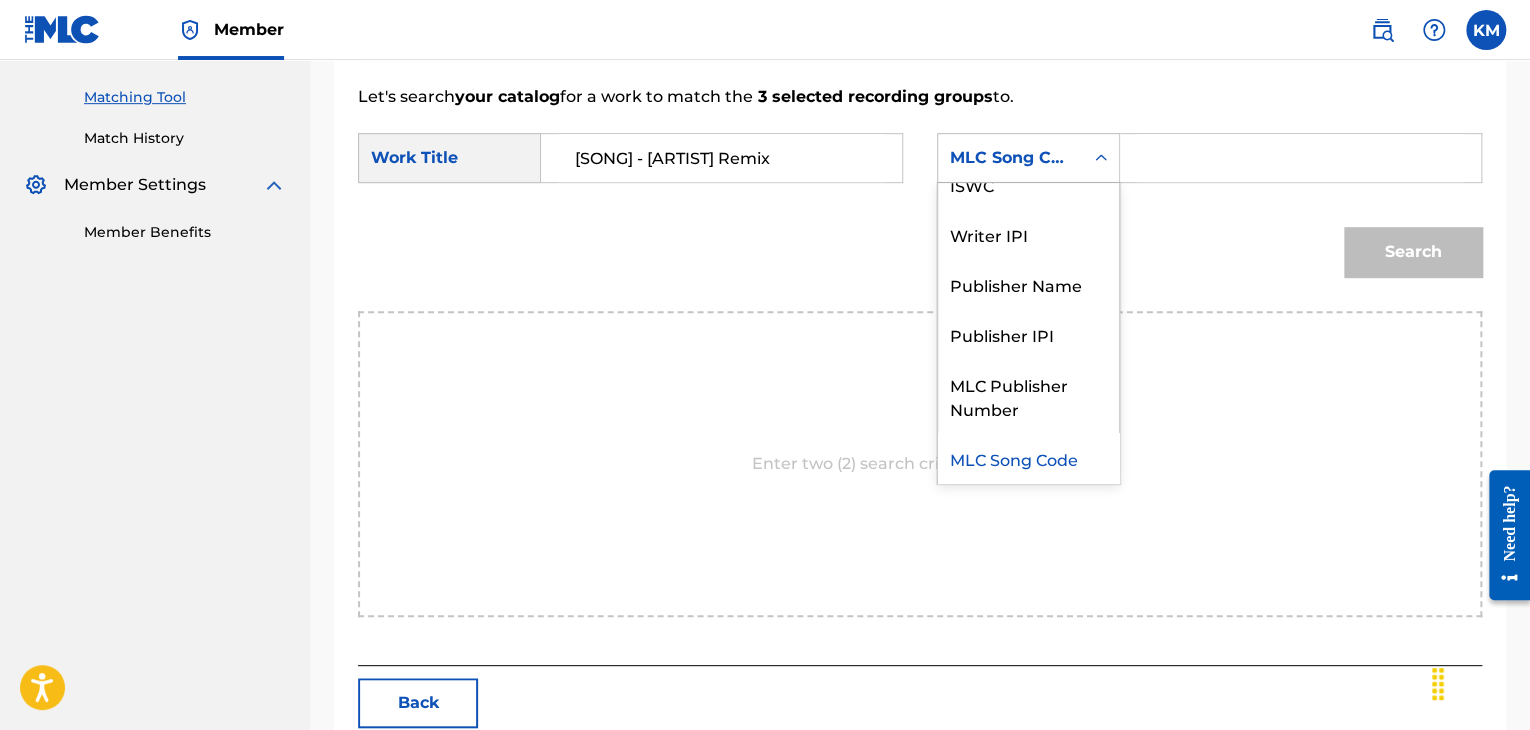 scroll, scrollTop: 0, scrollLeft: 0, axis: both 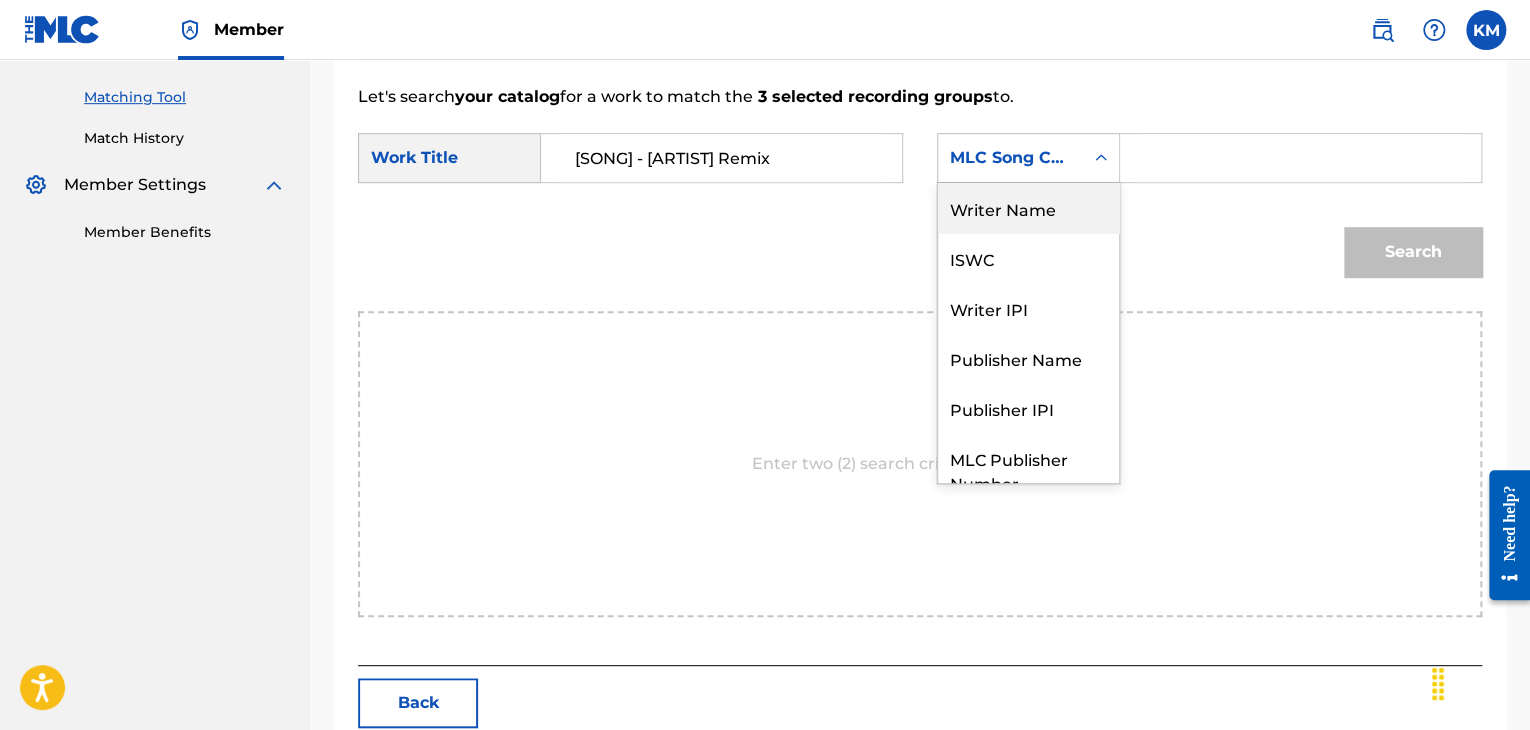 click on "Writer Name" at bounding box center (1028, 208) 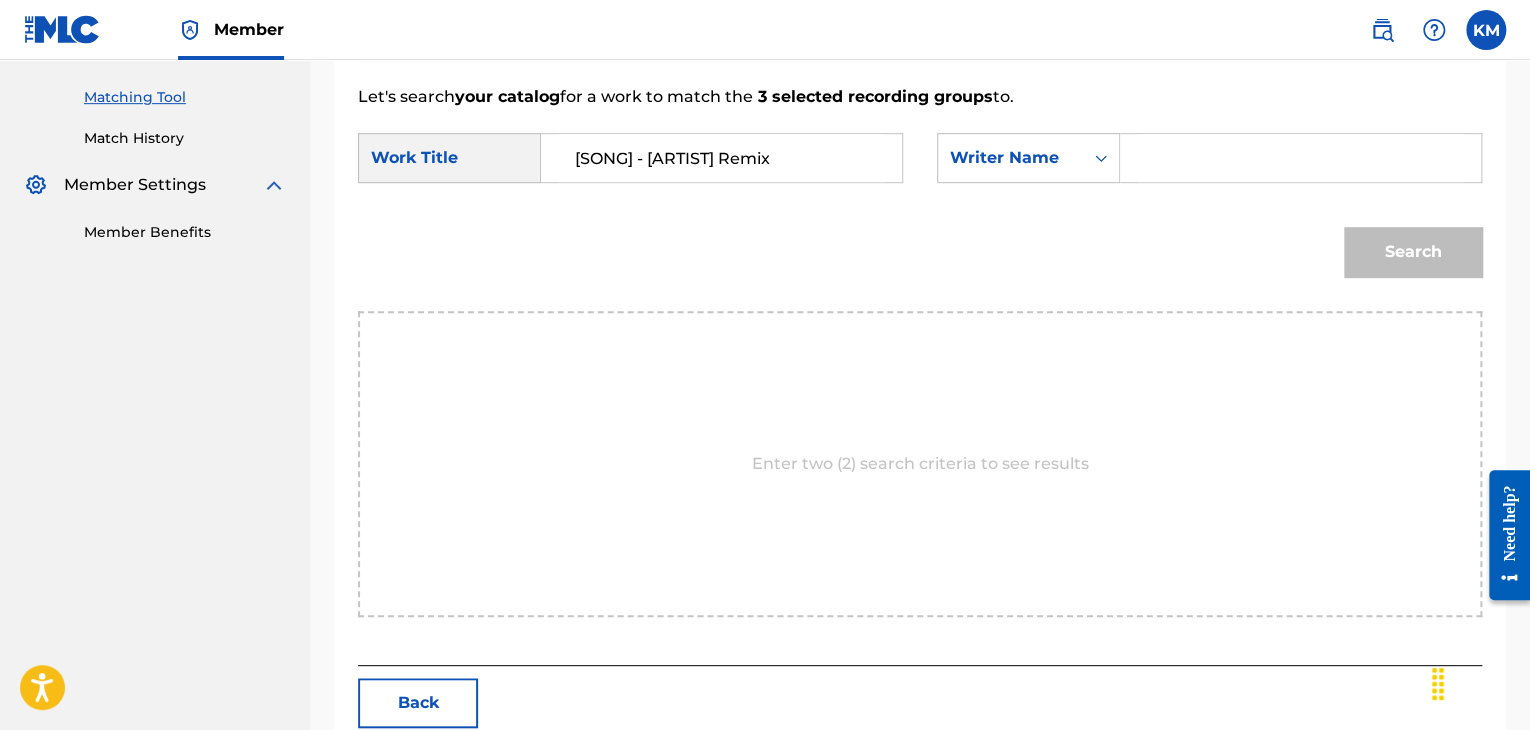 click at bounding box center [1300, 158] 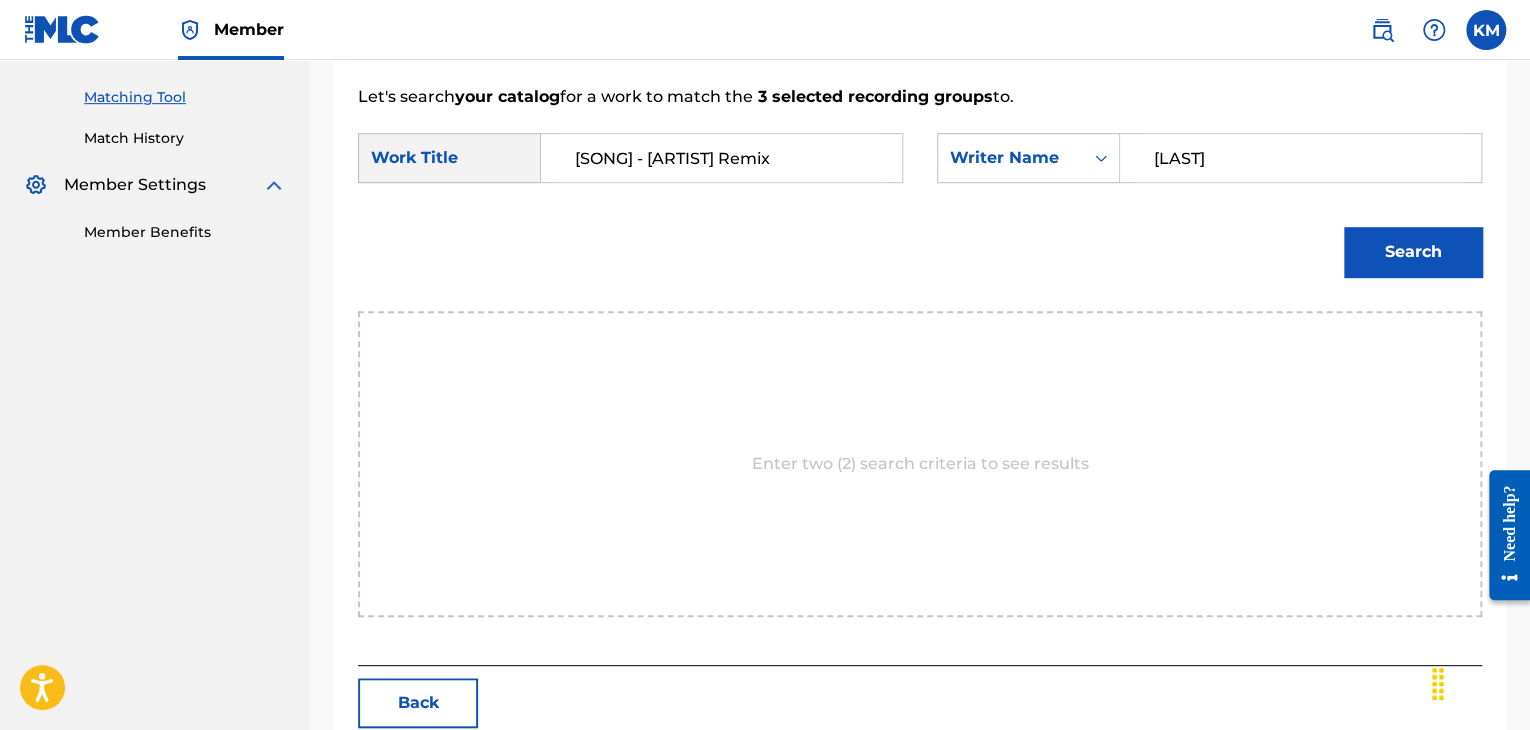 click on "Search" at bounding box center [1413, 252] 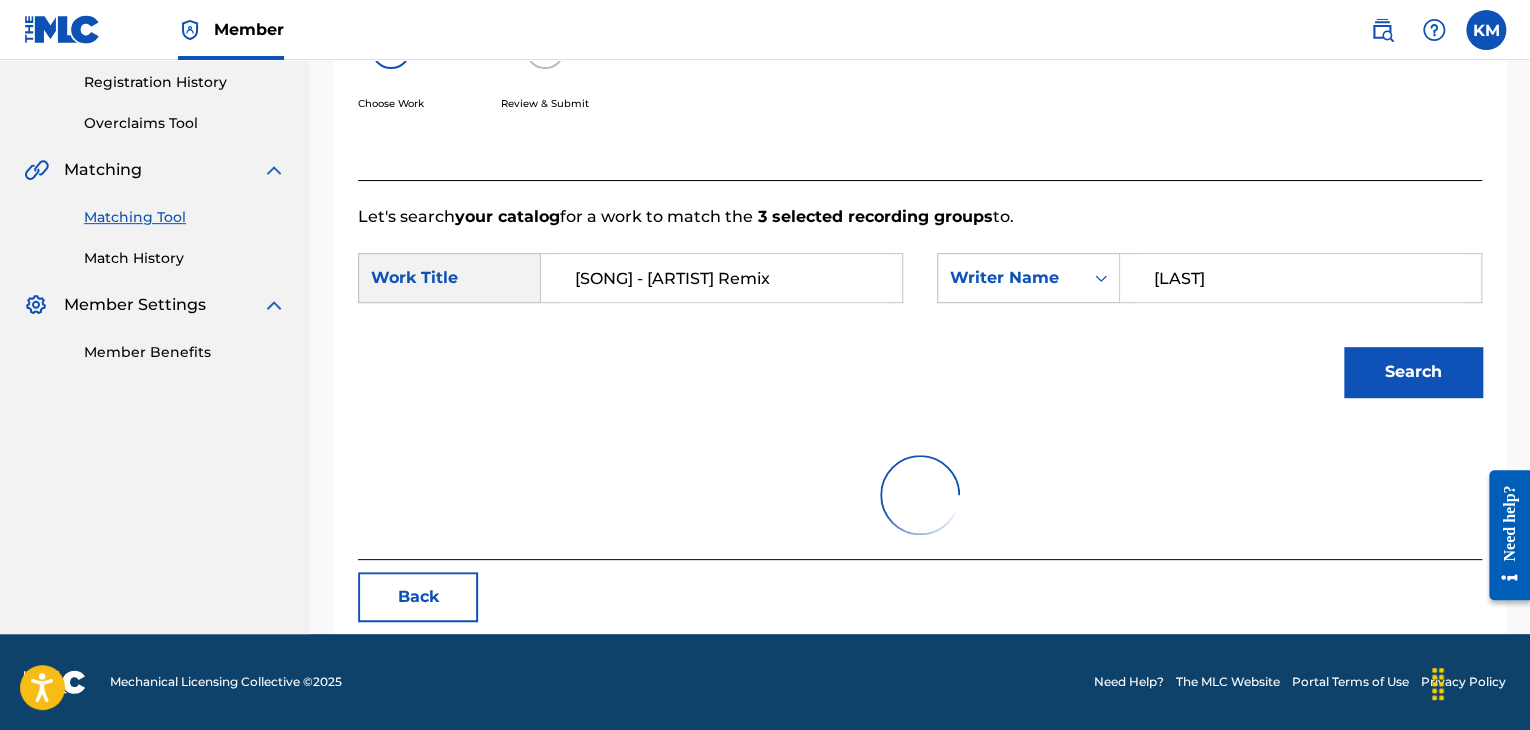 scroll, scrollTop: 496, scrollLeft: 0, axis: vertical 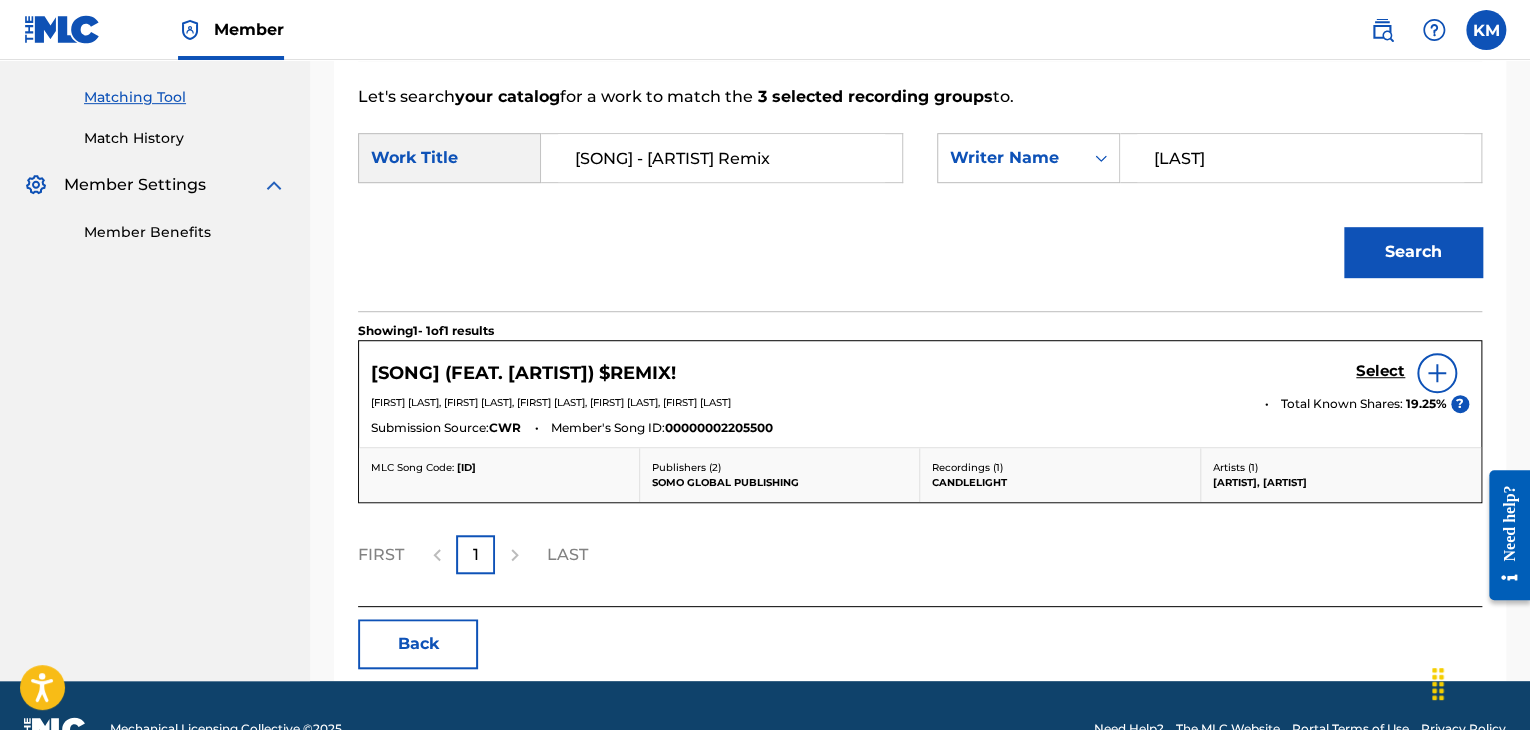 drag, startPoint x: 591, startPoint y: 510, endPoint x: 547, endPoint y: 609, distance: 108.33743 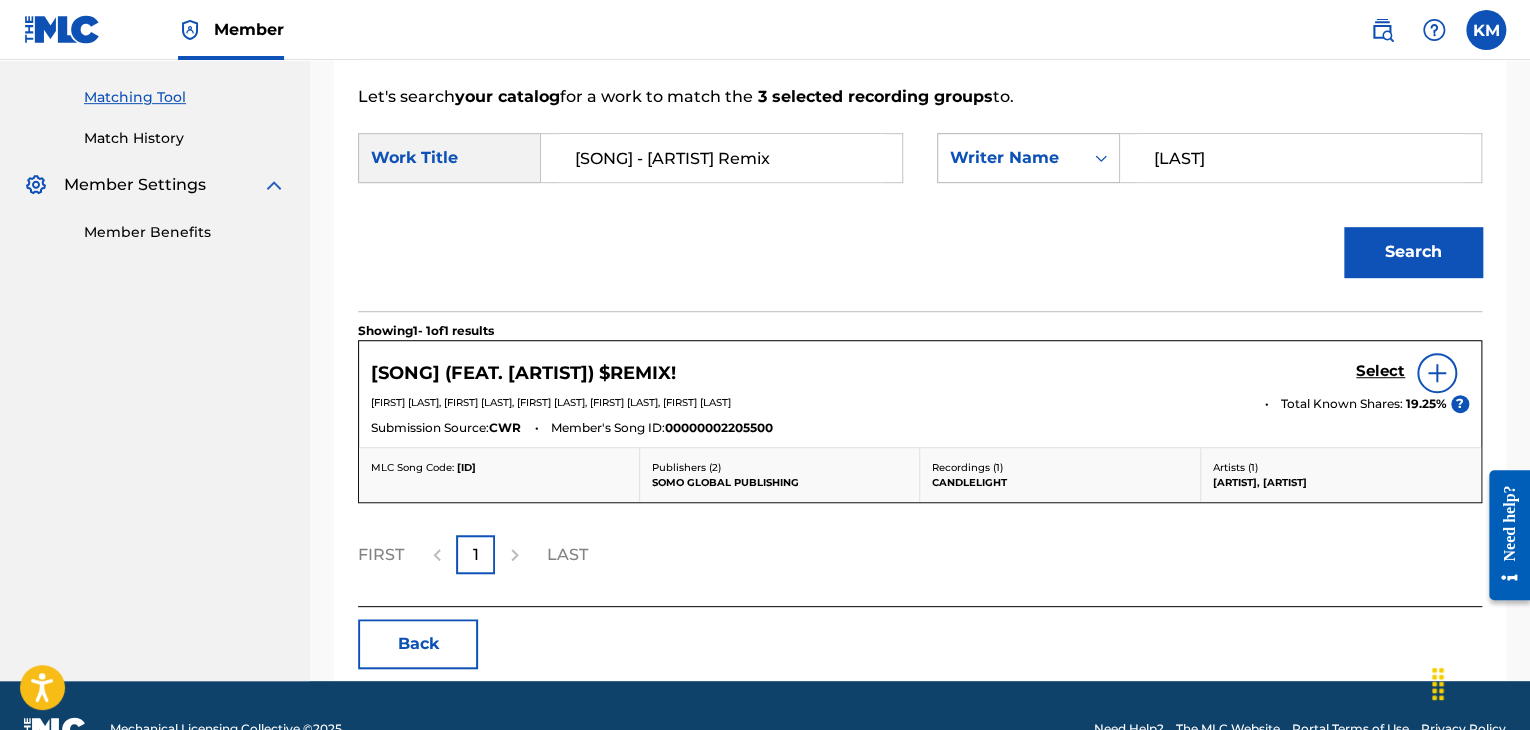 paste on "[LAST]" 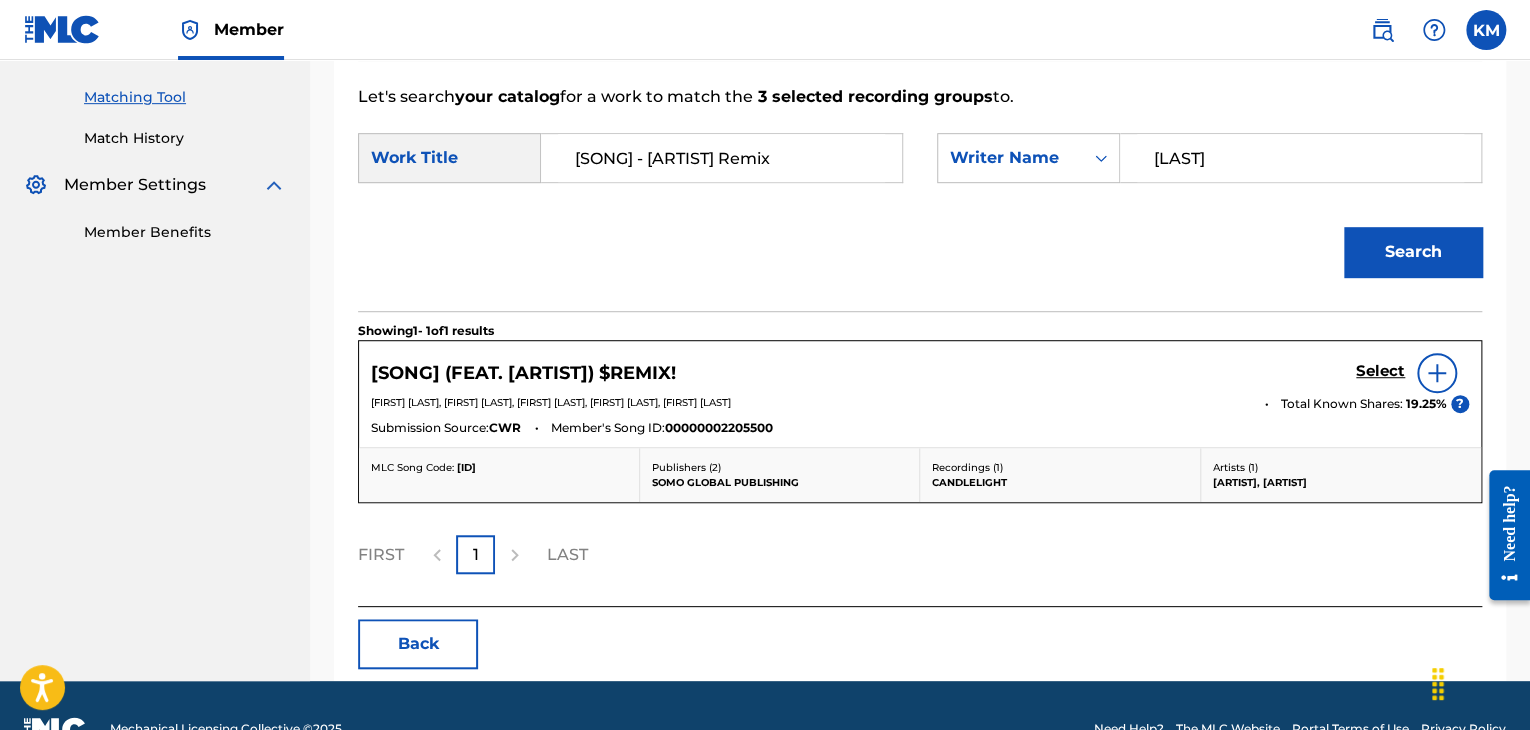 type on "[LAST]" 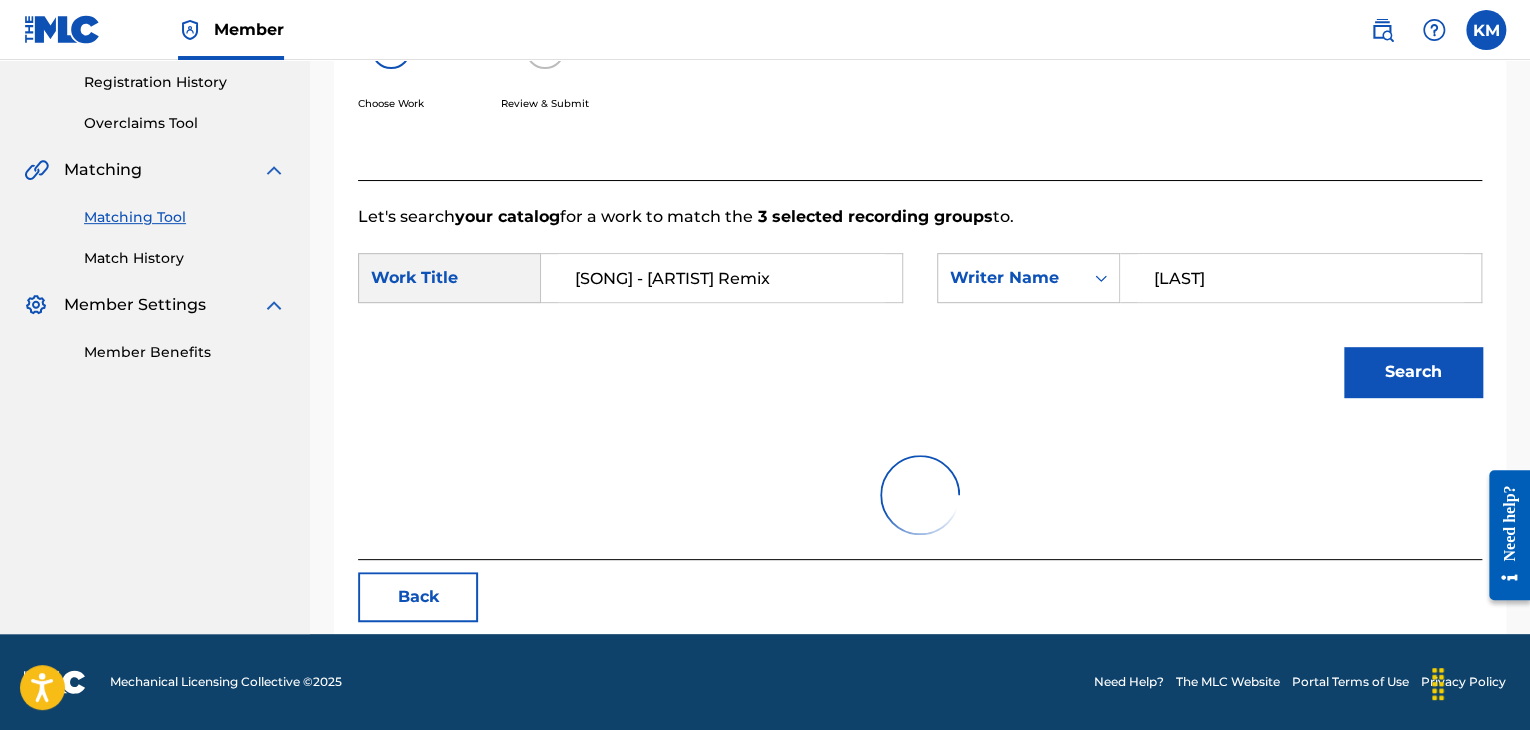 scroll, scrollTop: 496, scrollLeft: 0, axis: vertical 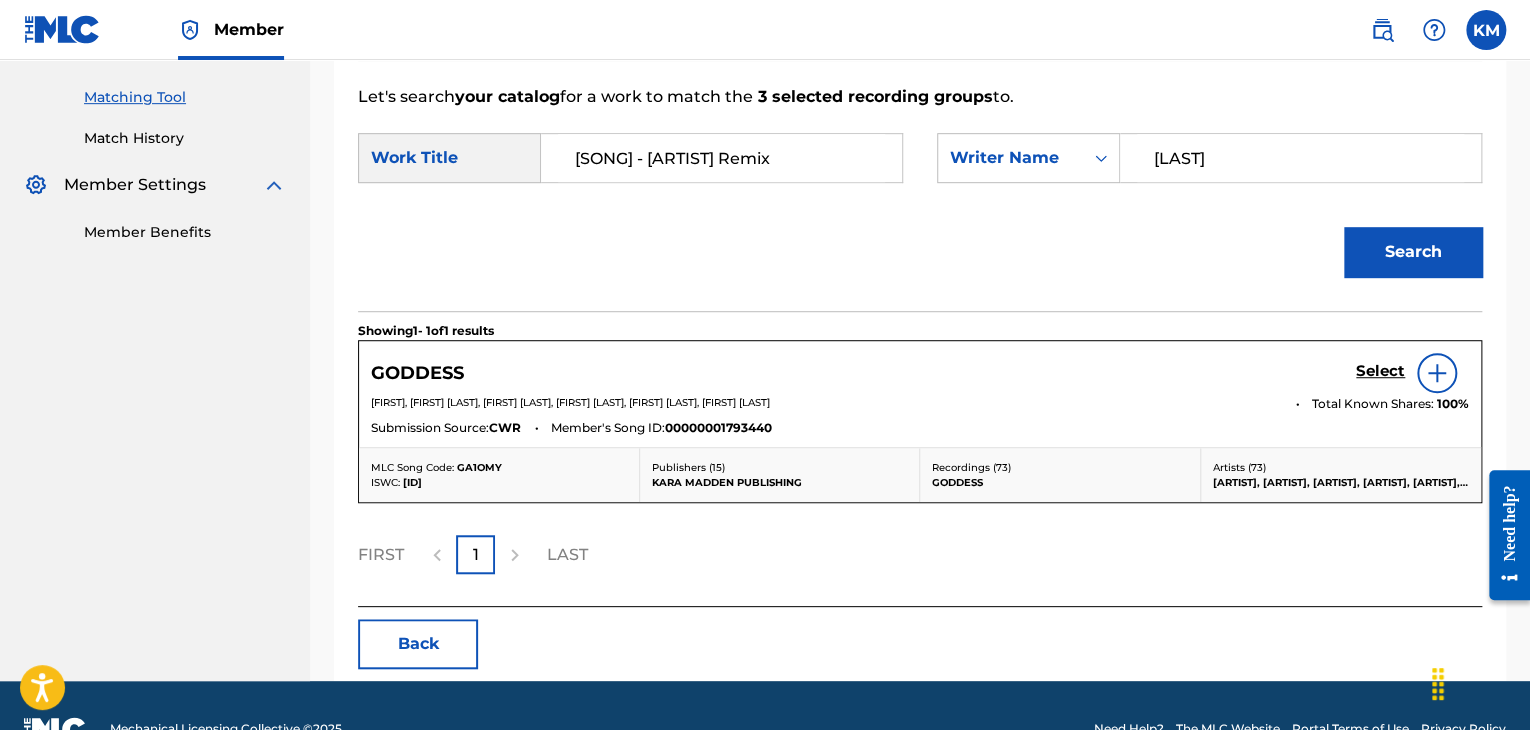 click on "Select" at bounding box center [1380, 371] 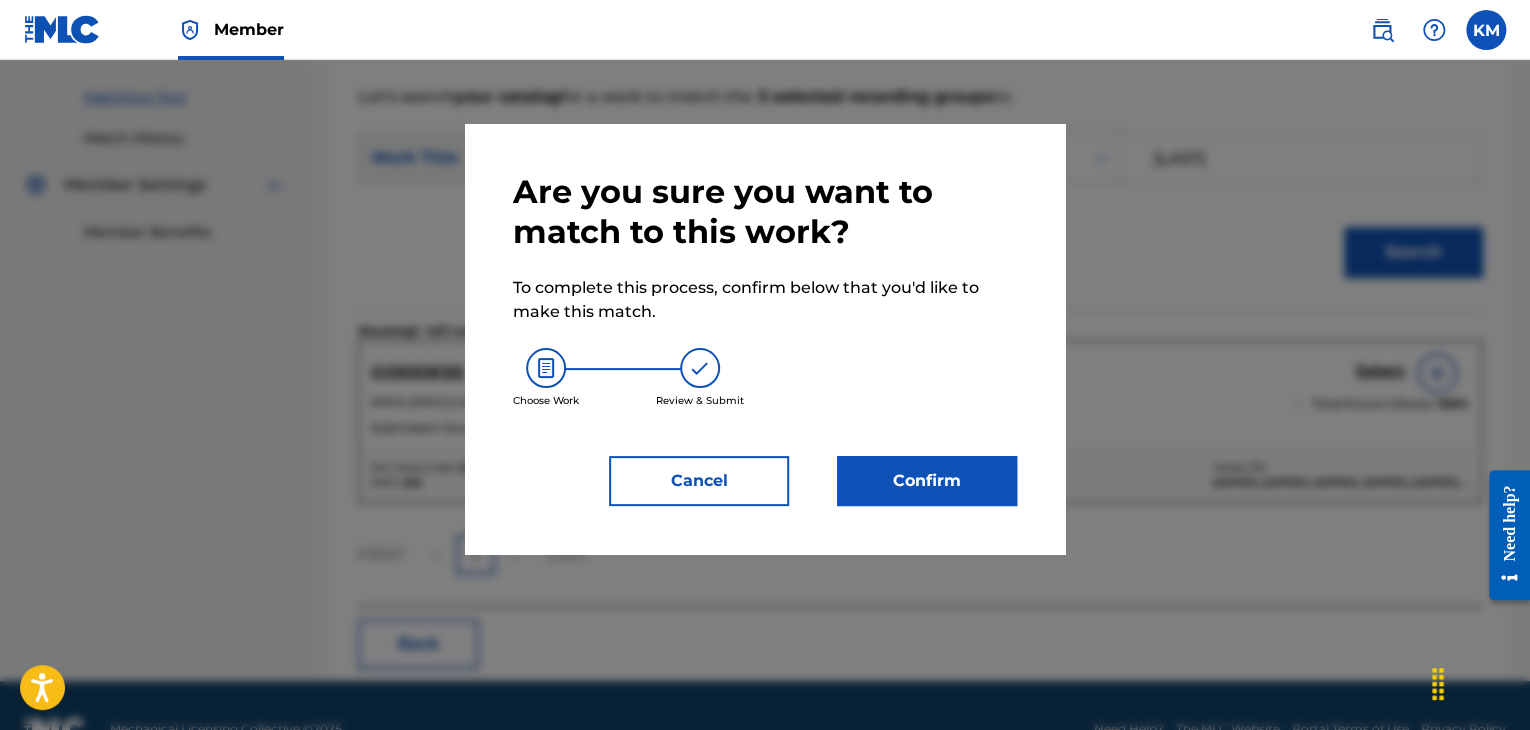 click on "Confirm" at bounding box center [927, 481] 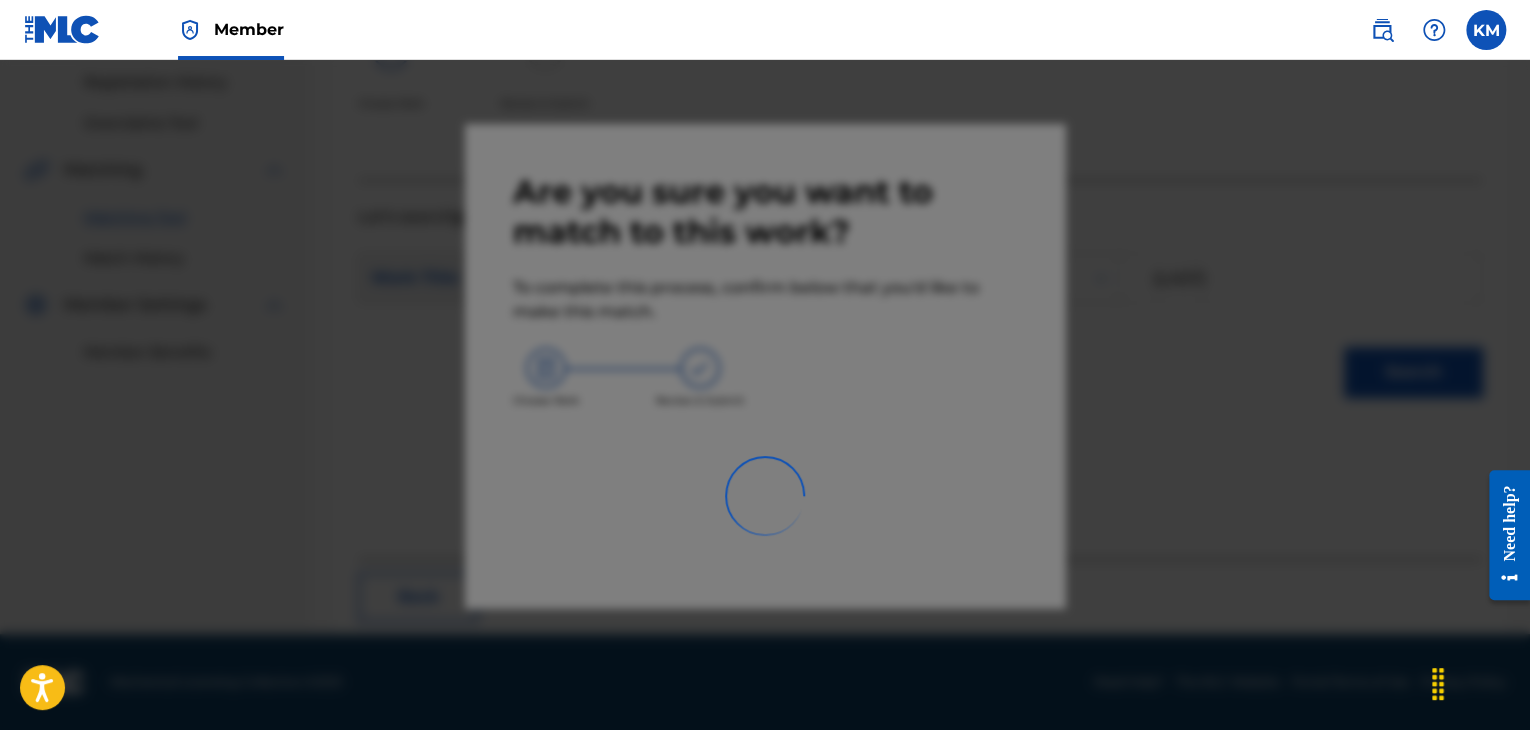 scroll, scrollTop: 129, scrollLeft: 0, axis: vertical 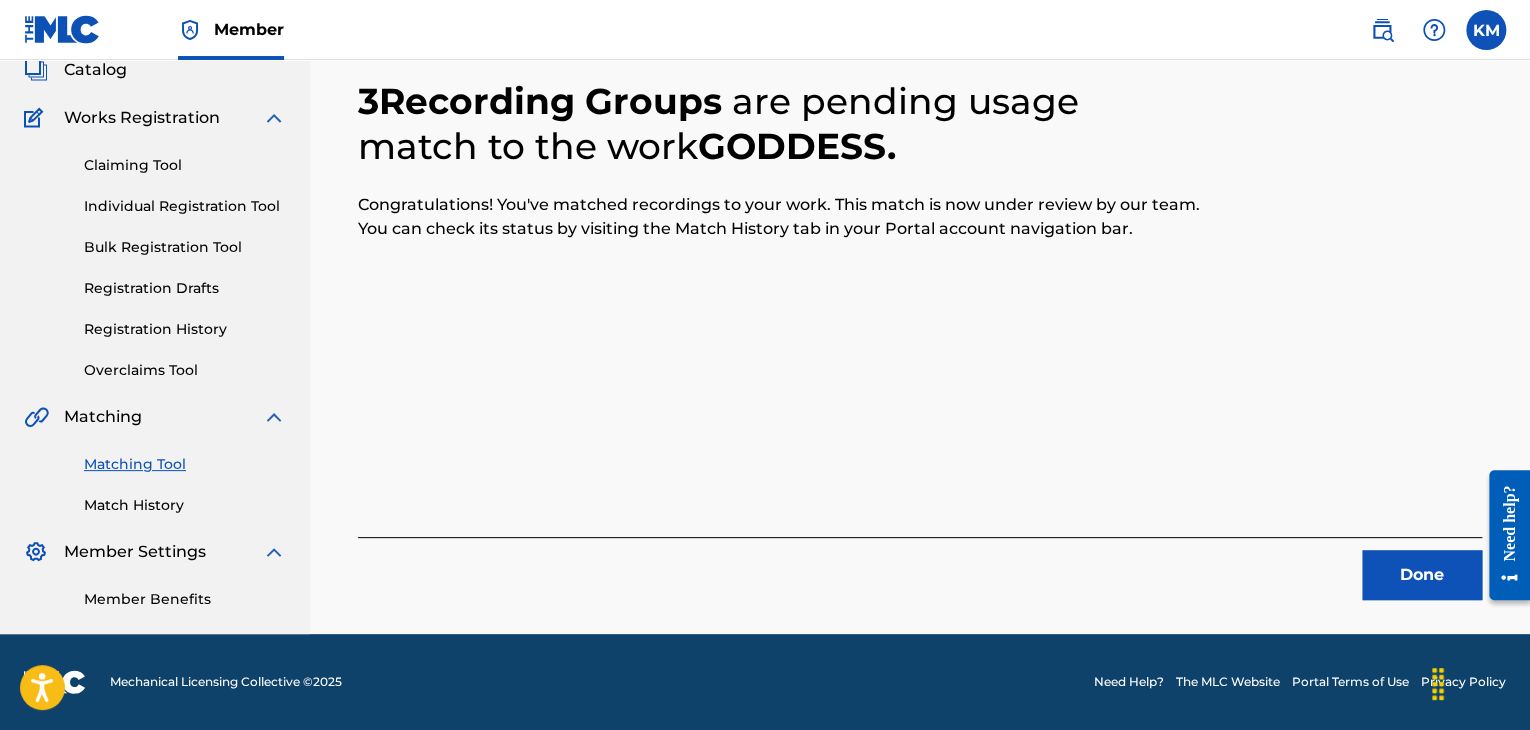 click on "Done" at bounding box center [1422, 575] 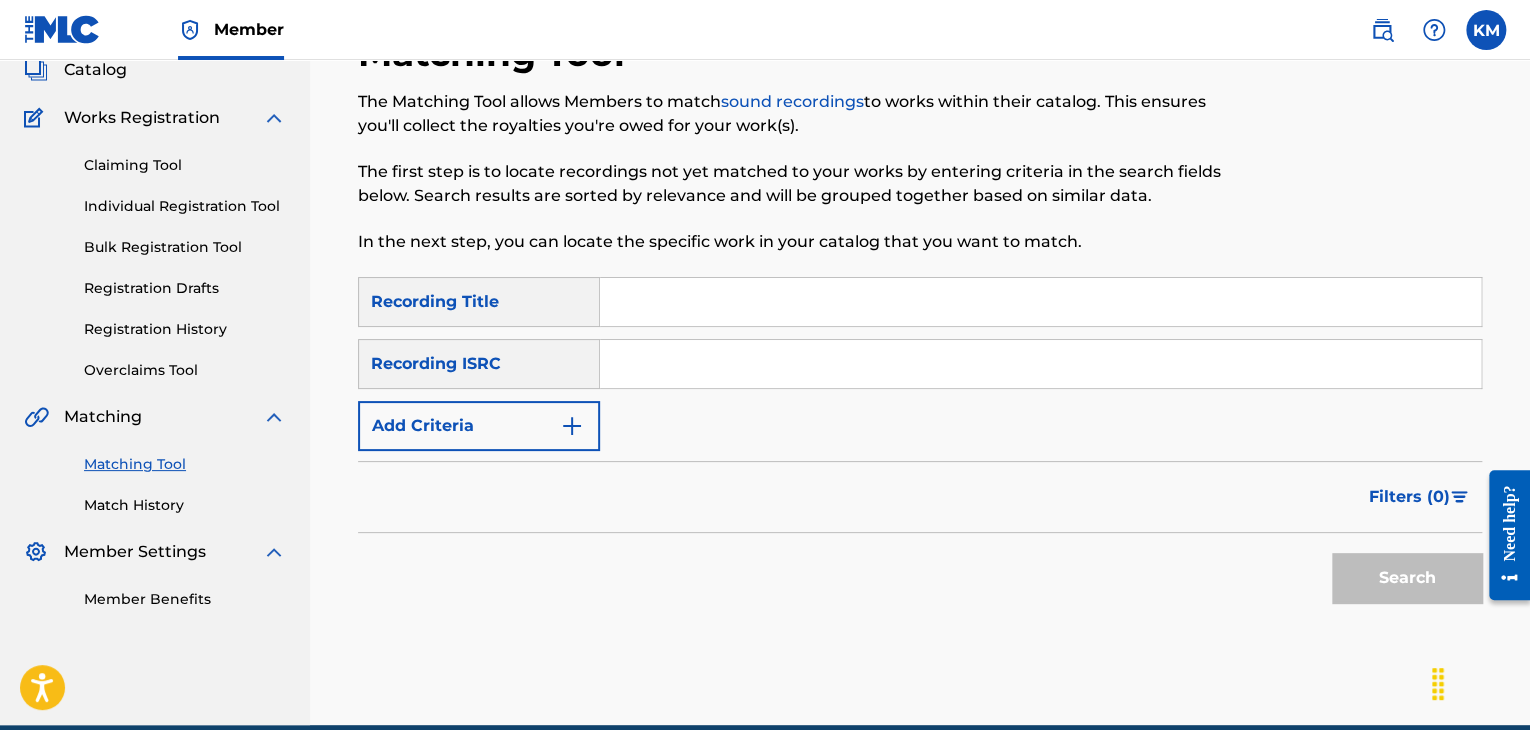 paste on "DEE861800631" 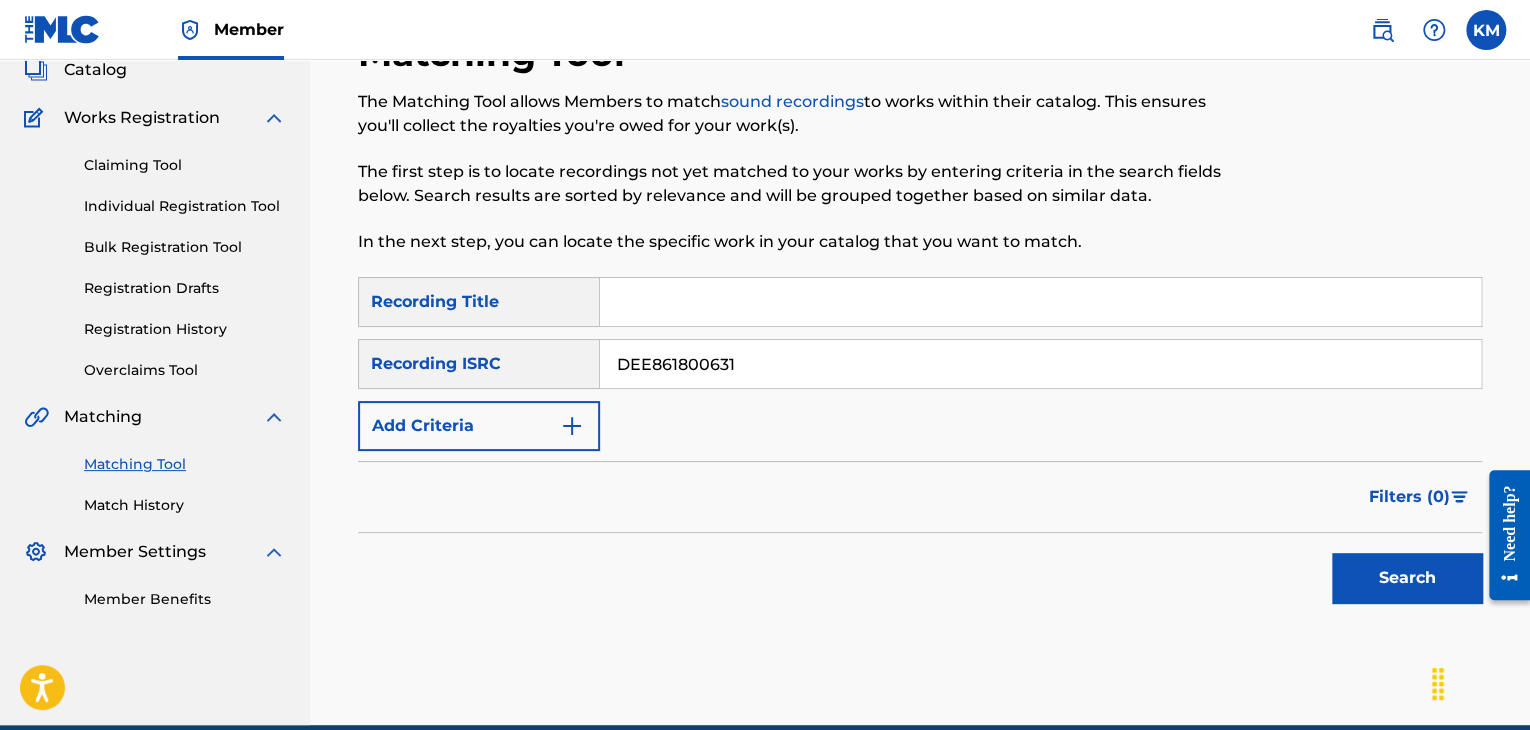 type on "DEE861800631" 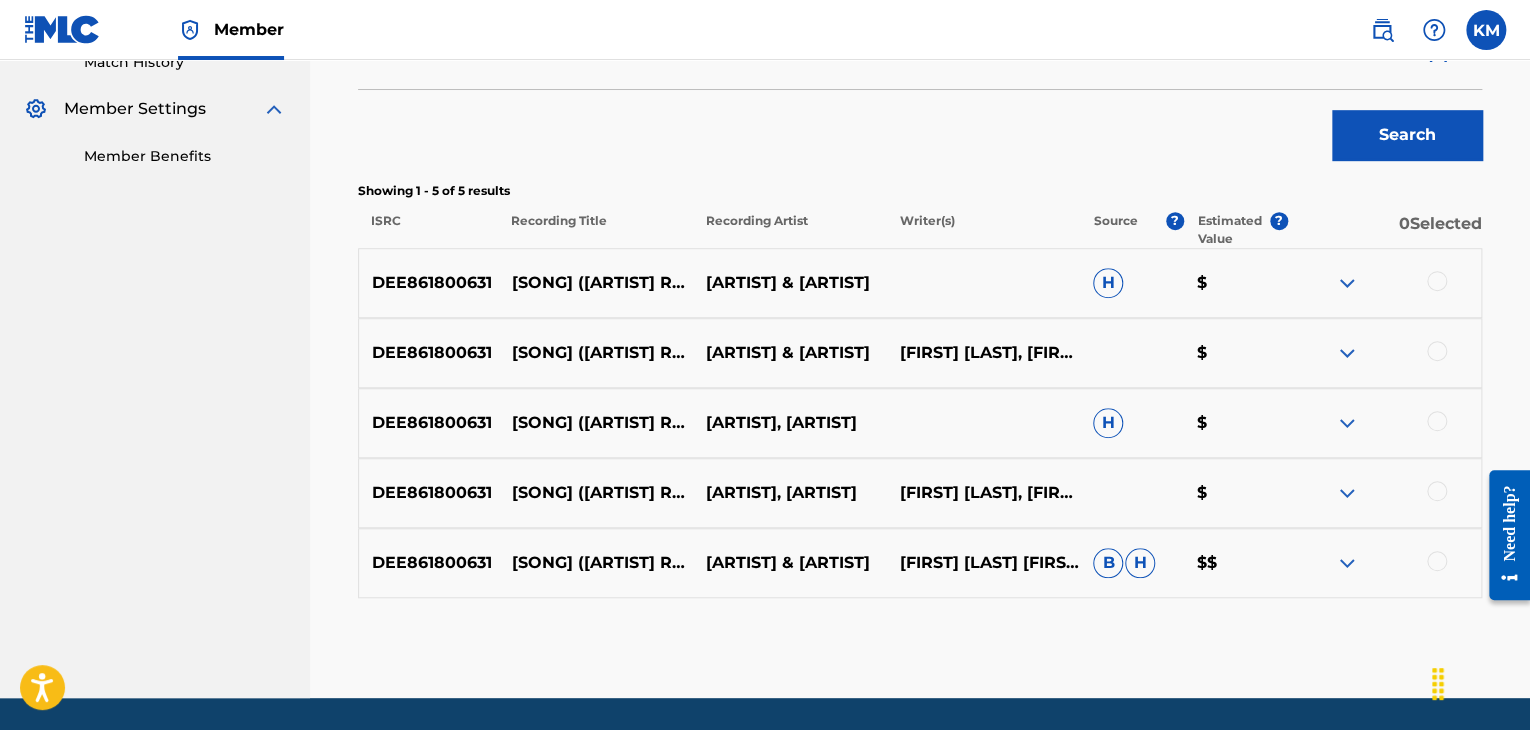 scroll, scrollTop: 629, scrollLeft: 0, axis: vertical 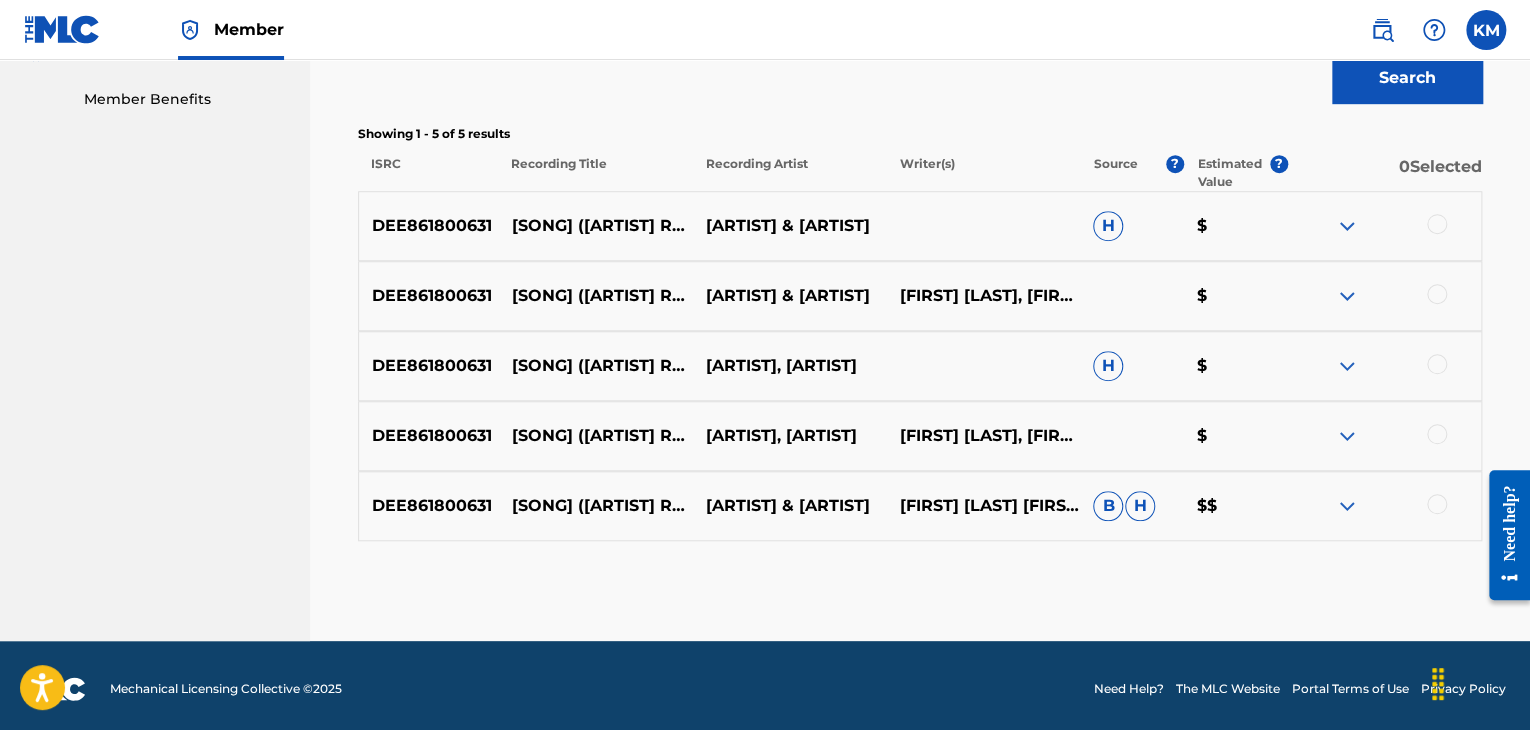 click at bounding box center [1437, 224] 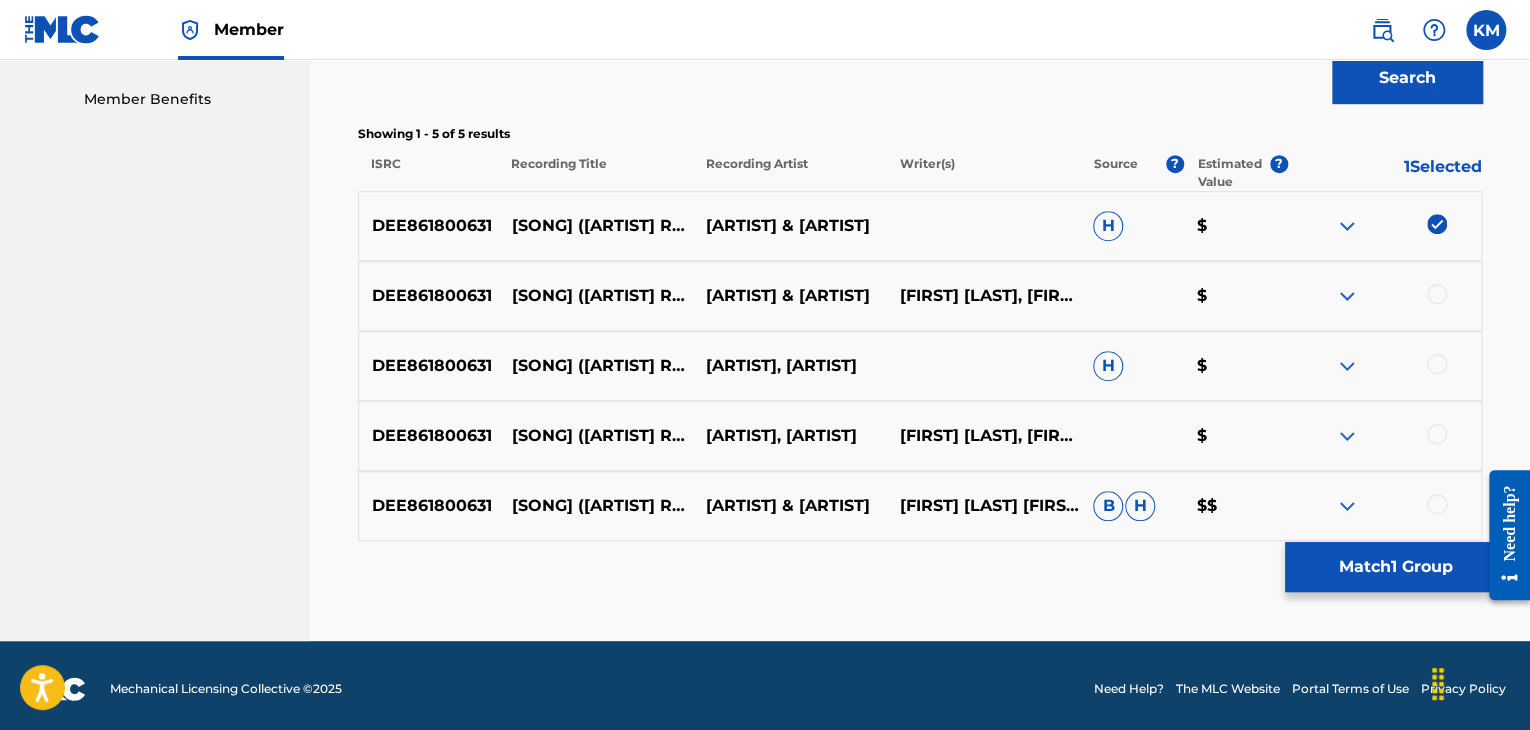 click on "[ID] [SONG] ([ARTIST] REMIX) [ARTIST] & [ARTIST] [FIRST] [LAST], [FIRST] [LAST], [FIRST] [LAST] $" at bounding box center (920, 296) 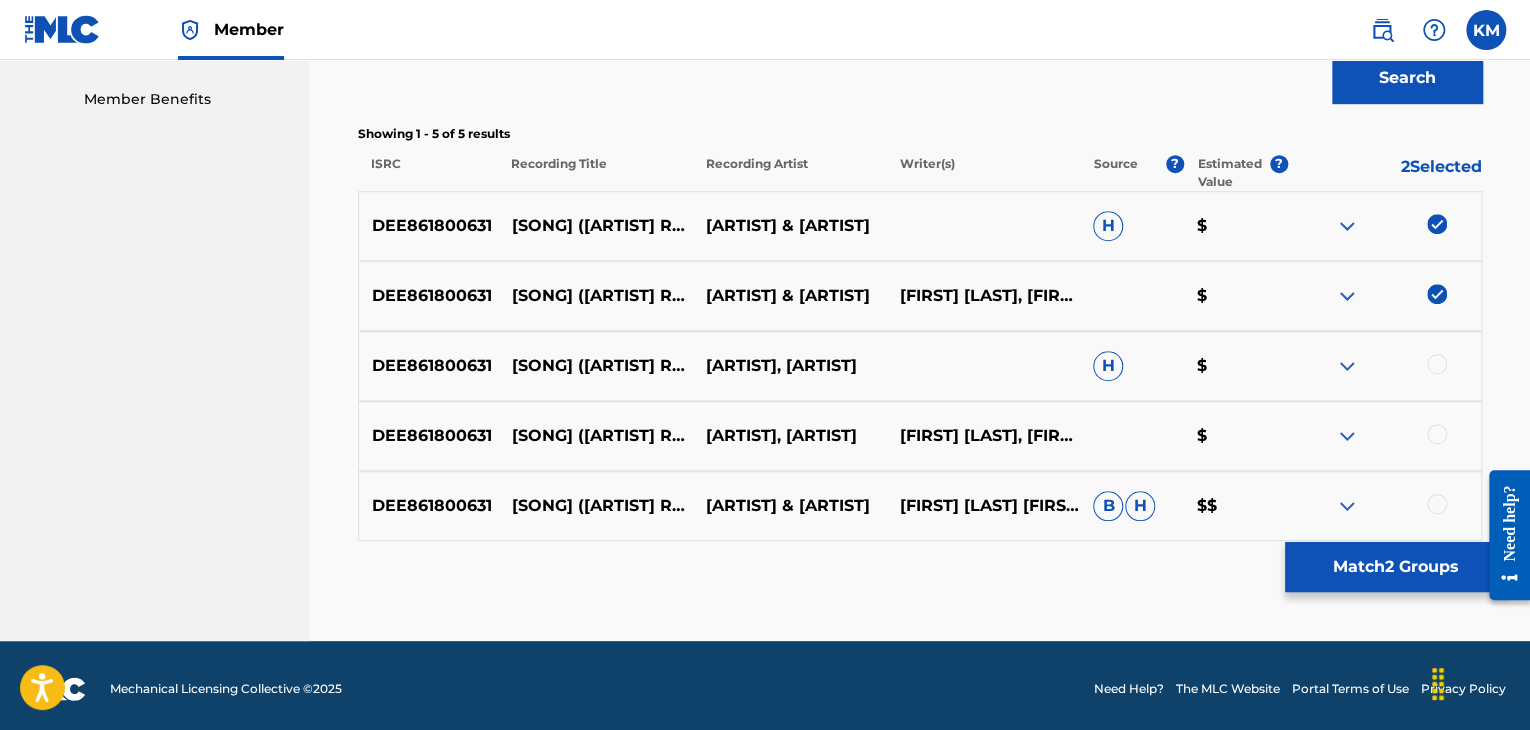 click at bounding box center [1437, 364] 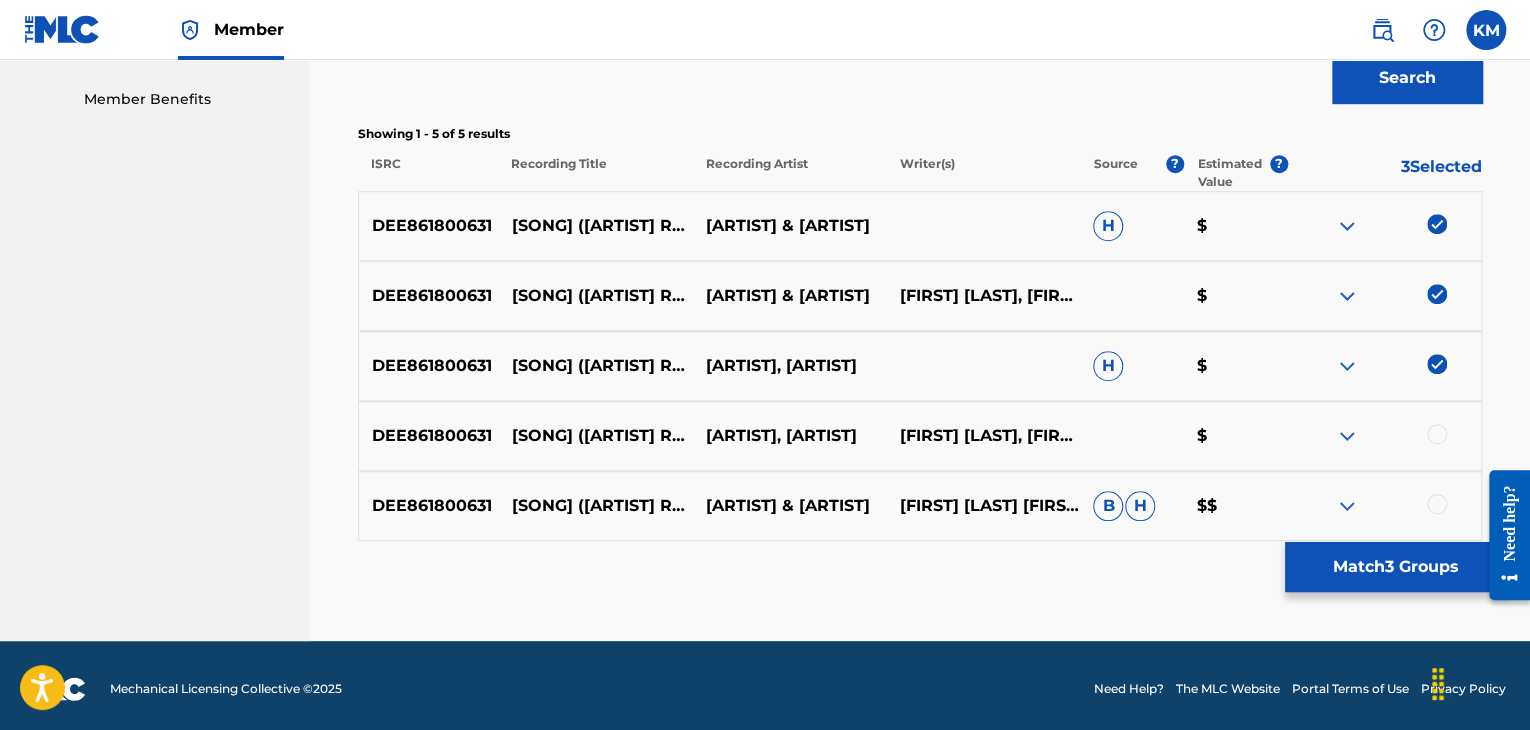 click at bounding box center (1437, 434) 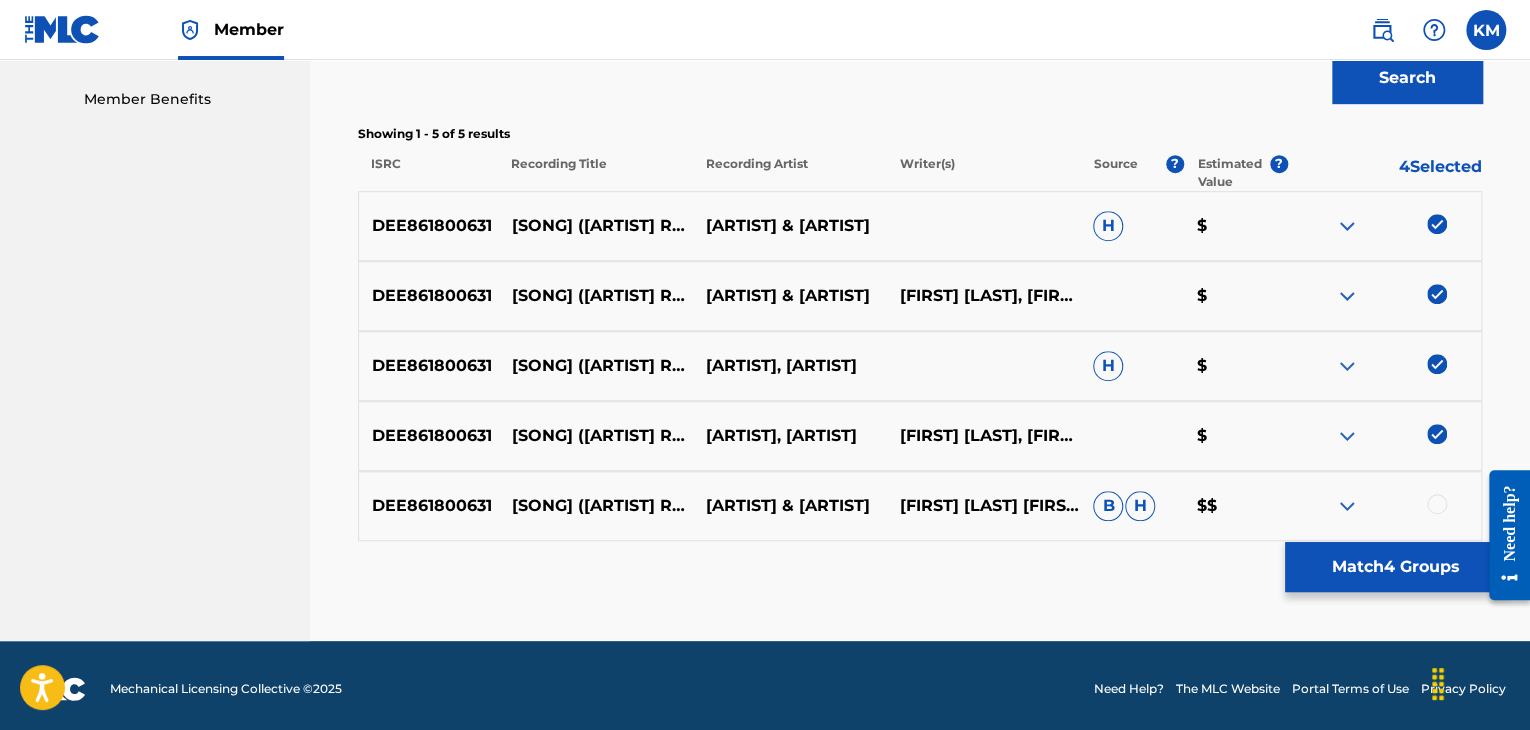 click at bounding box center [1437, 504] 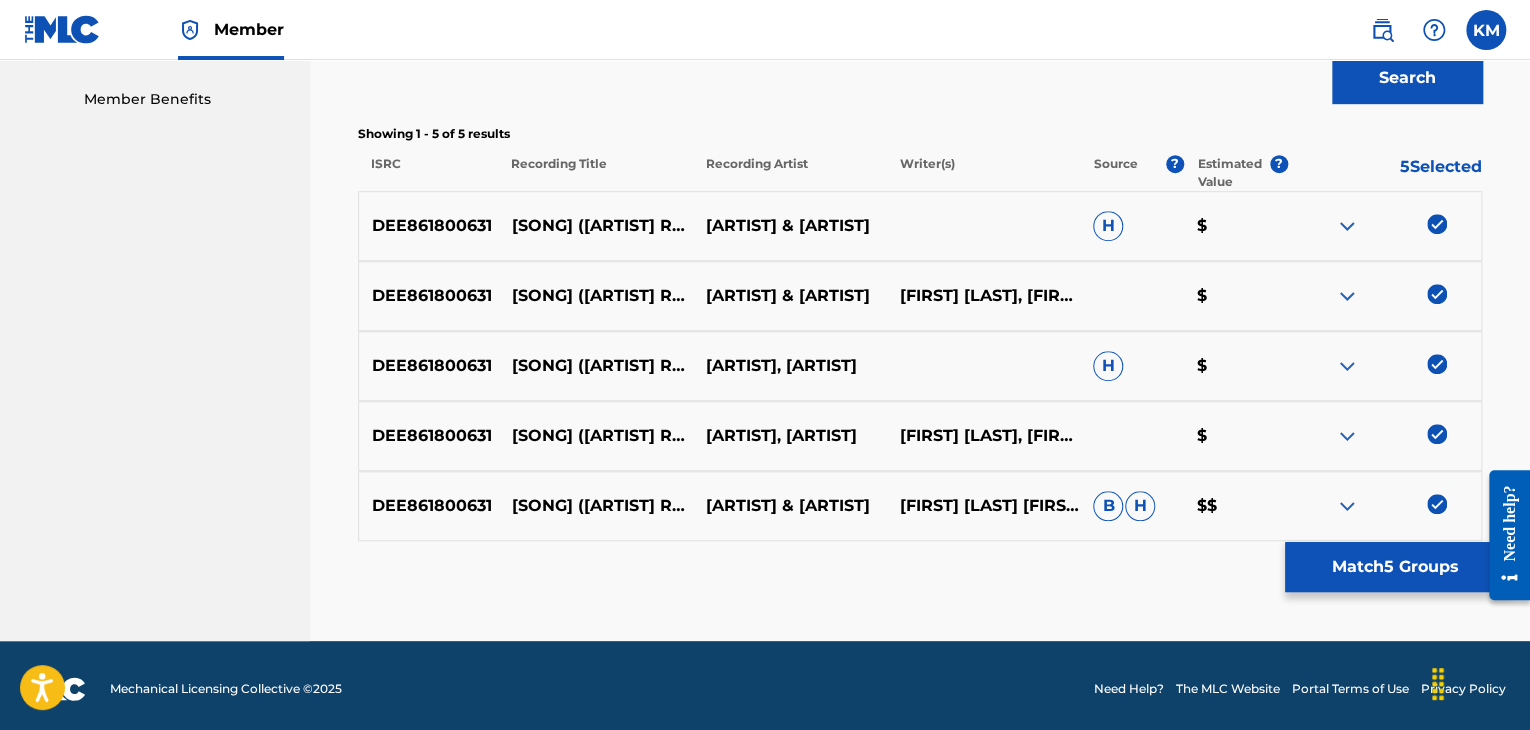 click on "Match  5 Groups" at bounding box center [1395, 567] 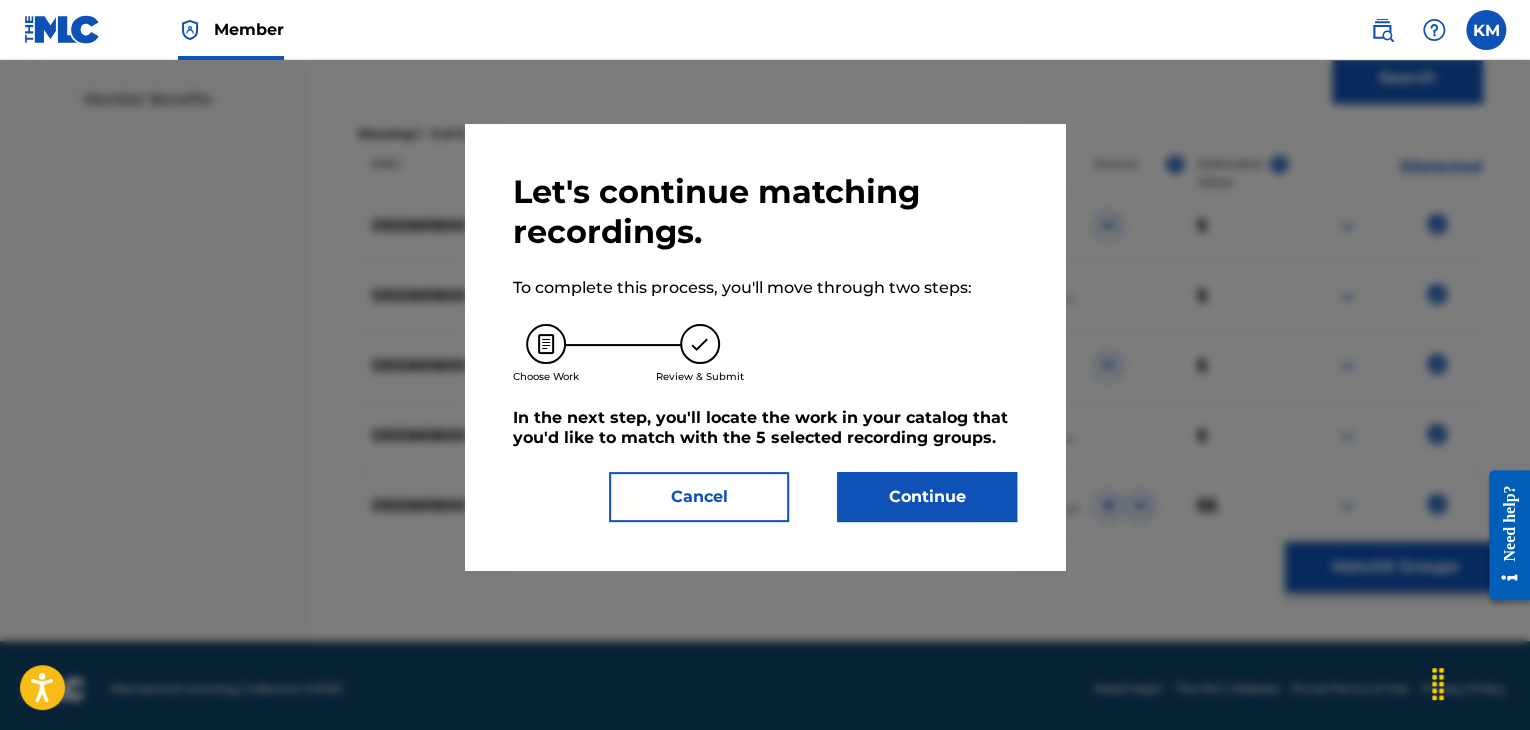 click on "Let's continue matching recordings. To complete this process, you'll move through two steps: Choose Work Review & Submit In the next step, you'll locate the work in your catalog that you'd like to match with the   5 selected recording groups . Cancel Continue" at bounding box center [765, 347] 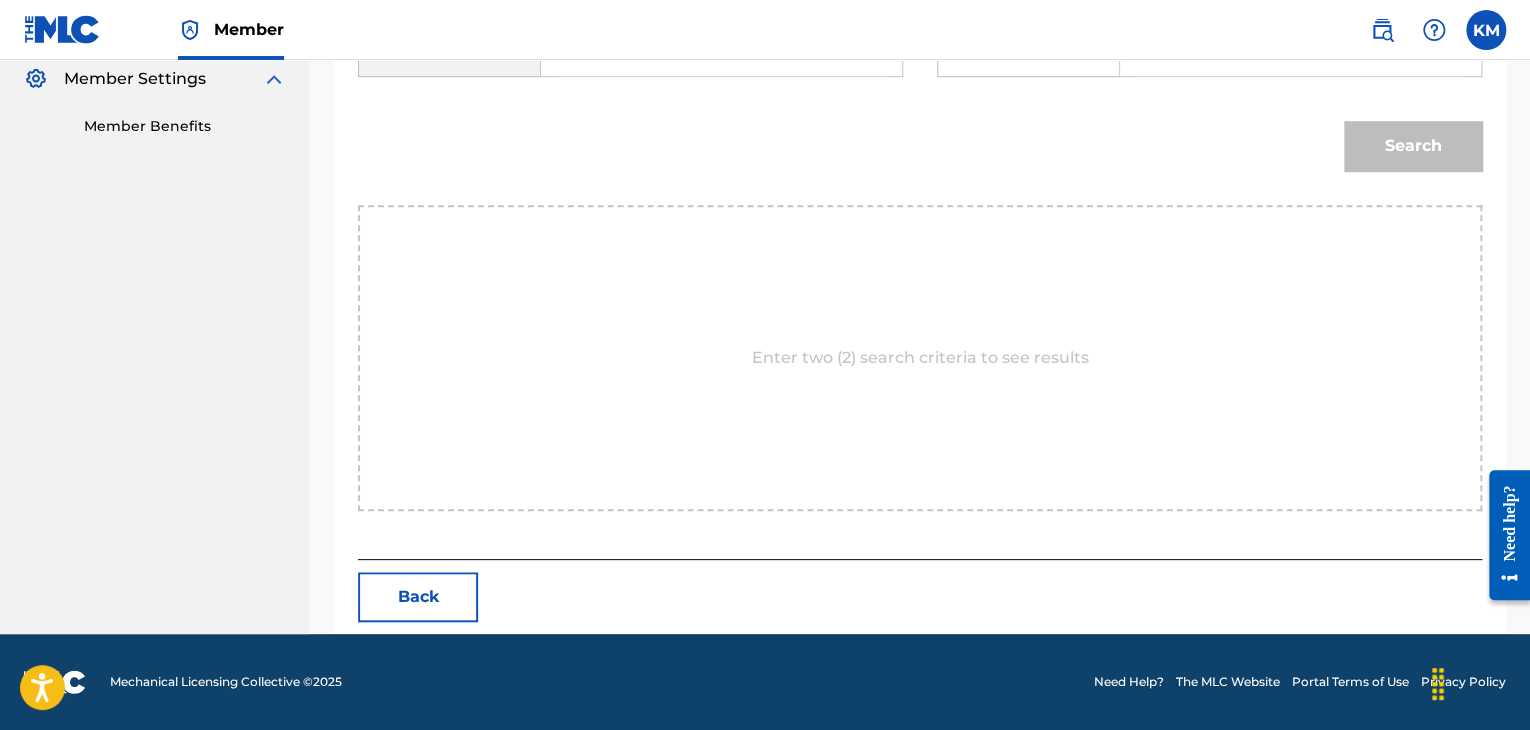 scroll, scrollTop: 502, scrollLeft: 0, axis: vertical 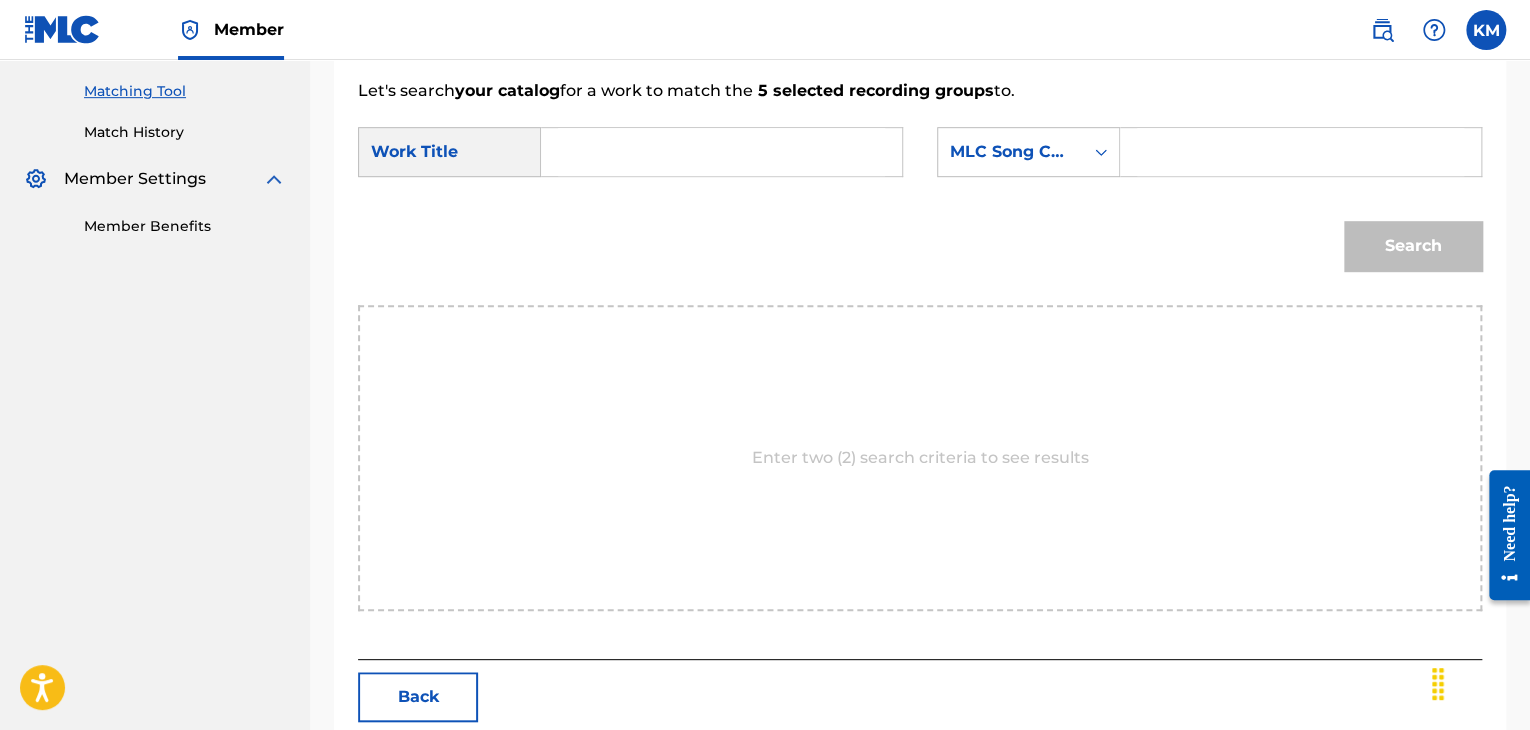 click at bounding box center [721, 152] 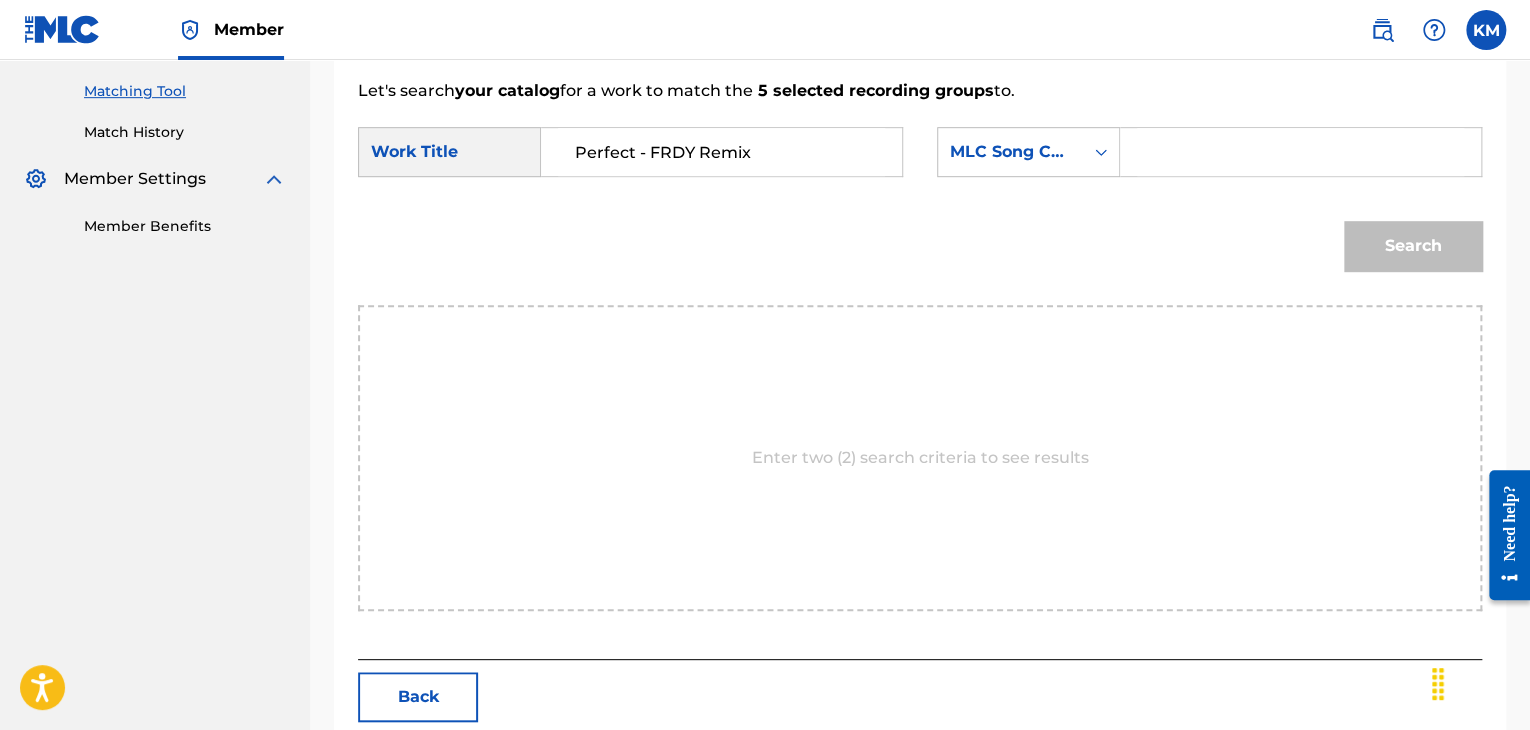 type on "Perfect - FRDY Remix" 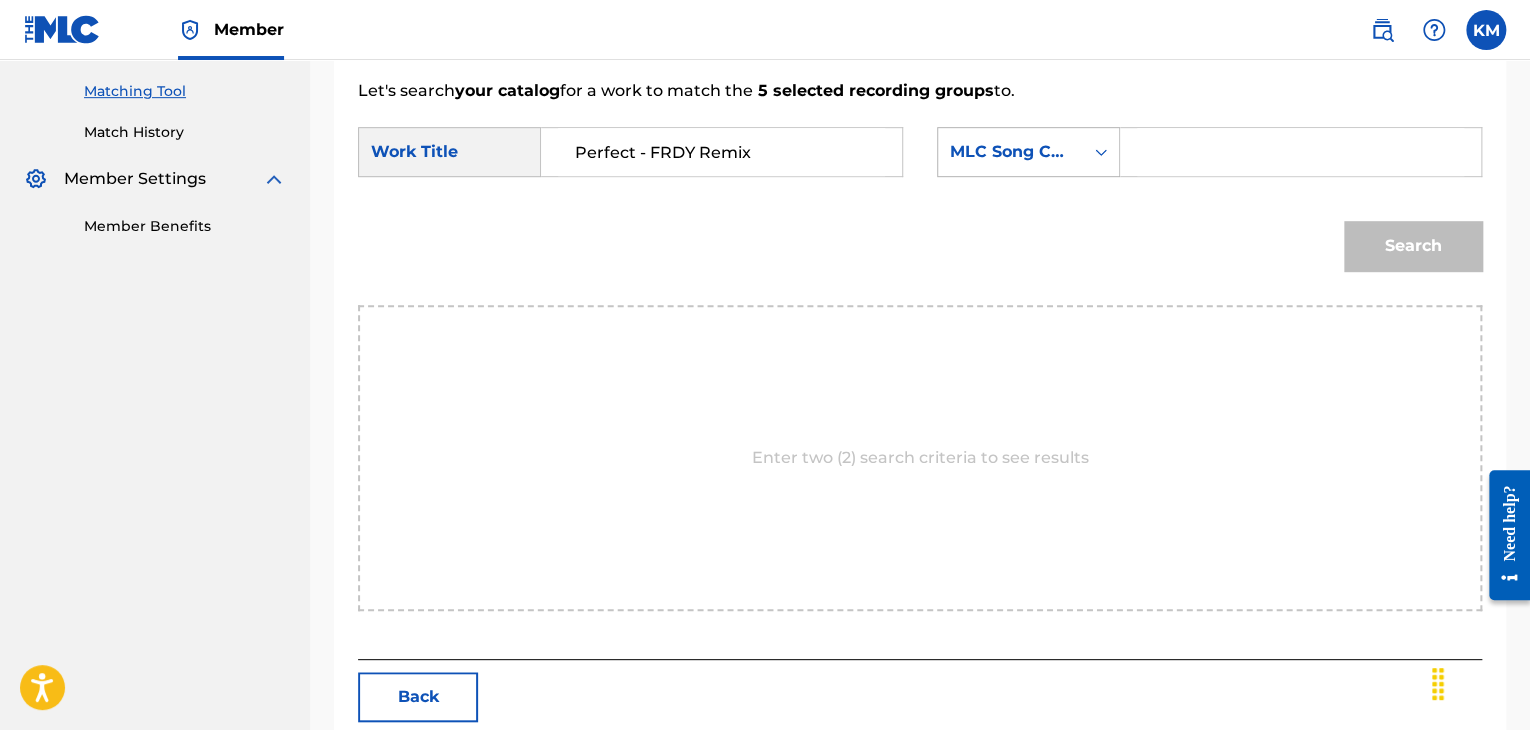 click 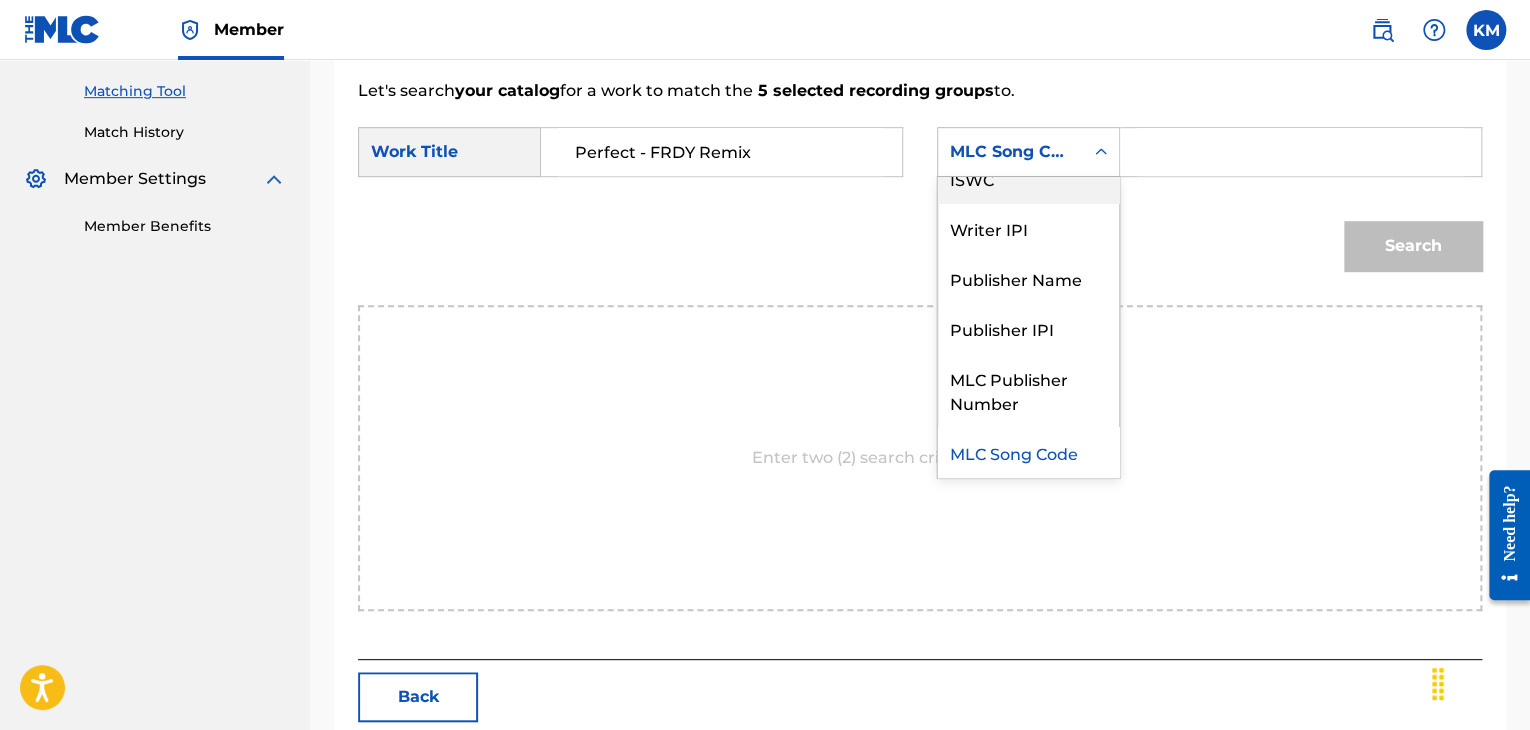 scroll, scrollTop: 0, scrollLeft: 0, axis: both 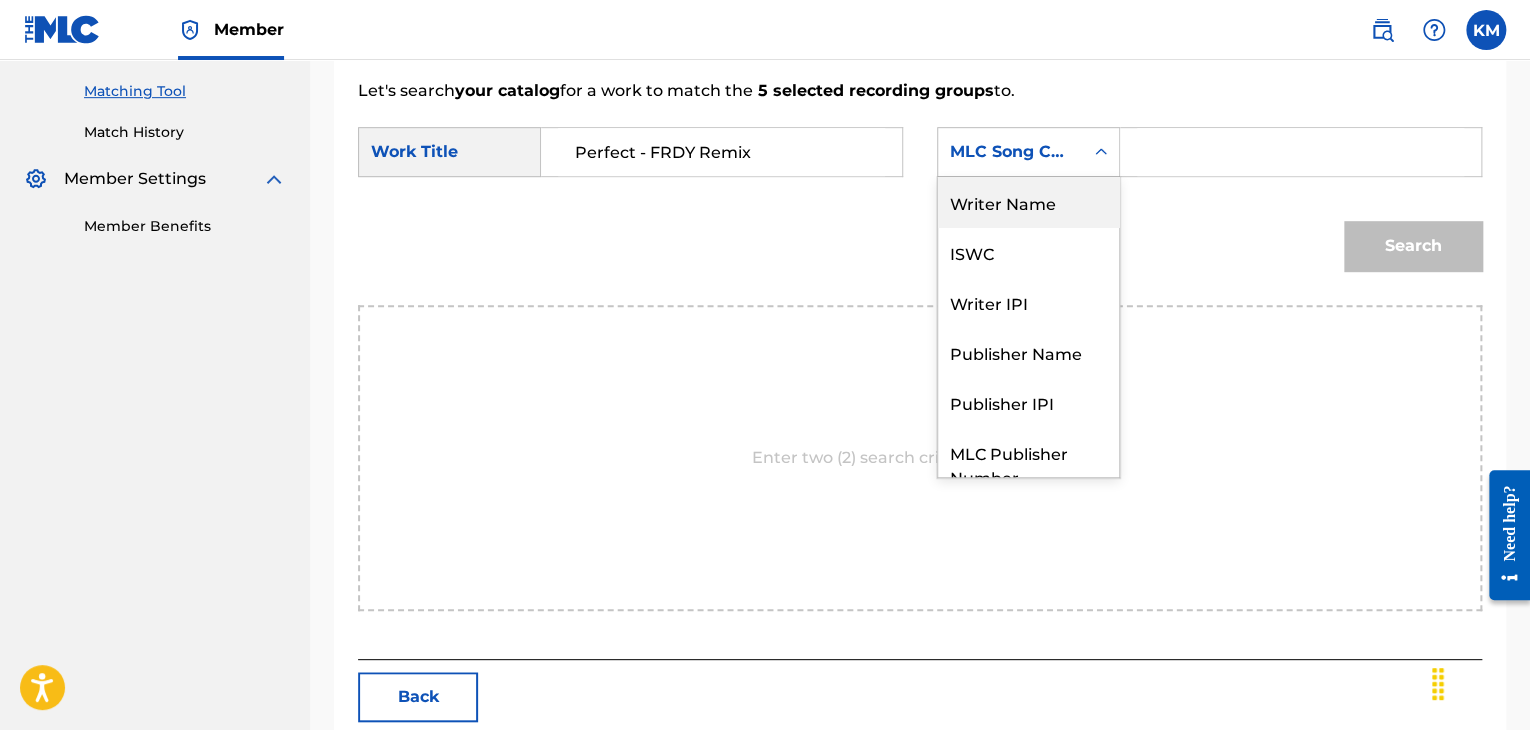 click on "Writer Name" at bounding box center (1028, 202) 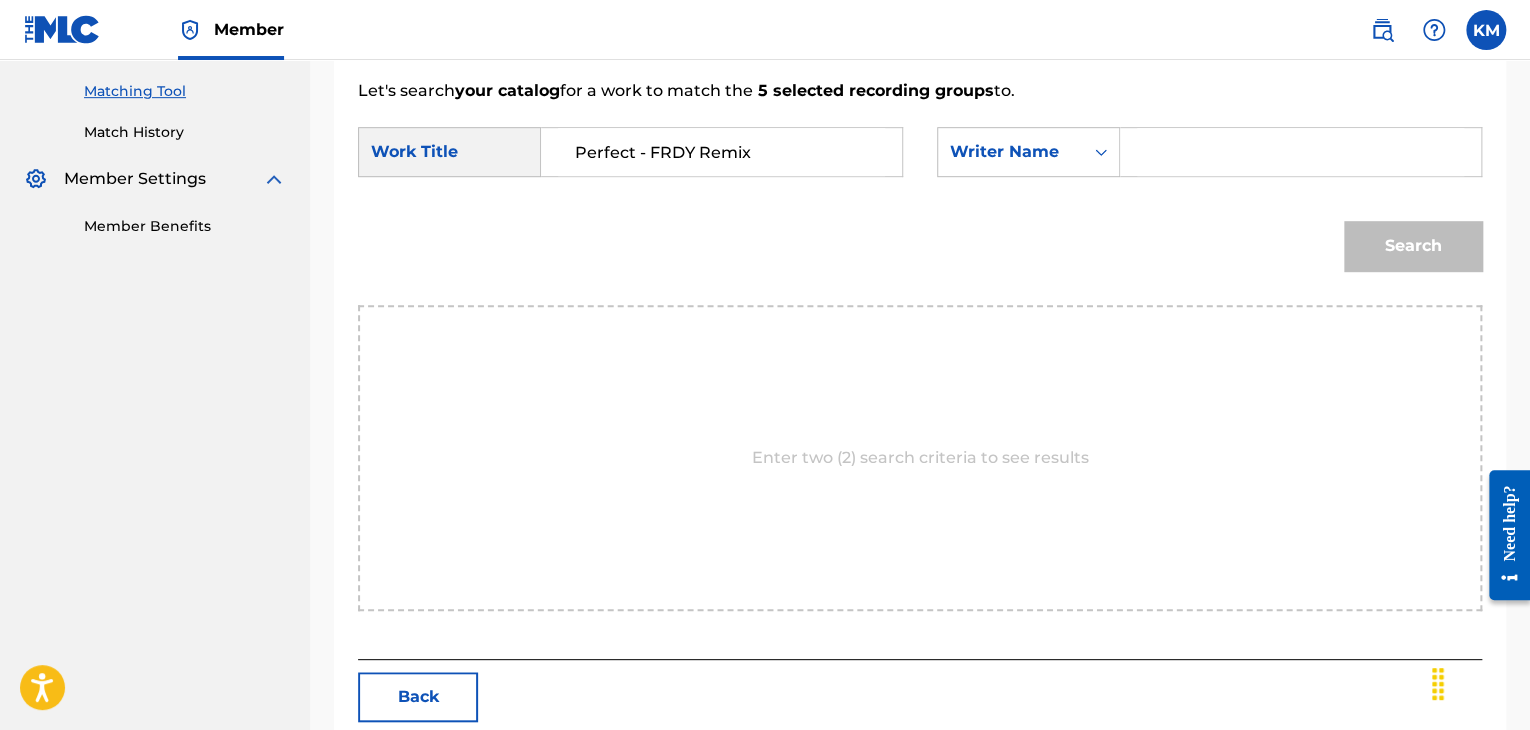 click at bounding box center (1300, 152) 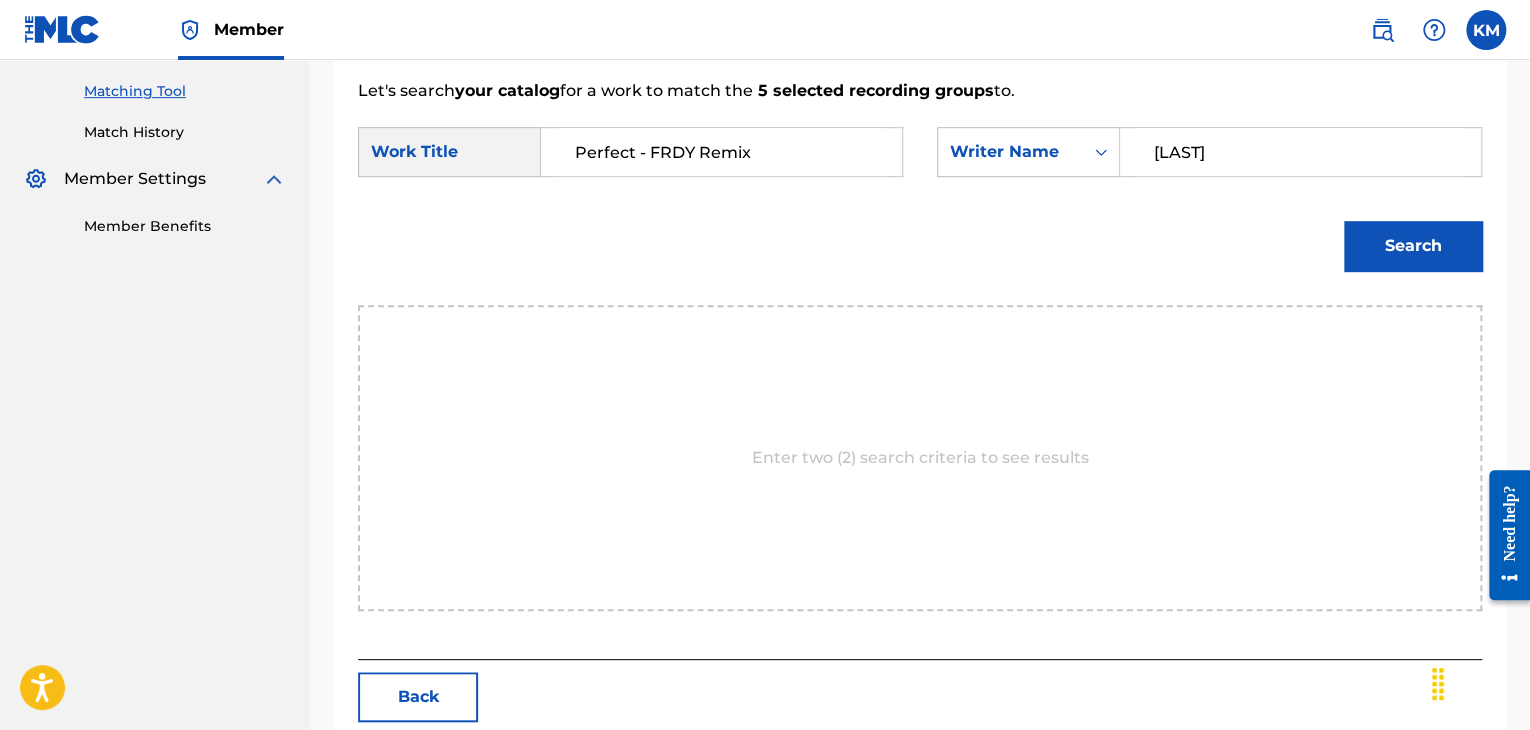 type on "[LAST]" 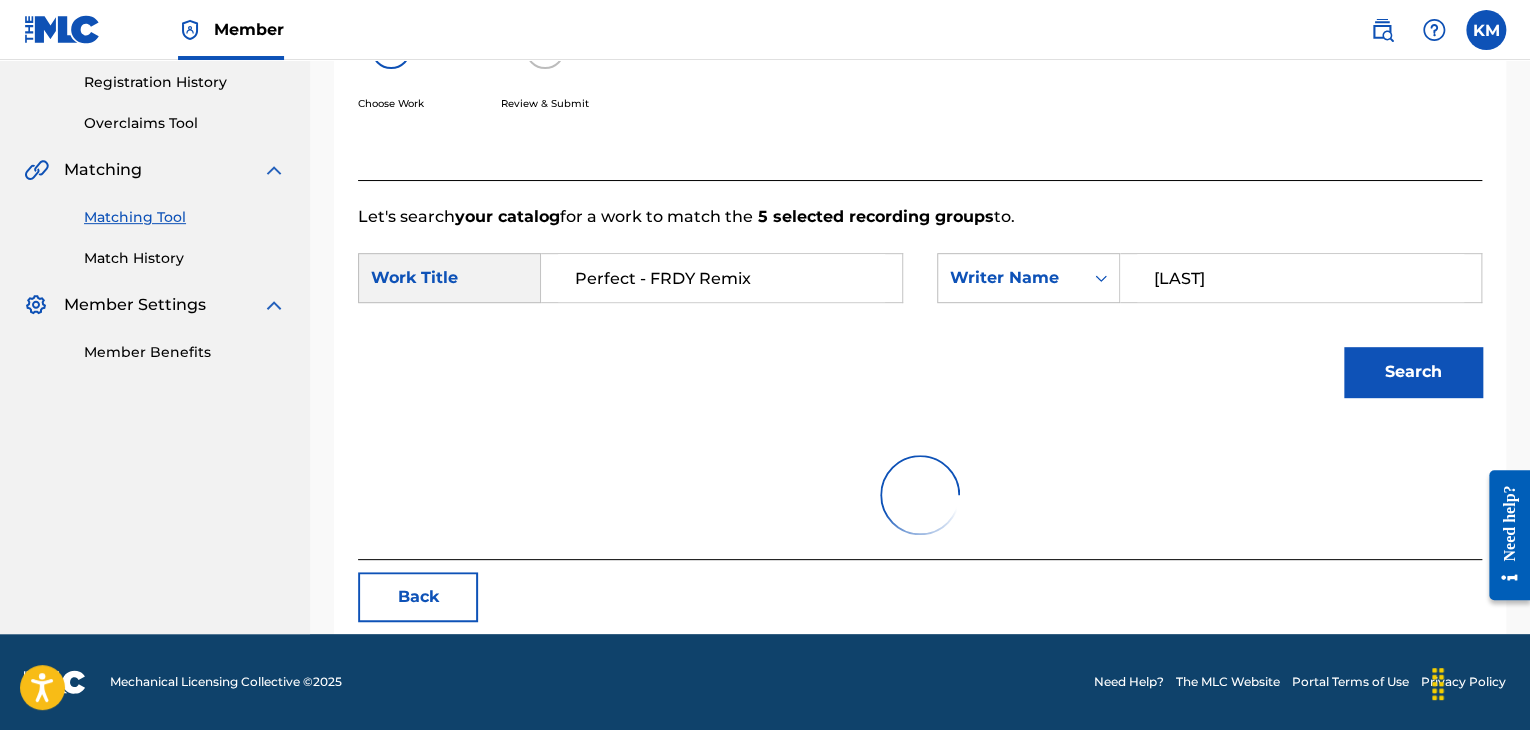 scroll, scrollTop: 502, scrollLeft: 0, axis: vertical 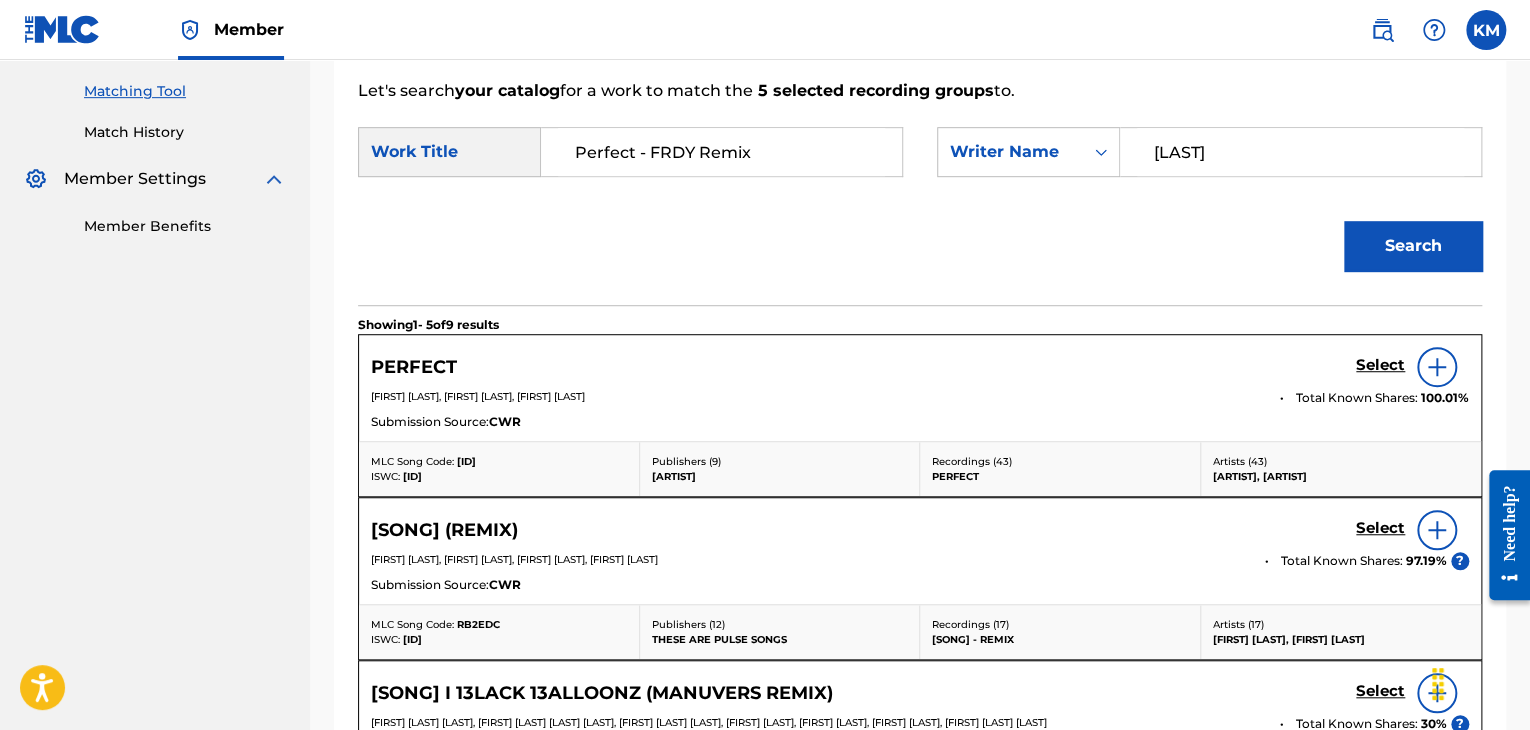 click on "Select" at bounding box center (1380, 365) 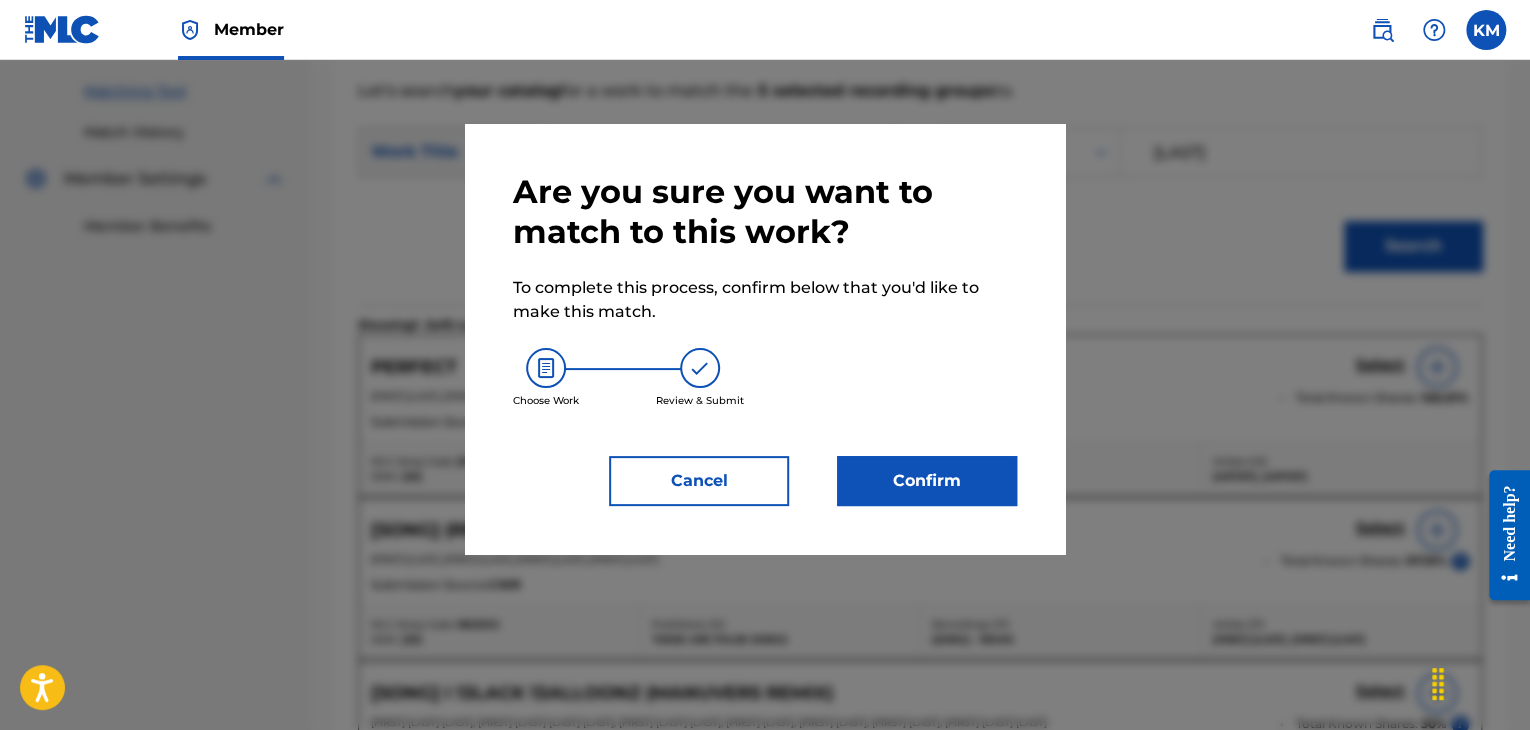 click on "Are you sure you want to match to this work? To complete this process, confirm below that you'd like to make this match. Choose Work Review & Submit Cancel Confirm" at bounding box center [765, 339] 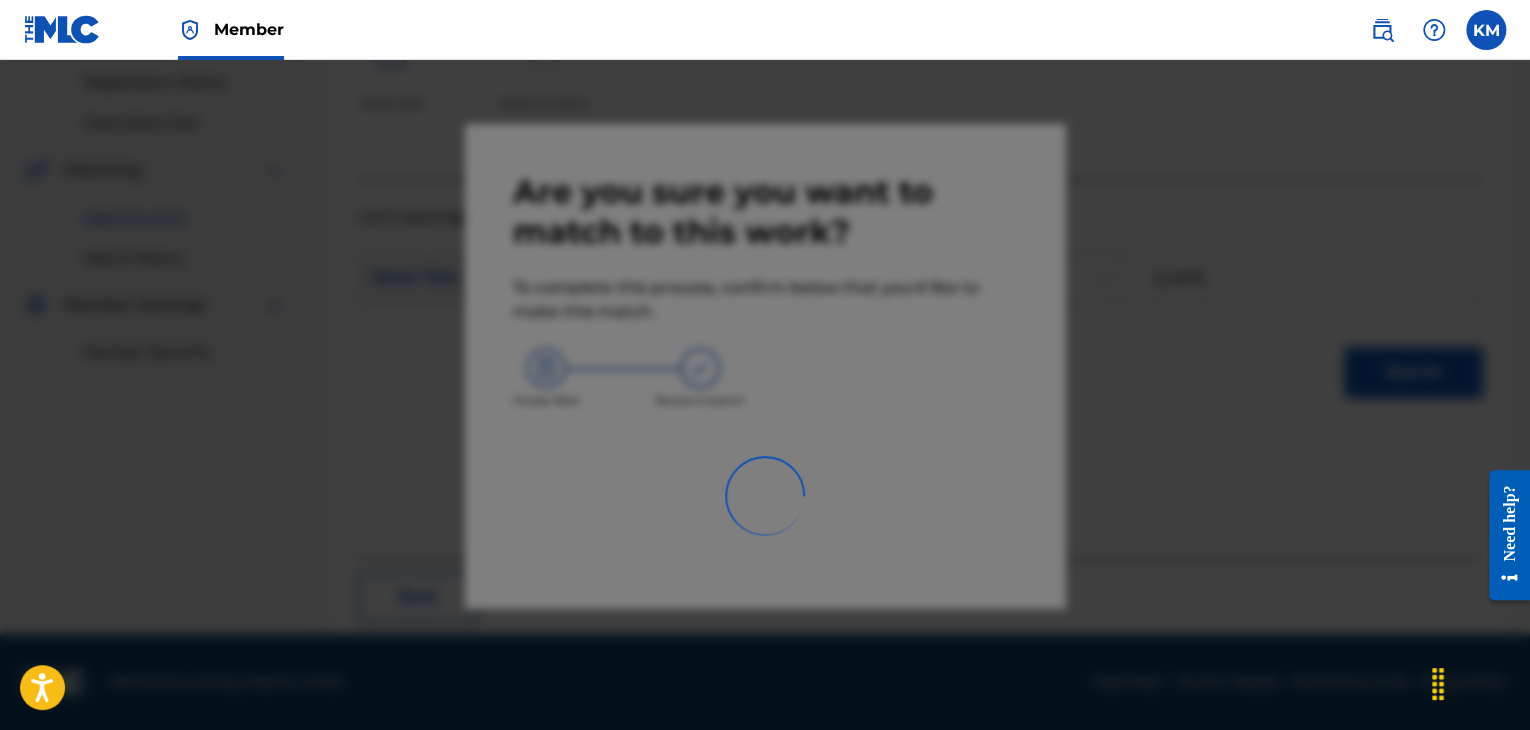 scroll, scrollTop: 129, scrollLeft: 0, axis: vertical 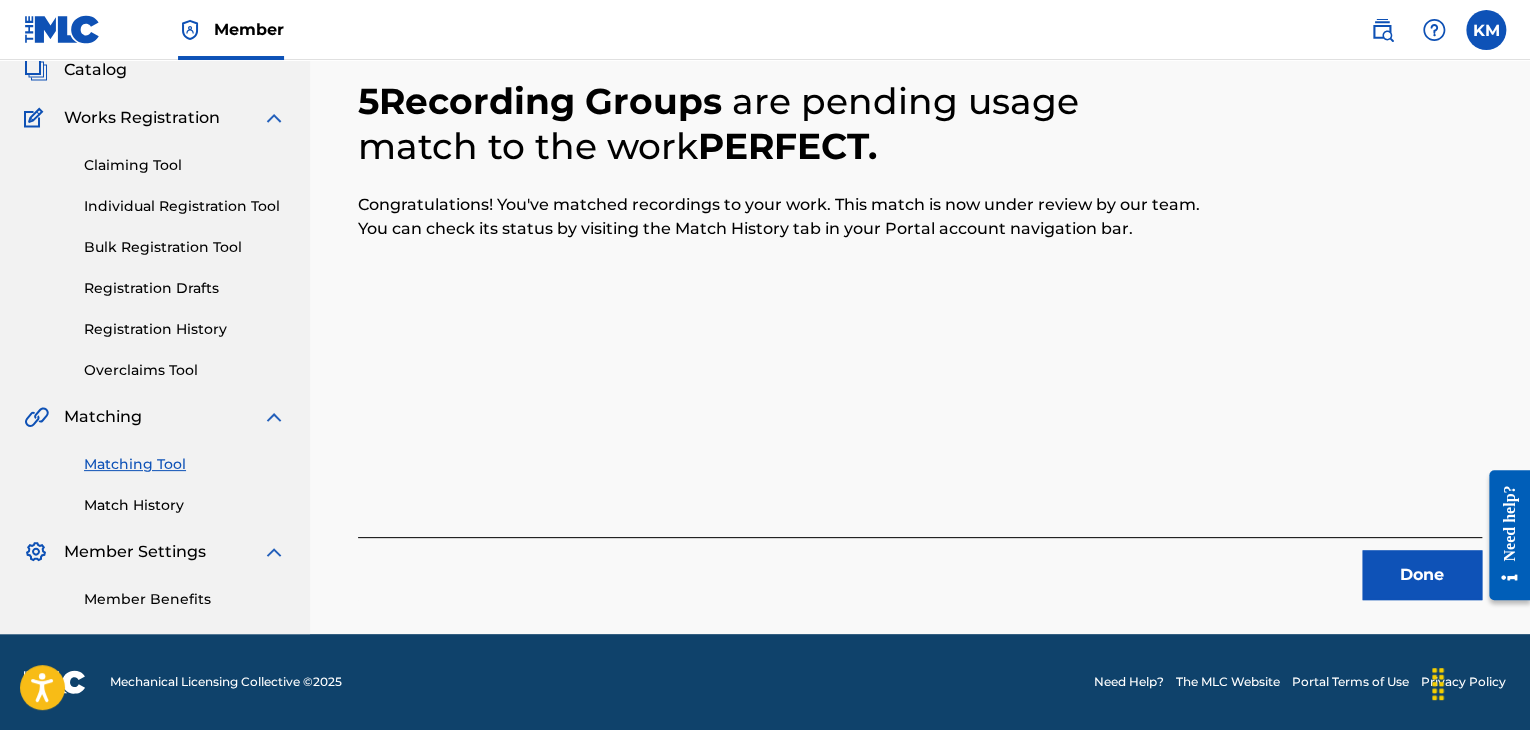 click on "Done" at bounding box center [1422, 575] 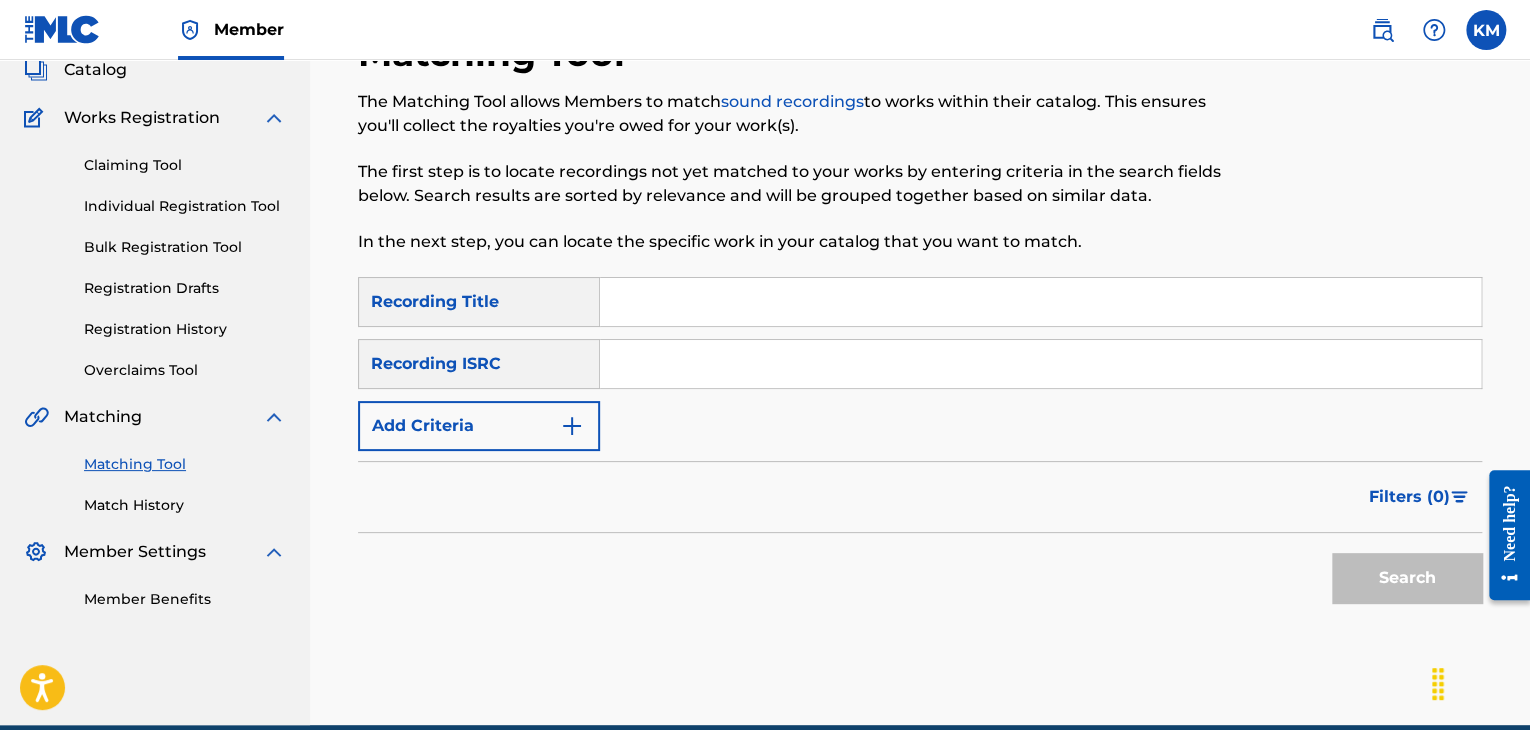 click at bounding box center (1486, 30) 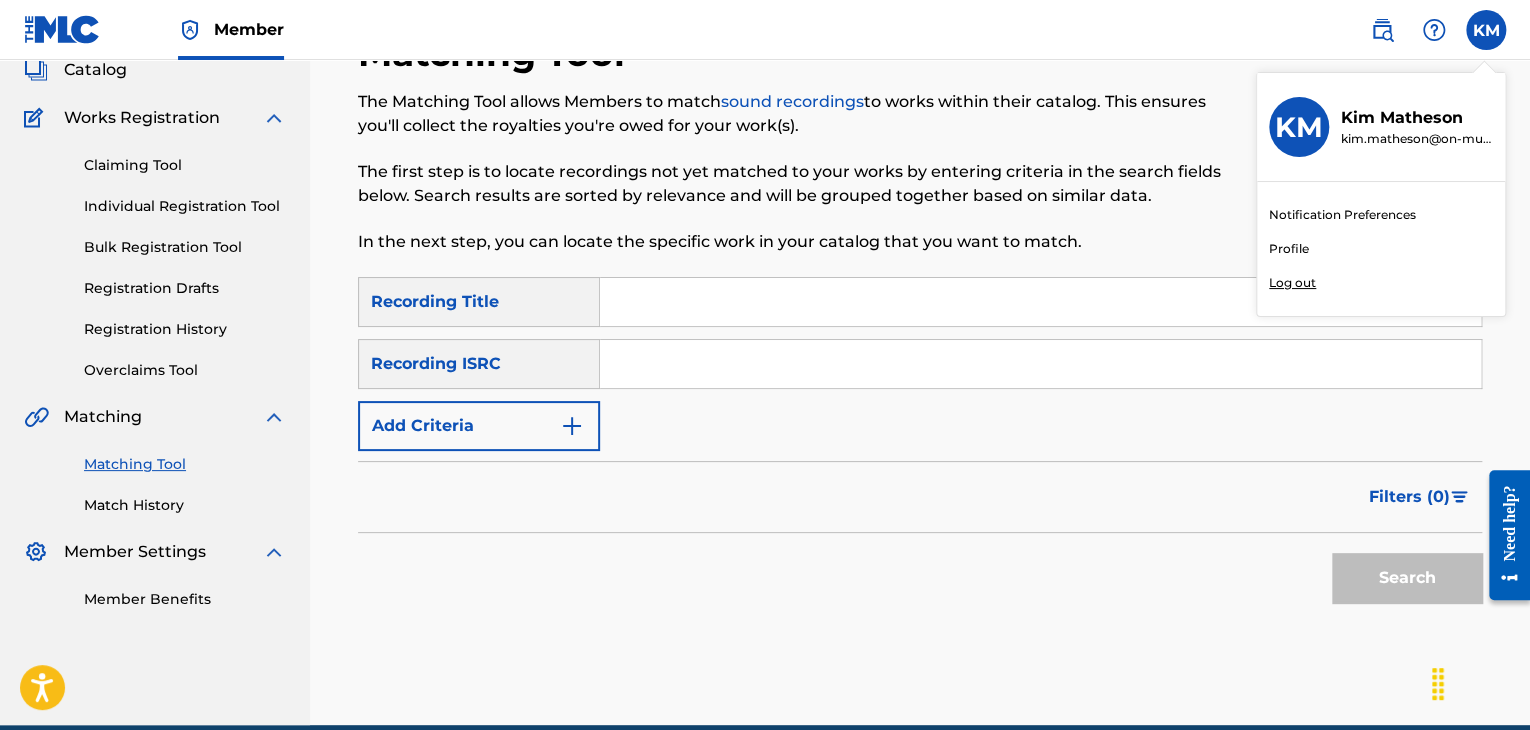 click on "Log out" at bounding box center (1292, 283) 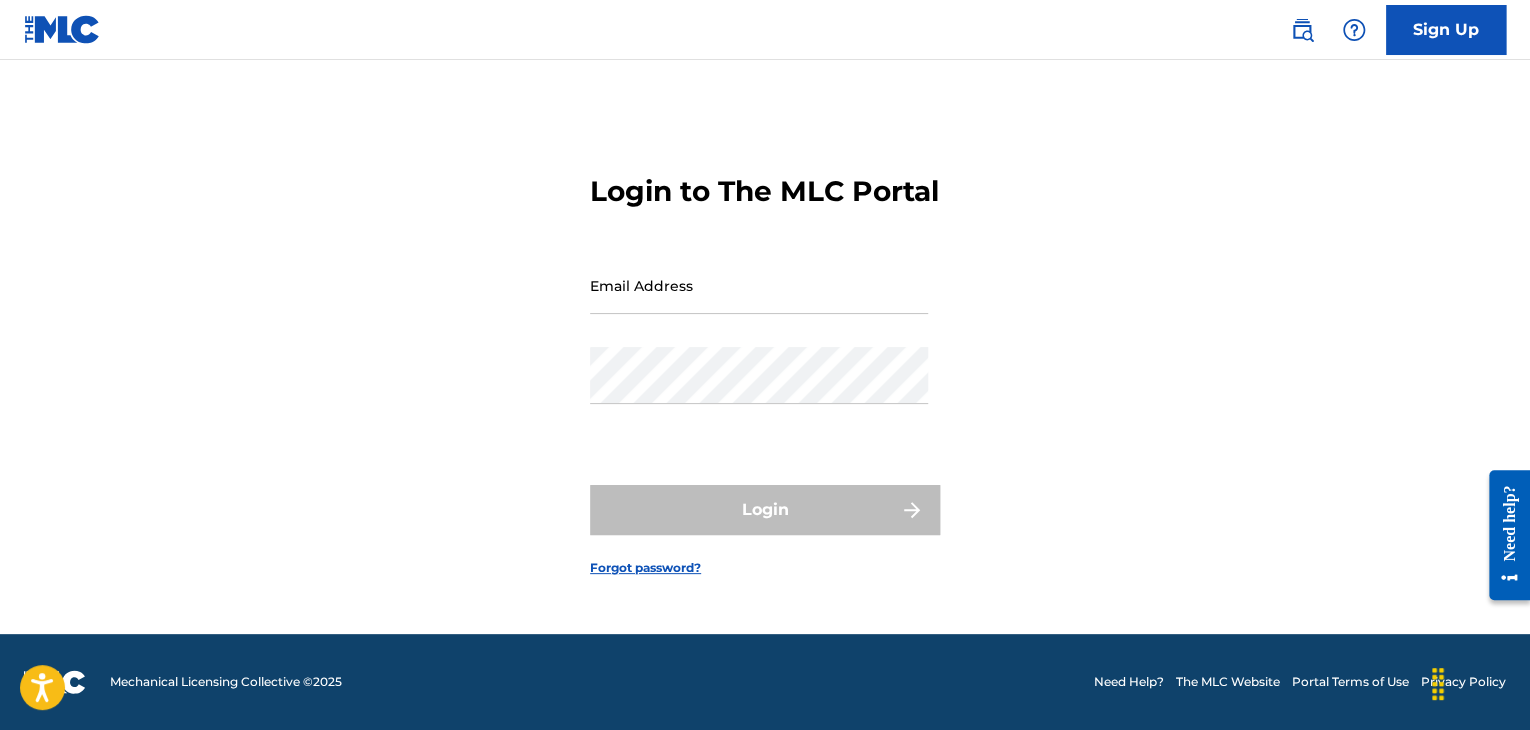 scroll, scrollTop: 0, scrollLeft: 0, axis: both 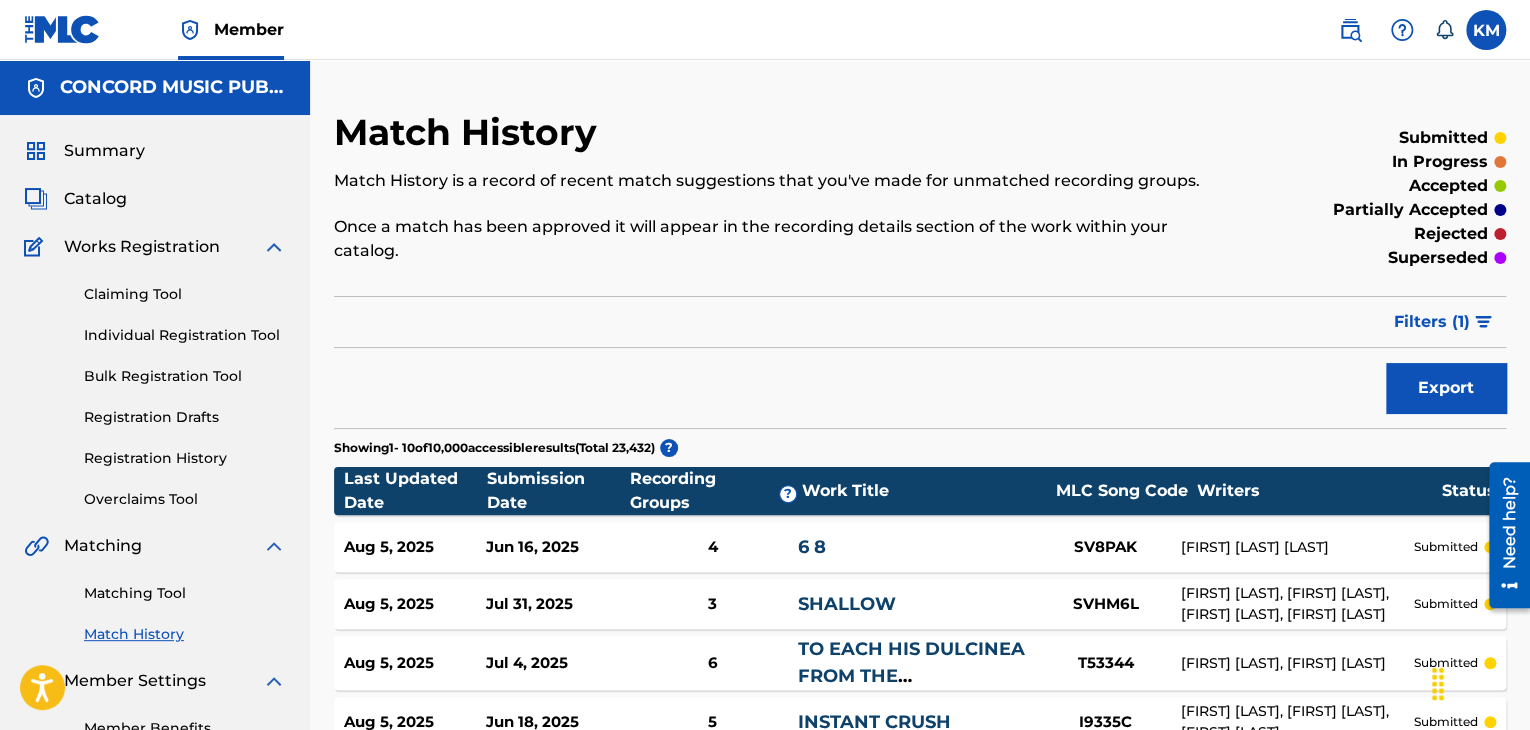 click on "Matching Tool" at bounding box center [185, 593] 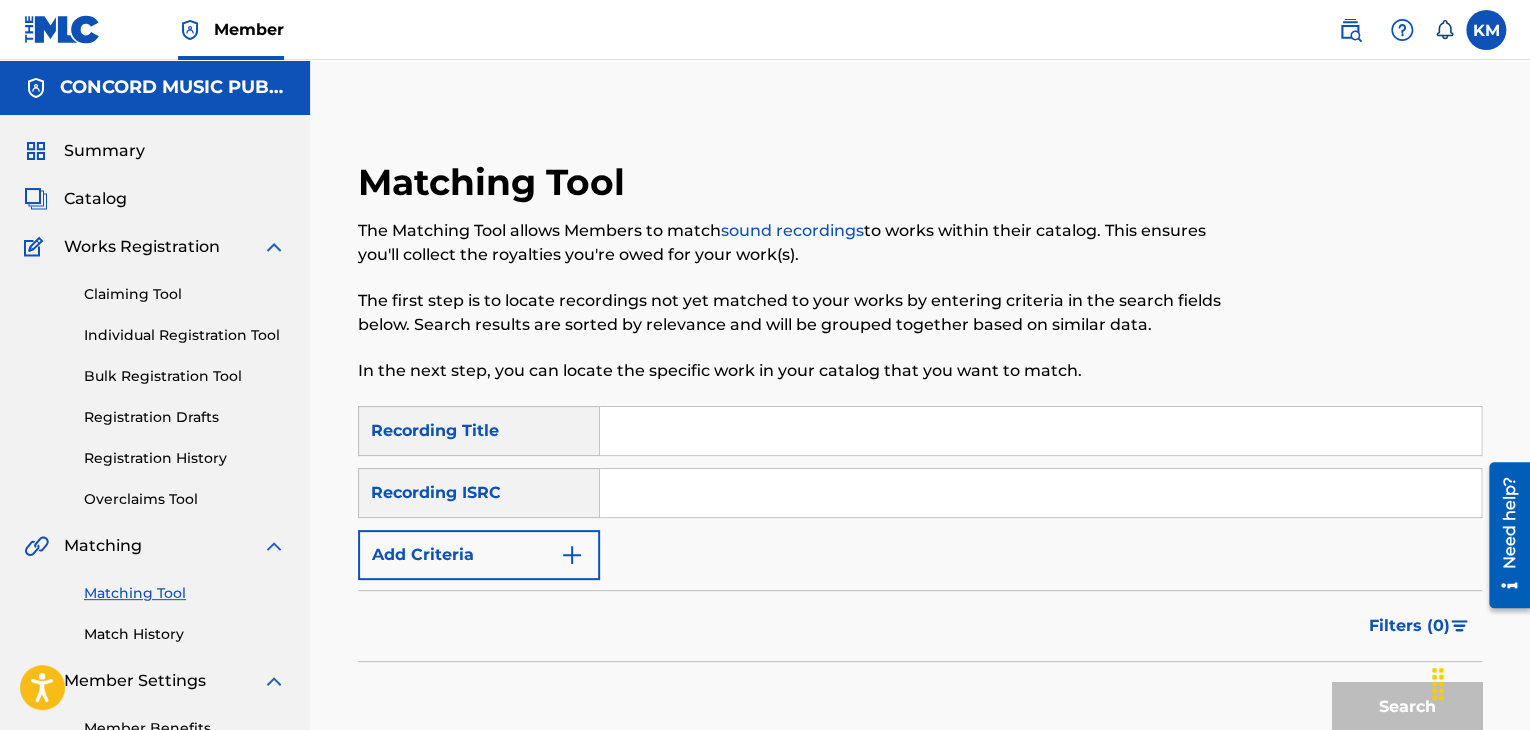 click on "Match History" at bounding box center [185, 634] 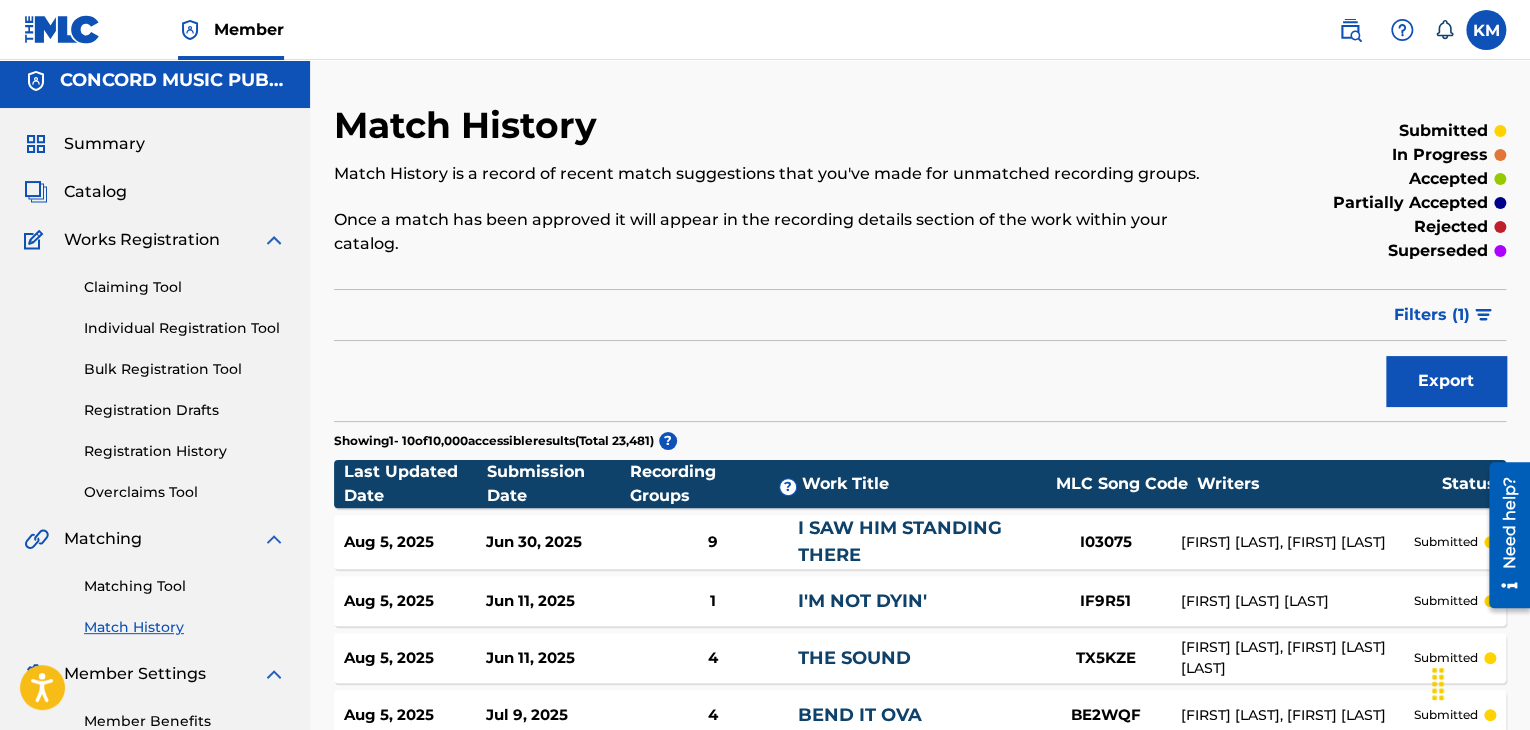 scroll, scrollTop: 0, scrollLeft: 0, axis: both 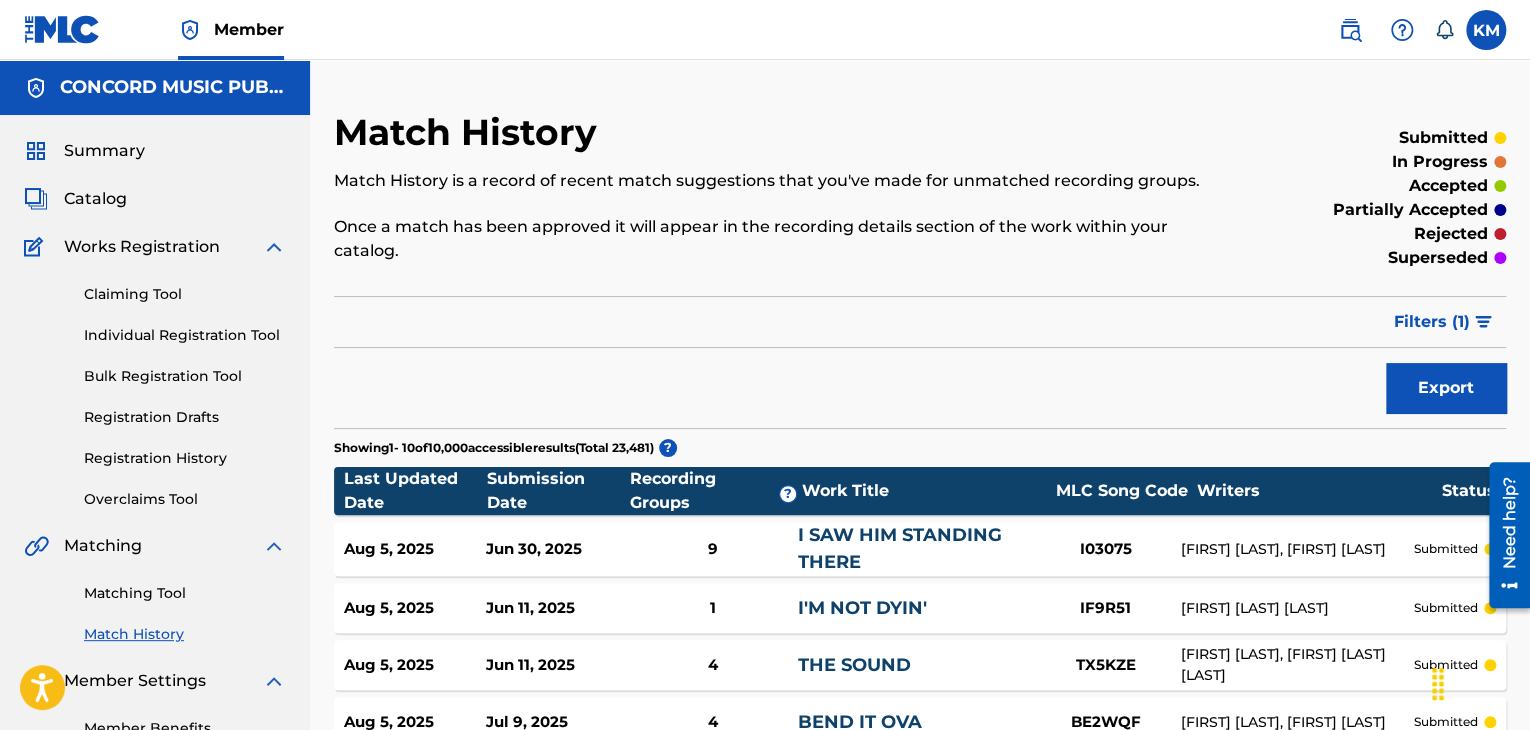 click on "Filters ( 1 )" at bounding box center [1432, 322] 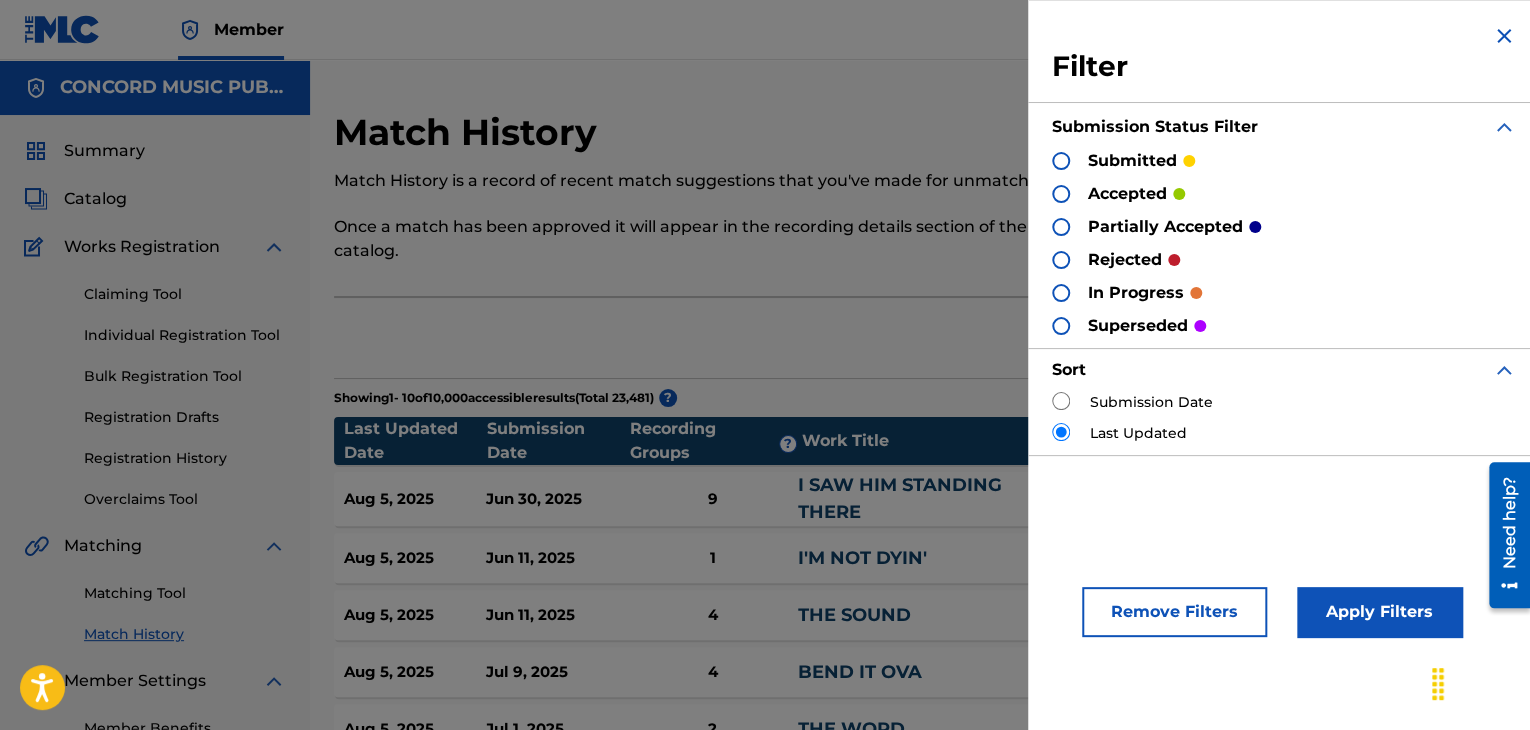 click at bounding box center (1061, 401) 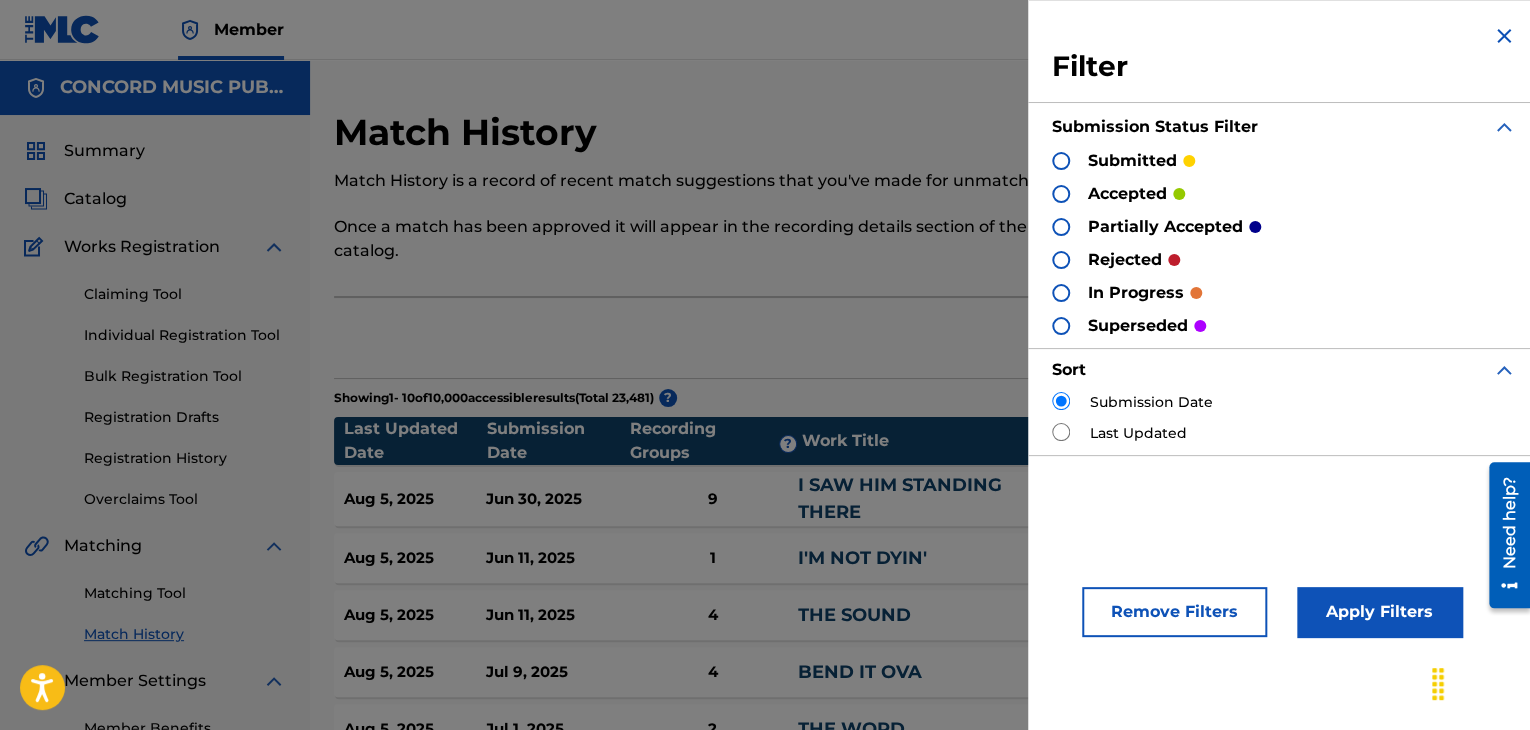 click on "Apply Filters" at bounding box center [1379, 612] 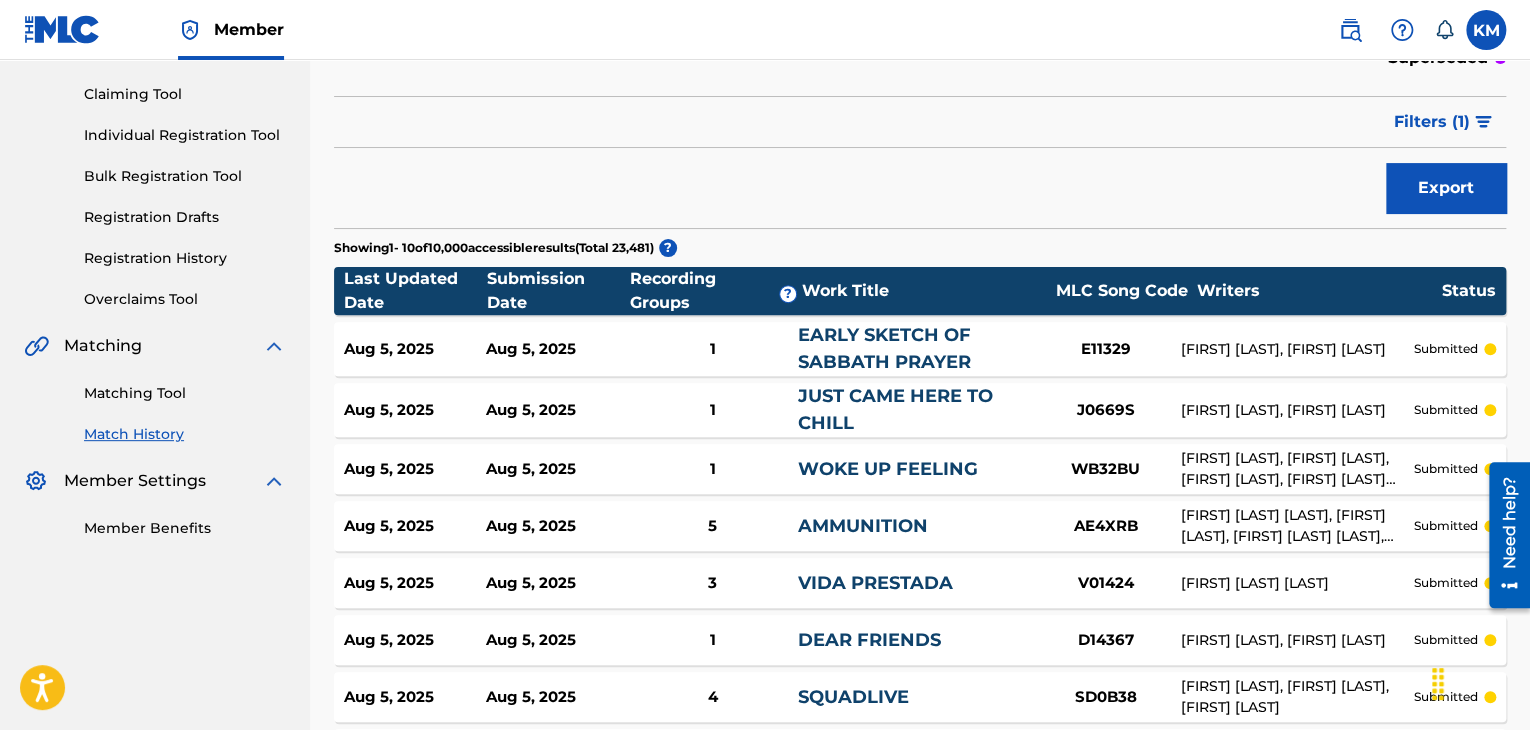 scroll, scrollTop: 0, scrollLeft: 0, axis: both 